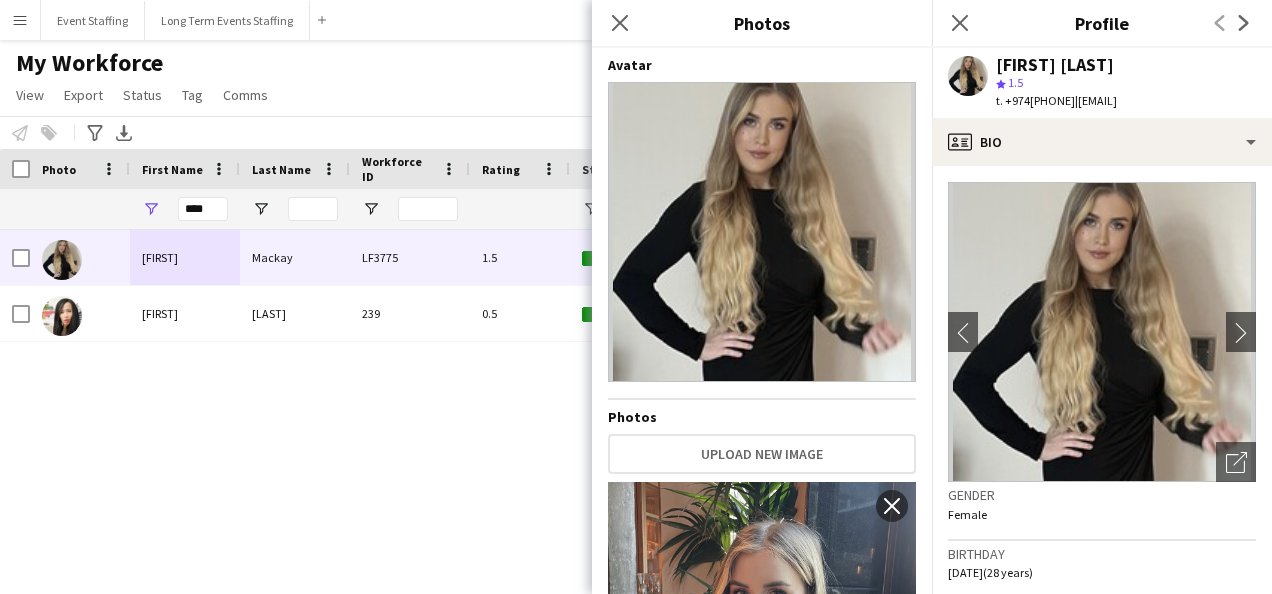 scroll, scrollTop: 0, scrollLeft: 0, axis: both 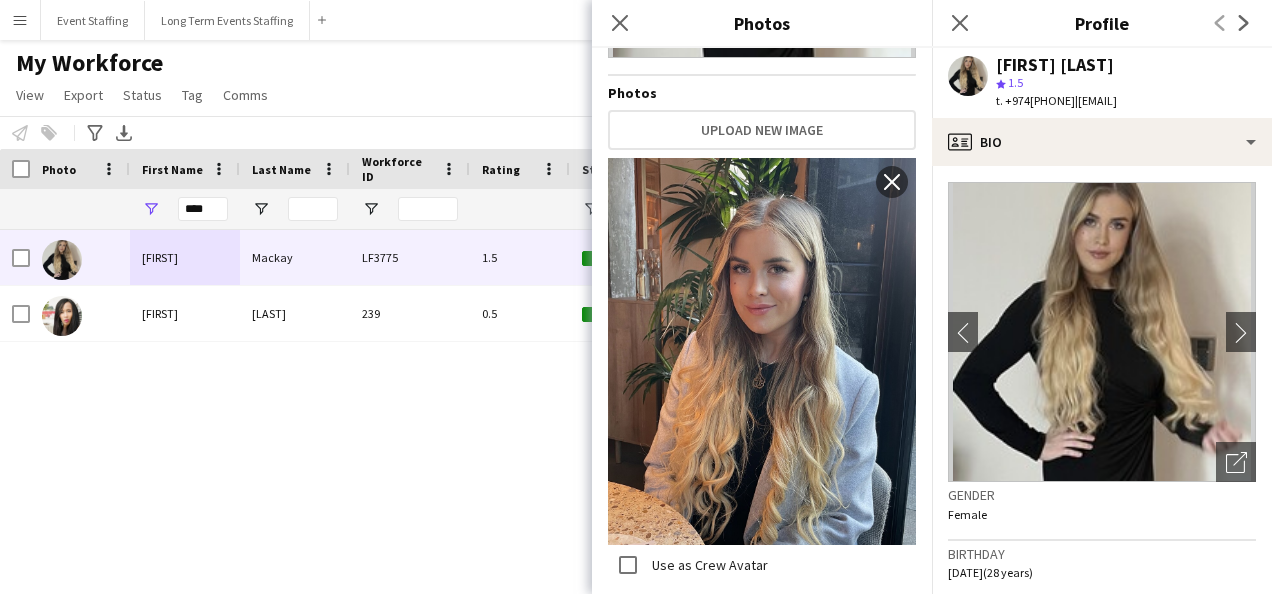 click on "[FIRST] [LAST] 1.5 Active Doha [DATE] 639 days 0 [EMAIL]
[FIRST] [LAST] 239 0.5 Active Doha [DATE] 961 days 0 [EMAIL]" at bounding box center [614, 387] 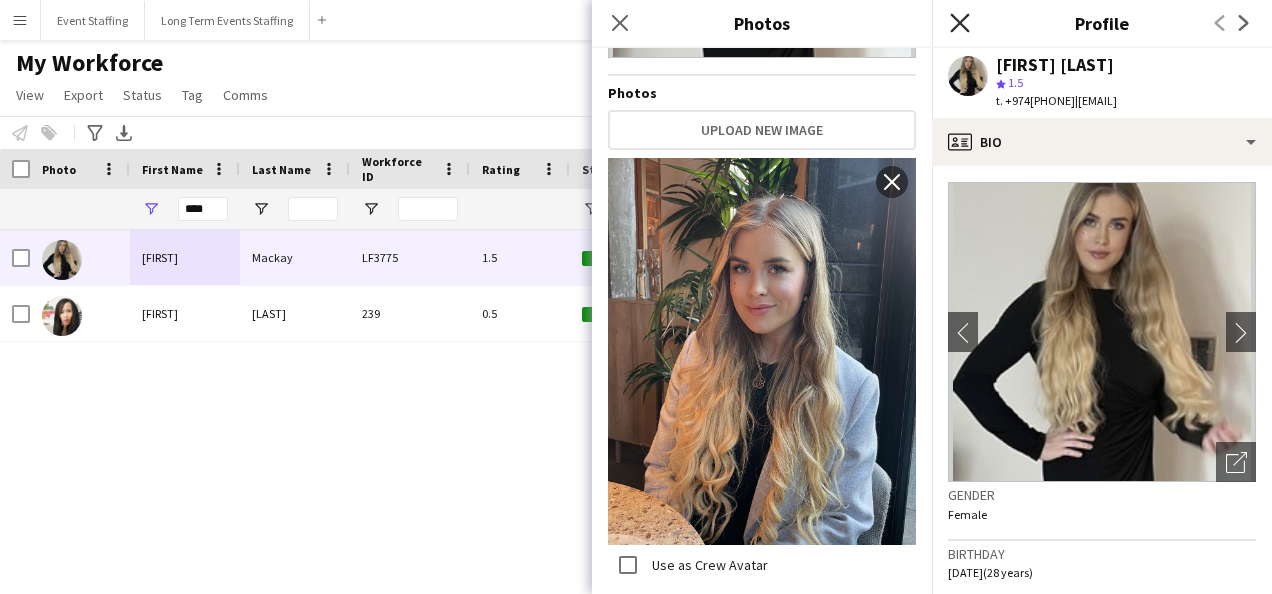 click on "Close pop-in" 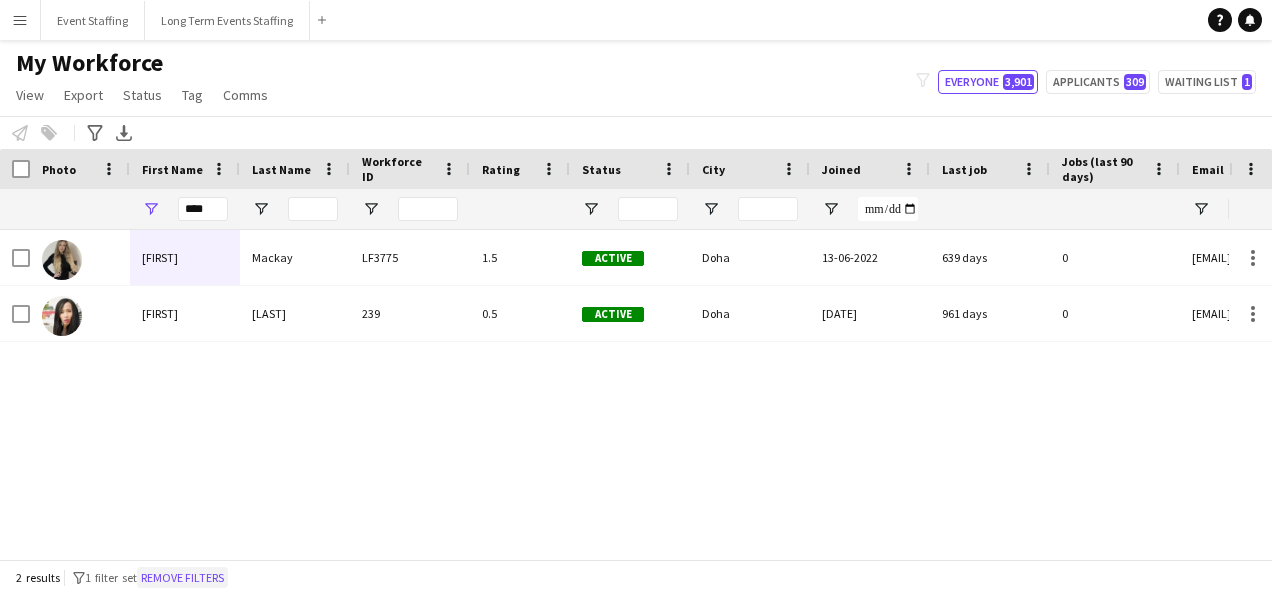 click on "Remove filters" 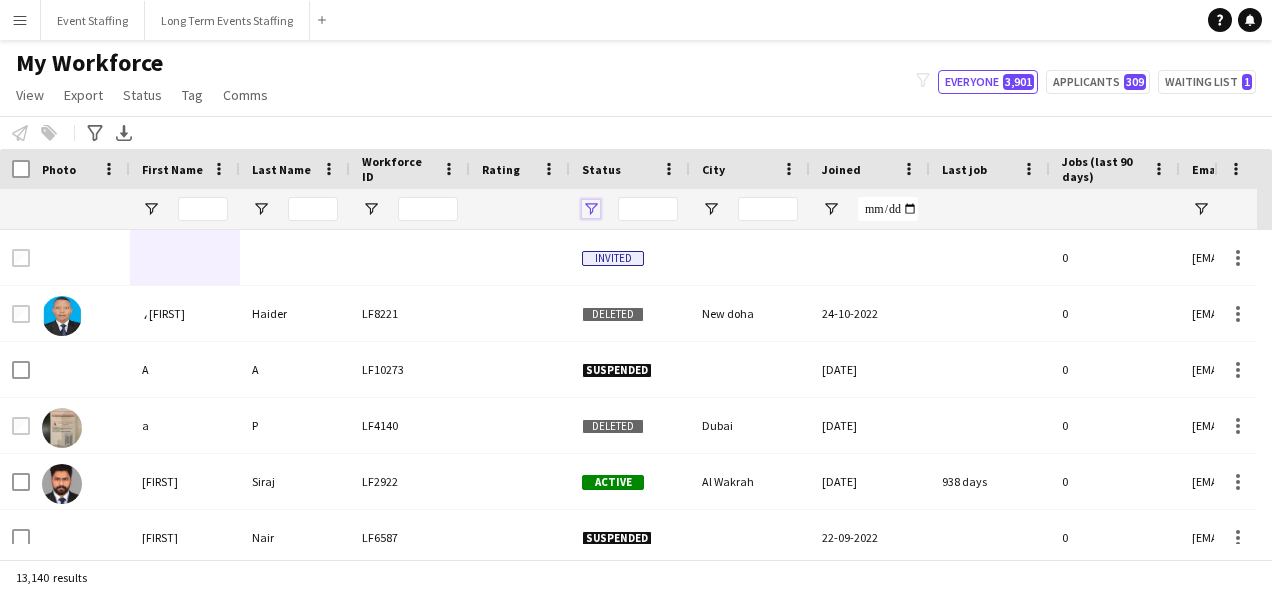 click at bounding box center (591, 209) 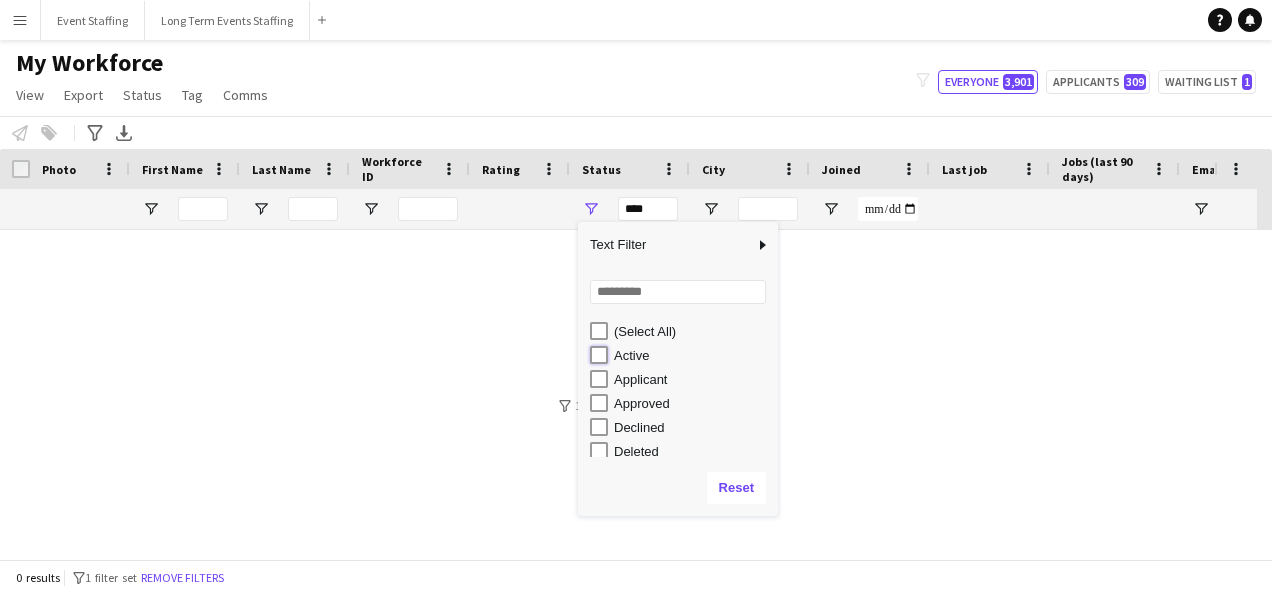 type on "**********" 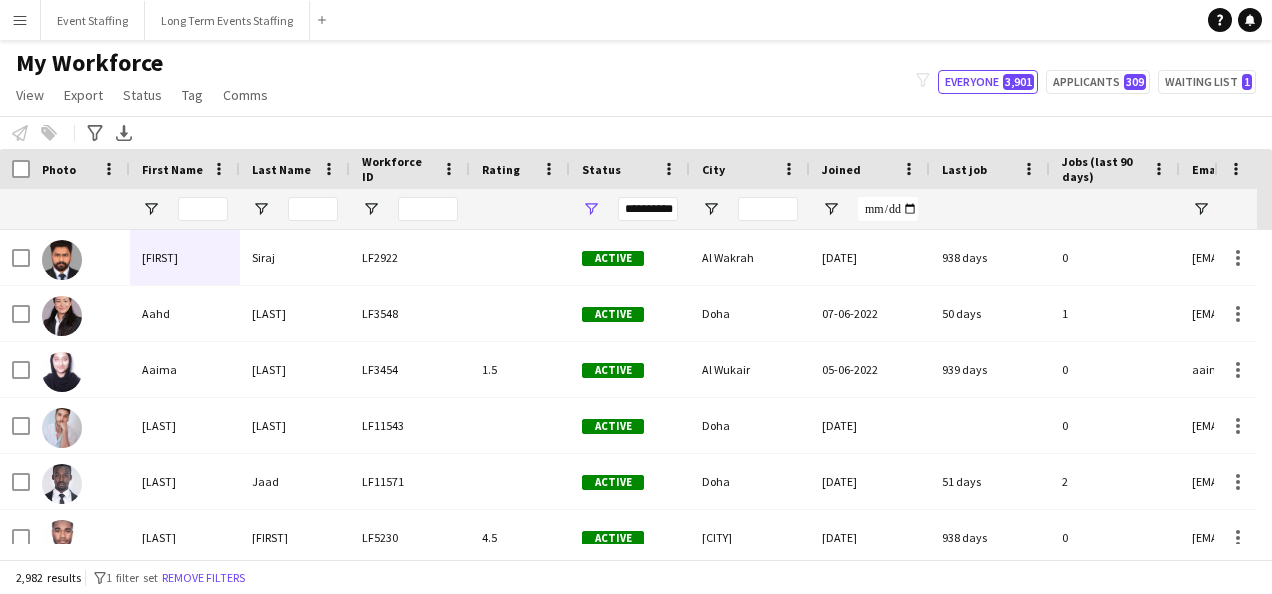 click on "My Workforce   View   Views  Default view New view Update view Delete view Edit name Customise view Customise filters Reset Filters Reset View Reset All  Export  Export as XLSX Export as PDF  Status  Edit  Tag  New tag  Edit tag  0- VVIP Hostess  (22) 0-LHS VVIP STAFF (5) 14x hosts / hostesses Qatar Racing and Equestrian Club (12) 2023 - 5 Mascots - 1st to 10th Mar (4) 2023 - A2Z Media - Hostess - 10th & 14th Mar (4) 2023 - Al Mana Promoters - Confirmed (25th Jan to 27th Feb) (2) 2023 - Al Maya - Promoters - 9th, 10th, 11th Mar (4) 2023 - Alberto Dubai - 8 Hostesses - 22nd Feb - Confirmed (5) 2023 - APQ Events - Cast Coordinators (3) 2023 - APQ Events - Info Desk Coordinators (9) 2023 - APQ Events - Sports Coordinators (22) 2023 - APQ Events - Ushers (5) 2023 - ASE23-06A - 3 Ushers (1) 2023 - Assets Group - Call Centre Agents - 1st March (2) 2023 - AZM23-03A - 14th Mar - Hostess (2) 2023 - AZM23-03C - Hostess - 20th Mar (3) 2023 - BDT23-03A - Promoter - 16th, 17th, 18th Mar (5) 2023 - CLN23-03A - Hostess (1)" 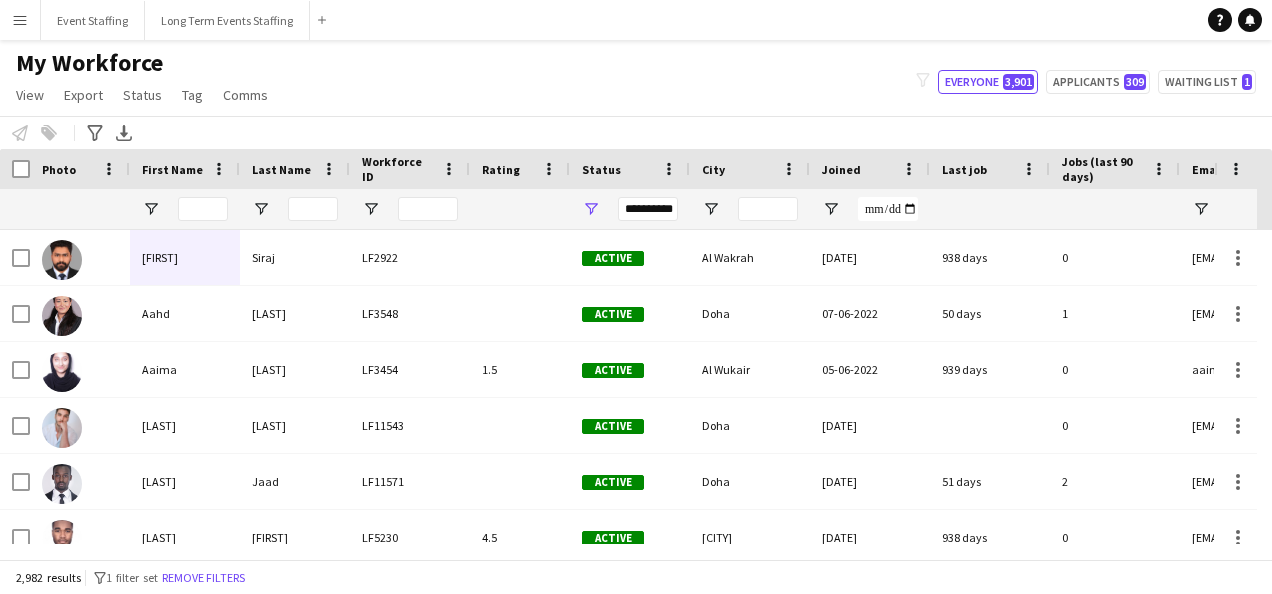 click on "My Workforce   View   Views  Default view New view Update view Delete view Edit name Customise view Customise filters Reset Filters Reset View Reset All  Export  Export as XLSX Export as PDF  Status  Edit  Tag  New tag  Edit tag  0- VVIP Hostess  (22) 0-LHS VVIP STAFF (5) 14x hosts / hostesses Qatar Racing and Equestrian Club (12) 2023 - 5 Mascots - 1st to 10th Mar (4) 2023 - A2Z Media - Hostess - 10th & 14th Mar (4) 2023 - Al Mana Promoters - Confirmed (25th Jan to 27th Feb) (2) 2023 - Al Maya - Promoters - 9th, 10th, 11th Mar (4) 2023 - Alberto Dubai - 8 Hostesses - 22nd Feb - Confirmed (5) 2023 - APQ Events - Cast Coordinators (3) 2023 - APQ Events - Info Desk Coordinators (9) 2023 - APQ Events - Sports Coordinators (22) 2023 - APQ Events - Ushers (5) 2023 - ASE23-06A - 3 Ushers (1) 2023 - Assets Group - Call Centre Agents - 1st March (2) 2023 - AZM23-03A - 14th Mar - Hostess (2) 2023 - AZM23-03C - Hostess - 20th Mar (3) 2023 - BDT23-03A - Promoter - 16th, 17th, 18th Mar (5) 2023 - CLN23-03A - Hostess (1)" 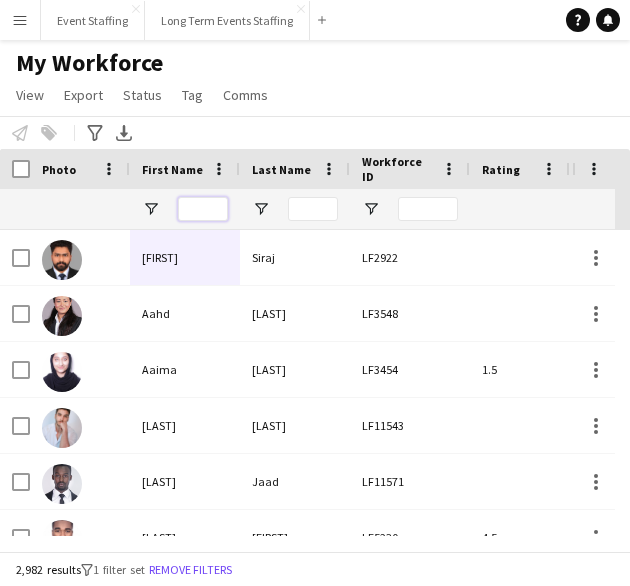 click at bounding box center [203, 209] 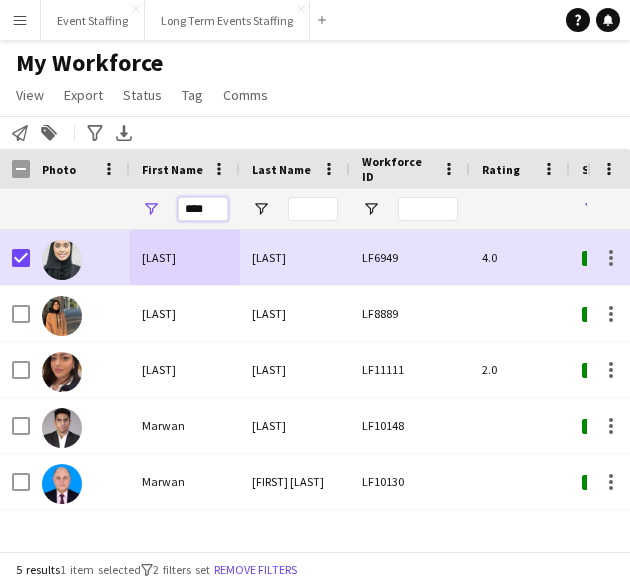 click on "****" at bounding box center [203, 209] 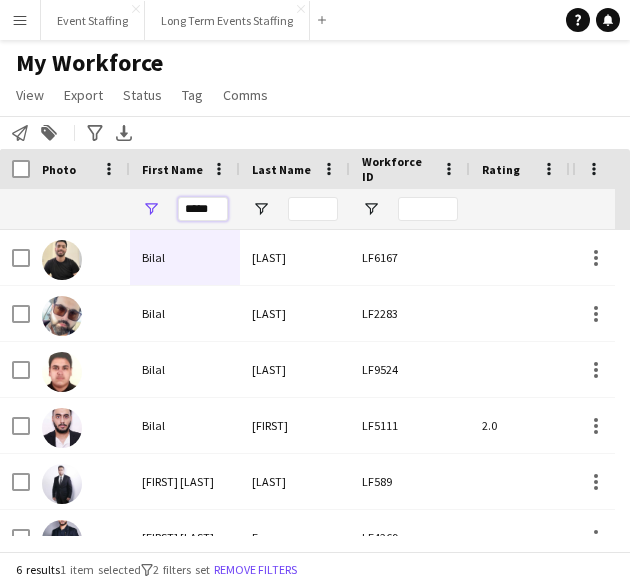 type on "*****" 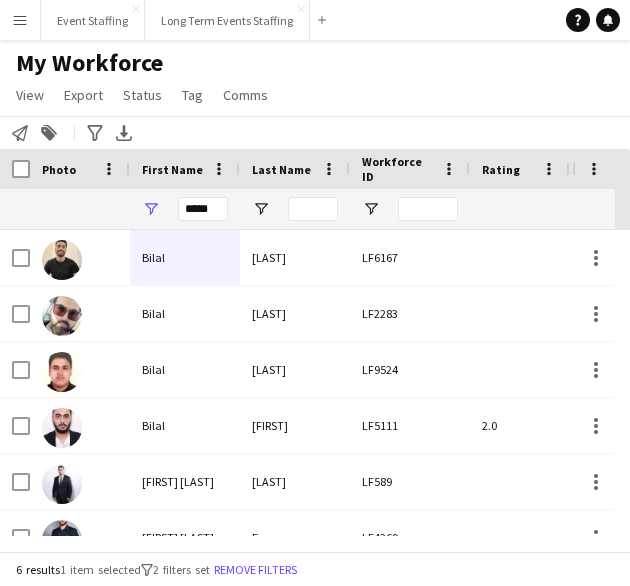 click on "My Workforce   View   Views  Default view New view Update view Delete view Edit name Customise view Customise filters Reset Filters Reset View Reset All  Export  Export as XLSX Export as PDF  Status  Edit  Tag  New tag  Edit tag  0- VVIP Hostess  (22) 0-LHS VVIP STAFF (5) 14x hosts / hostesses Qatar Racing and Equestrian Club (12) 2023 - 5 Mascots - 1st to 10th Mar (4) 2023 - A2Z Media - Hostess - 10th & 14th Mar (4) 2023 - Al Mana Promoters - Confirmed (25th Jan to 27th Feb) (2) 2023 - Al Maya - Promoters - 9th, 10th, 11th Mar (4) 2023 - Alberto Dubai - 8 Hostesses - 22nd Feb - Confirmed (5) 2023 - APQ Events - Cast Coordinators (3) 2023 - APQ Events - Info Desk Coordinators (9) 2023 - APQ Events - Sports Coordinators (22) 2023 - APQ Events - Ushers (5) 2023 - ASE23-06A - 3 Ushers (1) 2023 - Assets Group - Call Centre Agents - 1st March (2) 2023 - AZM23-03A - 14th Mar - Hostess (2) 2023 - AZM23-03C - Hostess - 20th Mar (3) 2023 - BDT23-03A - Promoter - 16th, 17th, 18th Mar (5) 2023 - CLN23-03A - Hostess (1)" 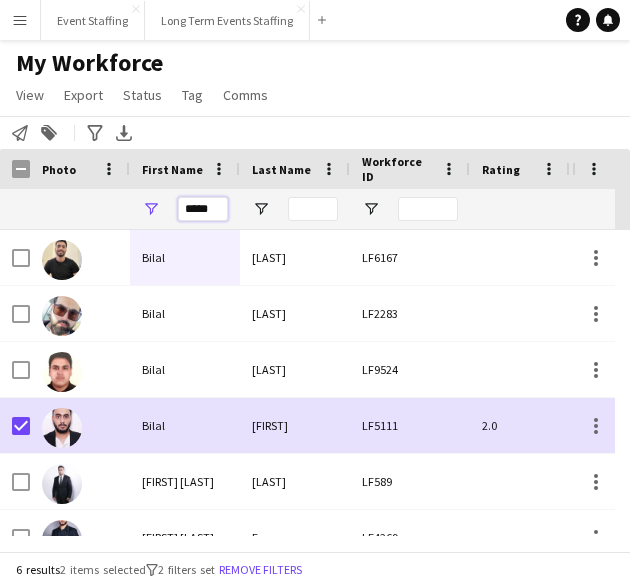 drag, startPoint x: 214, startPoint y: 207, endPoint x: 171, endPoint y: 211, distance: 43.185646 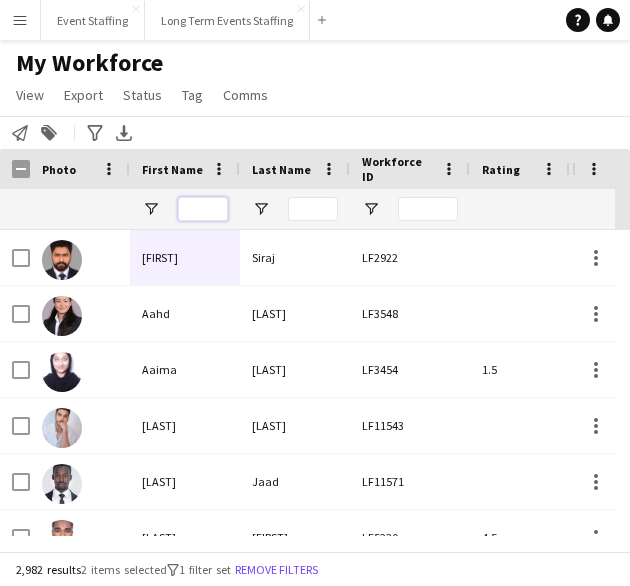 type 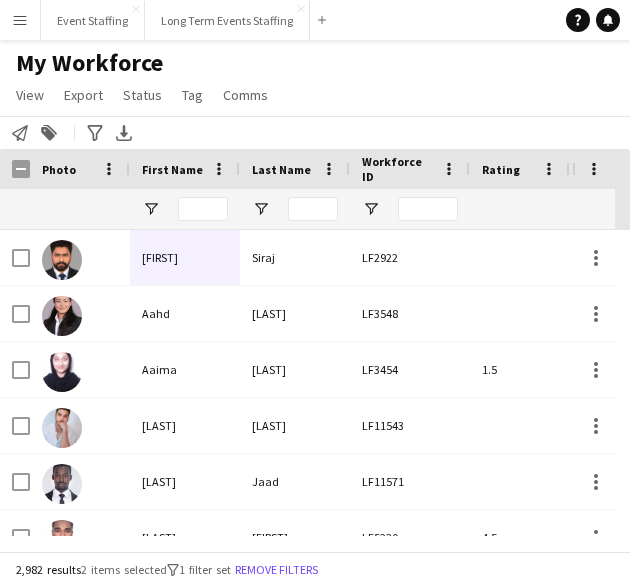 click at bounding box center (295, 209) 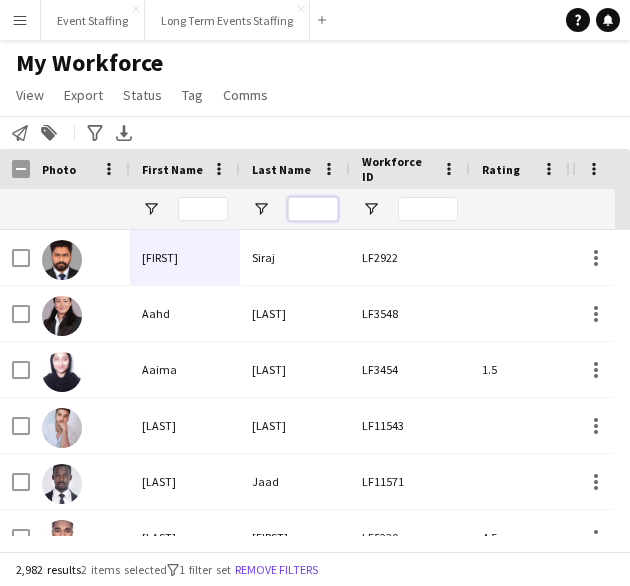 click at bounding box center [313, 209] 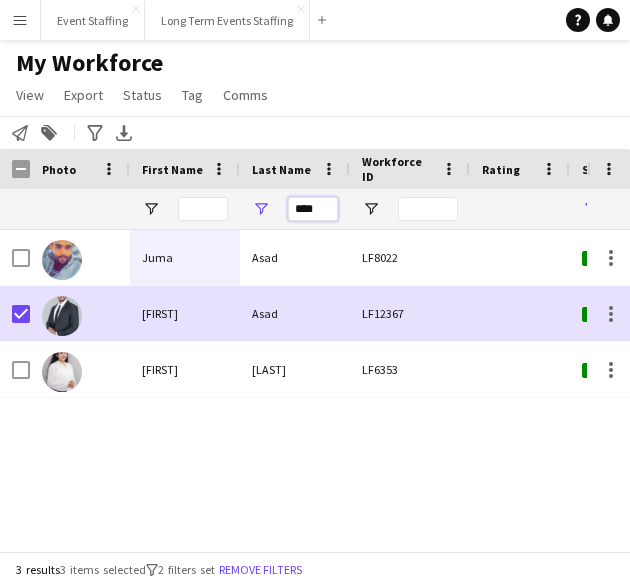 click on "****" at bounding box center (313, 209) 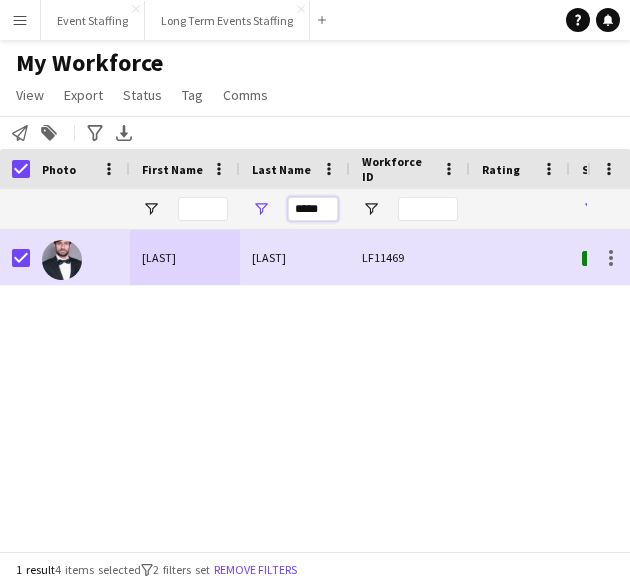 click on "*****" at bounding box center [313, 209] 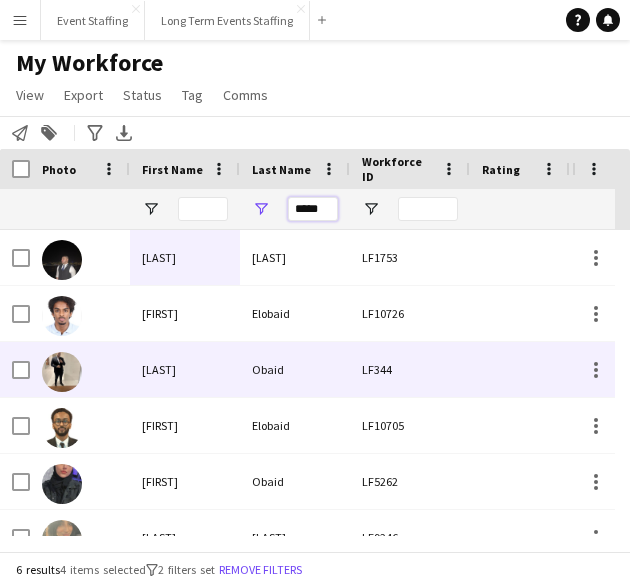 type on "*****" 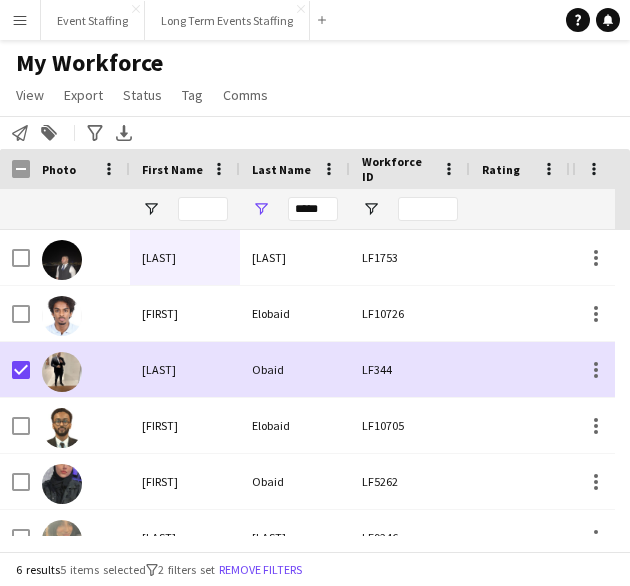 click on "Notify workforce
Add to tag
Search tags
magnifier
Add tag
Advanced filters
Advanced filters   Availability   Start Time   End Time   Skills   Role types   Worked with these clients...   Address
Address
Distance from address (km)   Clear   View results
Export XLSX" 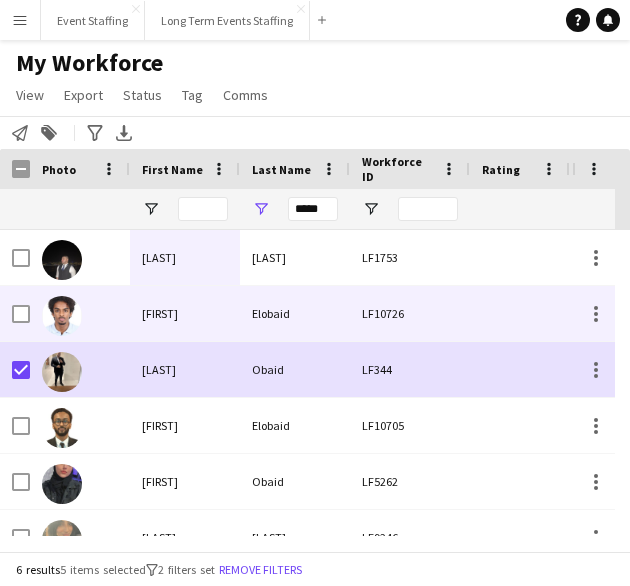 scroll, scrollTop: 11, scrollLeft: 0, axis: vertical 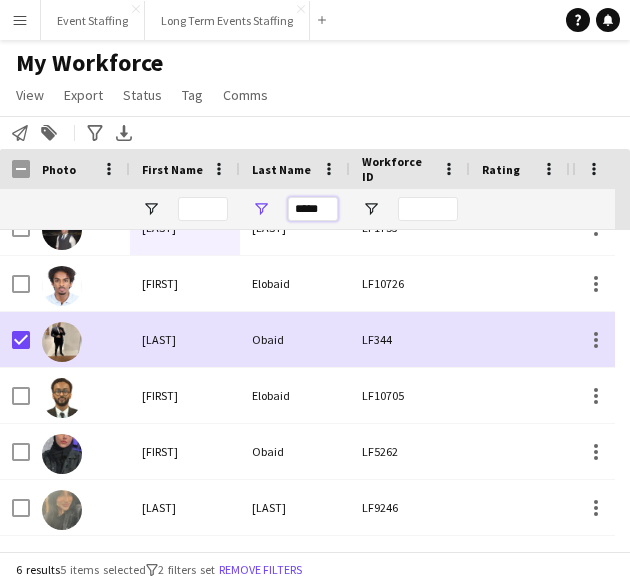 click on "*****" at bounding box center [313, 209] 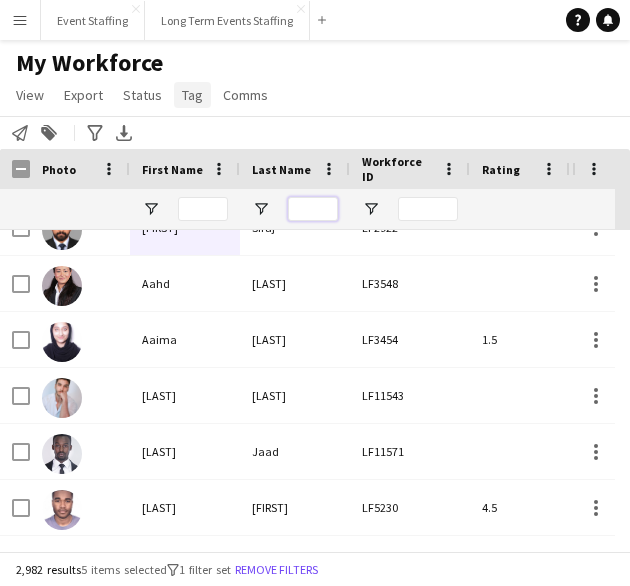 type 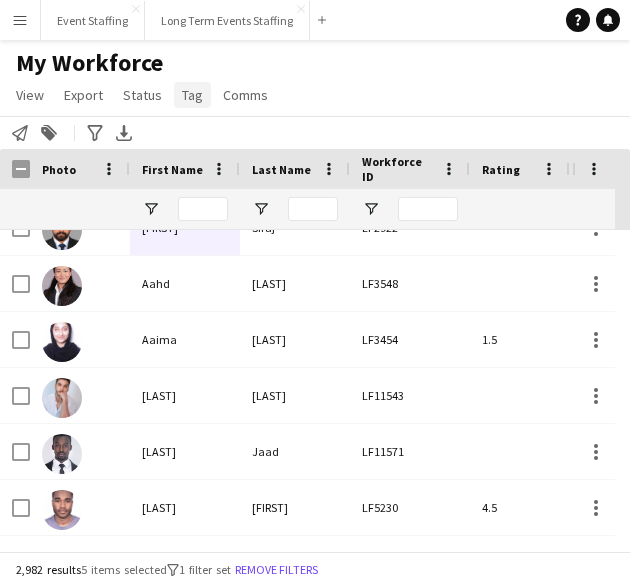 click on "Tag" 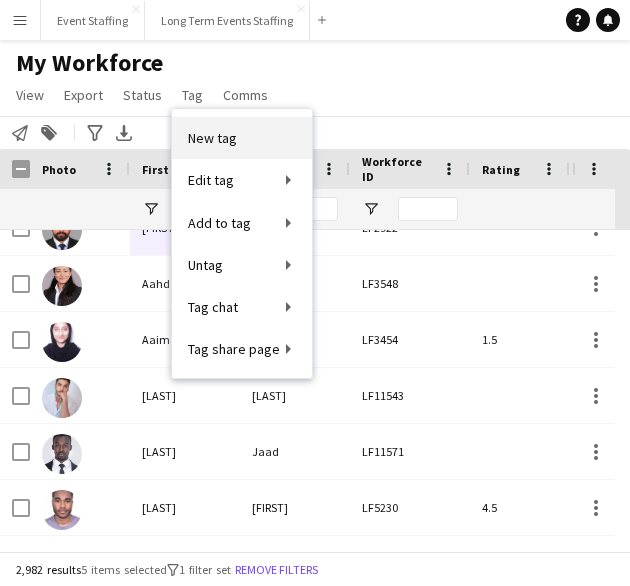 click on "New tag" at bounding box center [212, 138] 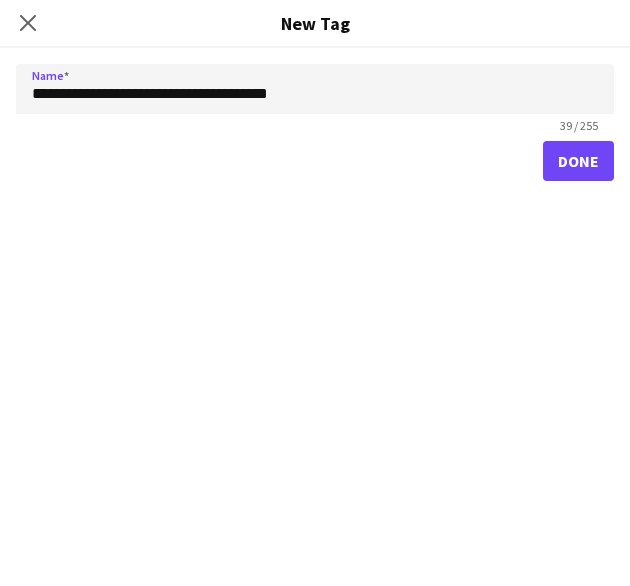 type on "**********" 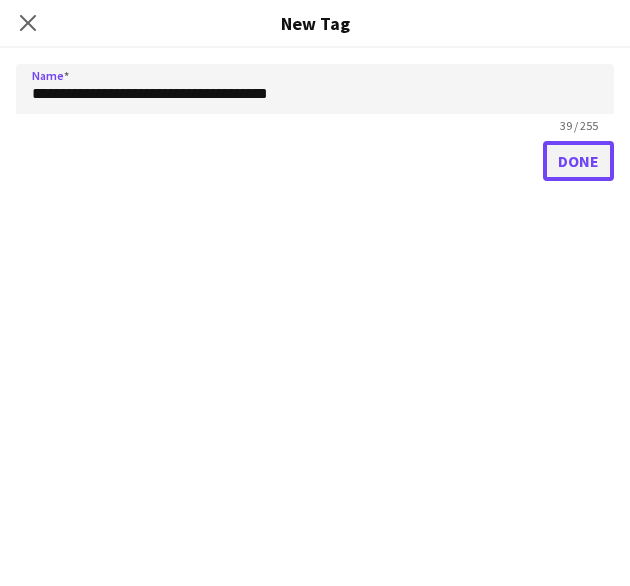 click on "Done" 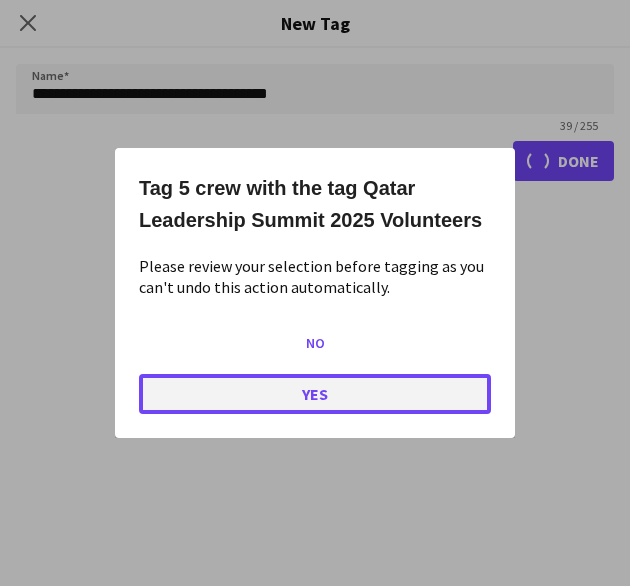 click on "Yes" 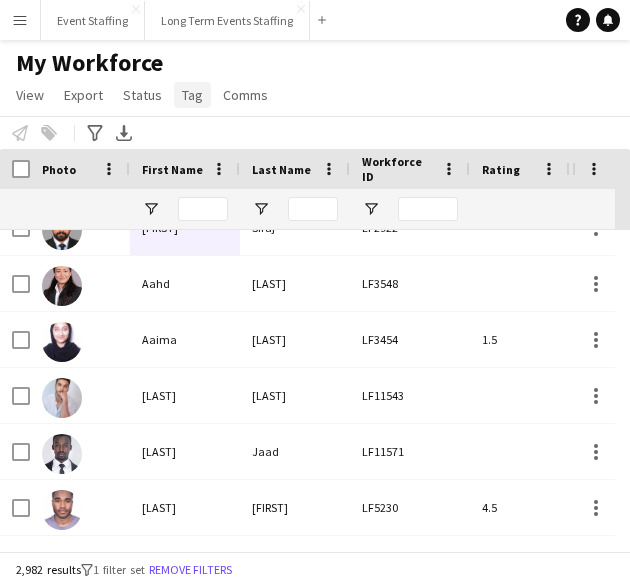 click on "Tag" 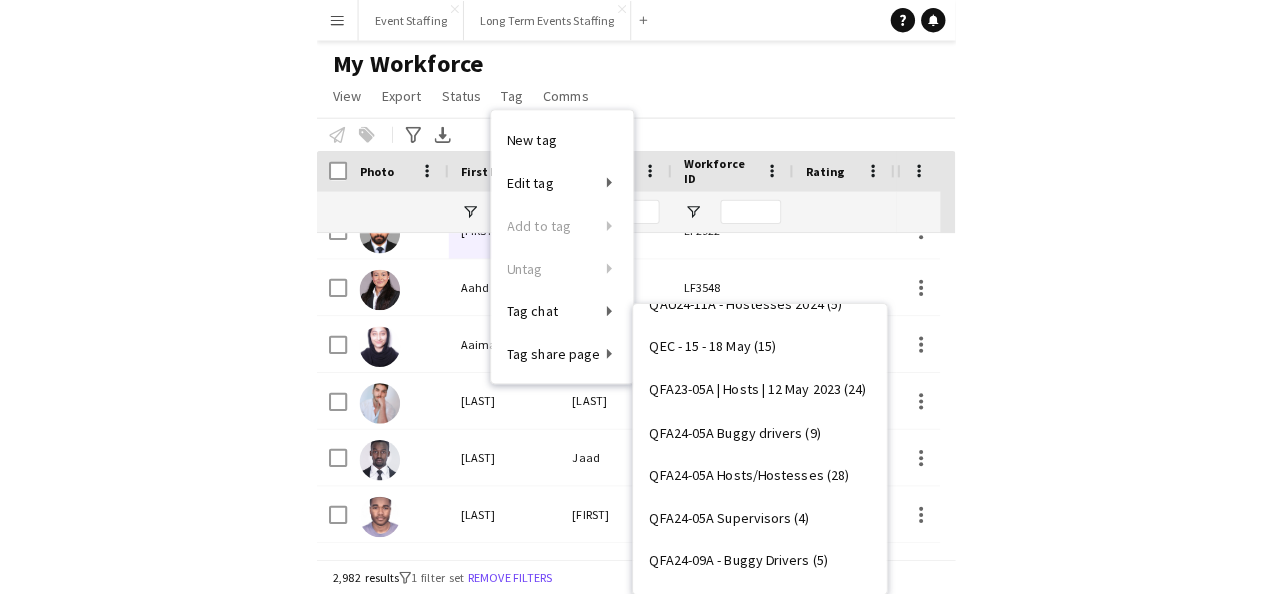 scroll, scrollTop: 19200, scrollLeft: 0, axis: vertical 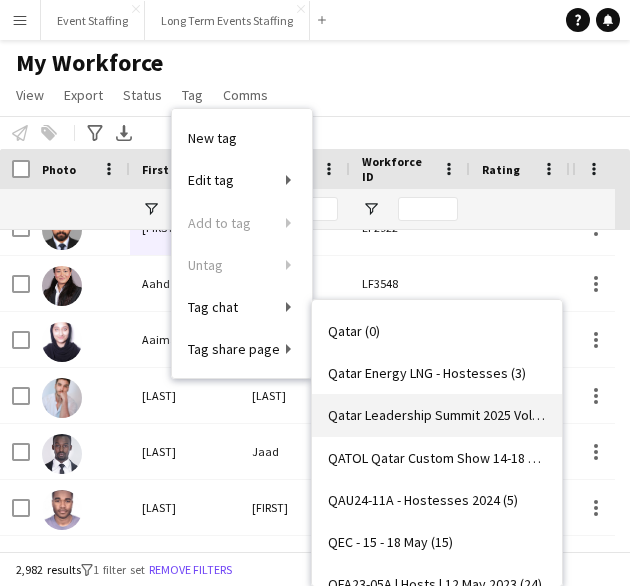 click on "Qatar Leadership Summit 2025 Volunteers (5)" at bounding box center [437, 415] 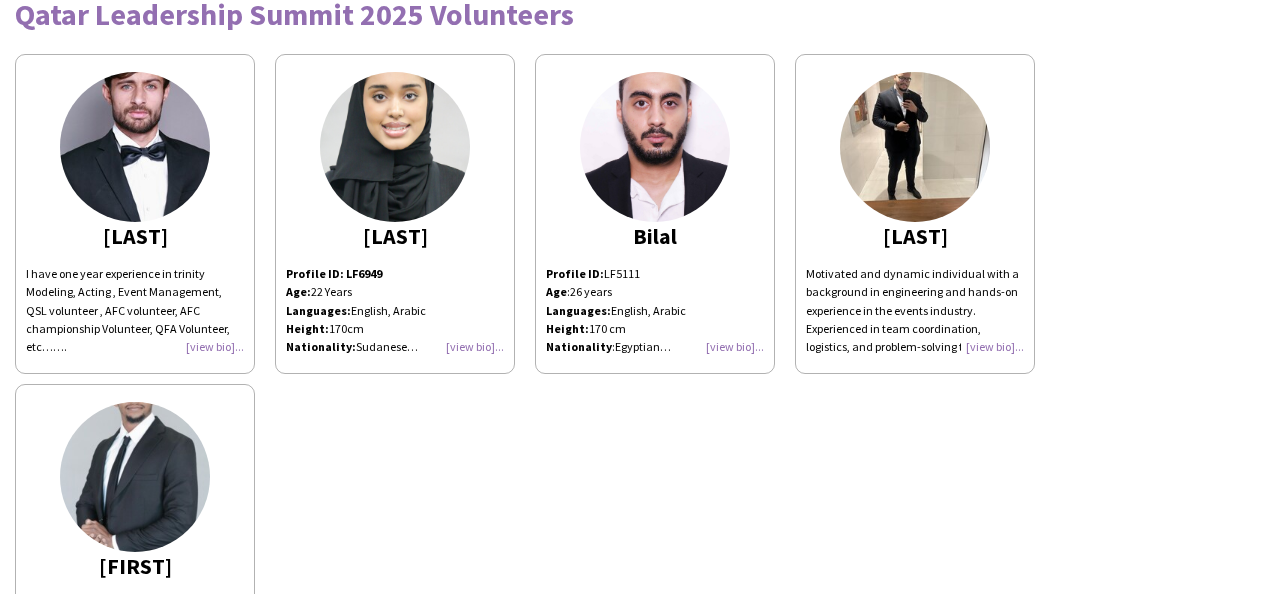 scroll, scrollTop: 84, scrollLeft: 0, axis: vertical 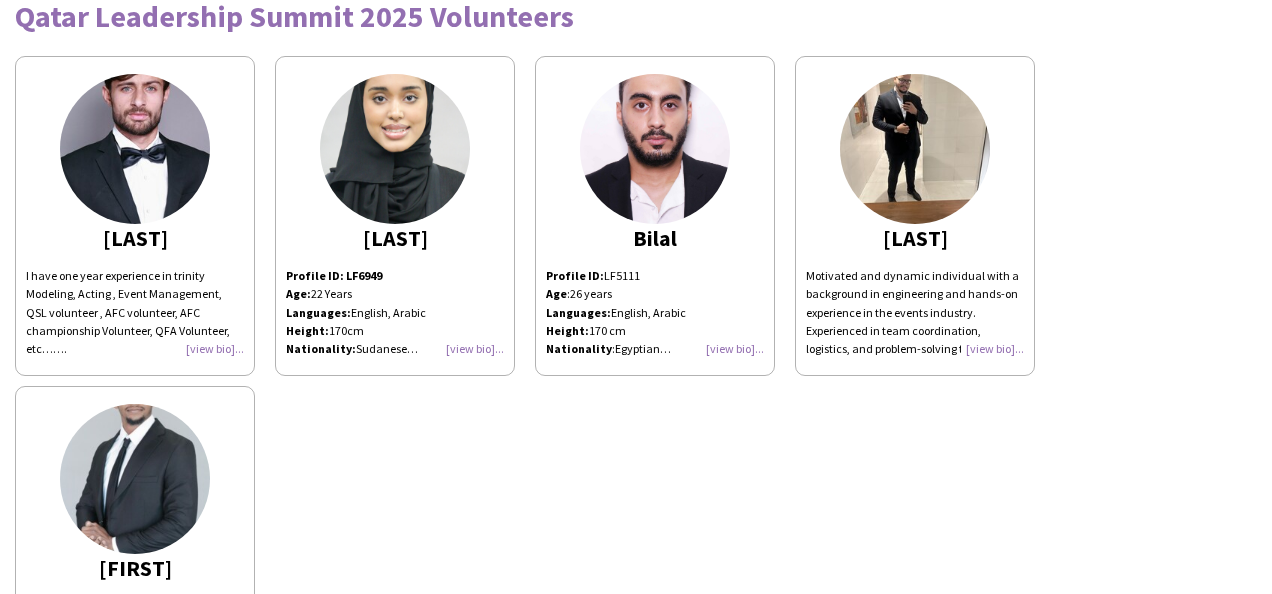click on "Height:  170cm" 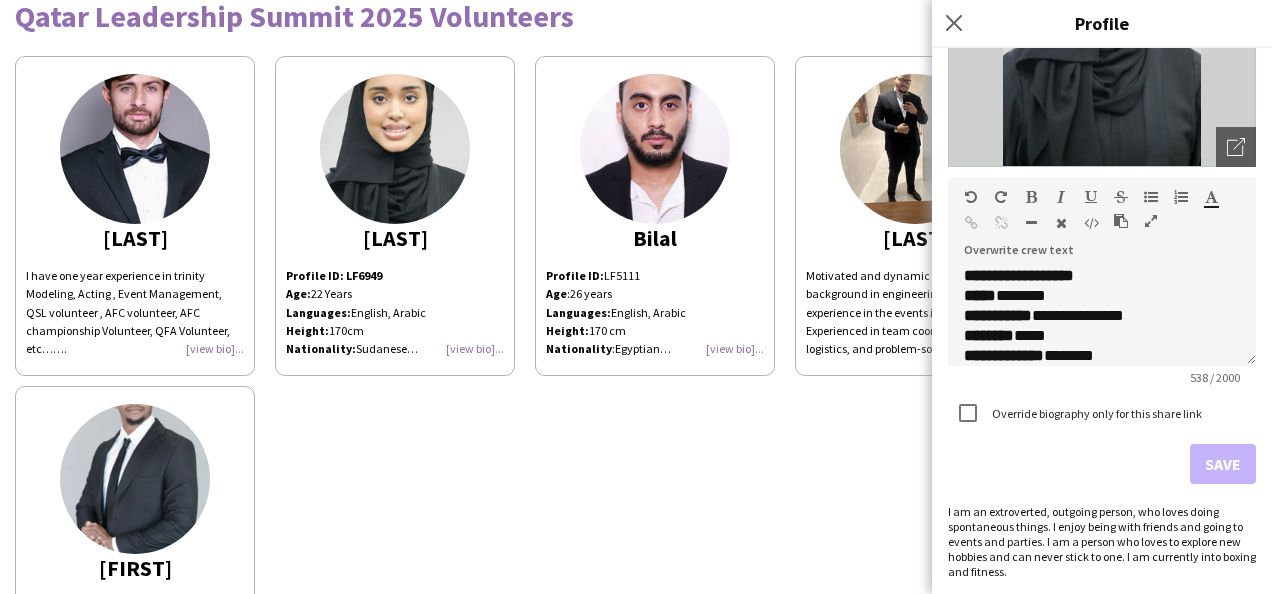 scroll, scrollTop: 265, scrollLeft: 0, axis: vertical 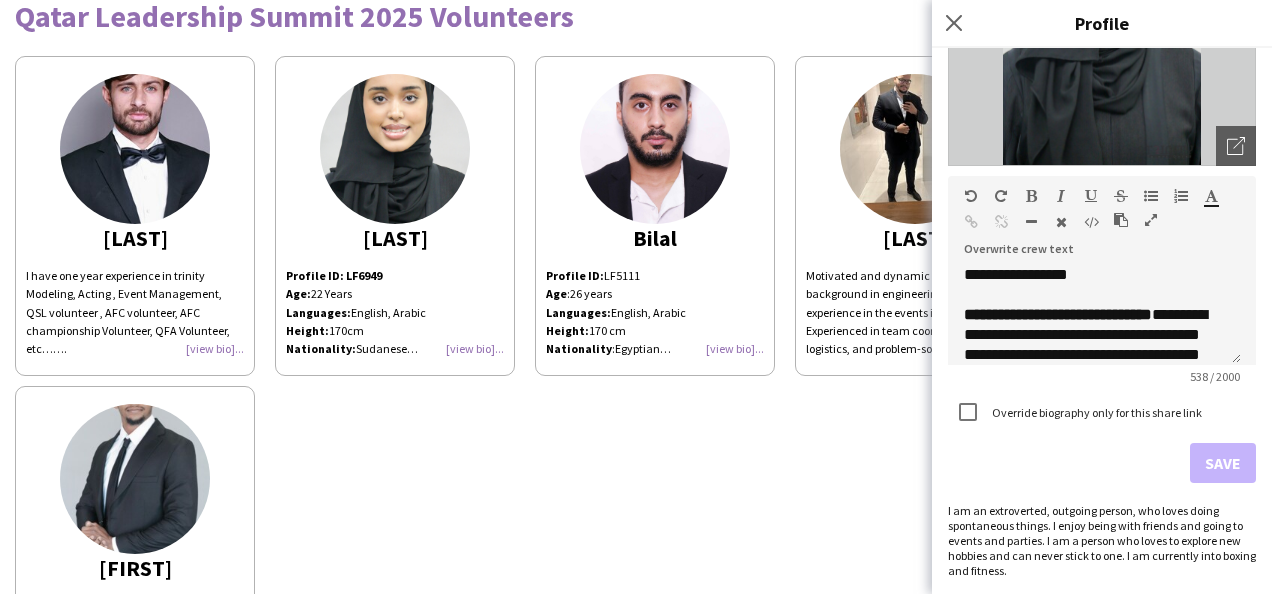 click on "Thoroughly checking guests' tickets and ensuring they are directed to their correct designated locations. Asian Cup Front Desk Hostess | Thoroughly checking guests' tickets and ensuring they are directed to their correct designated locations. FIFA World Cup 2022 VIP host | Welcome and assisted the VIP guests to their designated skyboxes. Present and attentive whenever guests have inquiries. [LAST]
Profile ID: LF5111 Age : 26 years Languages: English, Arabic Height: 170 cm Nationality : Egyptian Experience: Qatar Racing & Equestrian Club - HH The Amir Sword Festival 2024 - 2025 Race Meetings Usher & Host FIFA Intercontinental Cup Qatar 2024 Hospitality Host & Buggy Driver [LAST]" 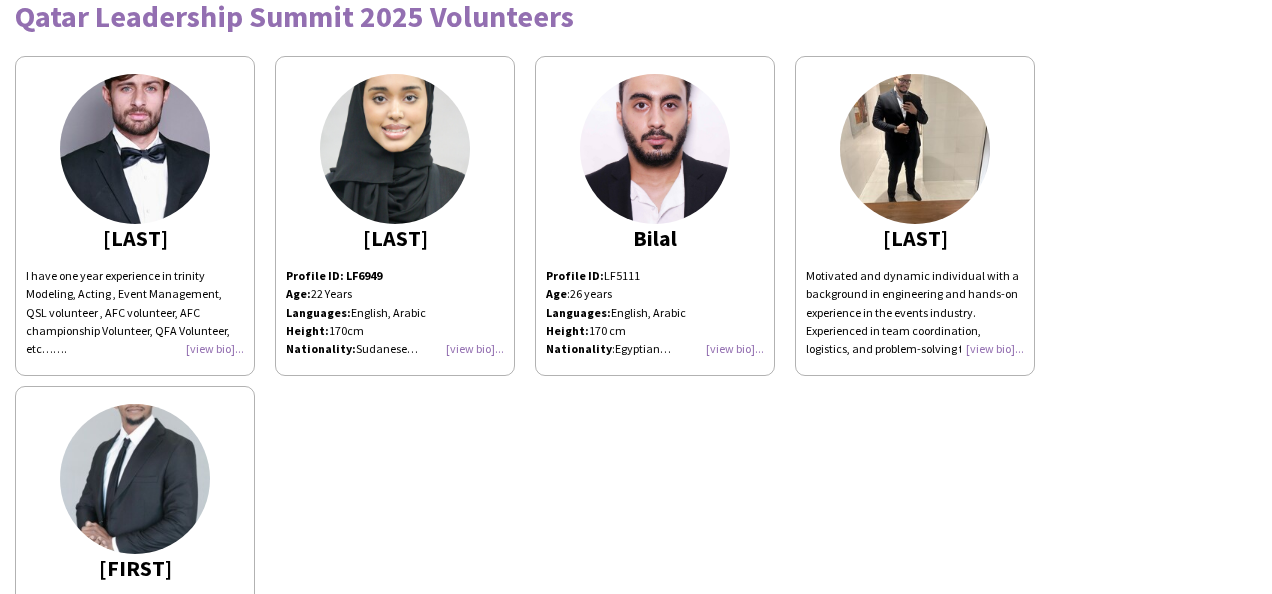 click on "Languages: English, Arabic Height: 170 cm" 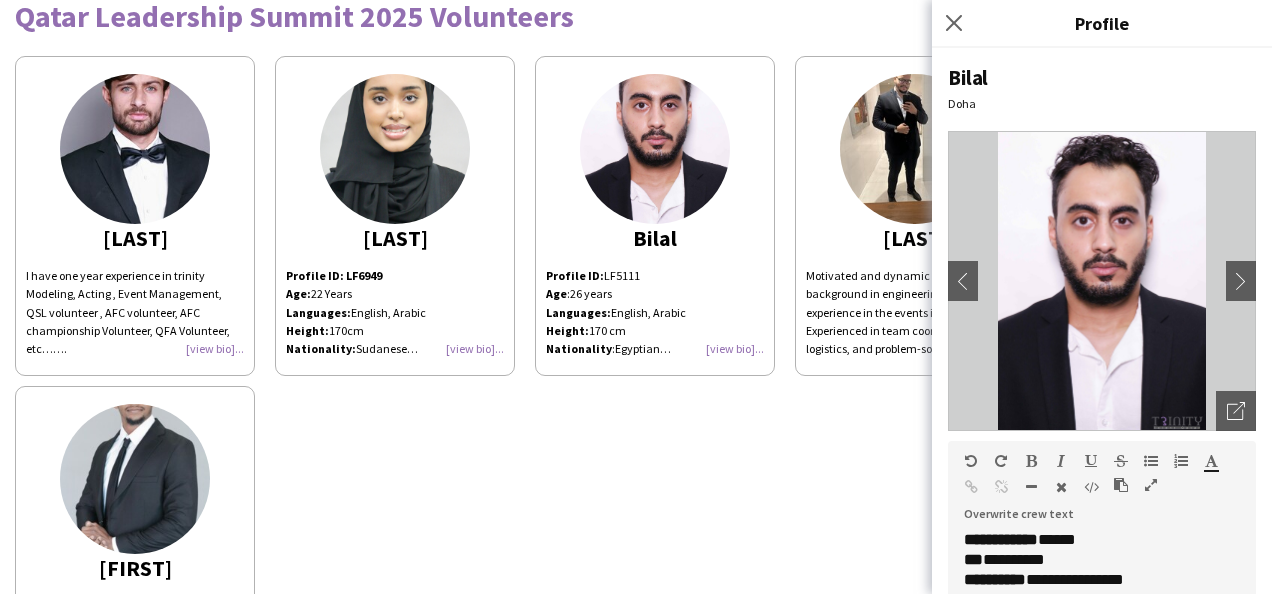 scroll, scrollTop: 200, scrollLeft: 0, axis: vertical 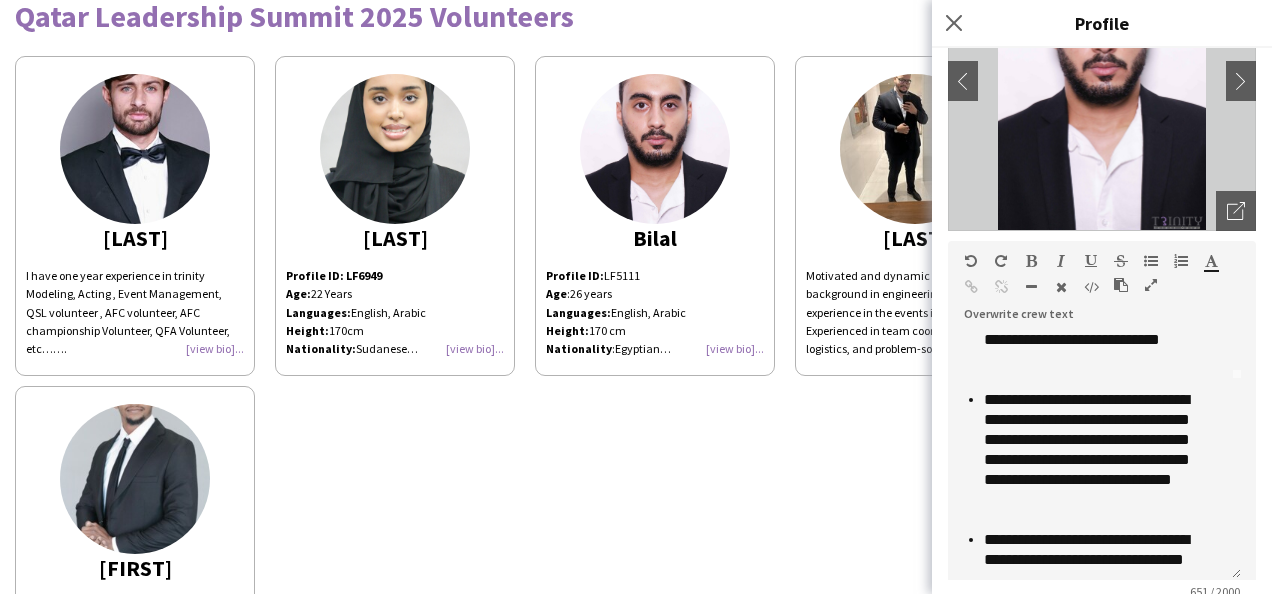 drag, startPoint x: 1234, startPoint y: 424, endPoint x: 1169, endPoint y: 488, distance: 91.21951 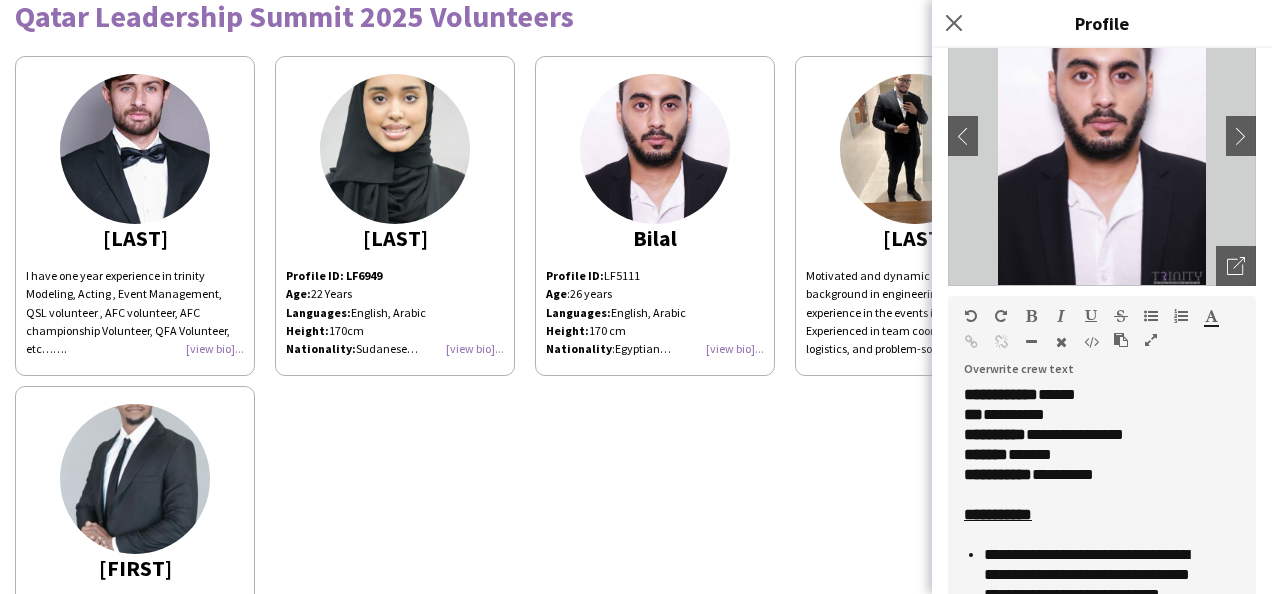 scroll, scrollTop: 100, scrollLeft: 0, axis: vertical 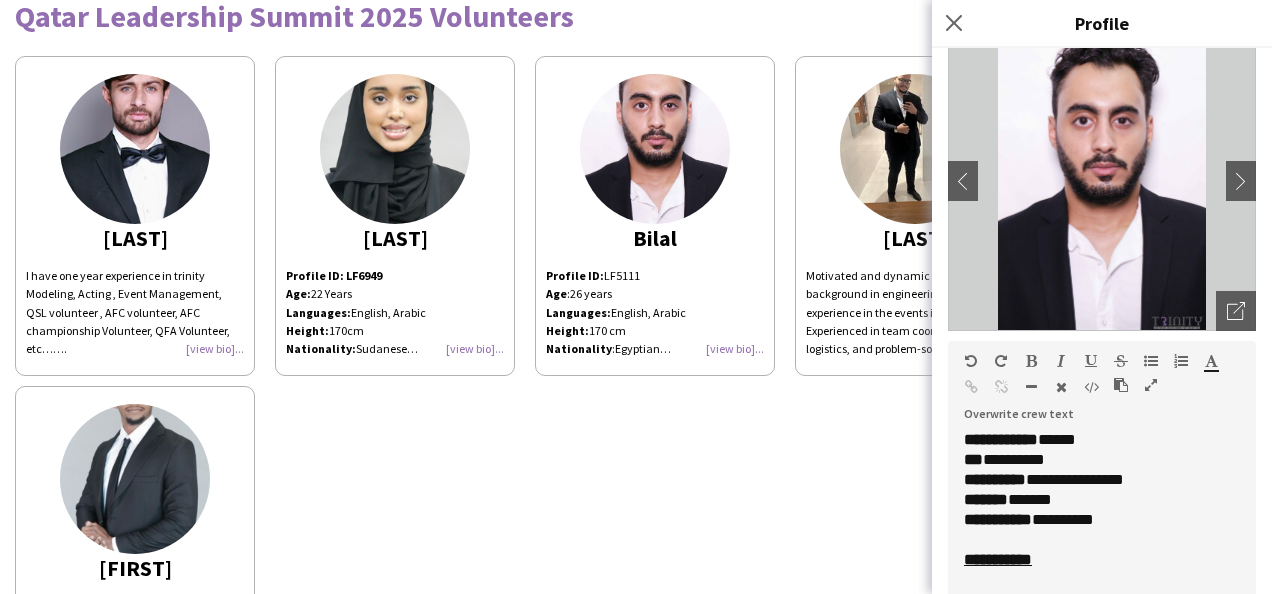 click on "Thoroughly checking guests' tickets and ensuring they are directed to their correct designated locations. Asian Cup Front Desk Hostess | Thoroughly checking guests' tickets and ensuring they are directed to their correct designated locations. FIFA World Cup 2022 VIP host | Welcome and assisted the VIP guests to their designated skyboxes. Present and attentive whenever guests have inquiries. [LAST]
Profile ID: LF5111 Age : 26 years Languages: English, Arabic Height: 170 cm Nationality : Egyptian Experience: Qatar Racing & Equestrian Club - HH The Amir Sword Festival 2024 - 2025 Race Meetings Usher & Host FIFA Intercontinental Cup Qatar 2024 Hospitality Host & Buggy Driver [LAST]" 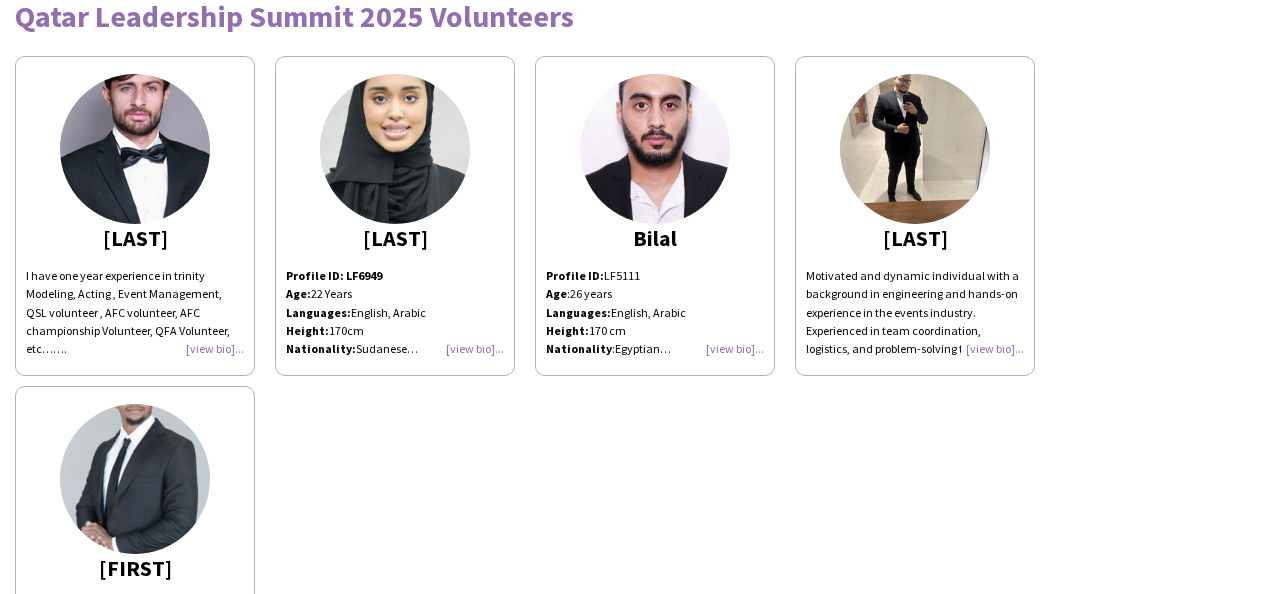 click on "Profile ID: LF6949" 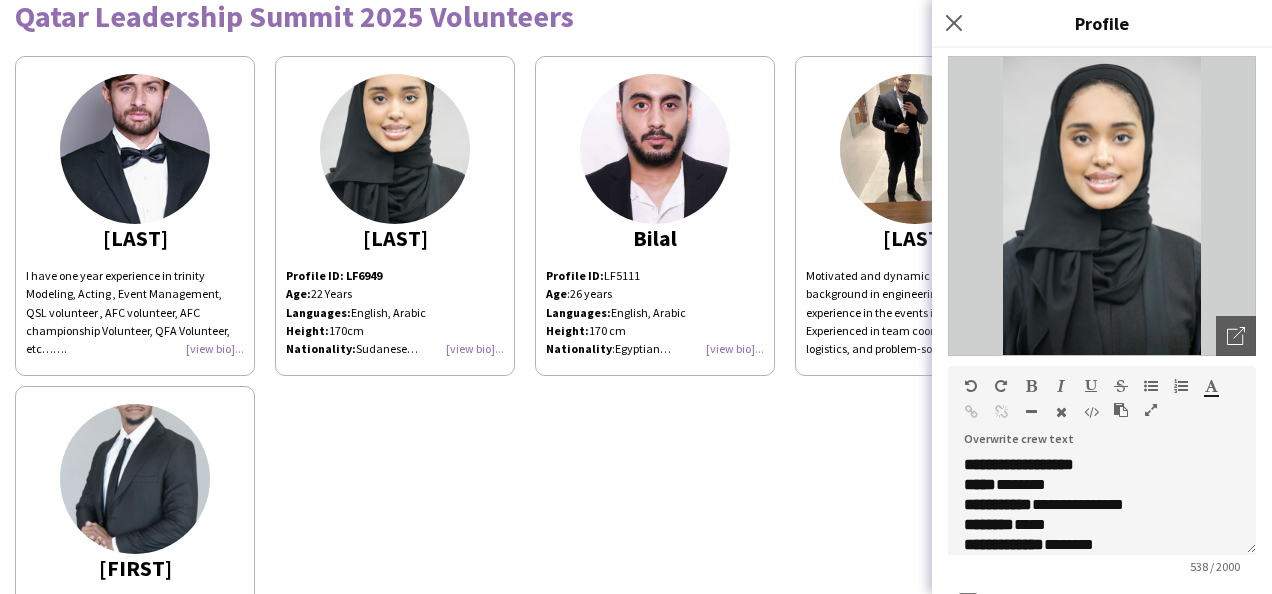 scroll, scrollTop: 200, scrollLeft: 0, axis: vertical 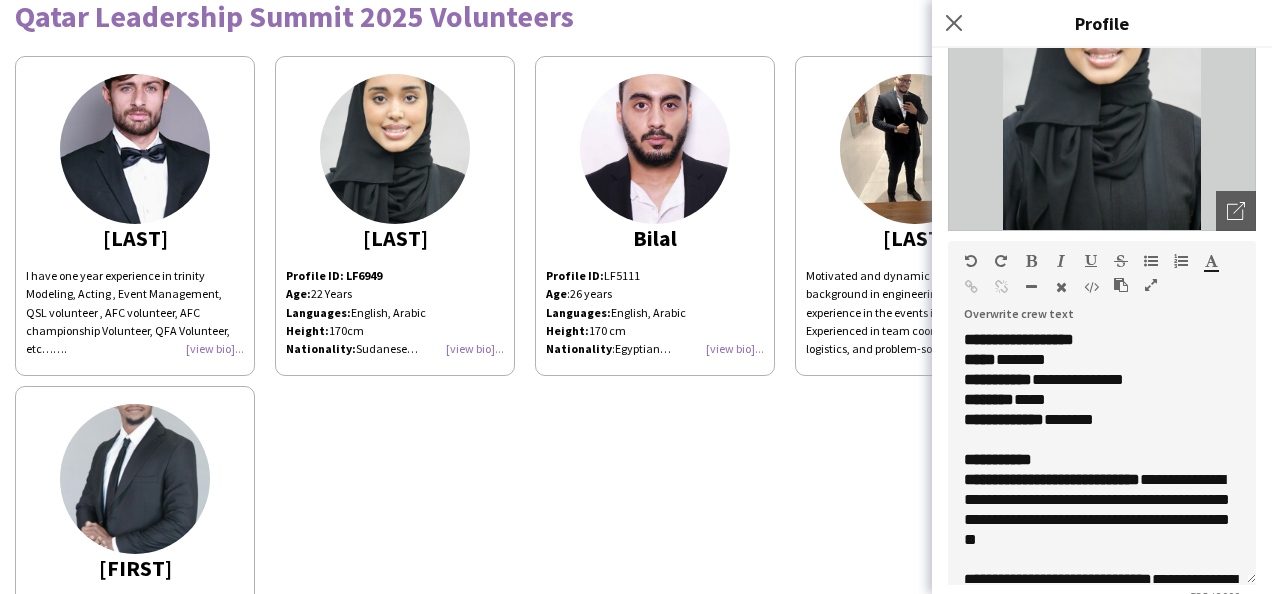 drag, startPoint x: 1236, startPoint y: 422, endPoint x: 1227, endPoint y: 580, distance: 158.25612 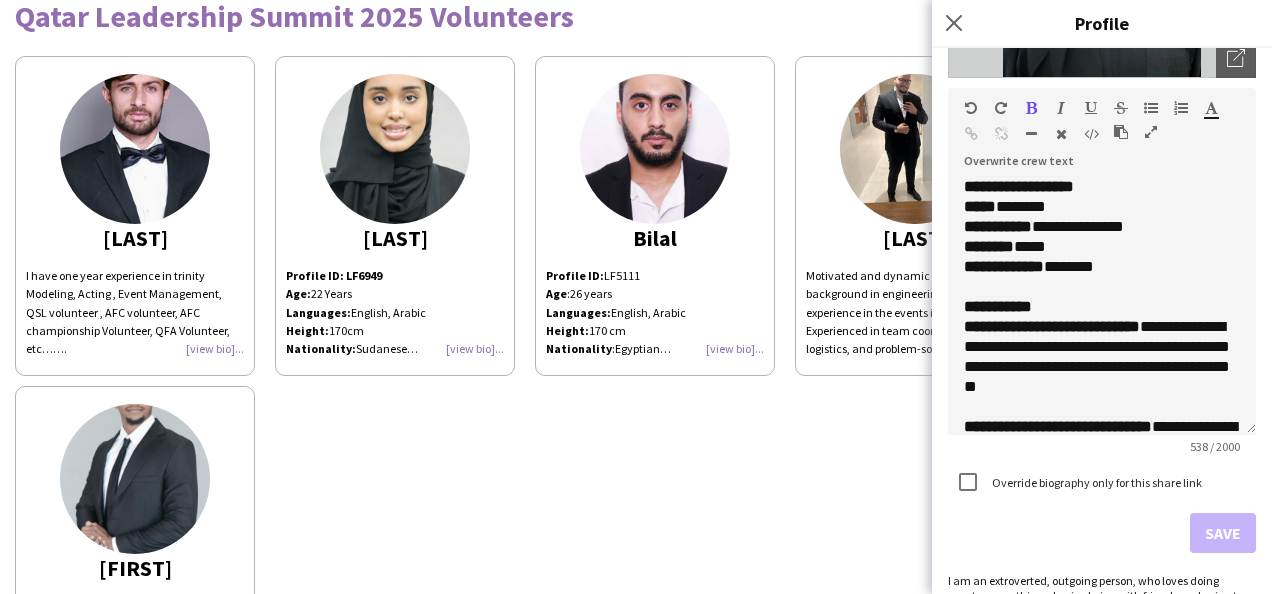 scroll, scrollTop: 400, scrollLeft: 0, axis: vertical 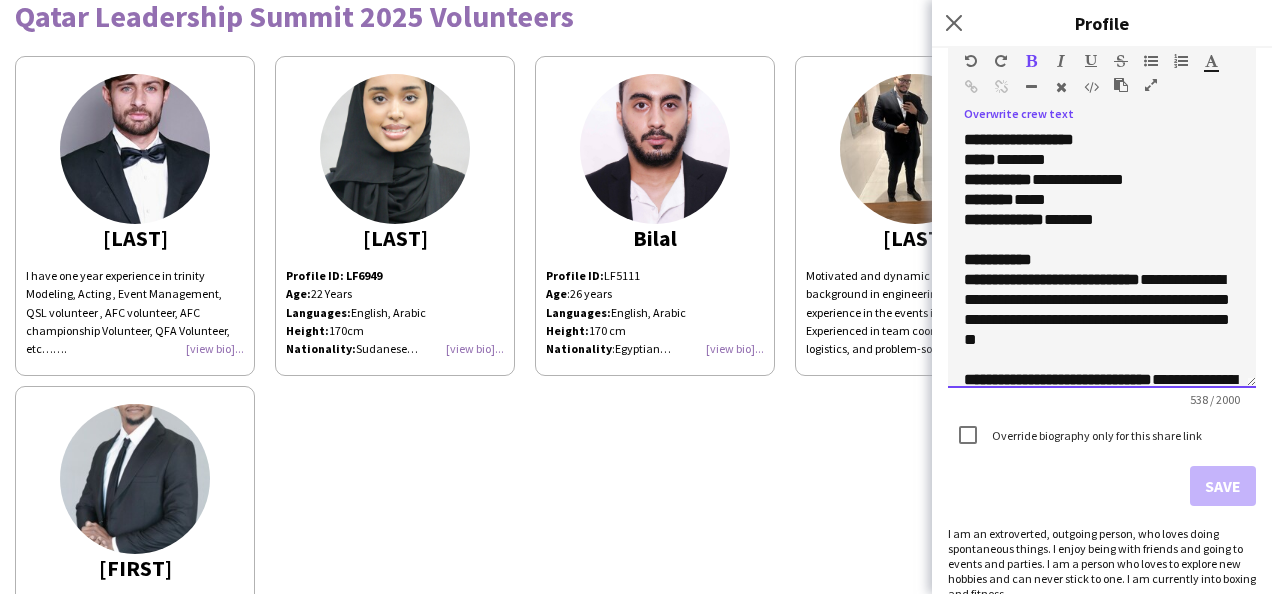 click on "**********" at bounding box center [1102, 259] 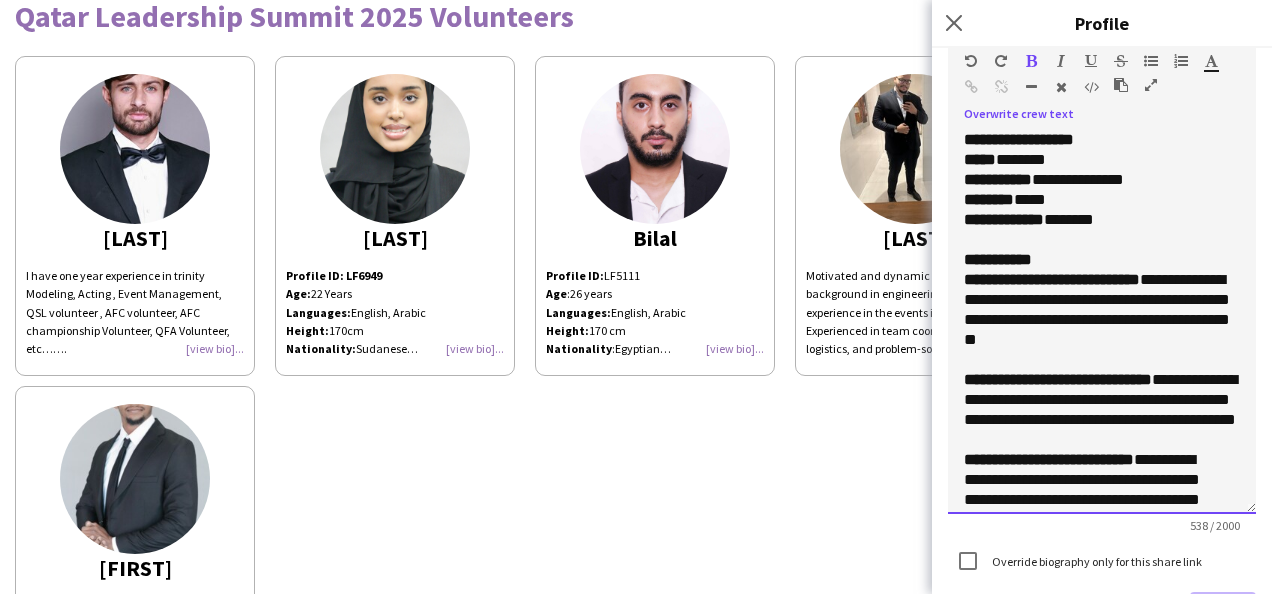 drag, startPoint x: 1232, startPoint y: 380, endPoint x: 1224, endPoint y: 498, distance: 118.270874 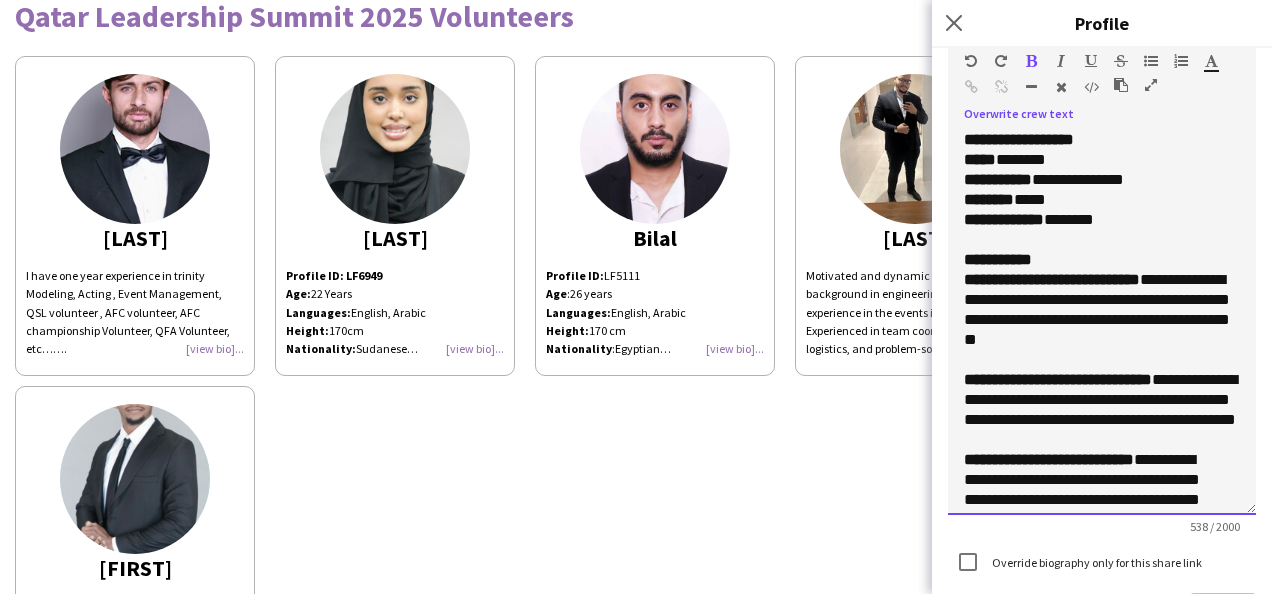 click on "**********" at bounding box center (1102, 260) 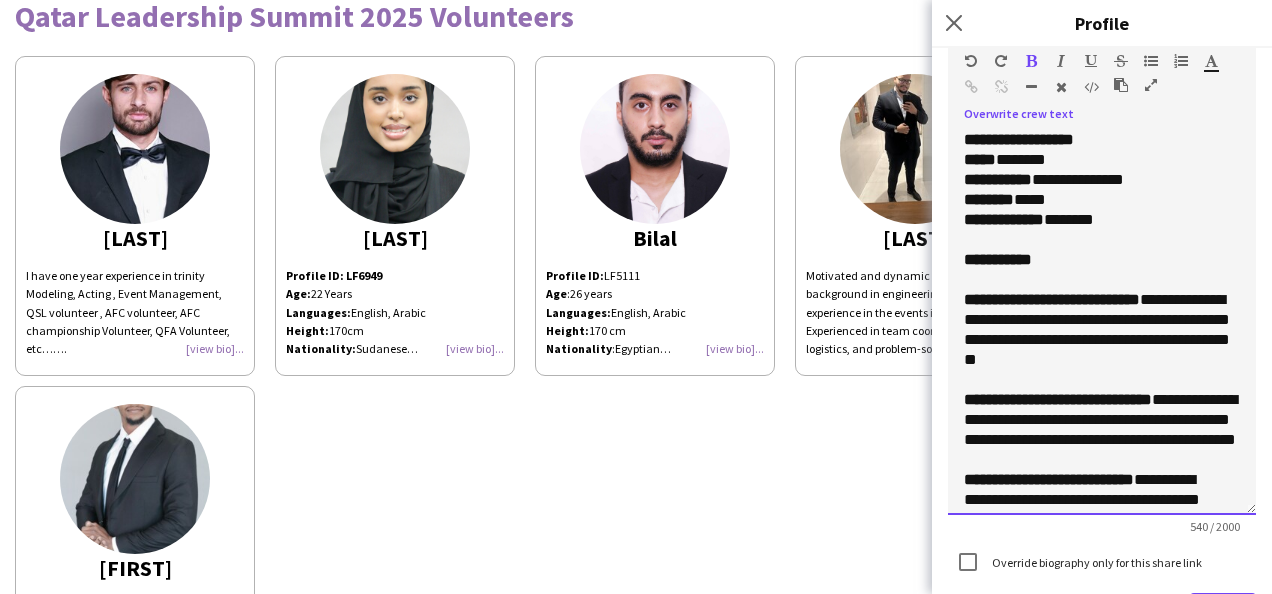 click on "**********" at bounding box center (998, 259) 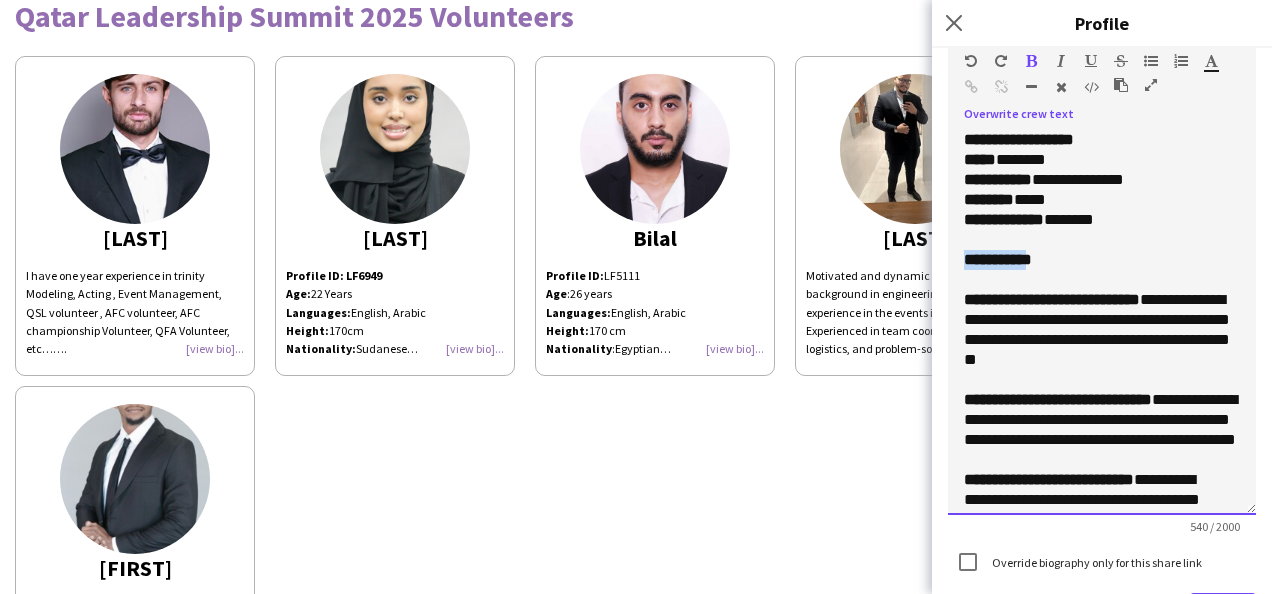 click on "**********" at bounding box center [998, 259] 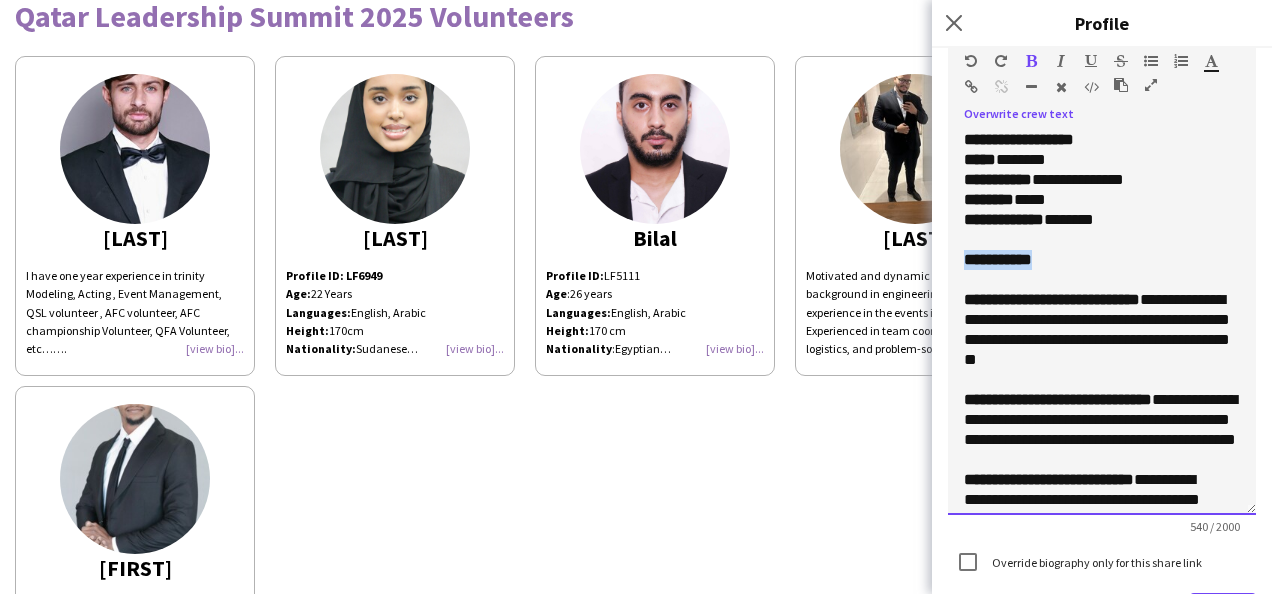click on "**********" at bounding box center [998, 259] 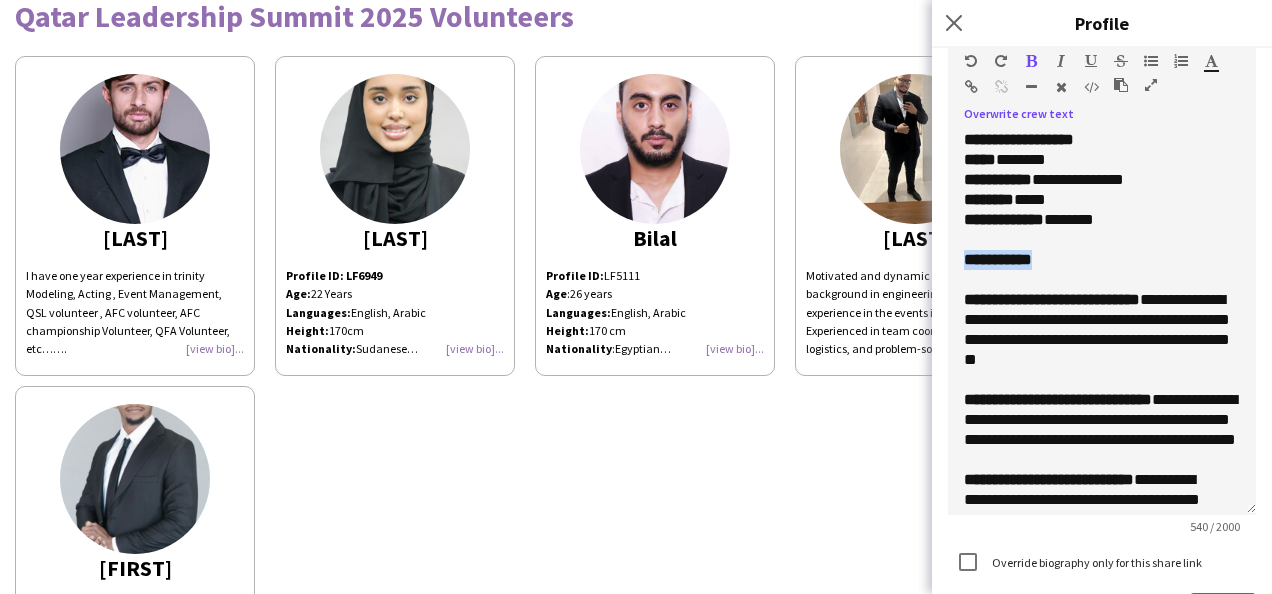 click at bounding box center [1091, 61] 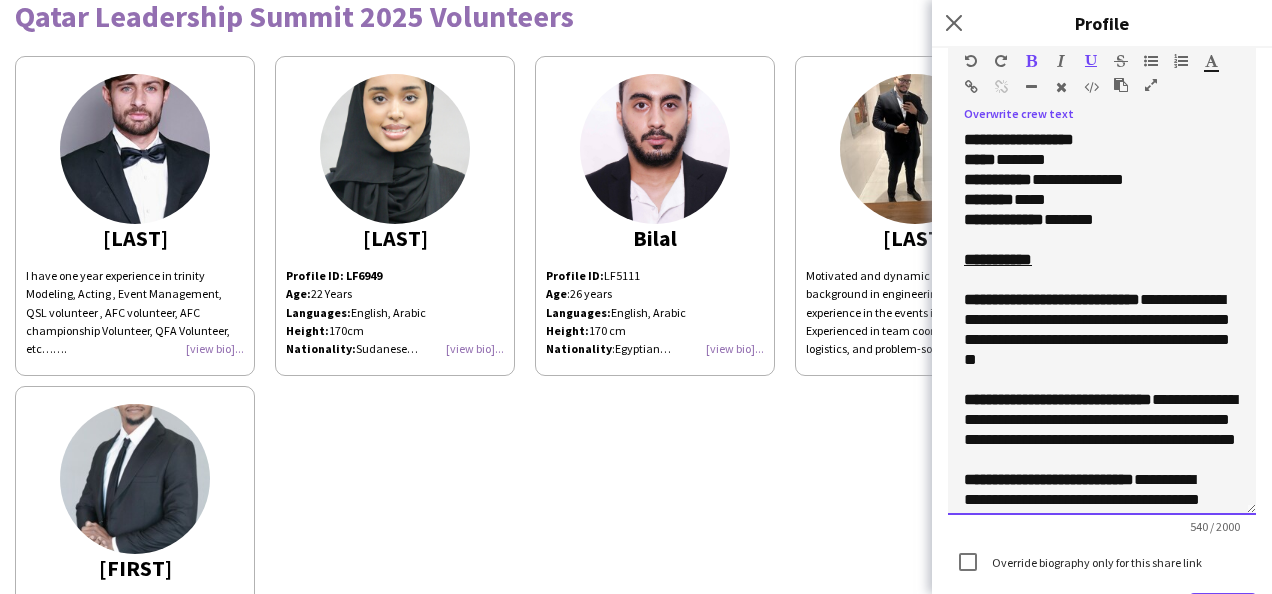 click at bounding box center [1102, 240] 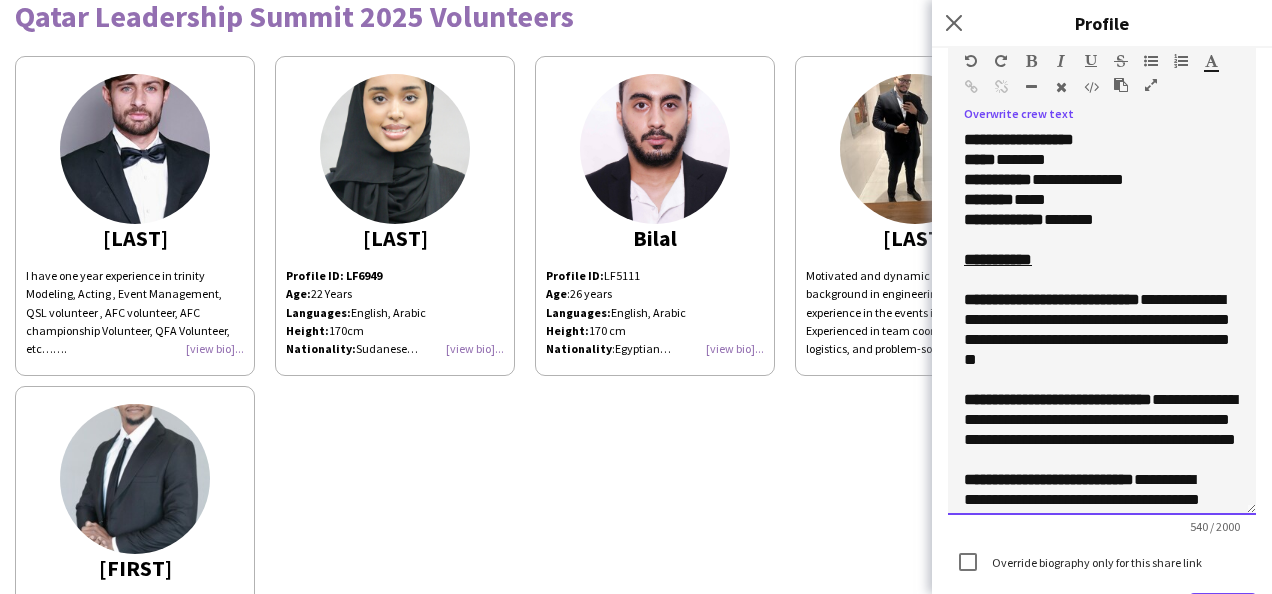 click on "**********" at bounding box center (1052, 299) 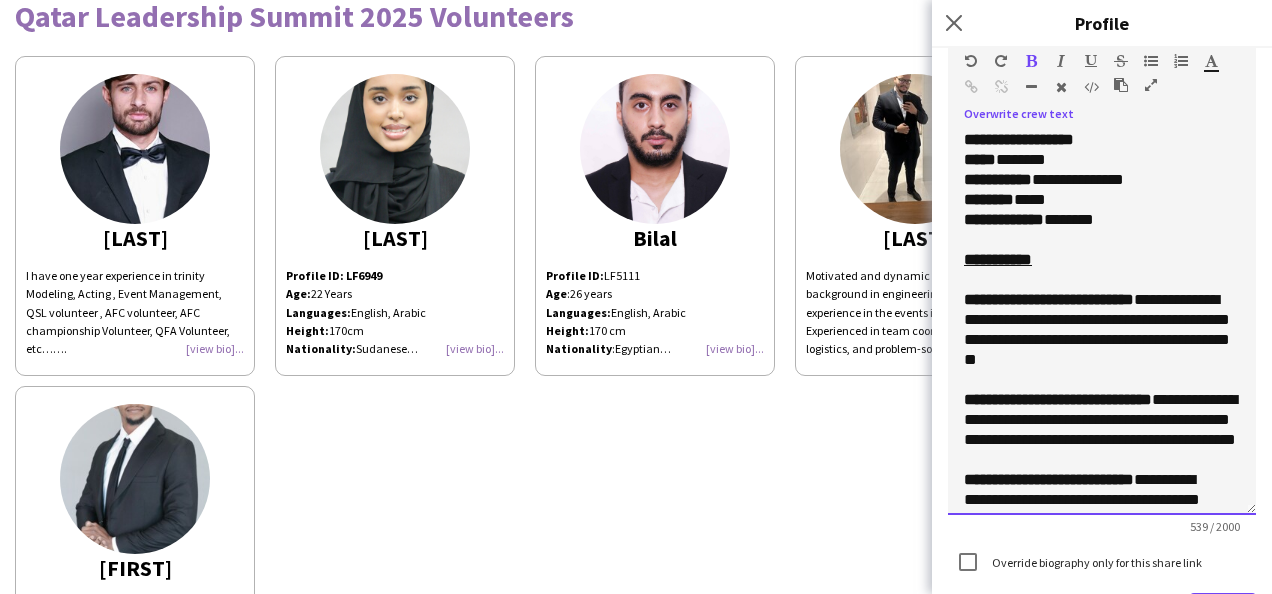 click on "**********" at bounding box center (1102, 330) 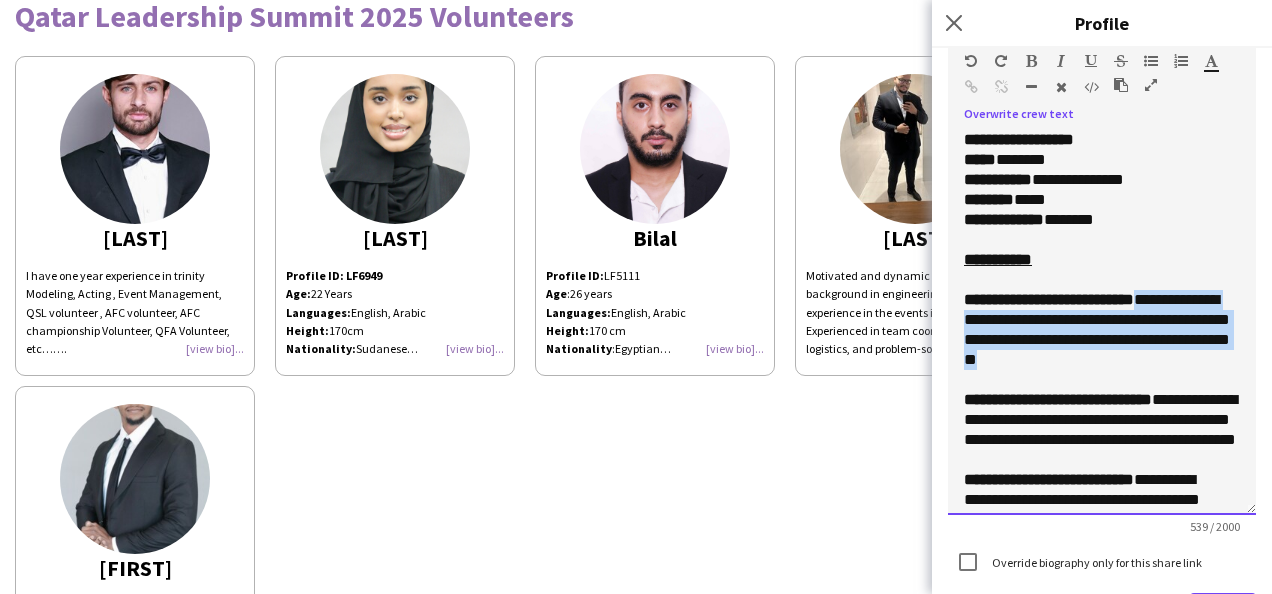 drag, startPoint x: 1194, startPoint y: 363, endPoint x: 1170, endPoint y: 304, distance: 63.694584 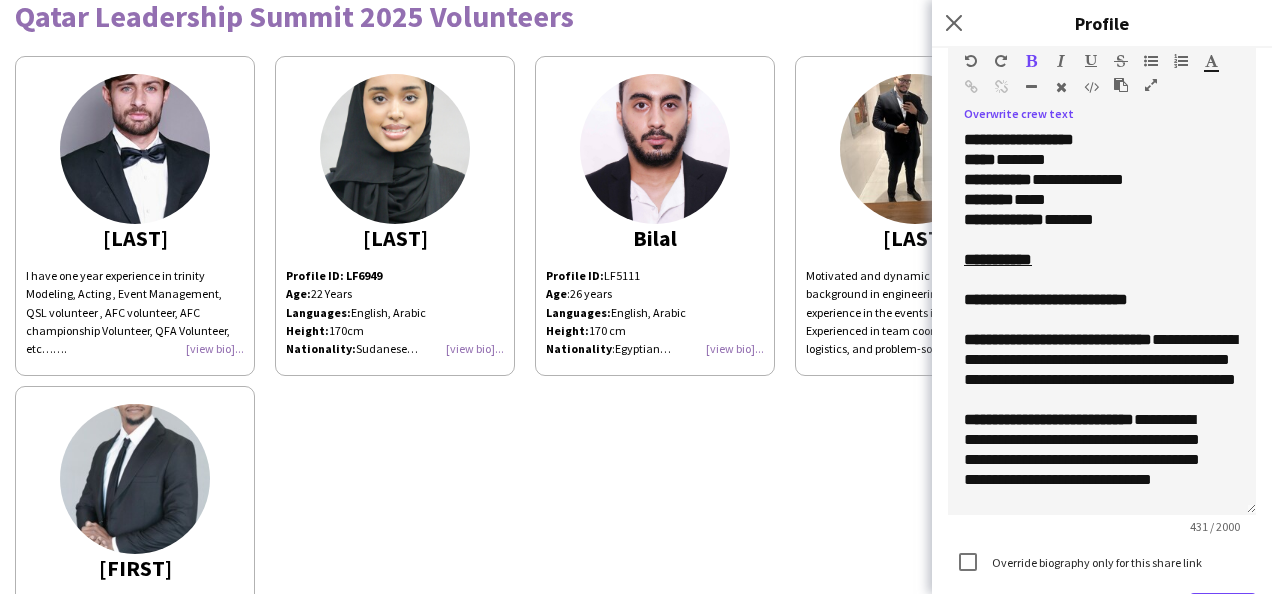 click at bounding box center (1151, 61) 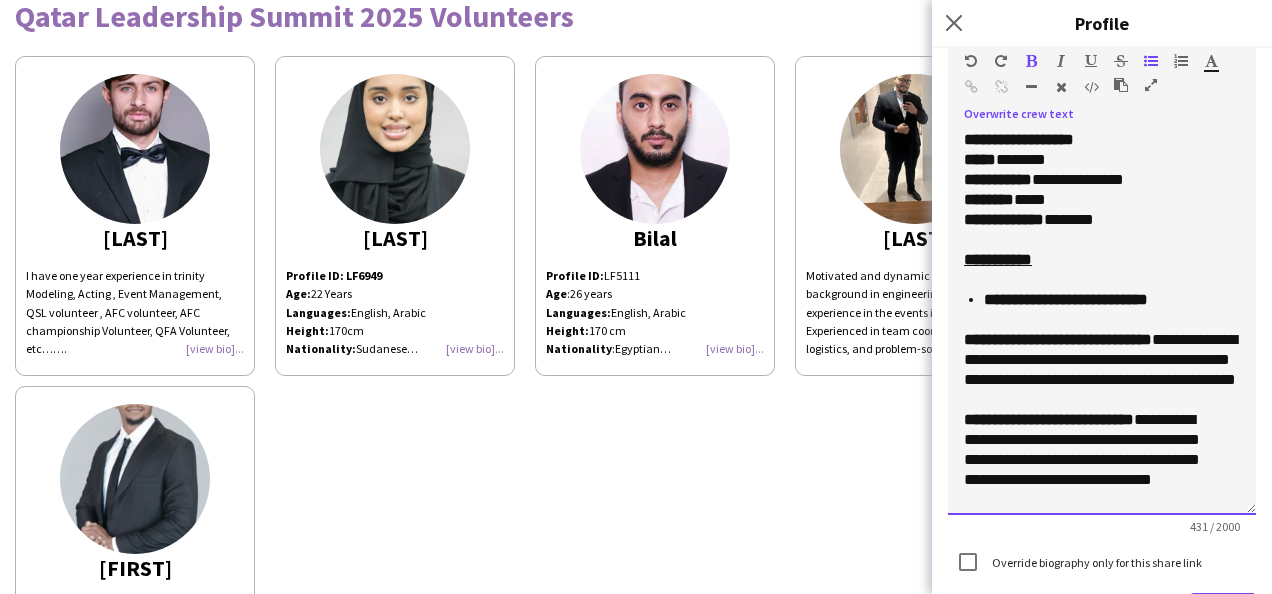 click on "**********" at bounding box center (1066, 299) 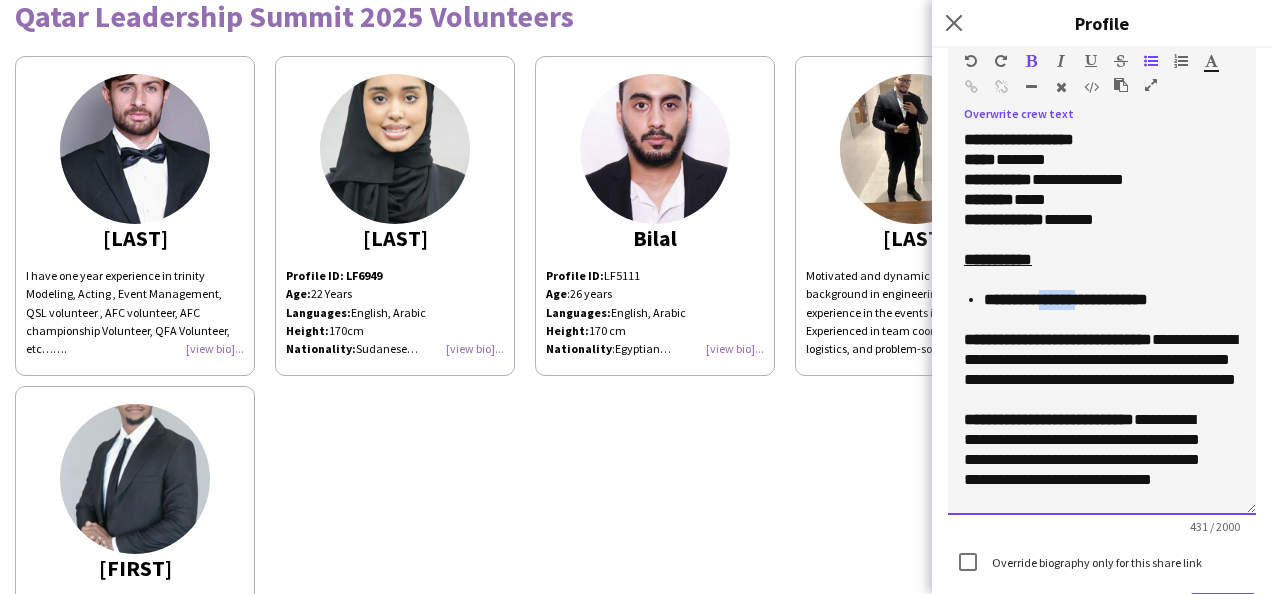 click on "**********" at bounding box center [1066, 299] 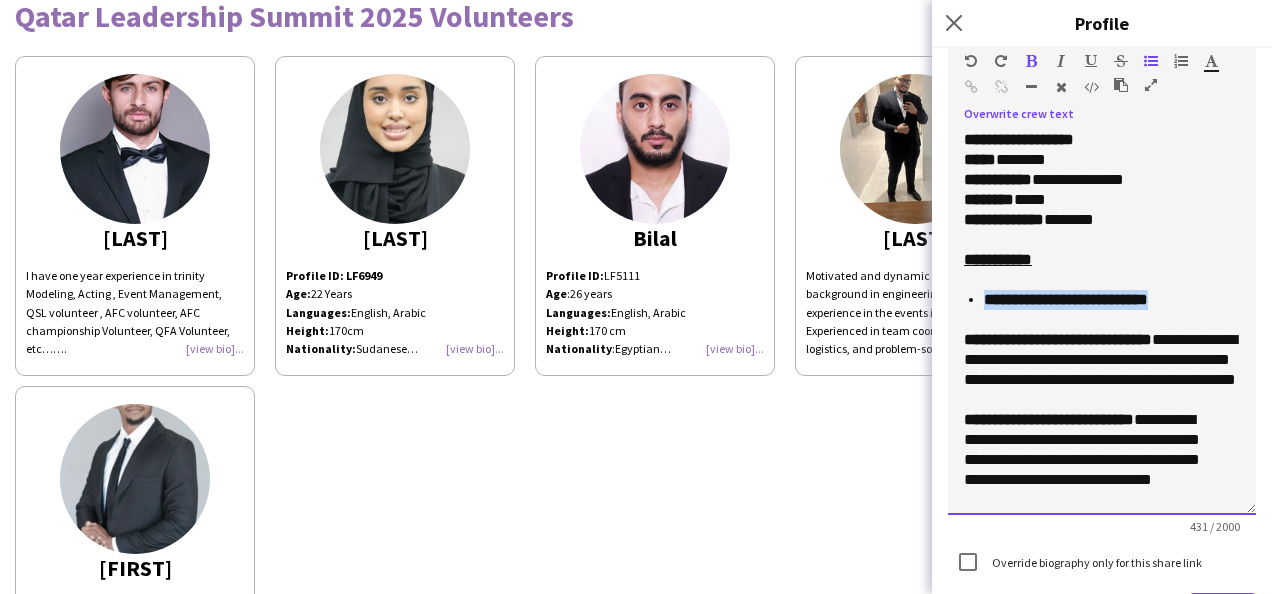 click on "**********" at bounding box center [1066, 299] 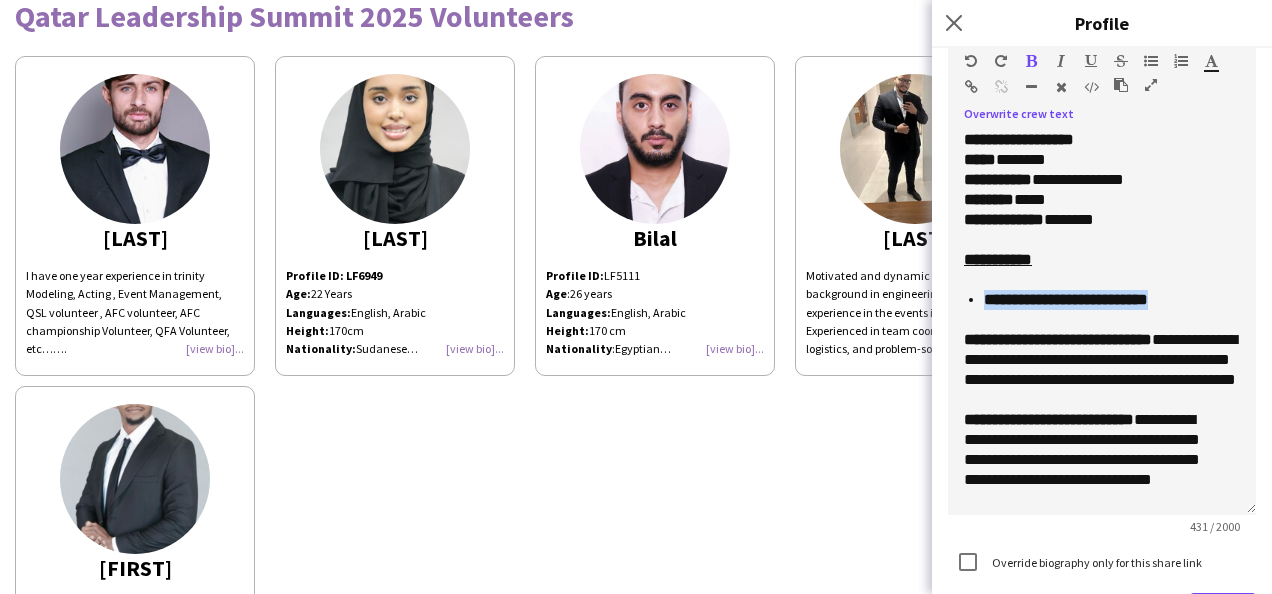 click at bounding box center (1031, 61) 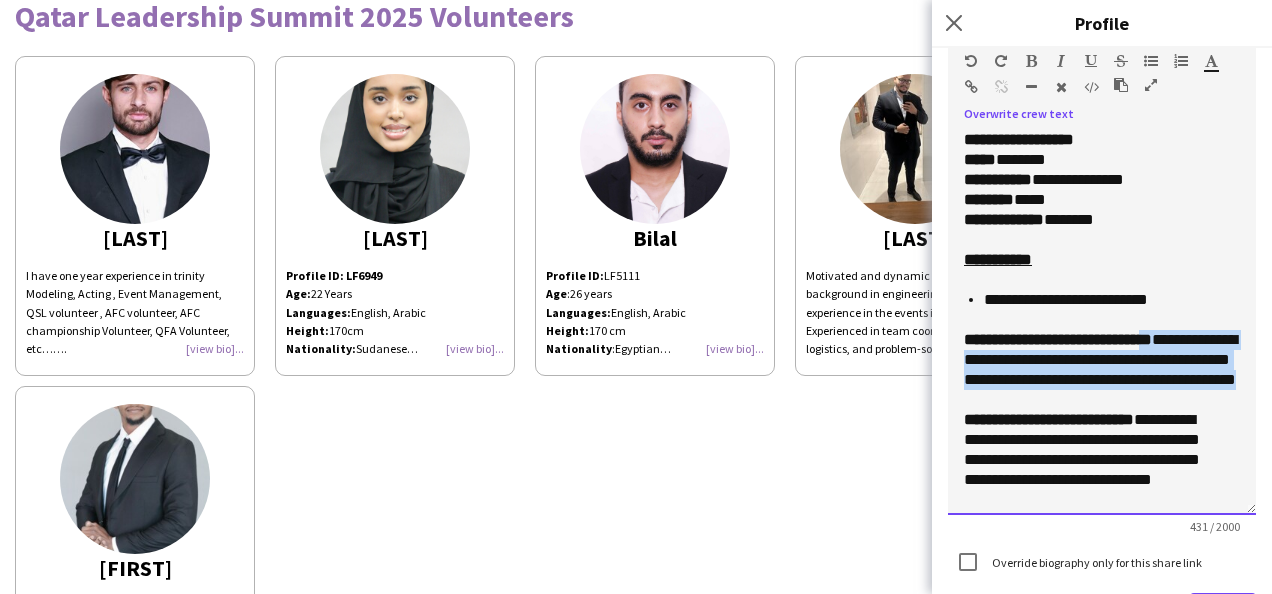 drag, startPoint x: 1196, startPoint y: 404, endPoint x: 1174, endPoint y: 334, distance: 73.37575 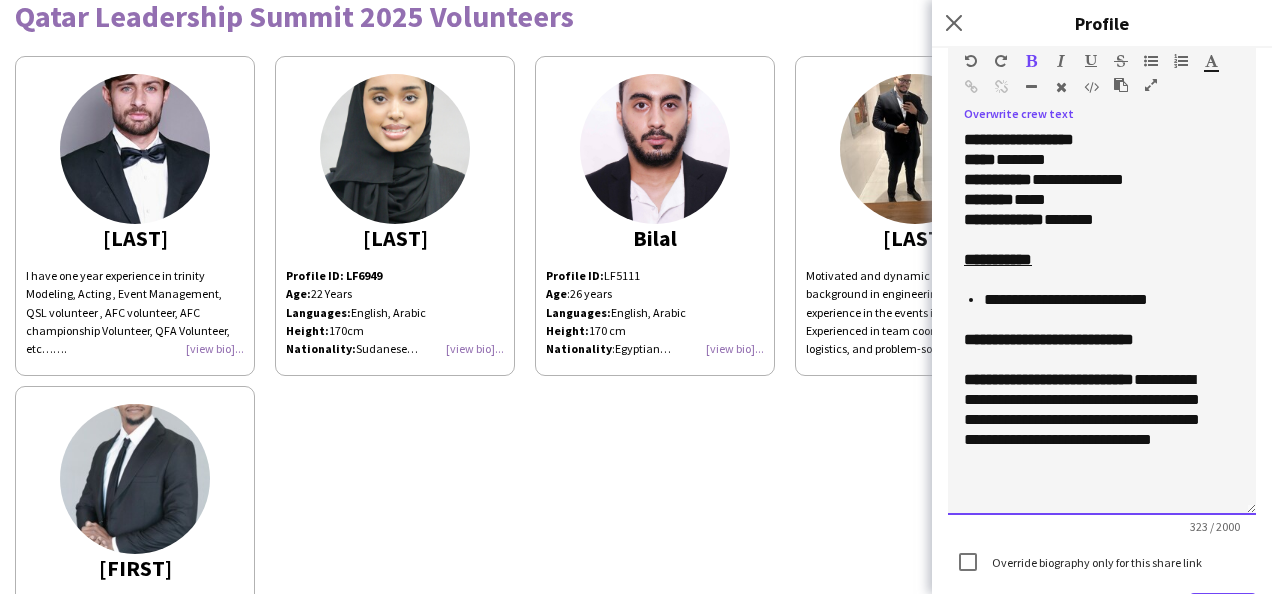 click on "**********" at bounding box center [1049, 339] 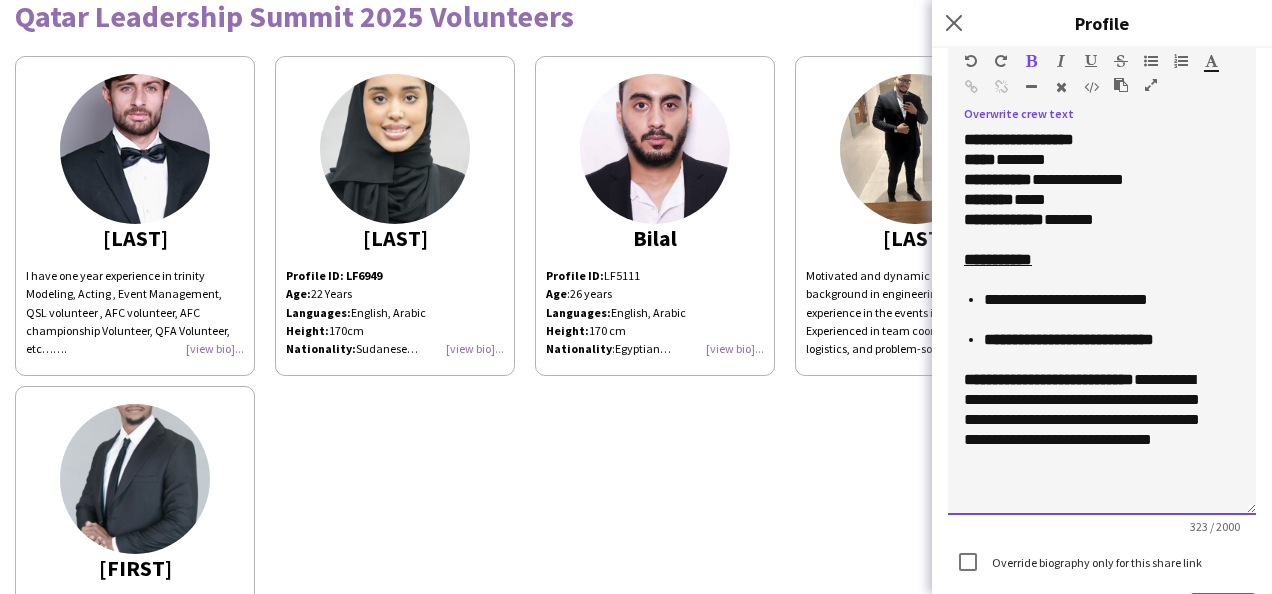 click on "**********" at bounding box center [1069, 339] 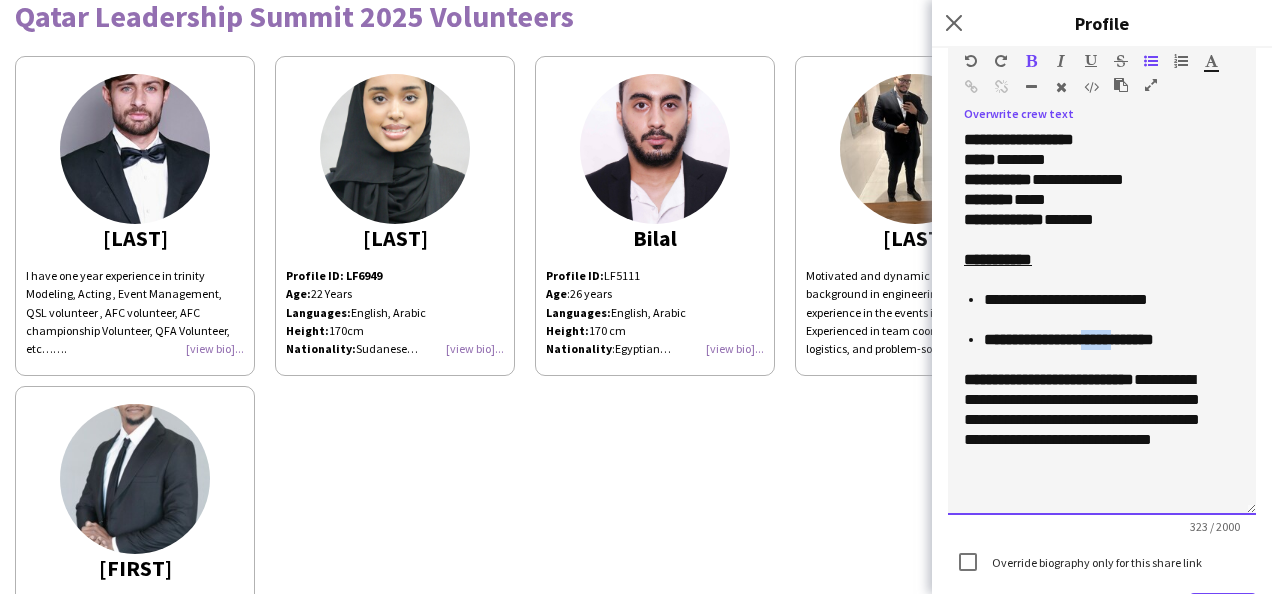 click on "**********" at bounding box center (1069, 339) 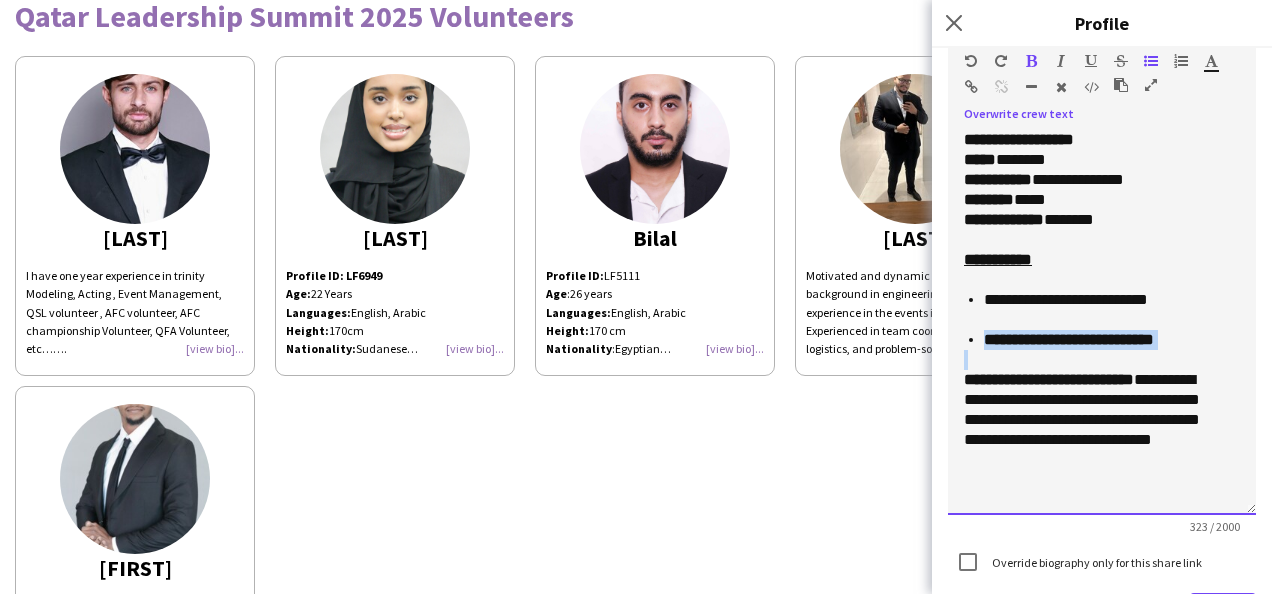 click on "**********" at bounding box center [1069, 339] 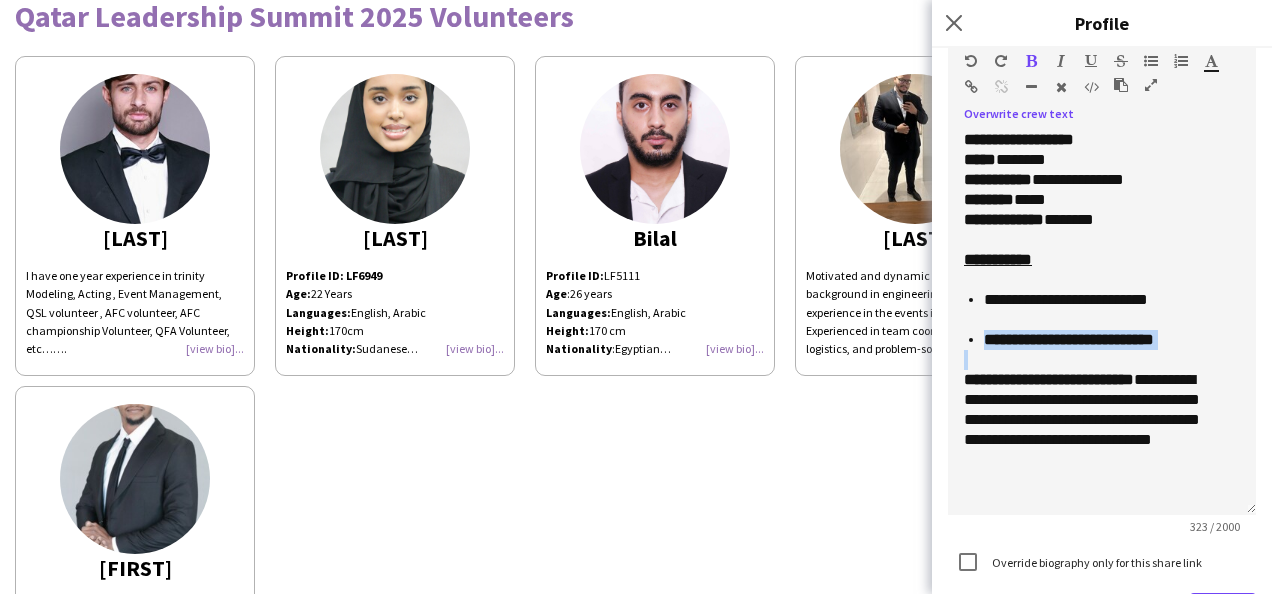 click at bounding box center [1031, 61] 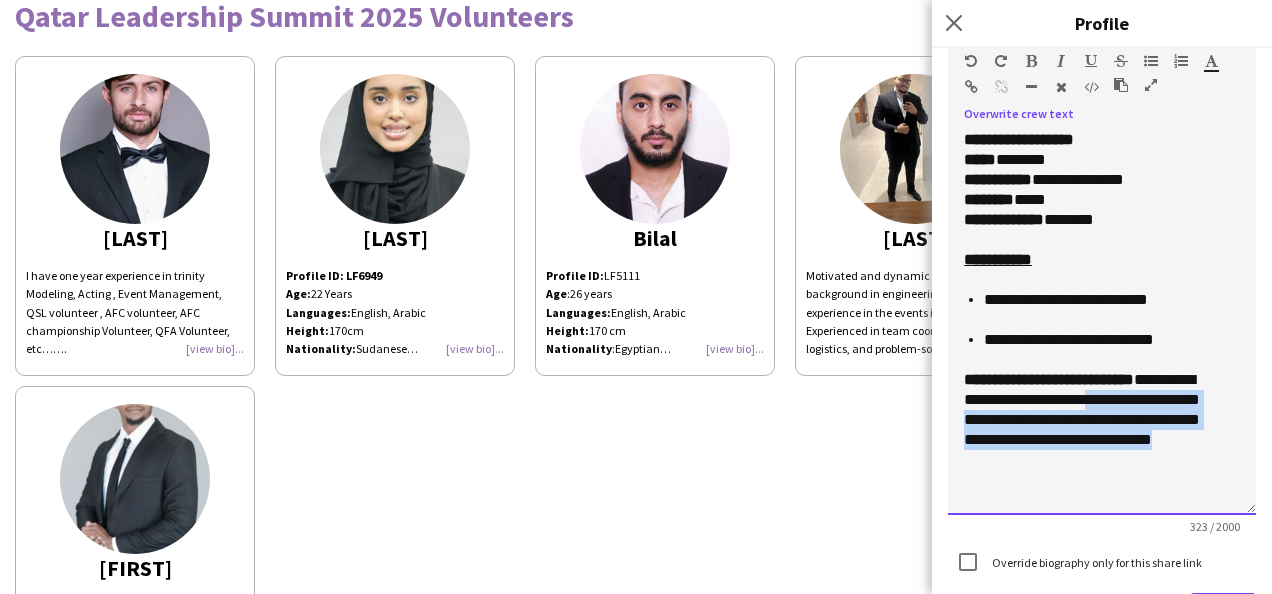 drag, startPoint x: 1056, startPoint y: 464, endPoint x: 1164, endPoint y: 392, distance: 129.79985 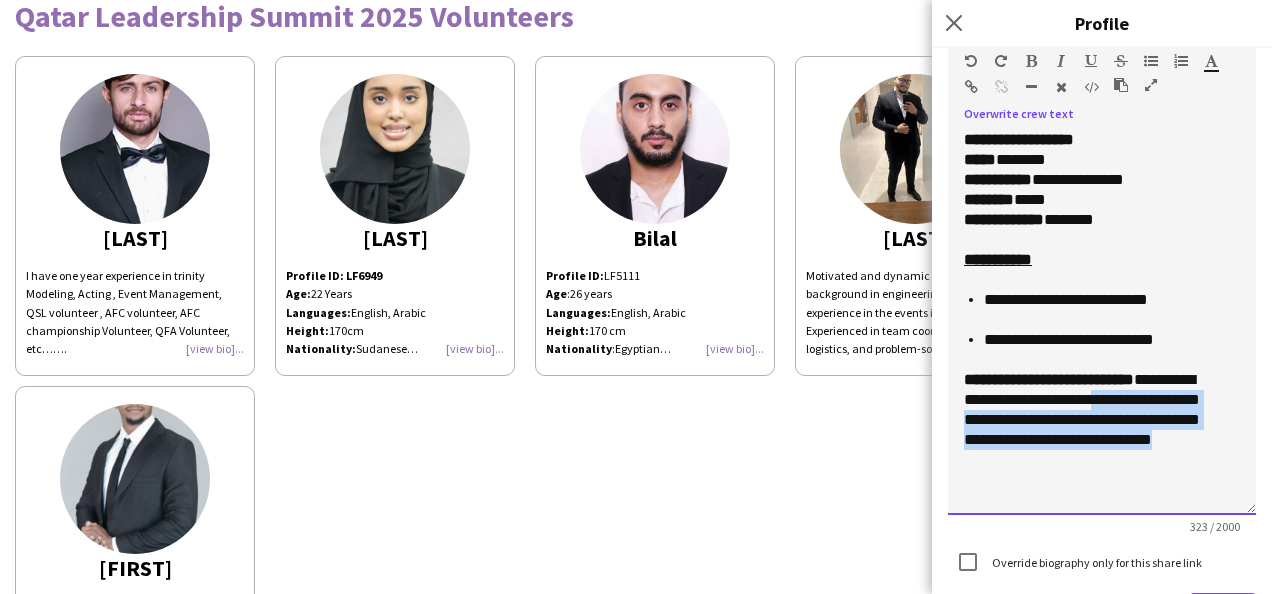 click on "**********" at bounding box center (1102, 322) 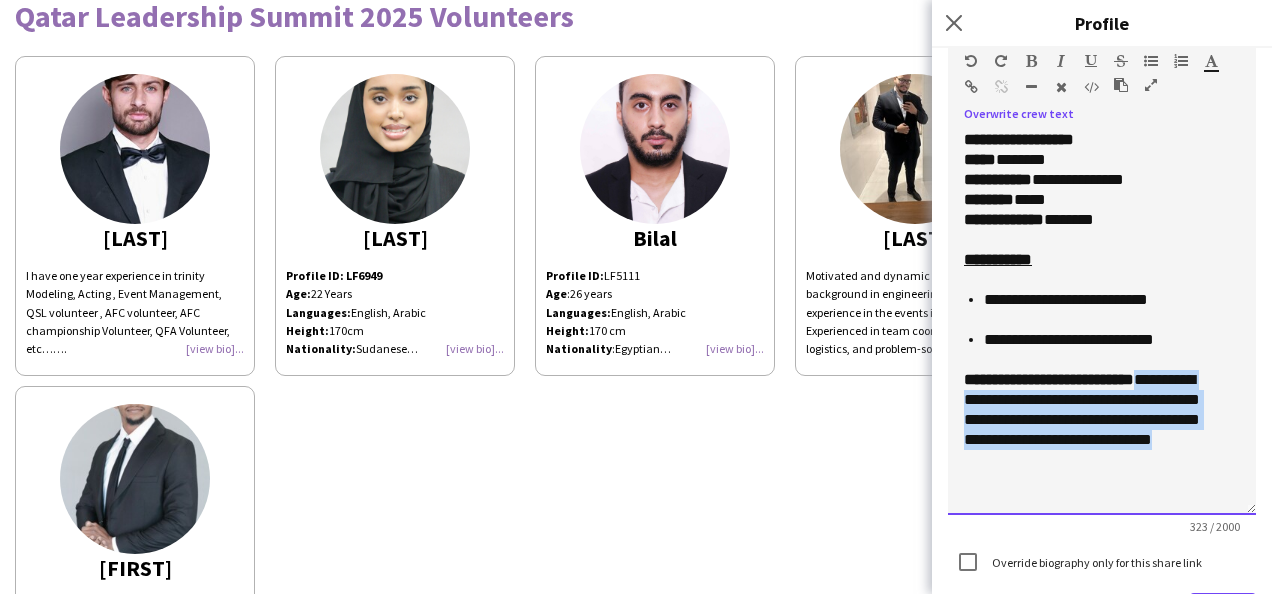 drag, startPoint x: 1090, startPoint y: 468, endPoint x: 1167, endPoint y: 374, distance: 121.511314 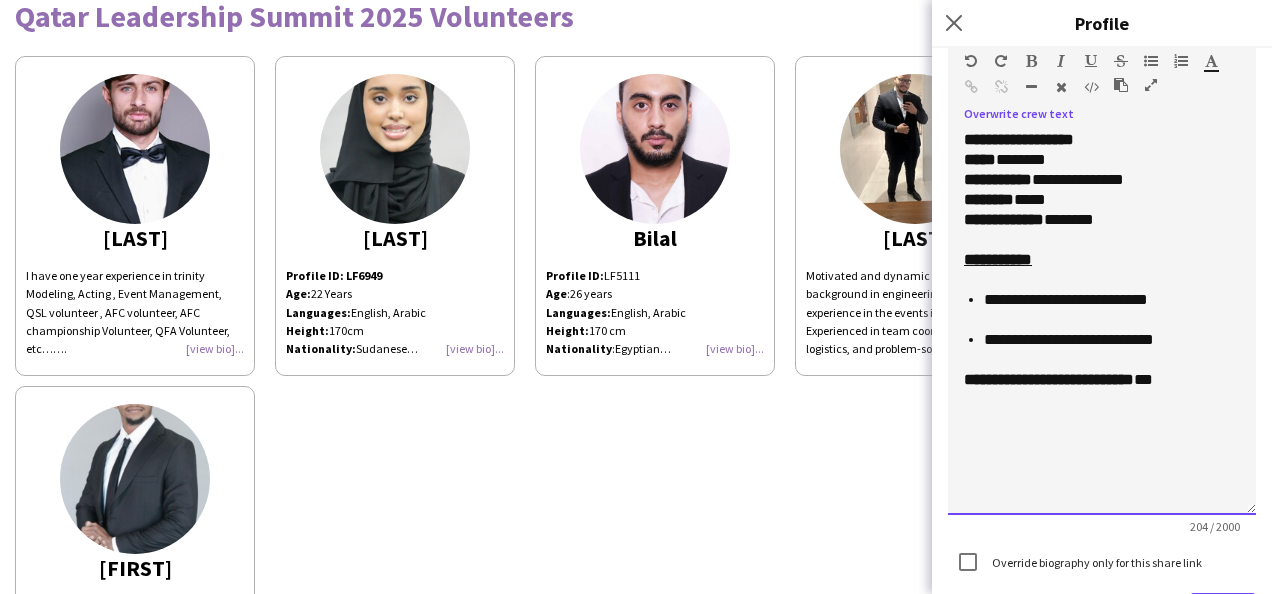 click on "**********" at bounding box center [1094, 380] 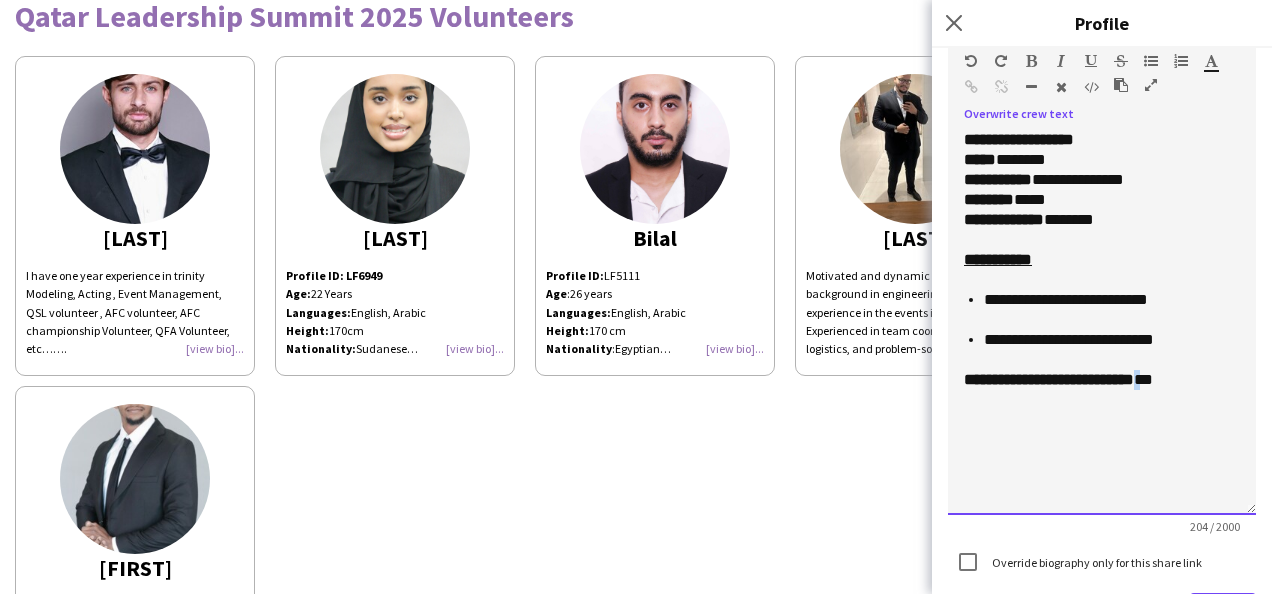 click on "**********" at bounding box center (1094, 380) 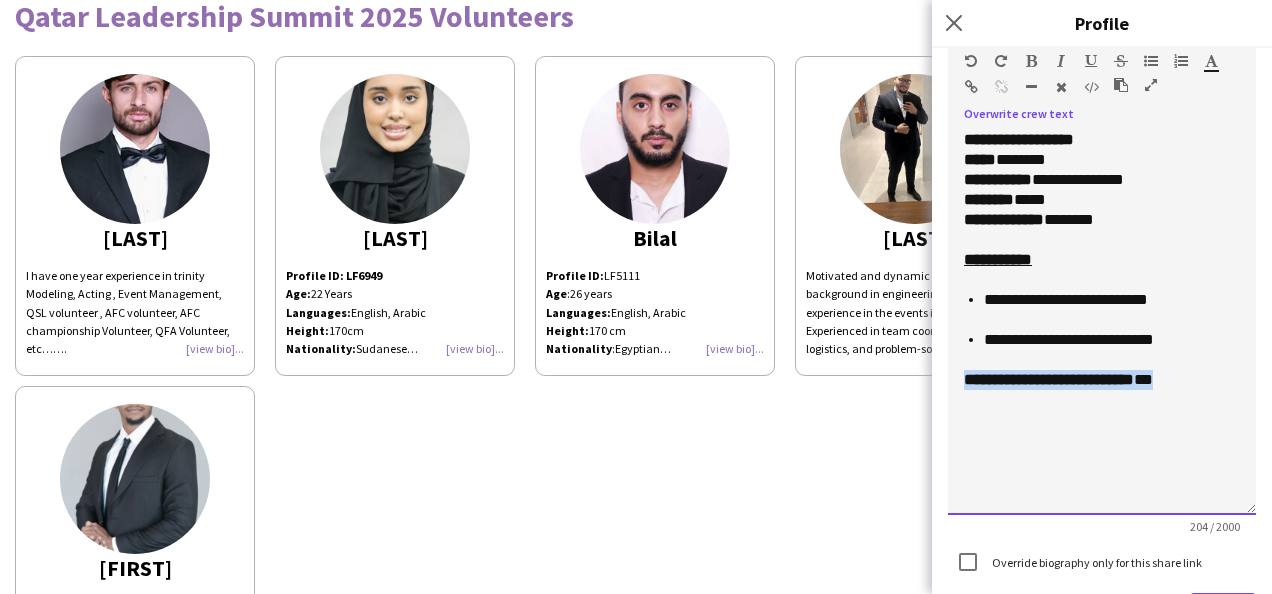 click on "**********" at bounding box center [1094, 380] 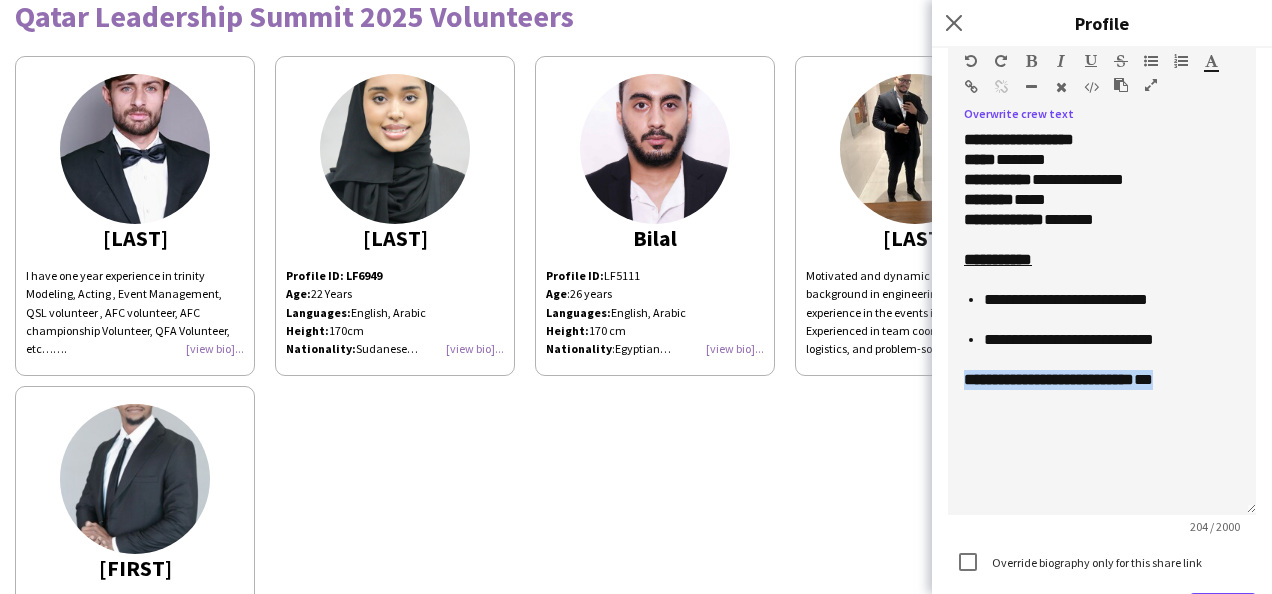 click at bounding box center [1031, 61] 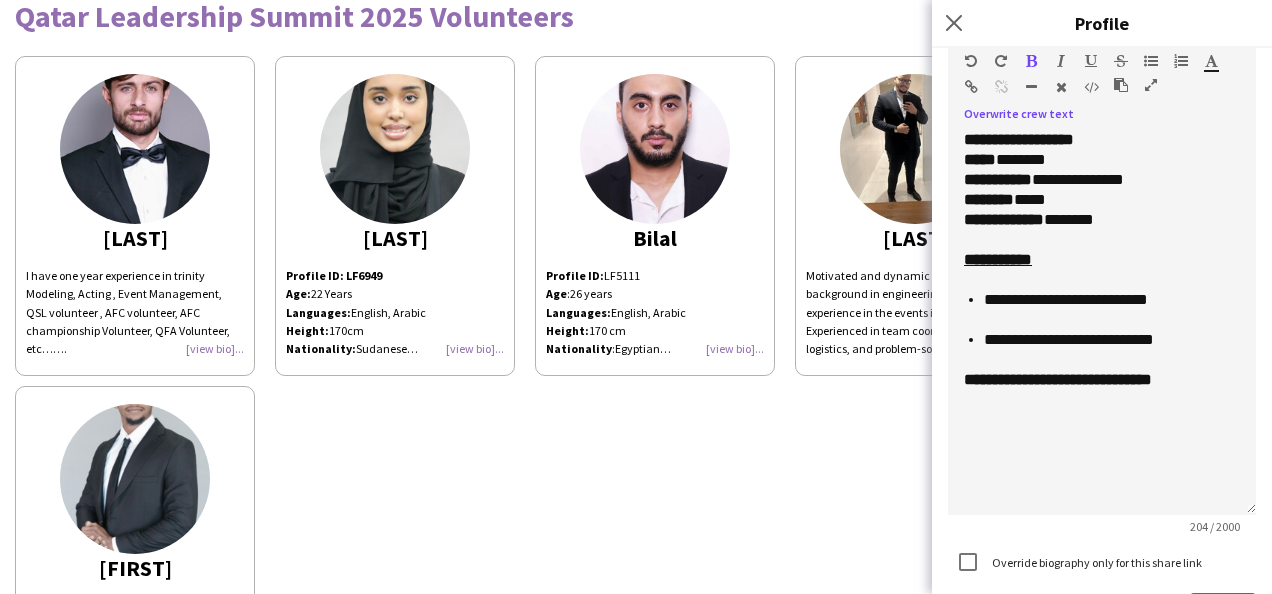 click at bounding box center [1031, 61] 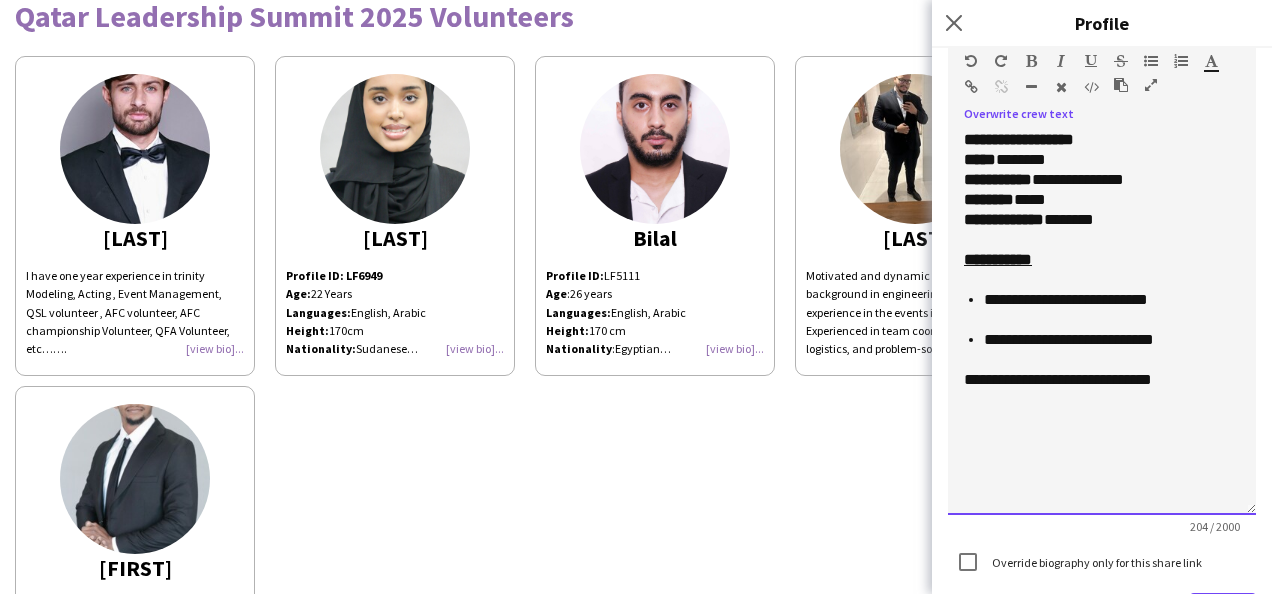 click on "**********" at bounding box center (1094, 380) 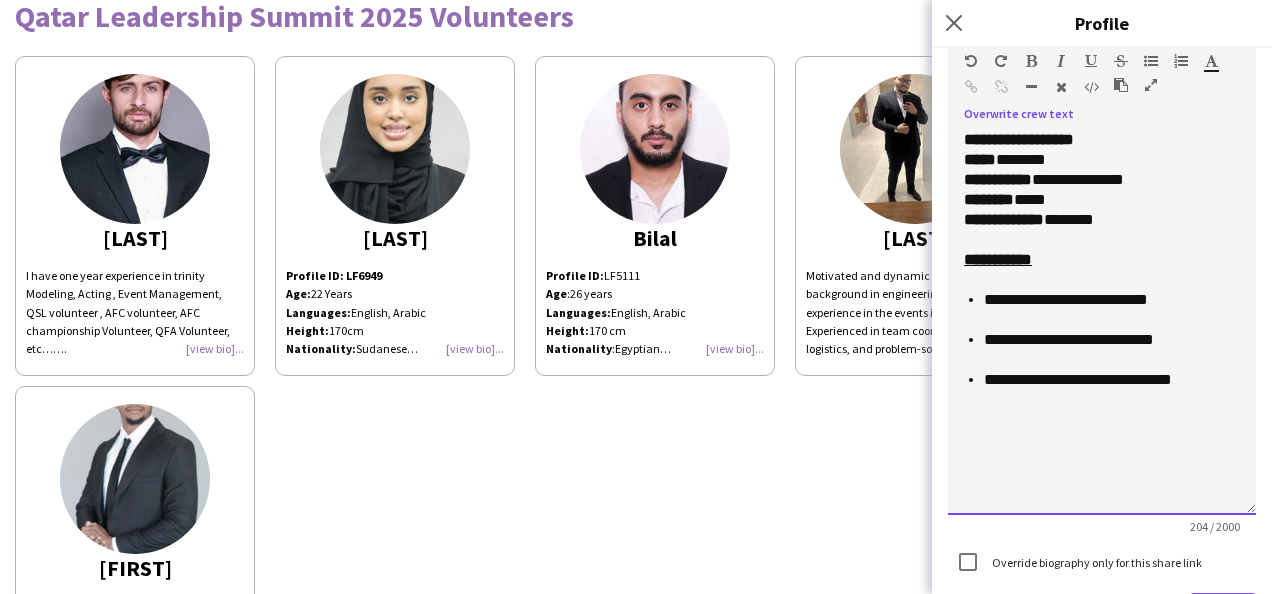 click on "**********" at bounding box center [1066, 299] 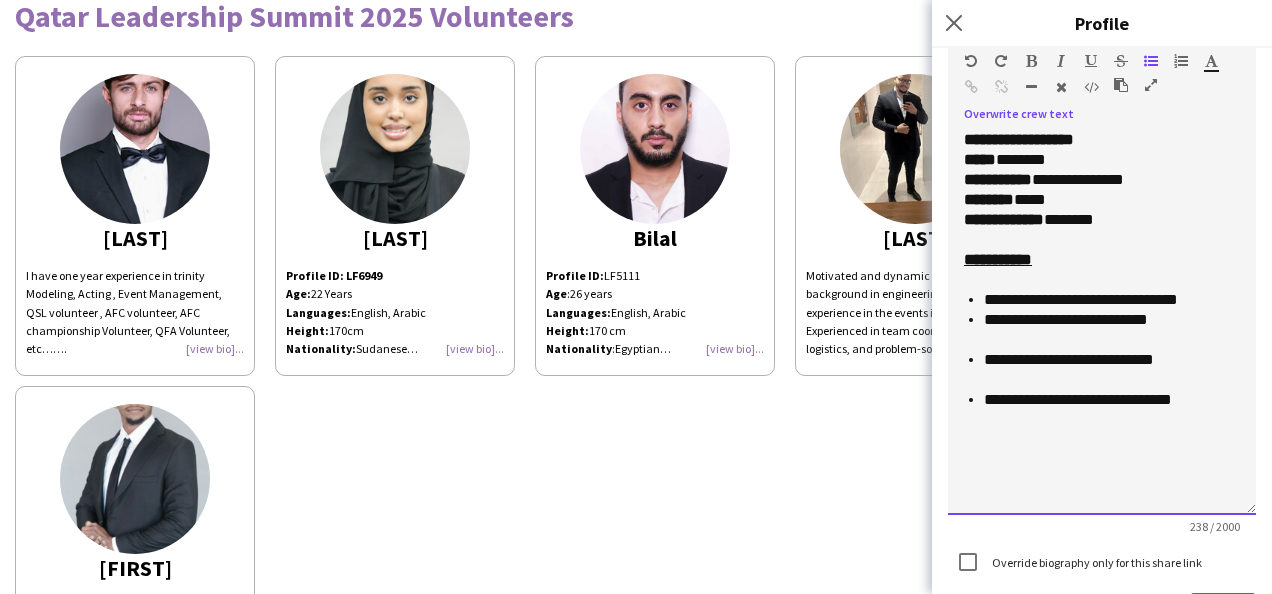 click on "**********" at bounding box center (1102, 322) 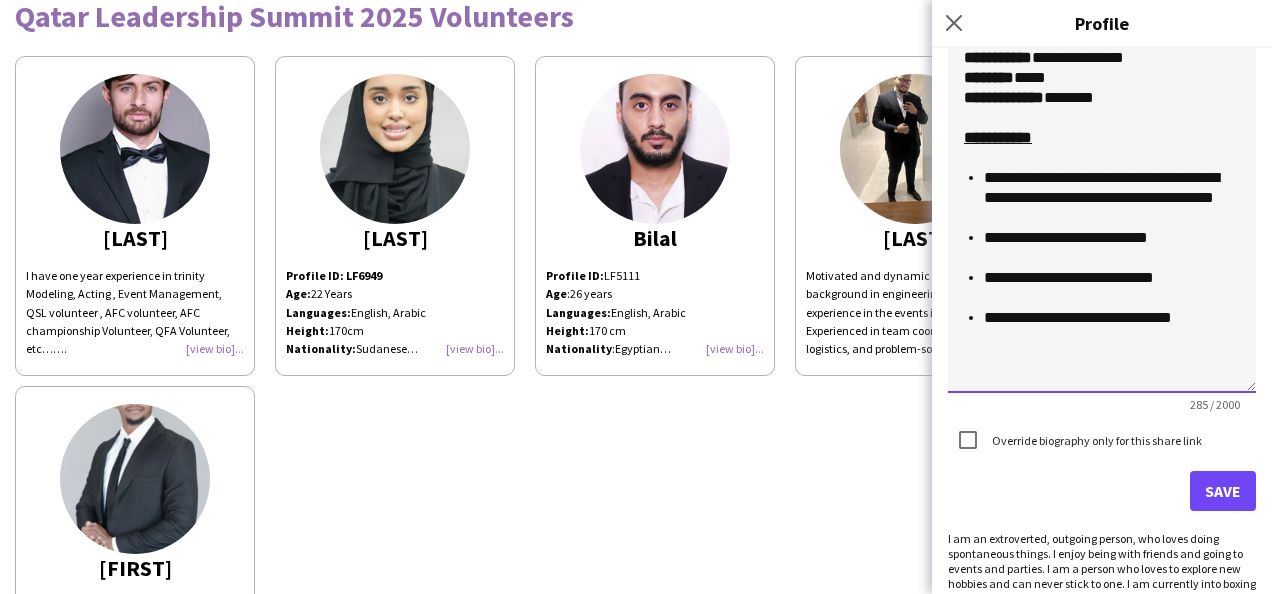 scroll, scrollTop: 550, scrollLeft: 0, axis: vertical 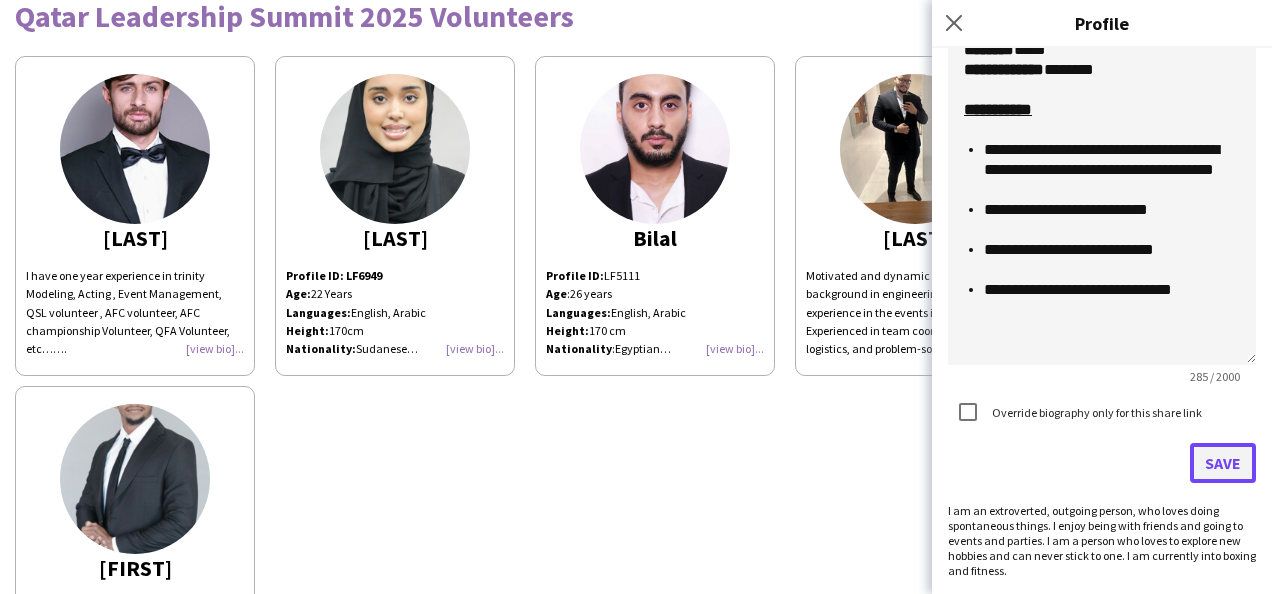 click on "Save" 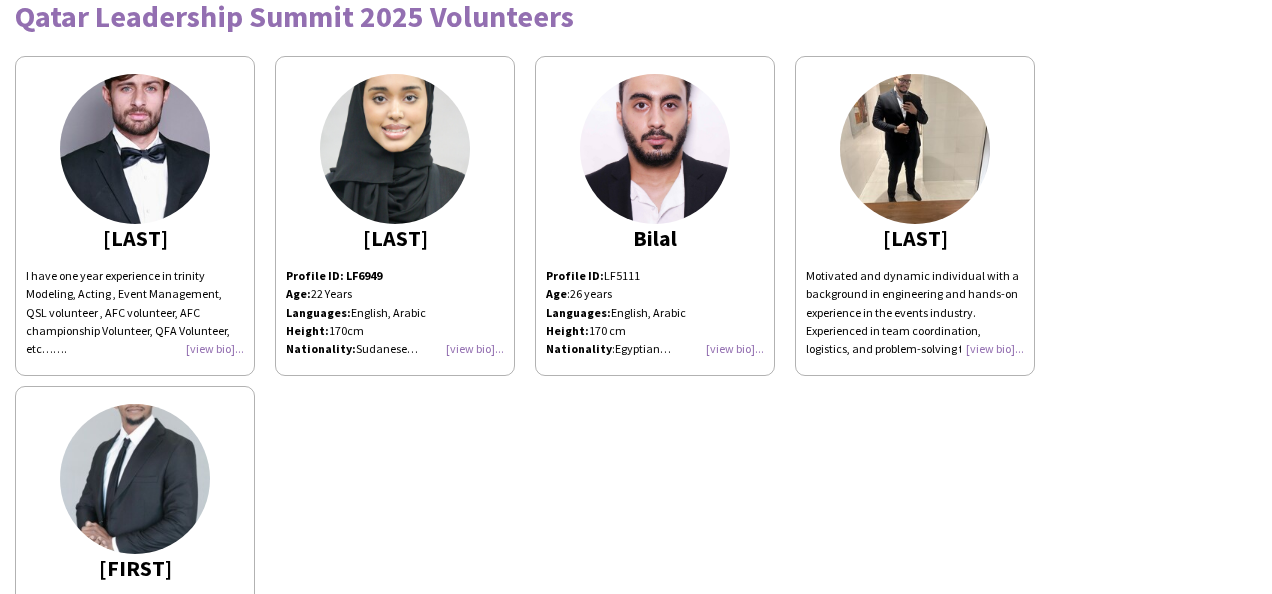 click on "Age :  26 years" 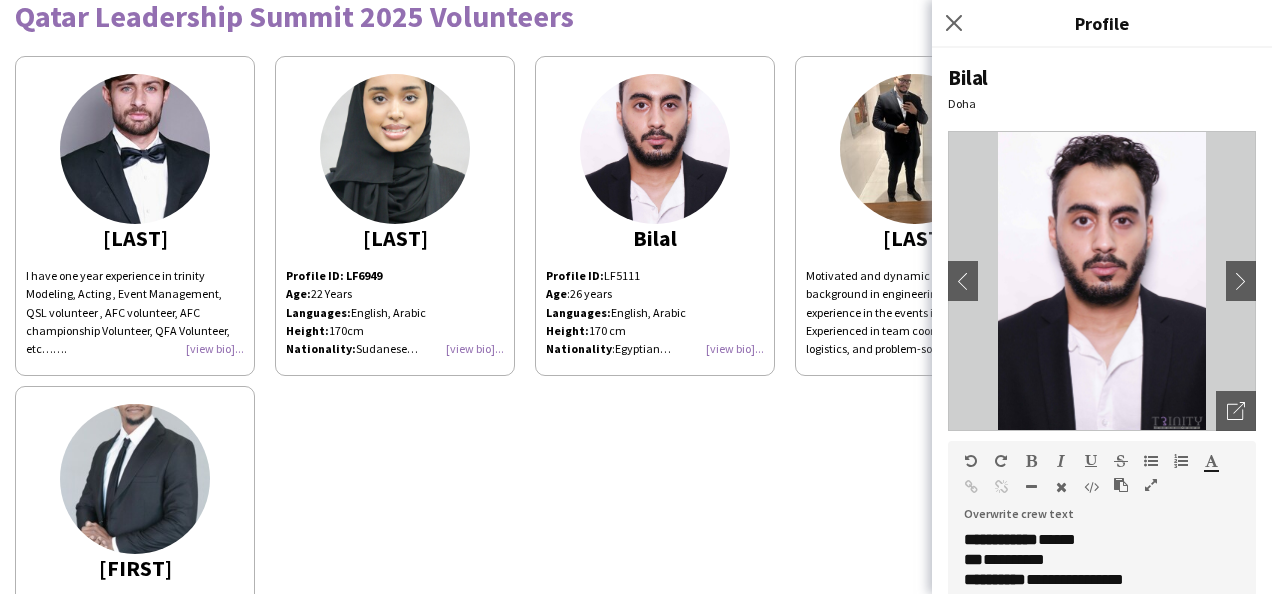 scroll, scrollTop: 200, scrollLeft: 0, axis: vertical 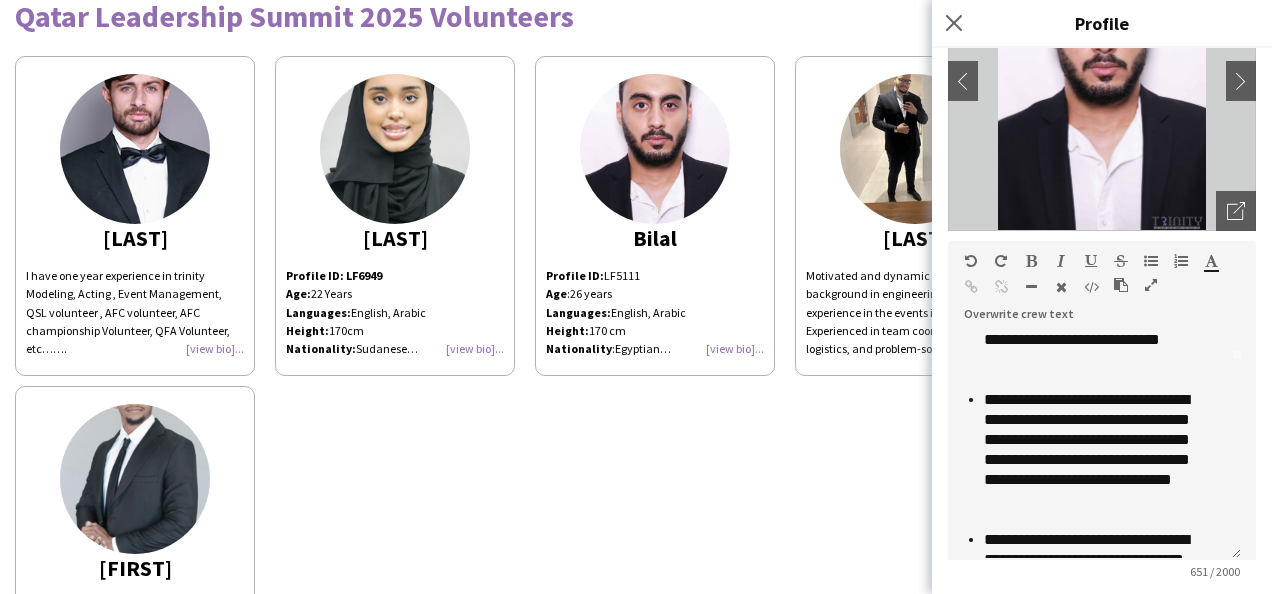 drag, startPoint x: 1235, startPoint y: 424, endPoint x: 1190, endPoint y: 524, distance: 109.65856 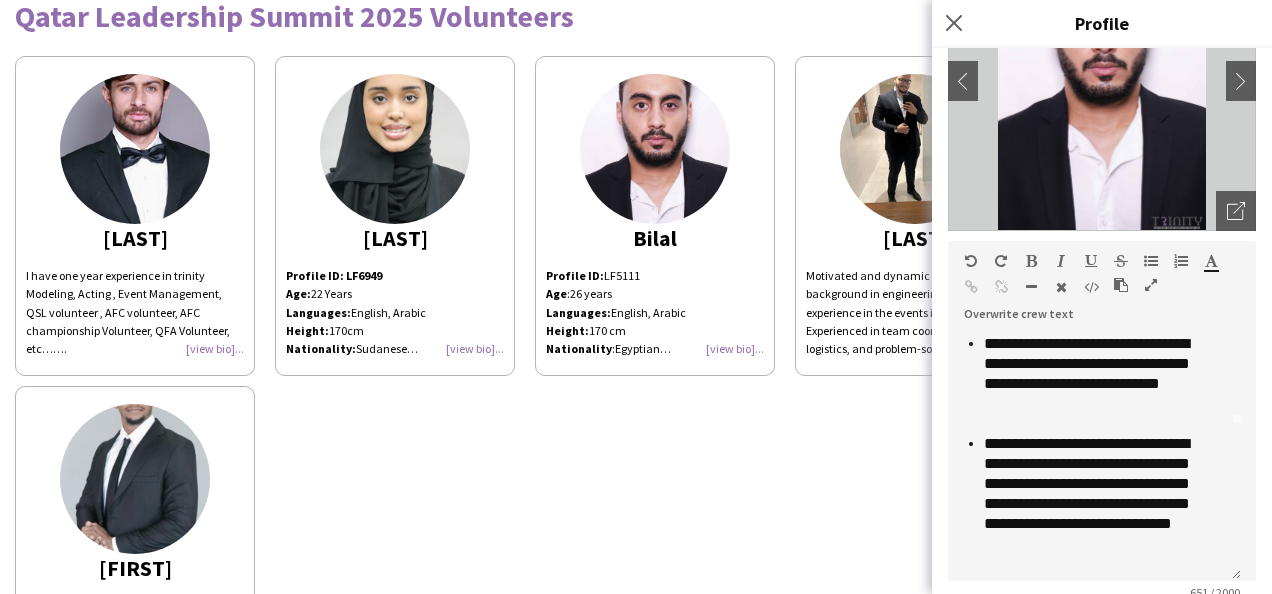 scroll, scrollTop: 125, scrollLeft: 0, axis: vertical 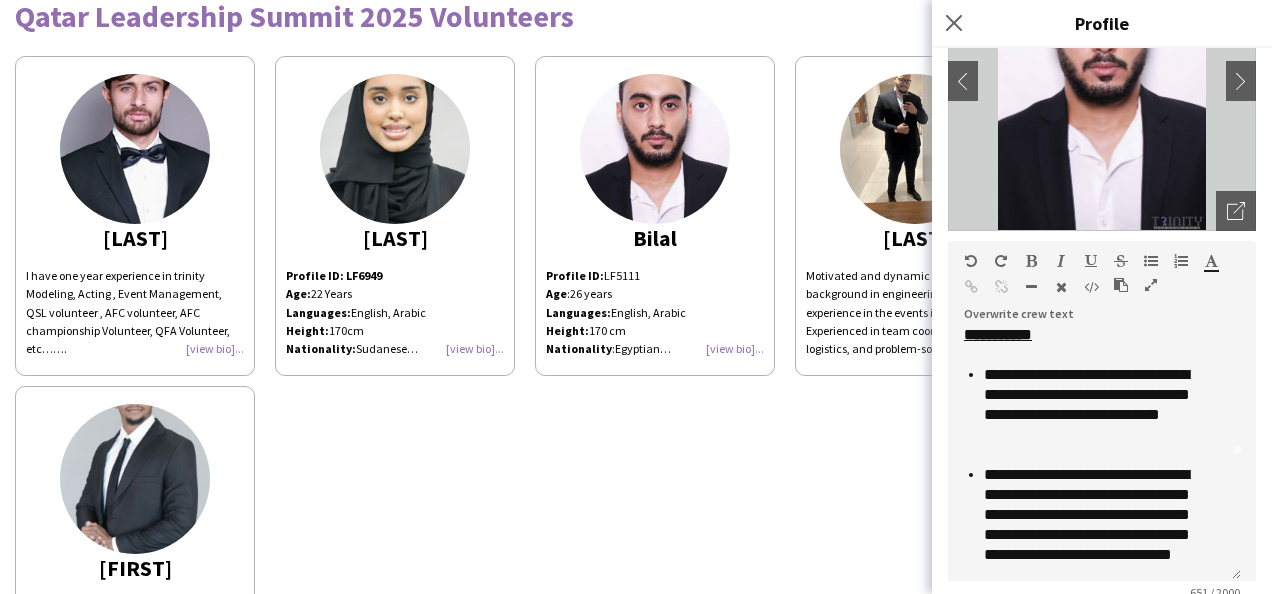 click on "Age:  22 Years" 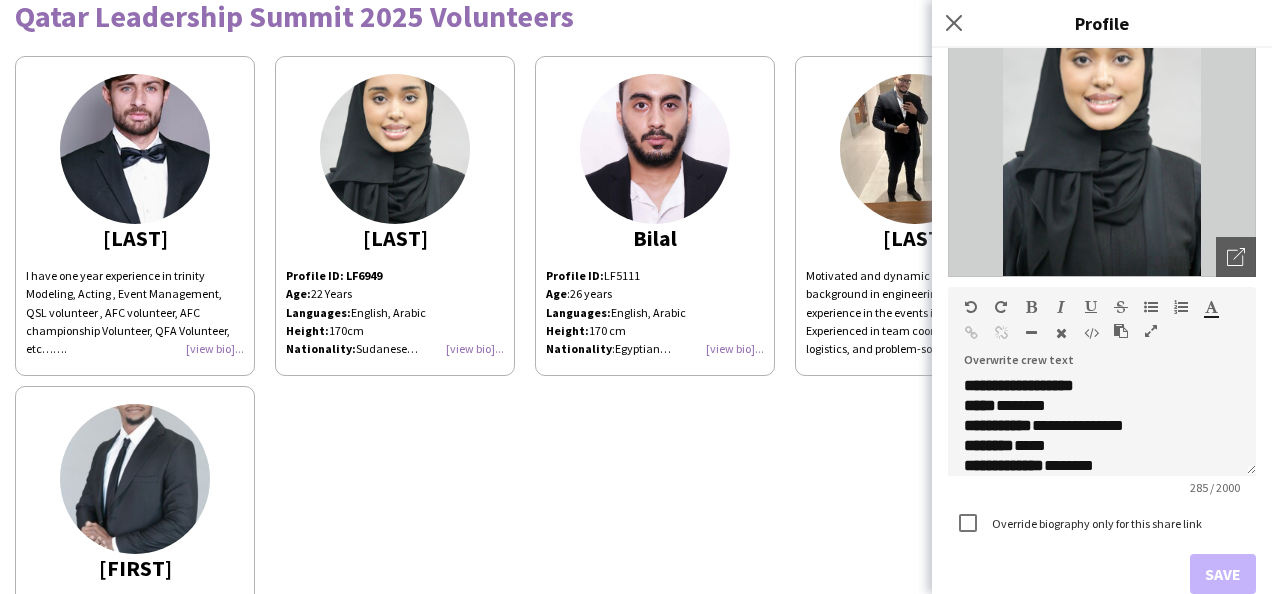 scroll, scrollTop: 200, scrollLeft: 0, axis: vertical 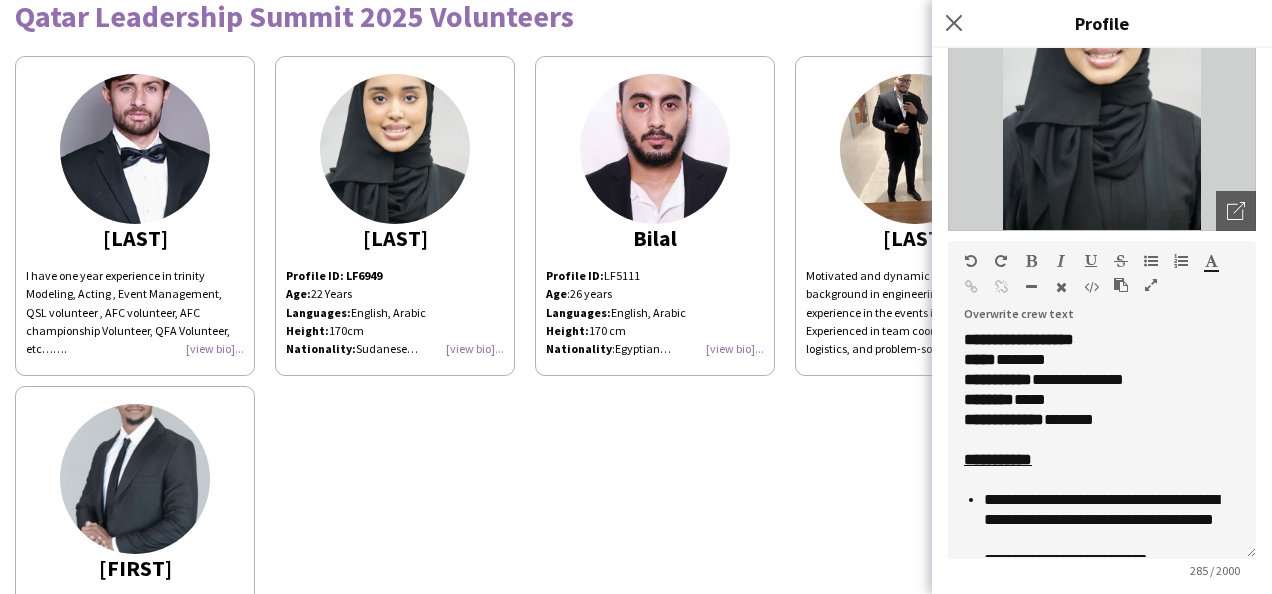 drag, startPoint x: 1234, startPoint y: 424, endPoint x: 1223, endPoint y: 557, distance: 133.45412 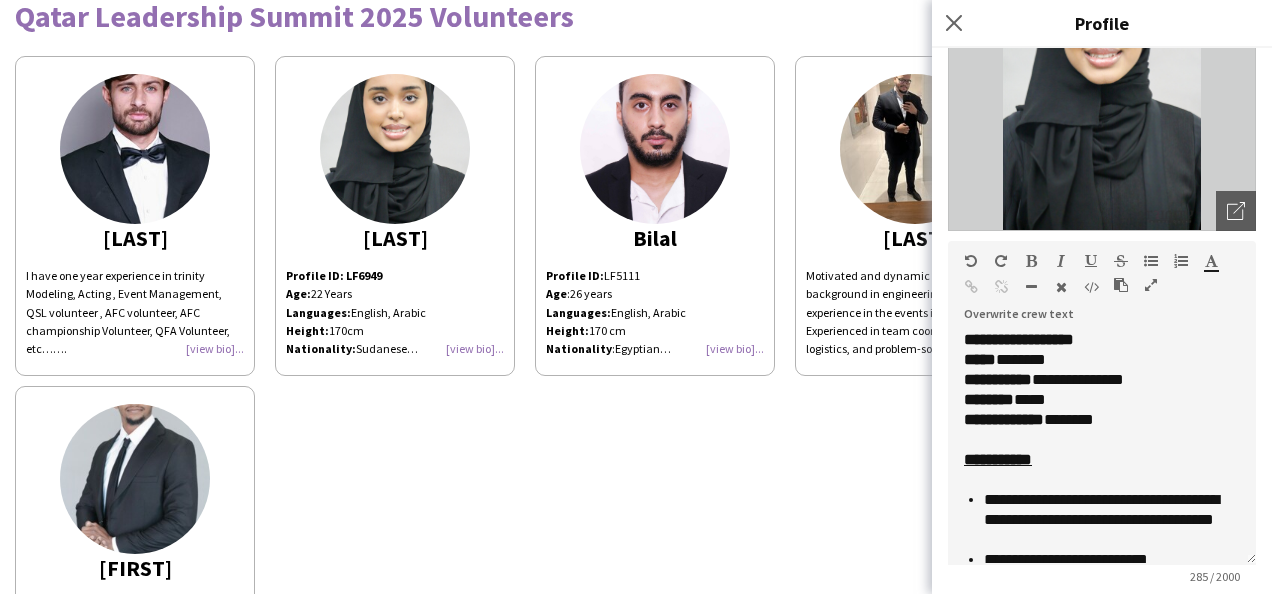scroll, scrollTop: 100, scrollLeft: 0, axis: vertical 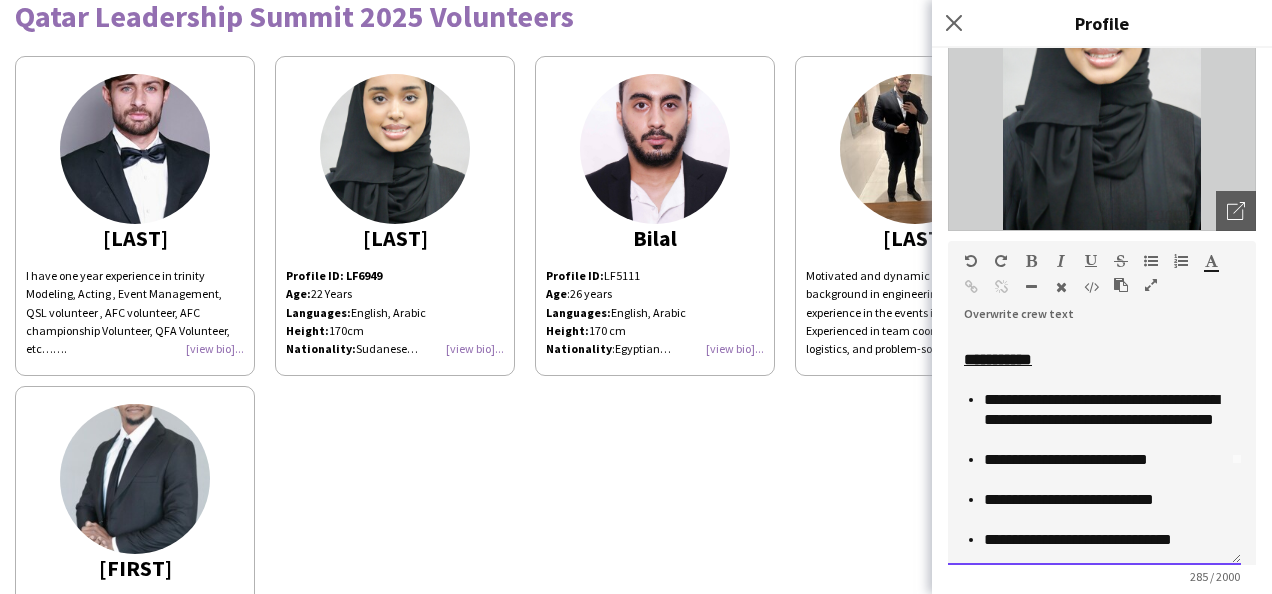 click on "**********" at bounding box center (1101, 409) 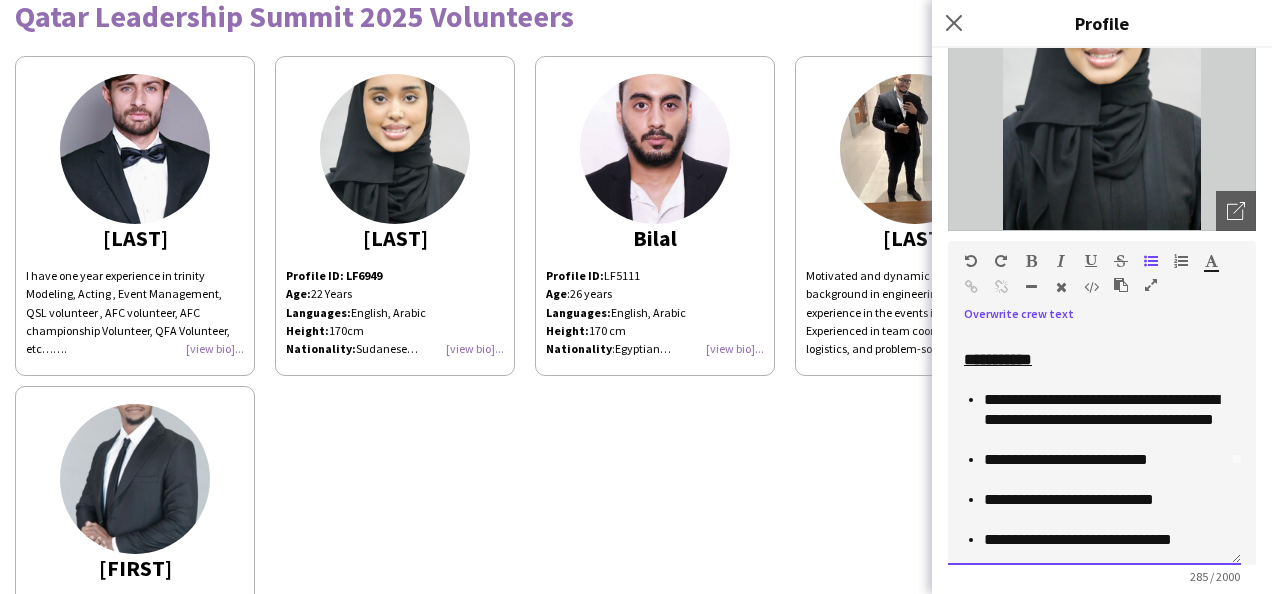 type 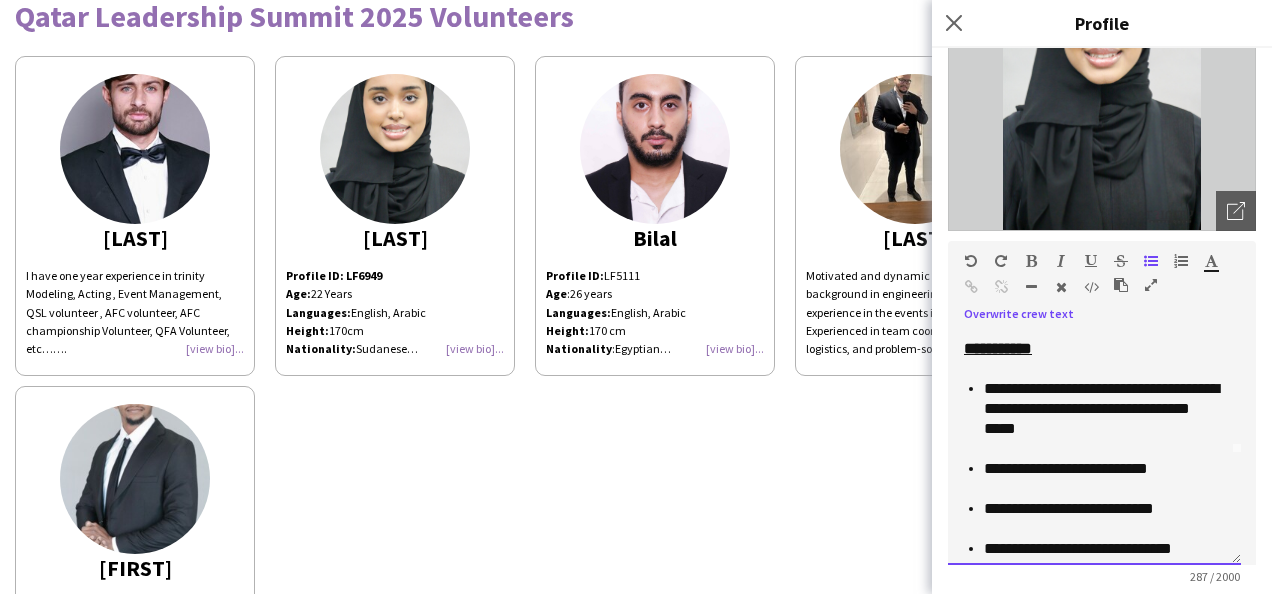 scroll, scrollTop: 120, scrollLeft: 0, axis: vertical 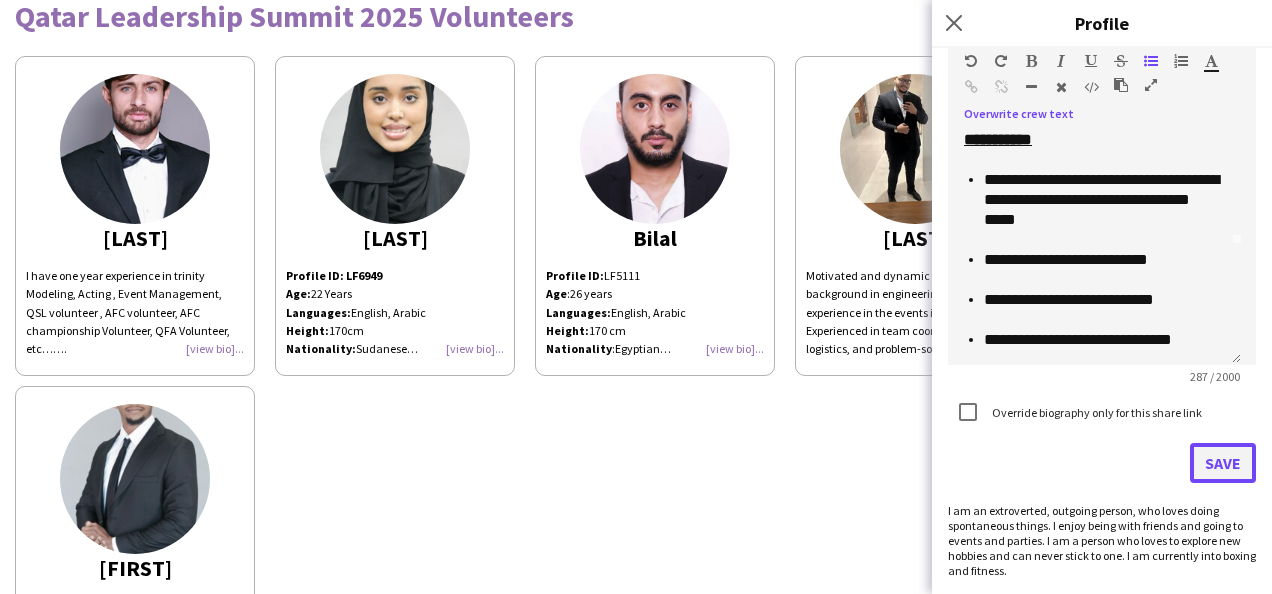 click on "Save" 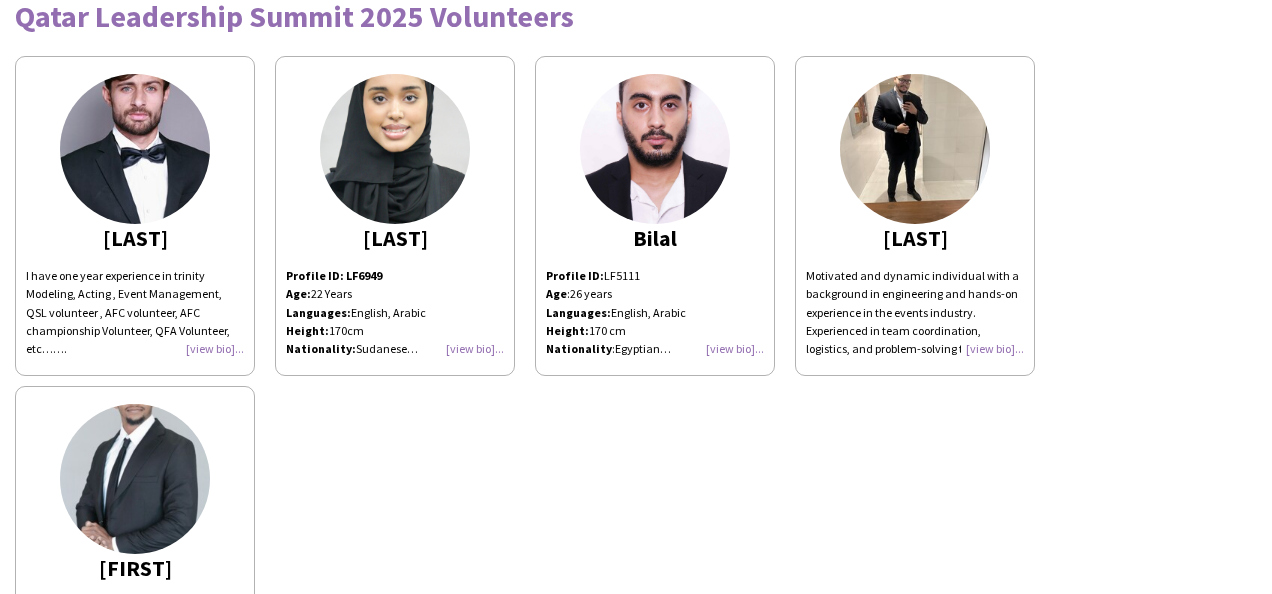 click on "Age:  22 Years" 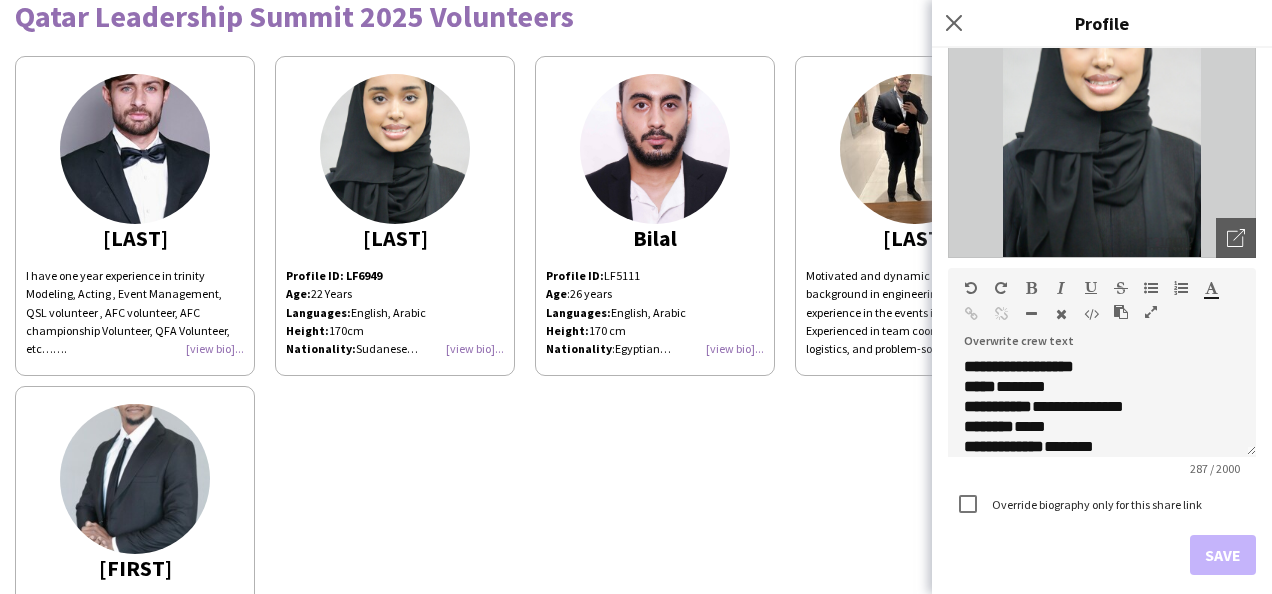 scroll, scrollTop: 265, scrollLeft: 0, axis: vertical 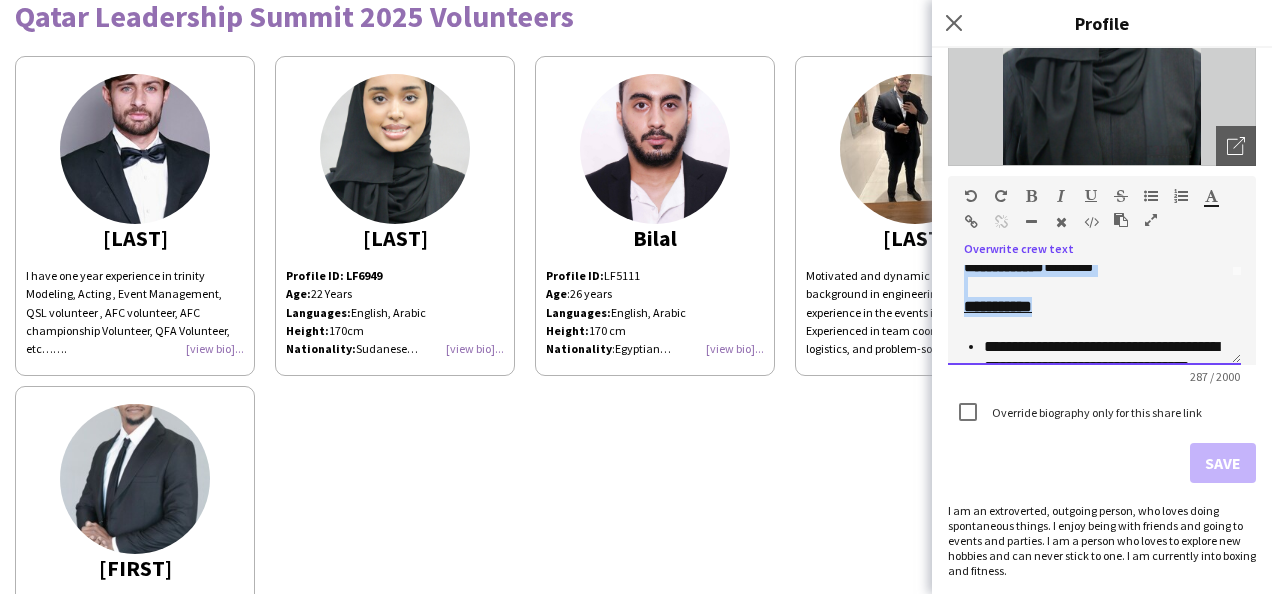 drag, startPoint x: 968, startPoint y: 273, endPoint x: 1094, endPoint y: 306, distance: 130.24976 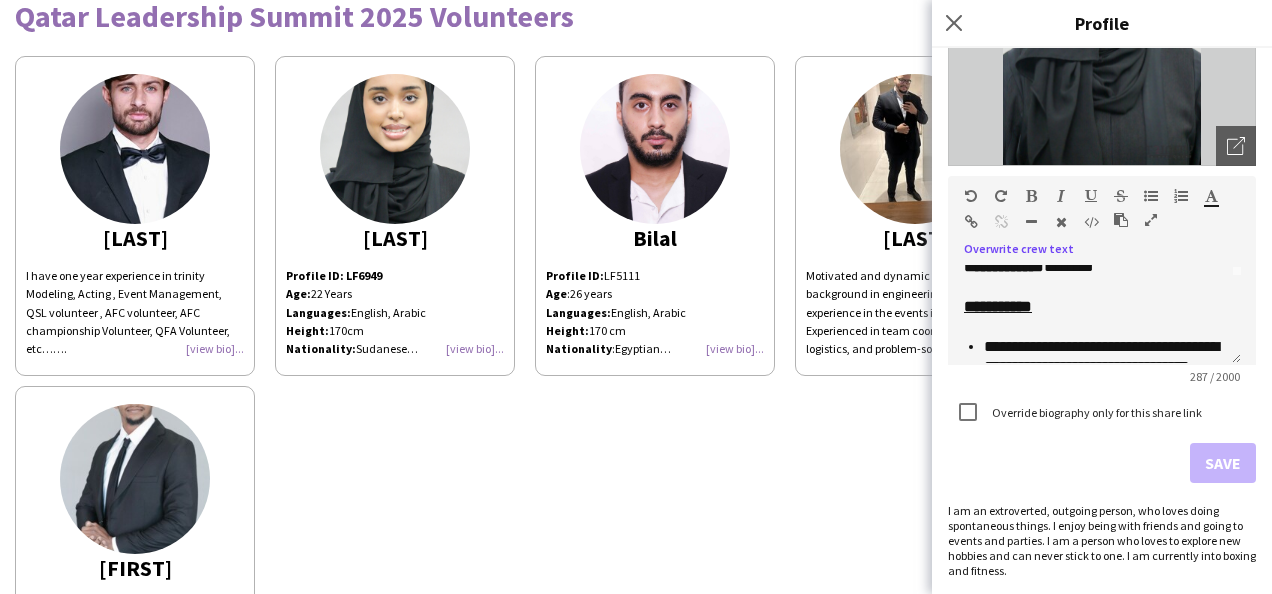click on "I have one year experience in trinity Modeling, Acting , Event Management, QSL volunteer , AFC volunteer, AFC championship Volunteer, QFA Volunteer, etc……." 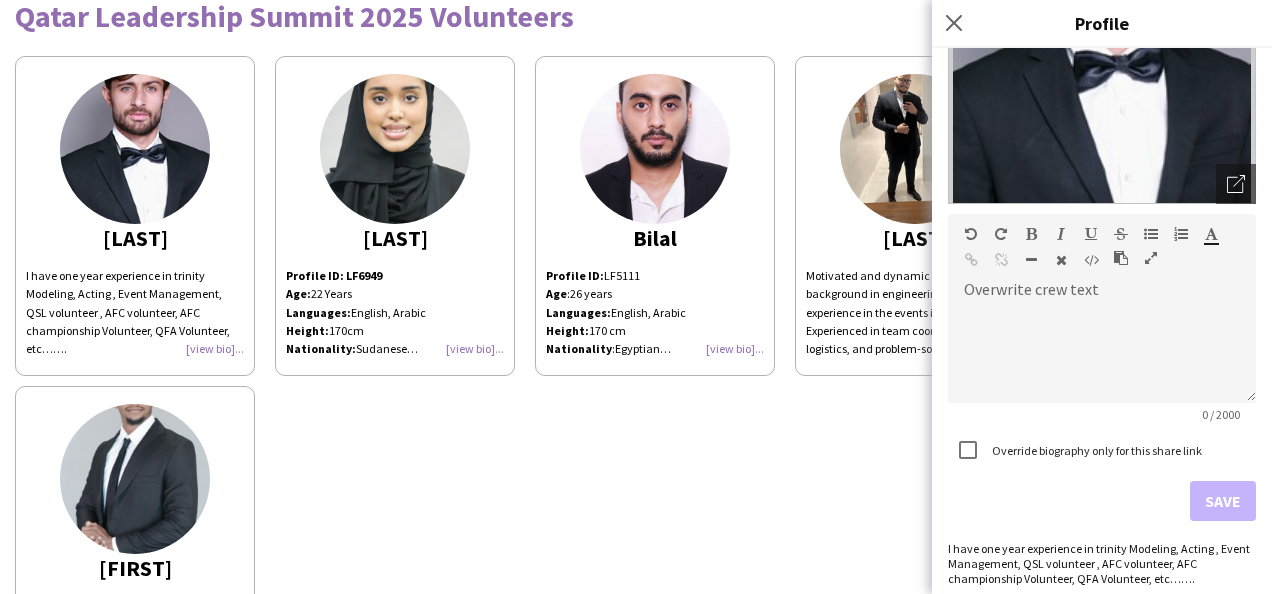 scroll, scrollTop: 235, scrollLeft: 0, axis: vertical 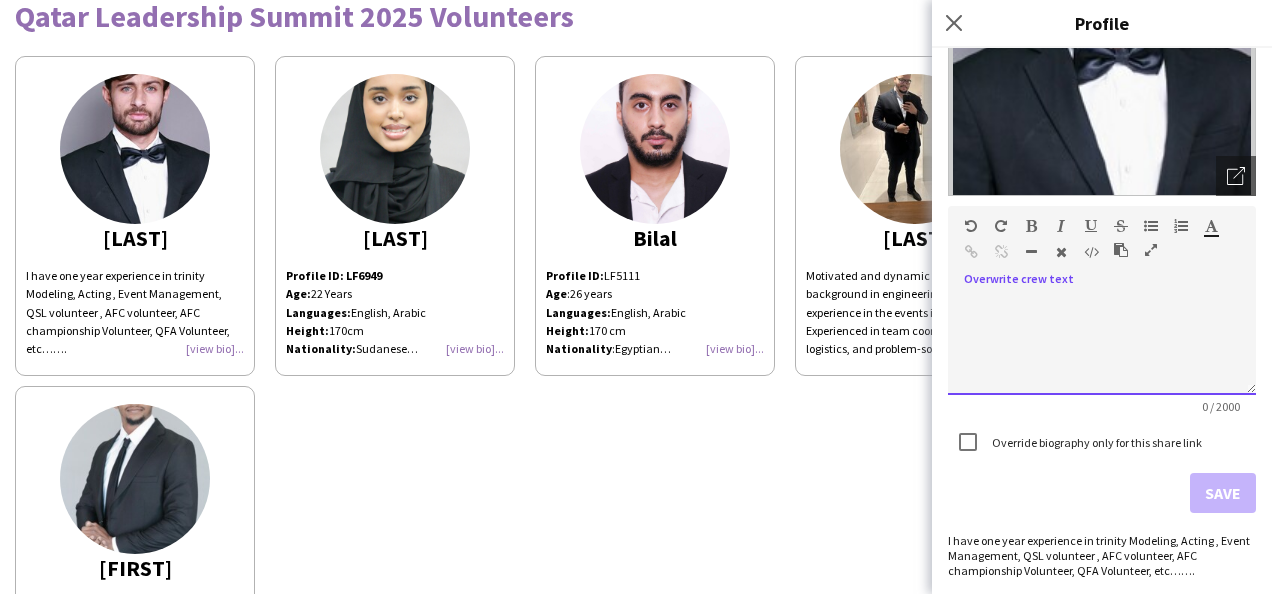 click at bounding box center (1102, 345) 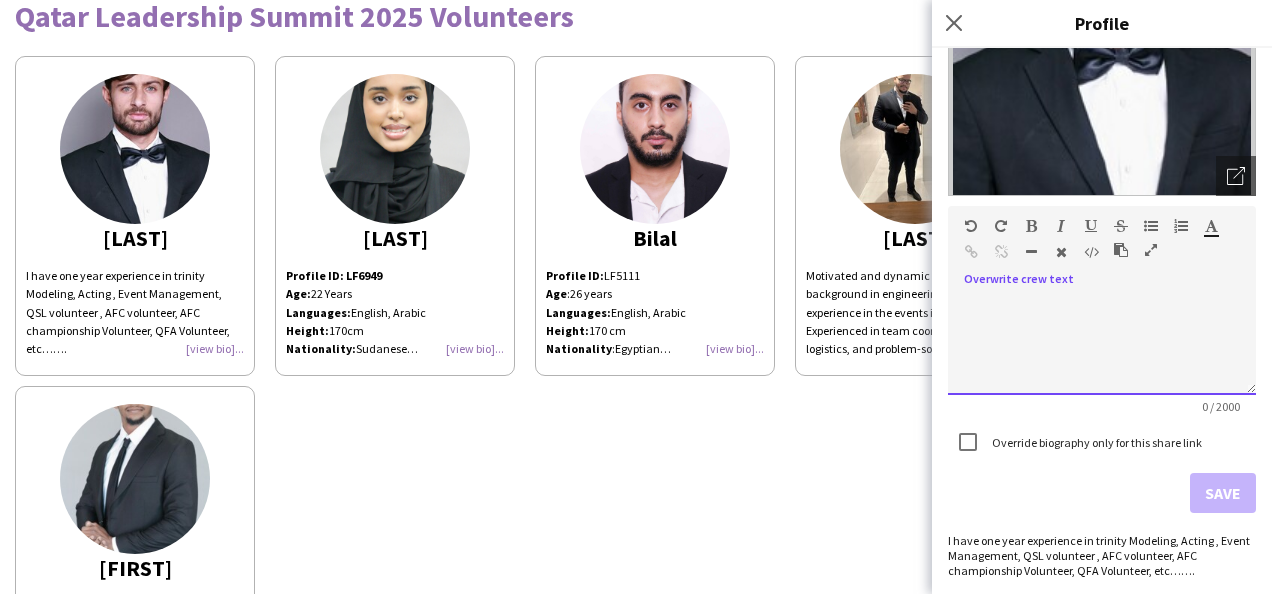 paste 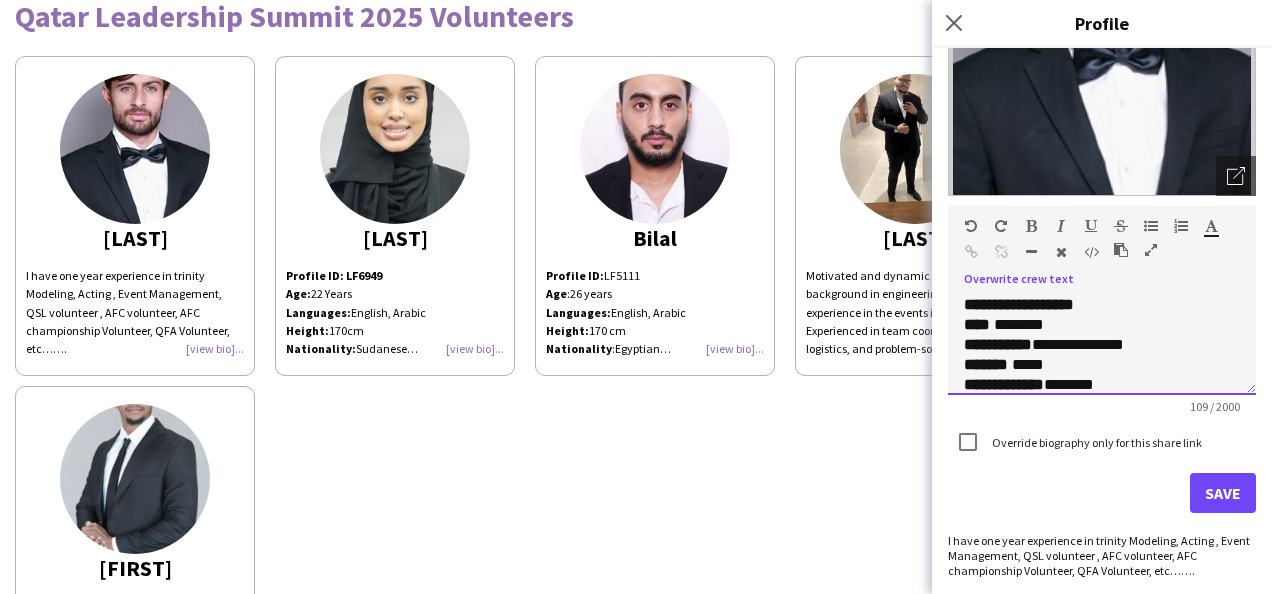 type 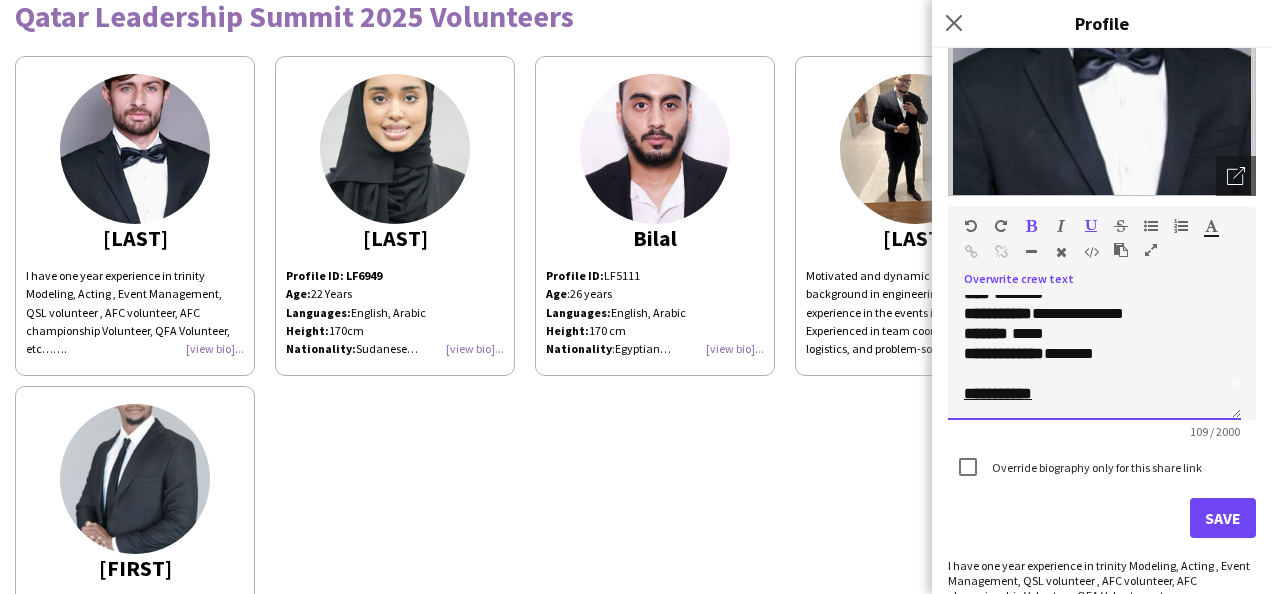 scroll, scrollTop: 0, scrollLeft: 0, axis: both 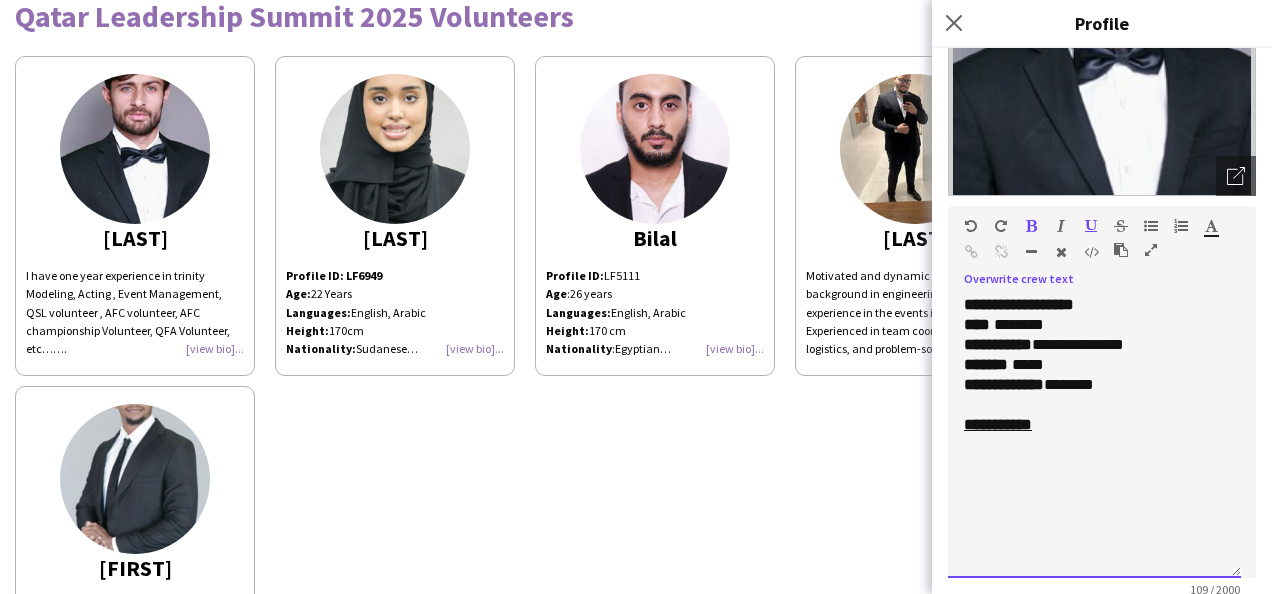 drag, startPoint x: 1234, startPoint y: 390, endPoint x: 1228, endPoint y: 574, distance: 184.0978 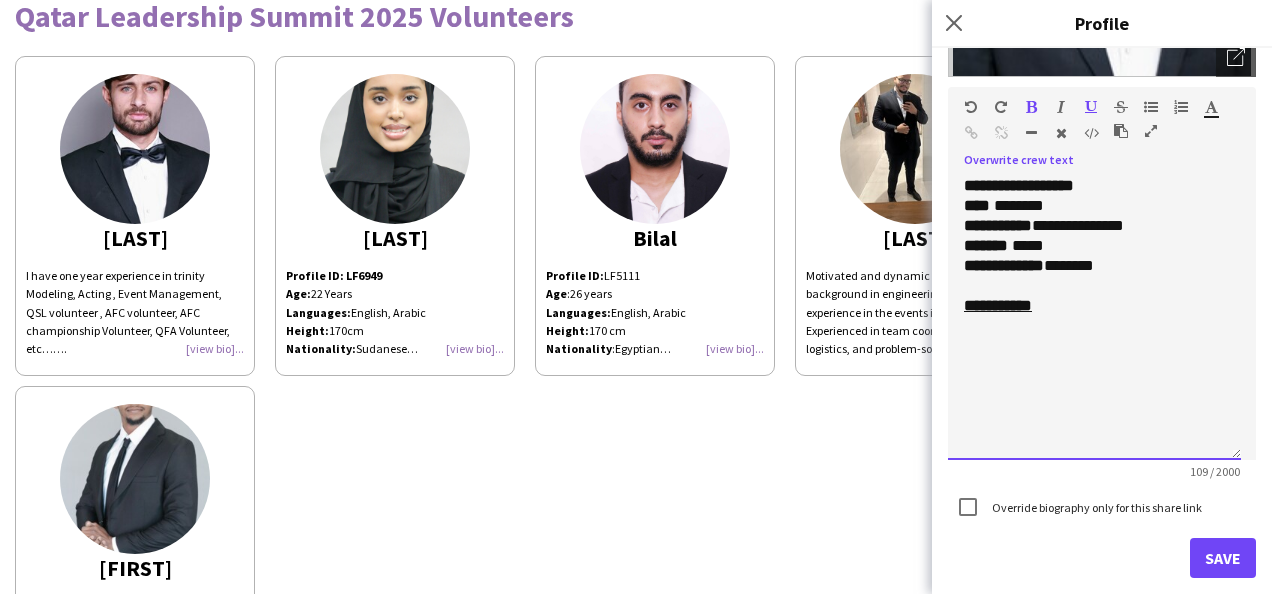 scroll, scrollTop: 400, scrollLeft: 0, axis: vertical 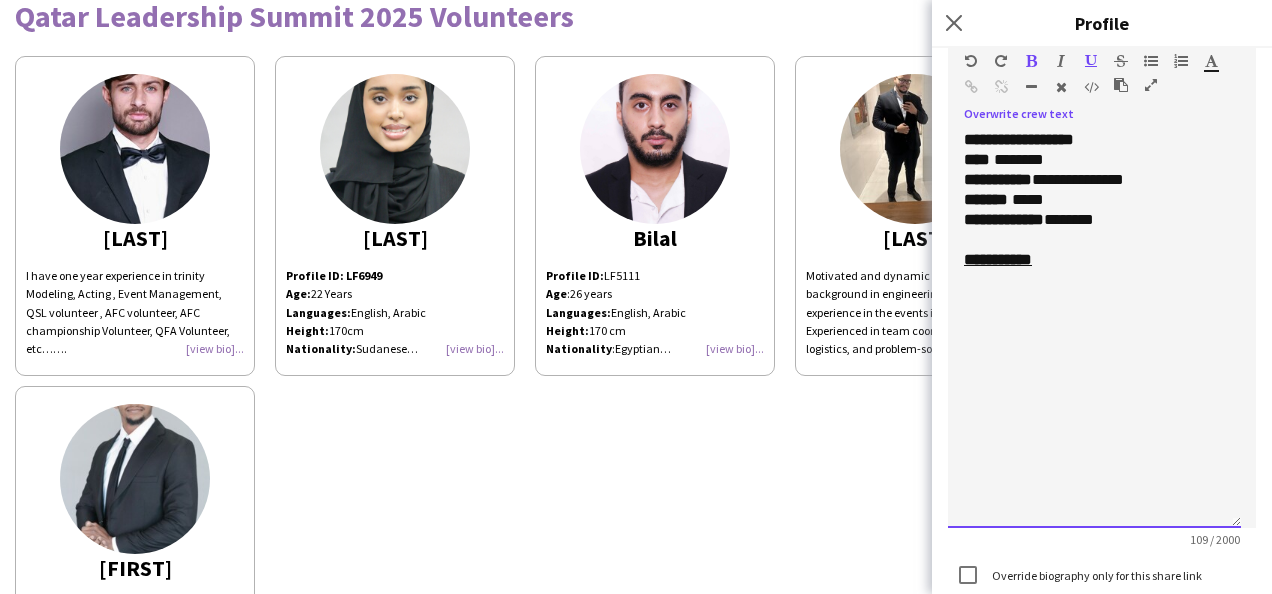 drag, startPoint x: 1229, startPoint y: 410, endPoint x: 1222, endPoint y: 526, distance: 116.21101 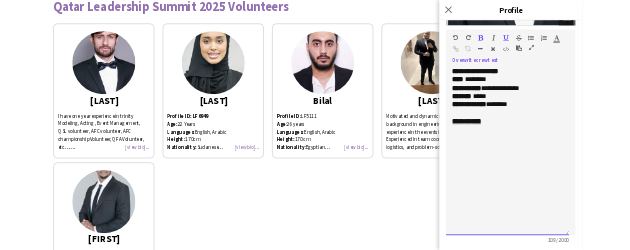 scroll, scrollTop: 384, scrollLeft: 0, axis: vertical 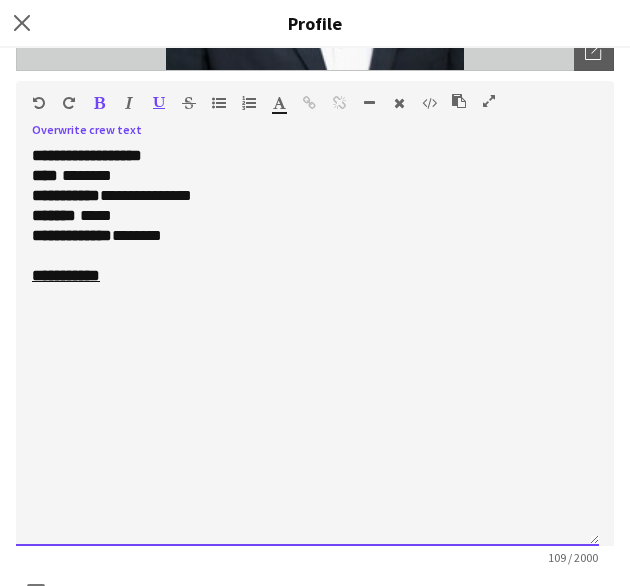 click on "**********" at bounding box center (87, 155) 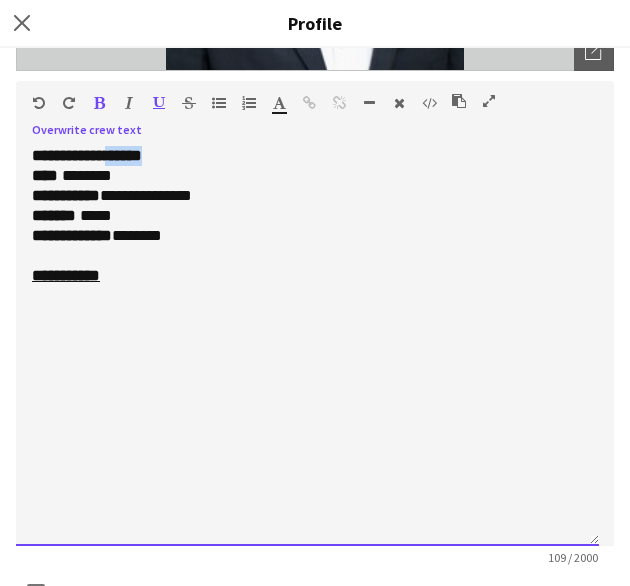 click on "**********" at bounding box center (87, 155) 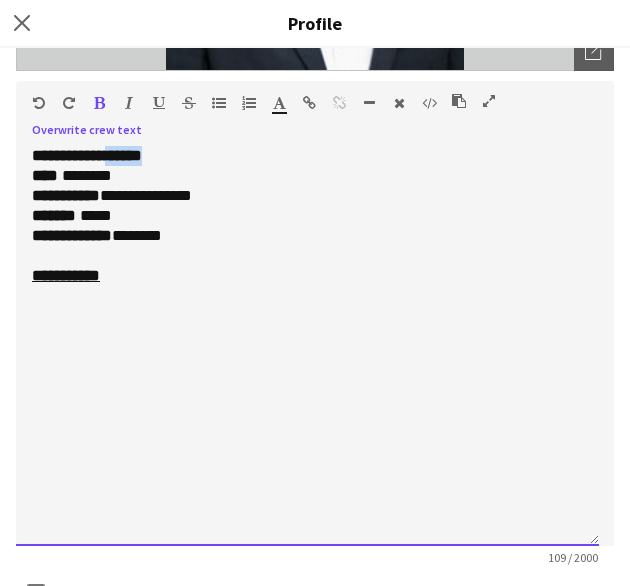 click at bounding box center [437, 107] 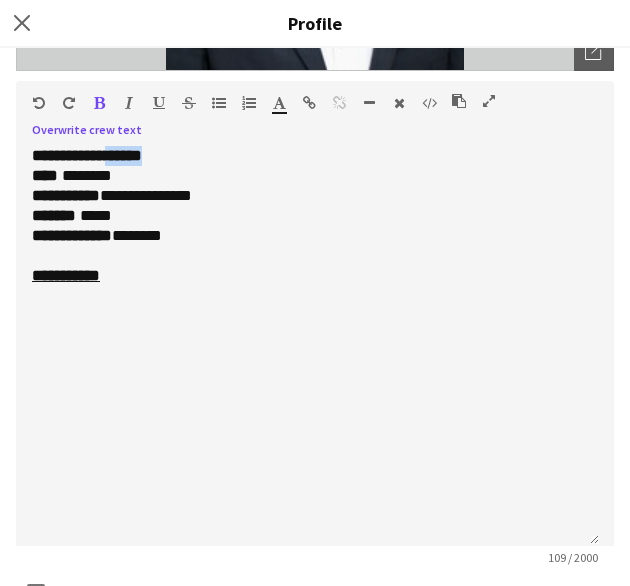 click at bounding box center [459, 101] 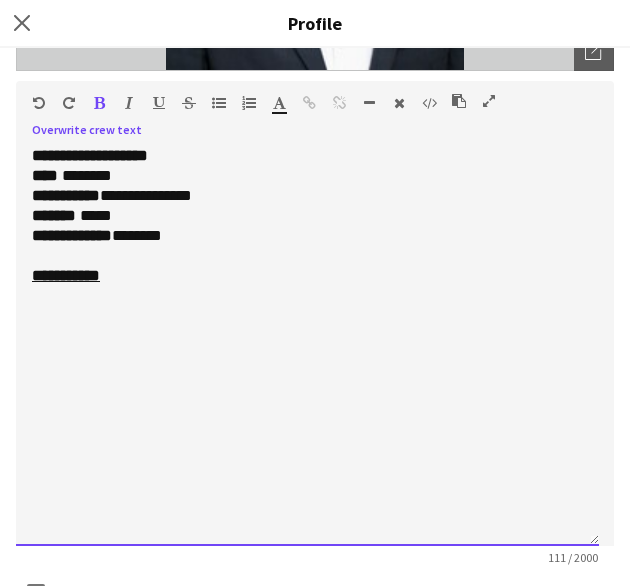 click on "**********" at bounding box center (90, 155) 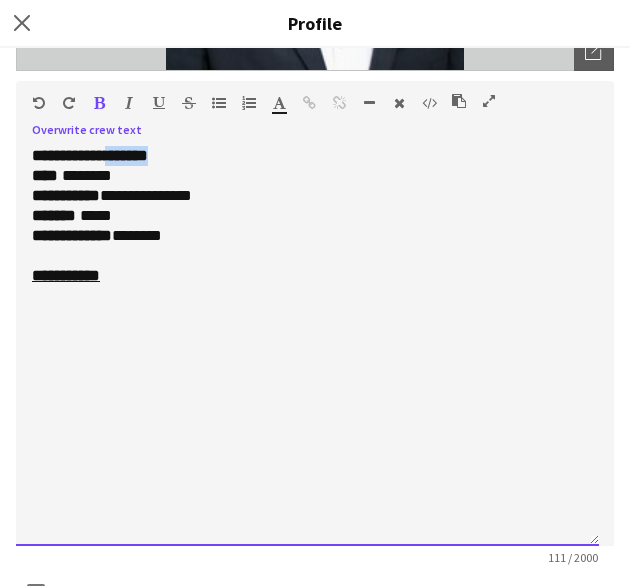 click on "**********" at bounding box center [90, 155] 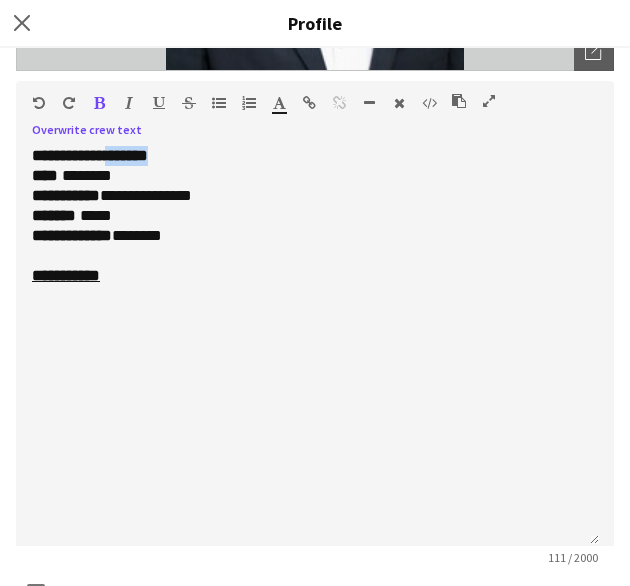 click at bounding box center (99, 103) 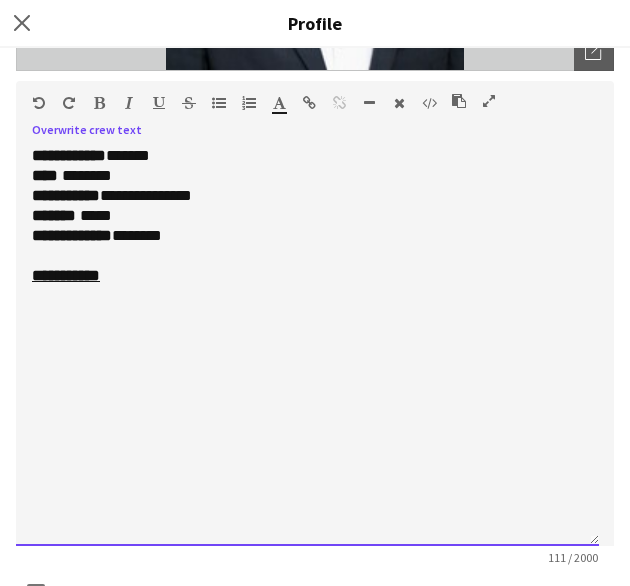 click on "**********" at bounding box center (307, 196) 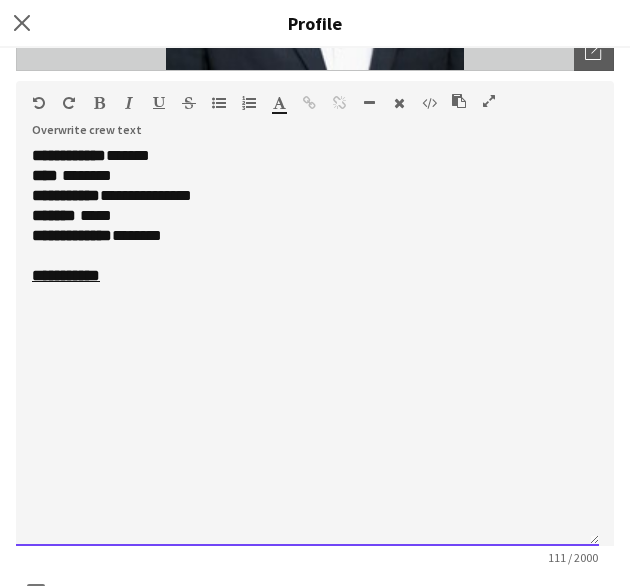 drag, startPoint x: 82, startPoint y: 173, endPoint x: 98, endPoint y: 187, distance: 21.260292 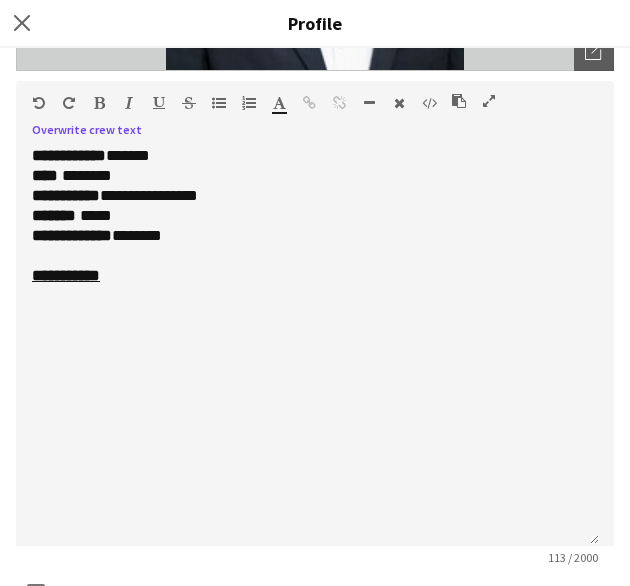 click at bounding box center [459, 101] 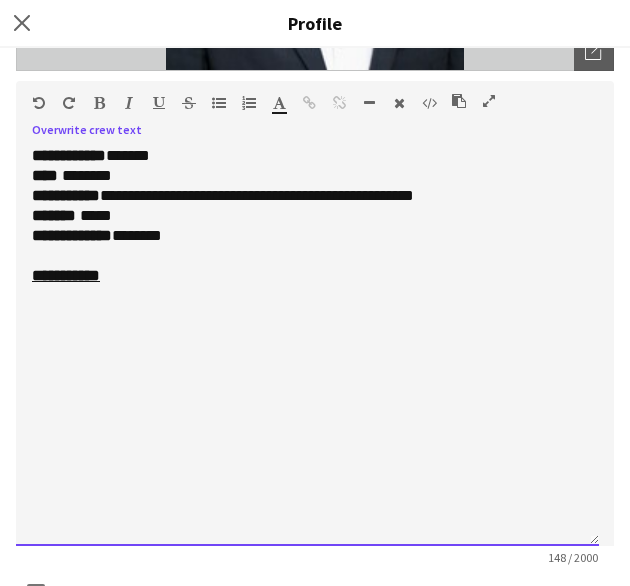click on "*******   *****" at bounding box center [307, 216] 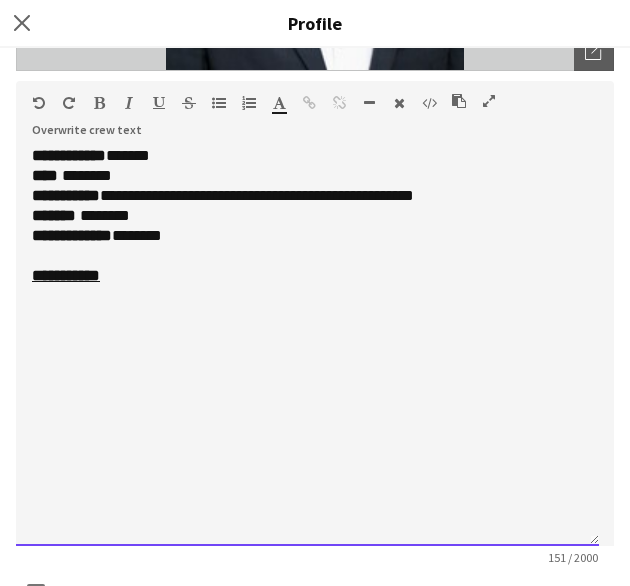 click on "**********" at bounding box center (307, 236) 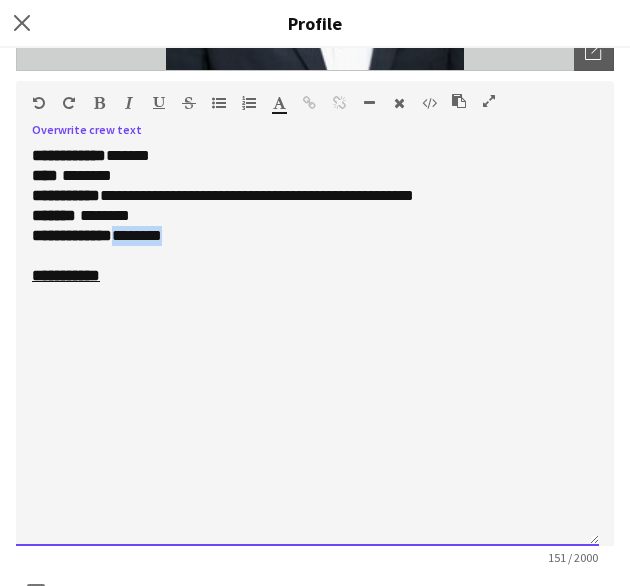 click on "**********" at bounding box center (307, 236) 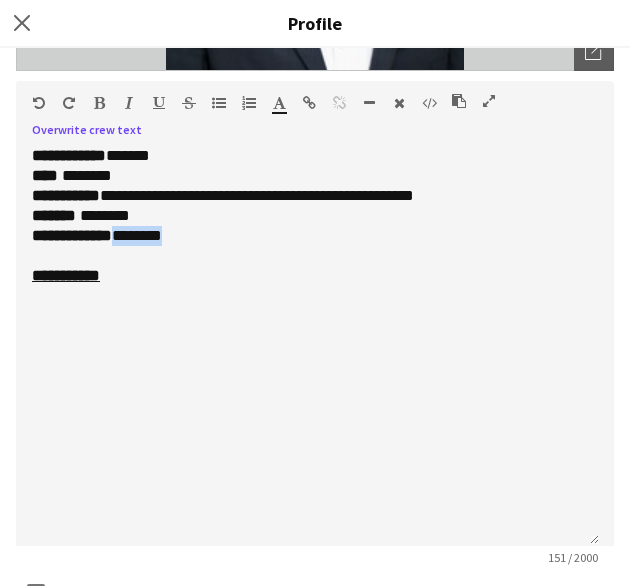 click at bounding box center (459, 101) 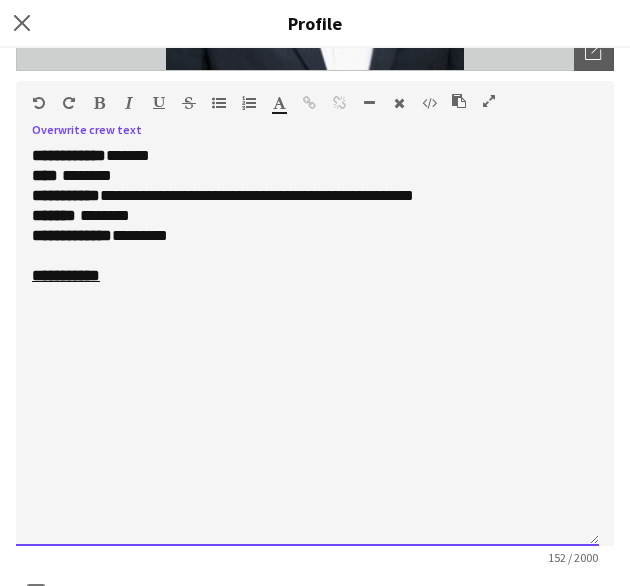 click on "**********" at bounding box center [307, 346] 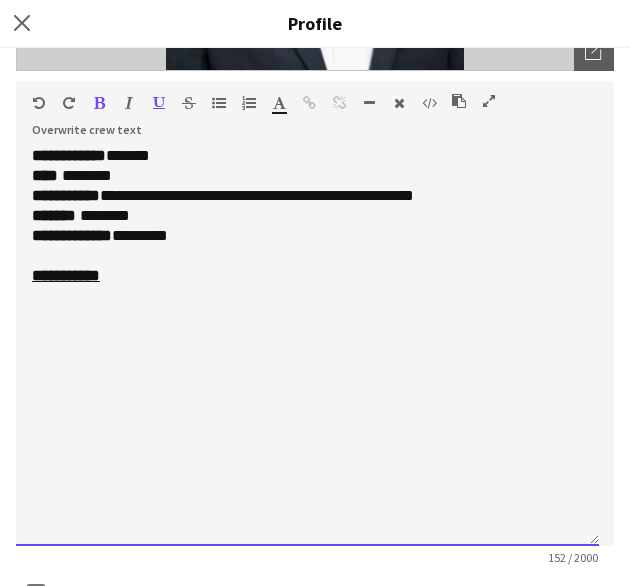 click on "**********" at bounding box center [307, 346] 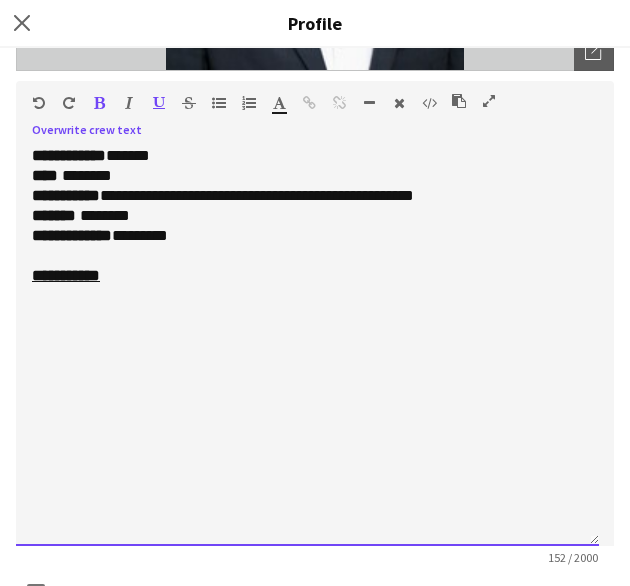 click on "**********" at bounding box center (307, 346) 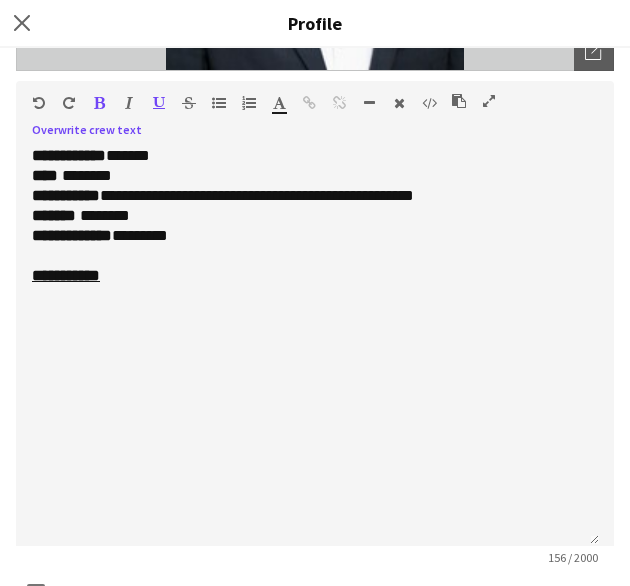click at bounding box center [99, 103] 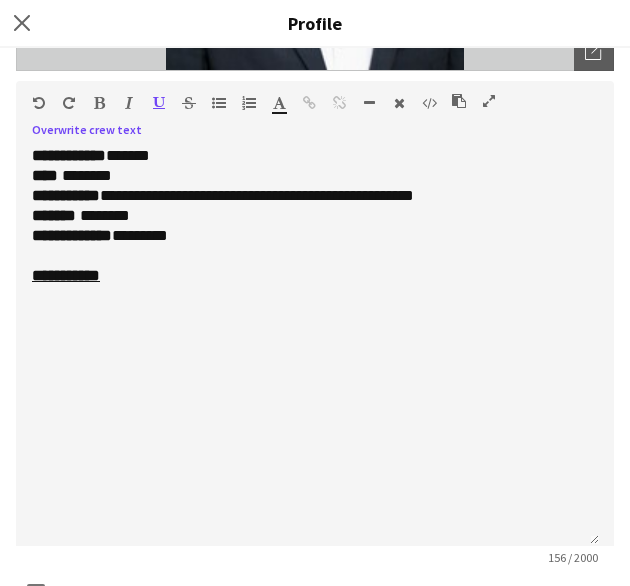 click at bounding box center (159, 103) 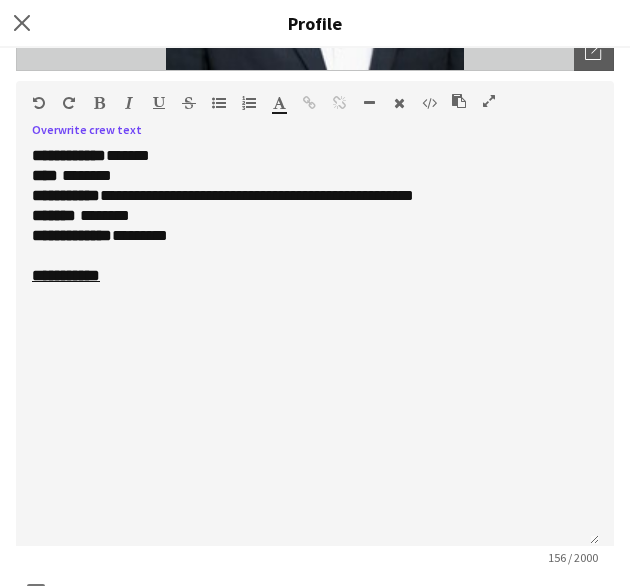 click at bounding box center [219, 103] 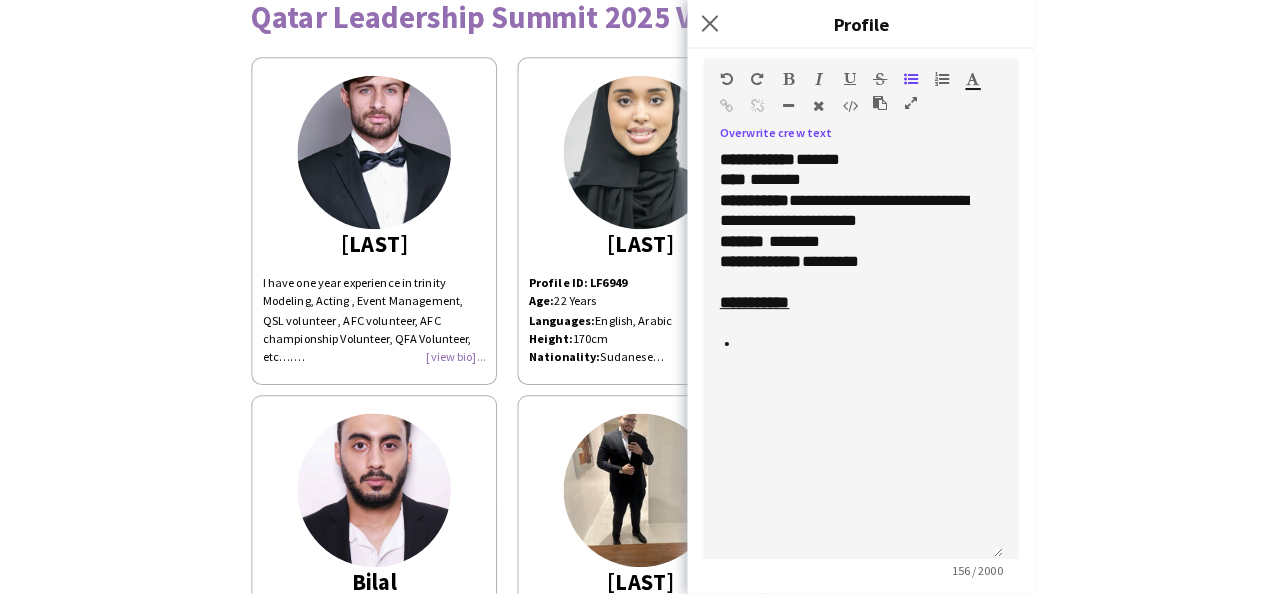 scroll, scrollTop: 360, scrollLeft: 0, axis: vertical 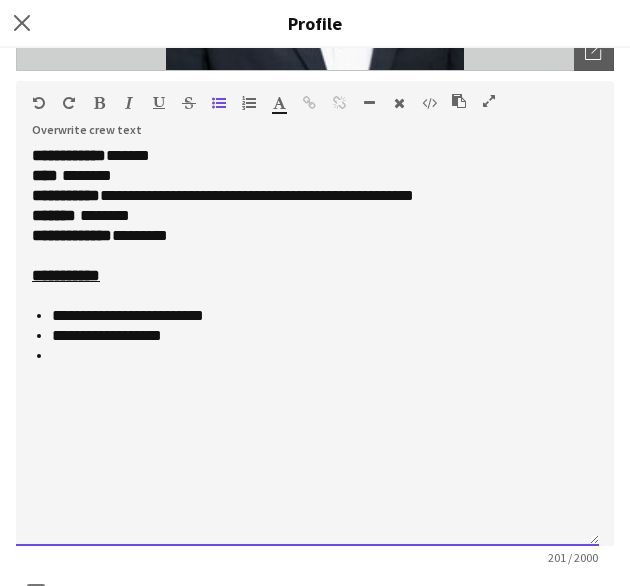 click at bounding box center [317, 356] 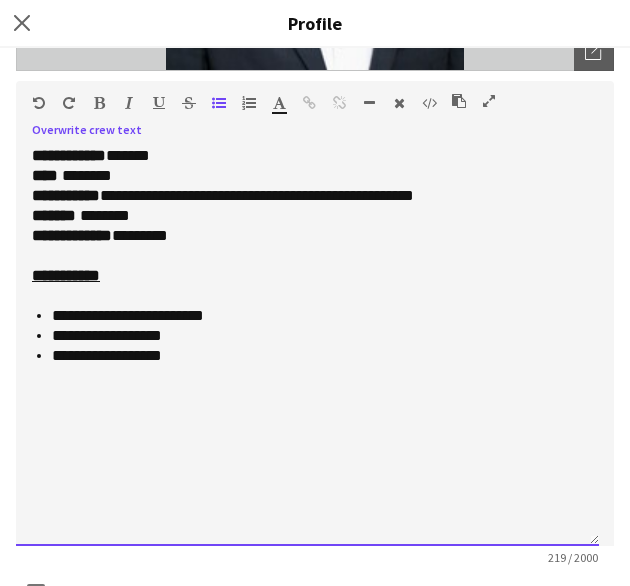 click on "**********" at bounding box center [307, 346] 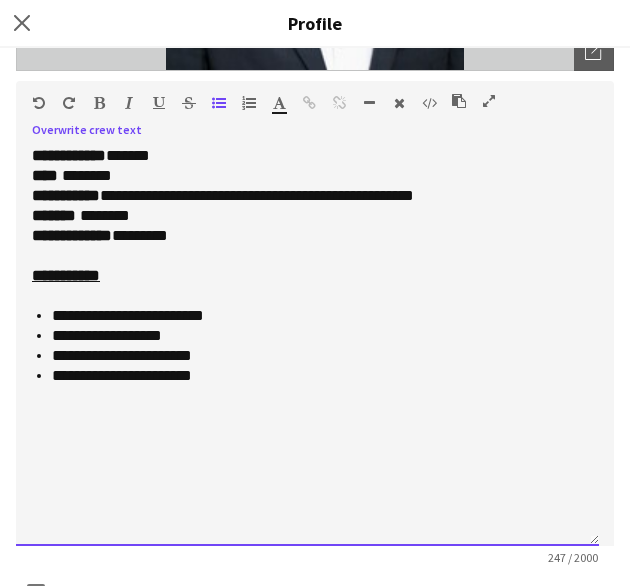 click on "**********" at bounding box center [317, 316] 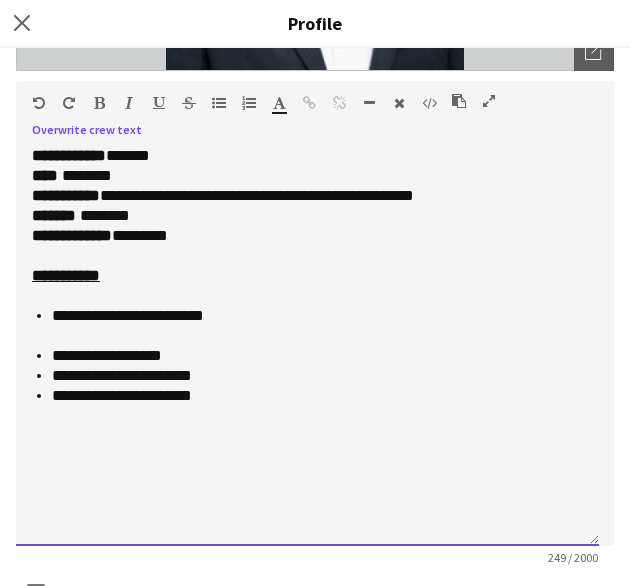 click on "**********" at bounding box center (317, 356) 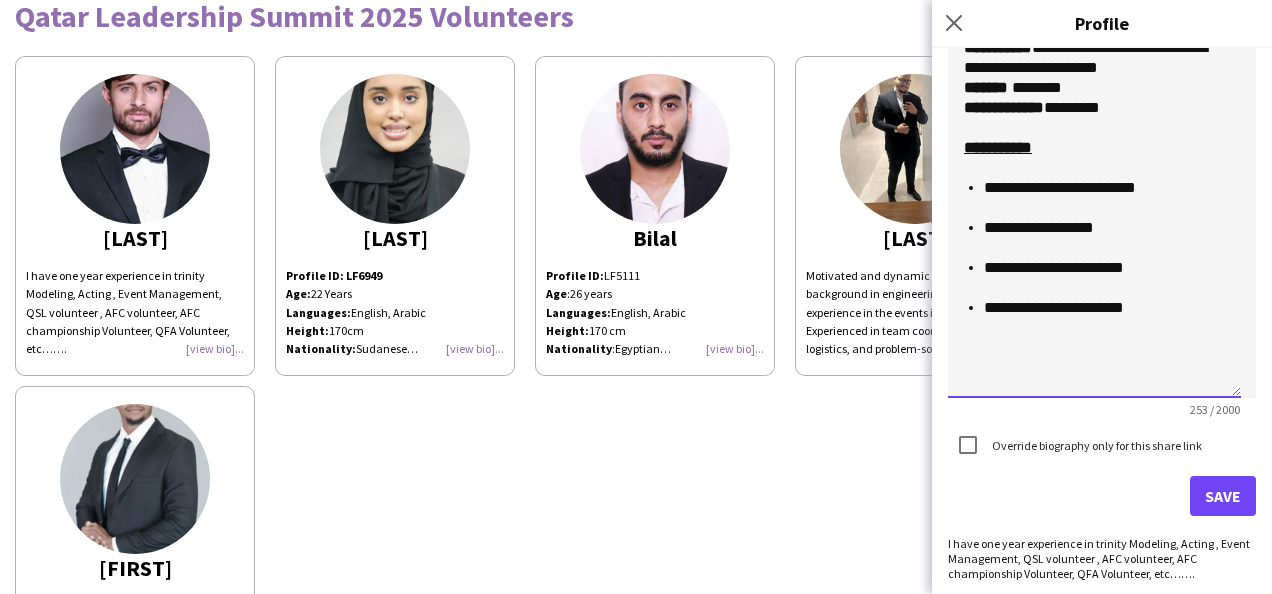 scroll, scrollTop: 535, scrollLeft: 0, axis: vertical 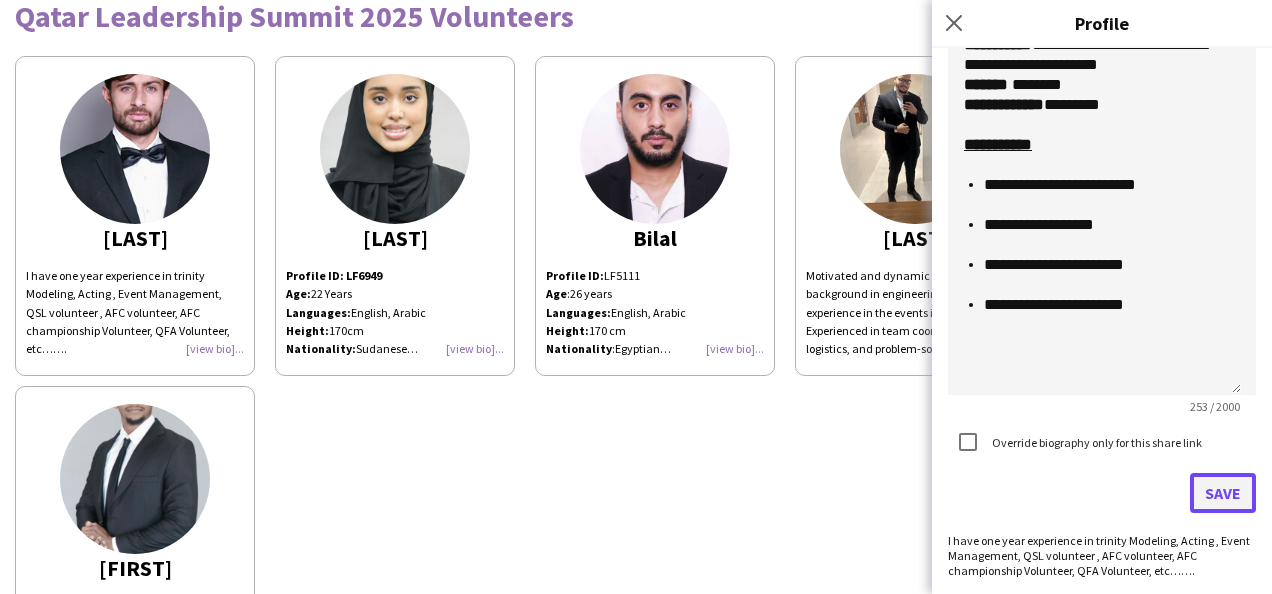 click on "Save" 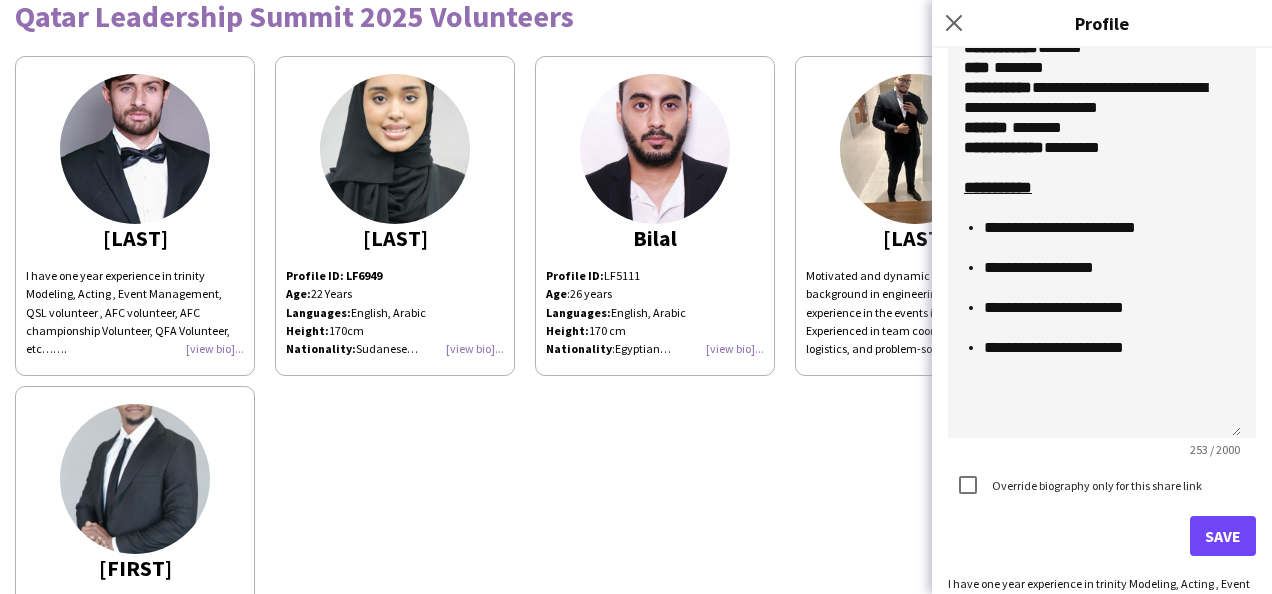 scroll, scrollTop: 535, scrollLeft: 0, axis: vertical 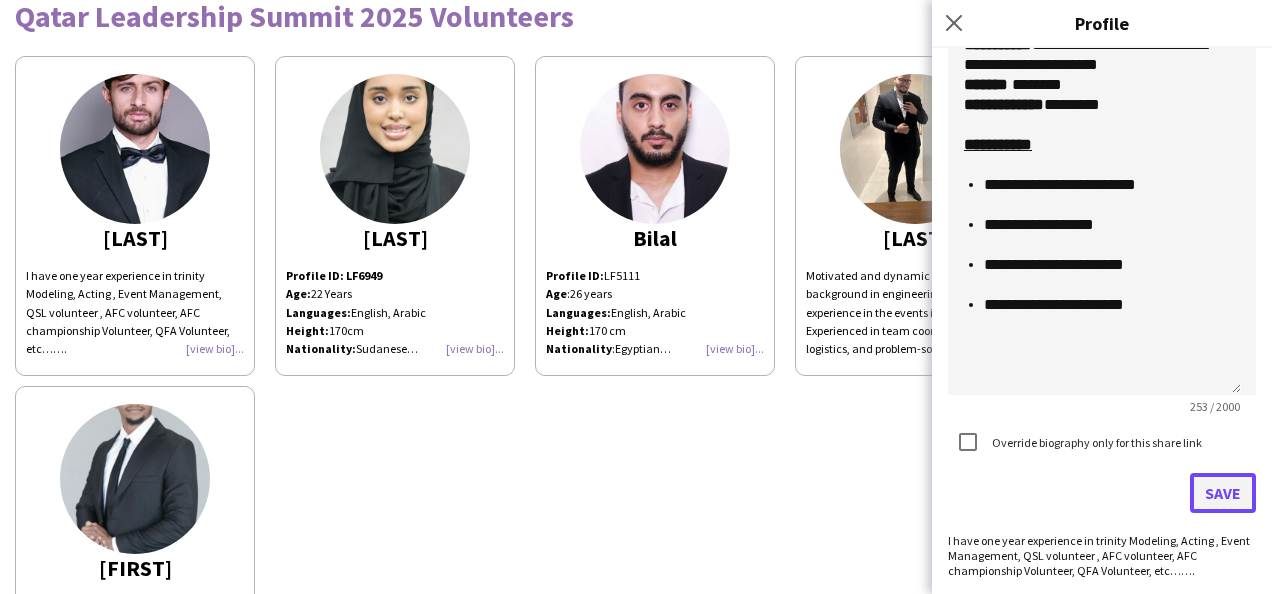 click on "Save" 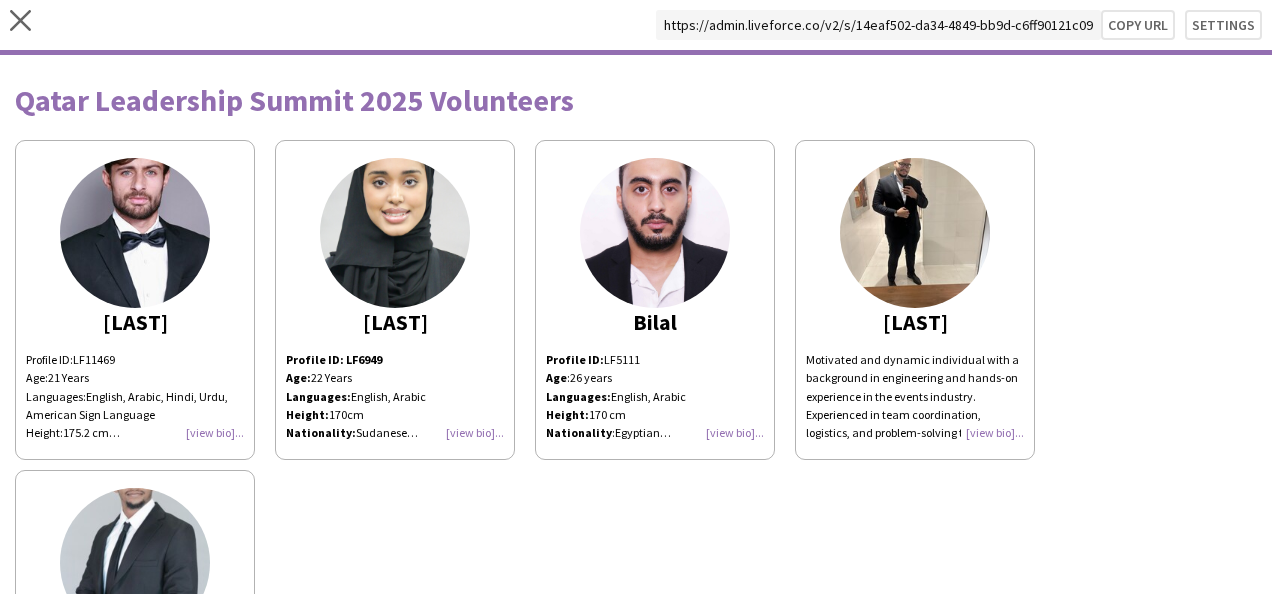scroll, scrollTop: 0, scrollLeft: 0, axis: both 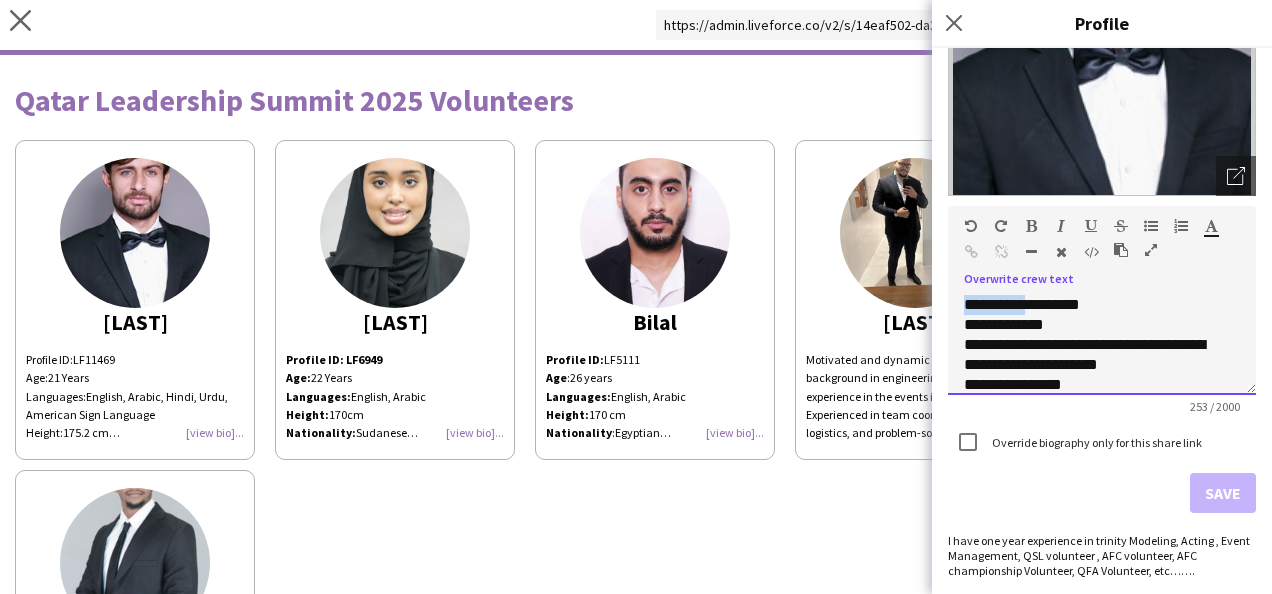 drag, startPoint x: 964, startPoint y: 300, endPoint x: 1022, endPoint y: 304, distance: 58.137768 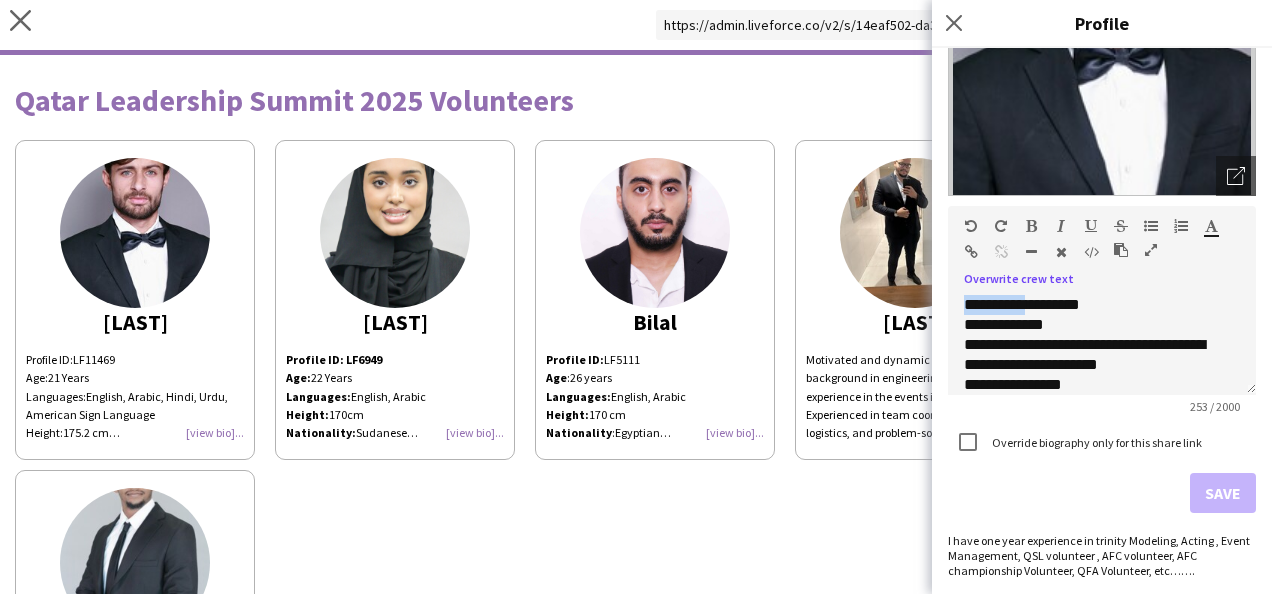 click at bounding box center (1031, 226) 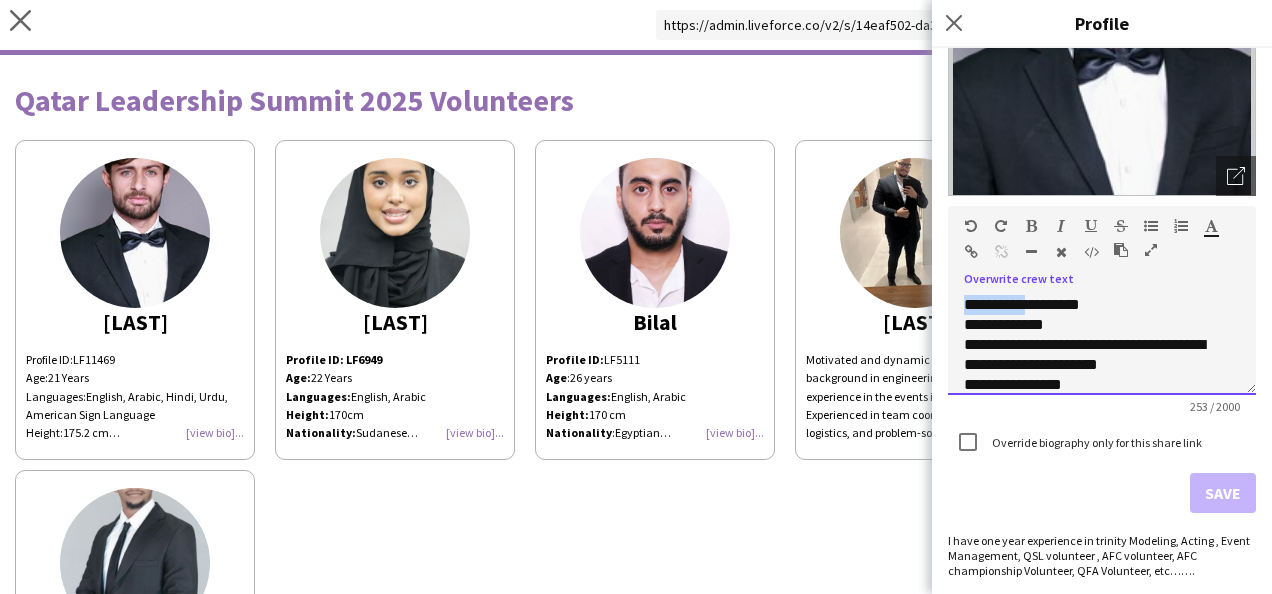 type 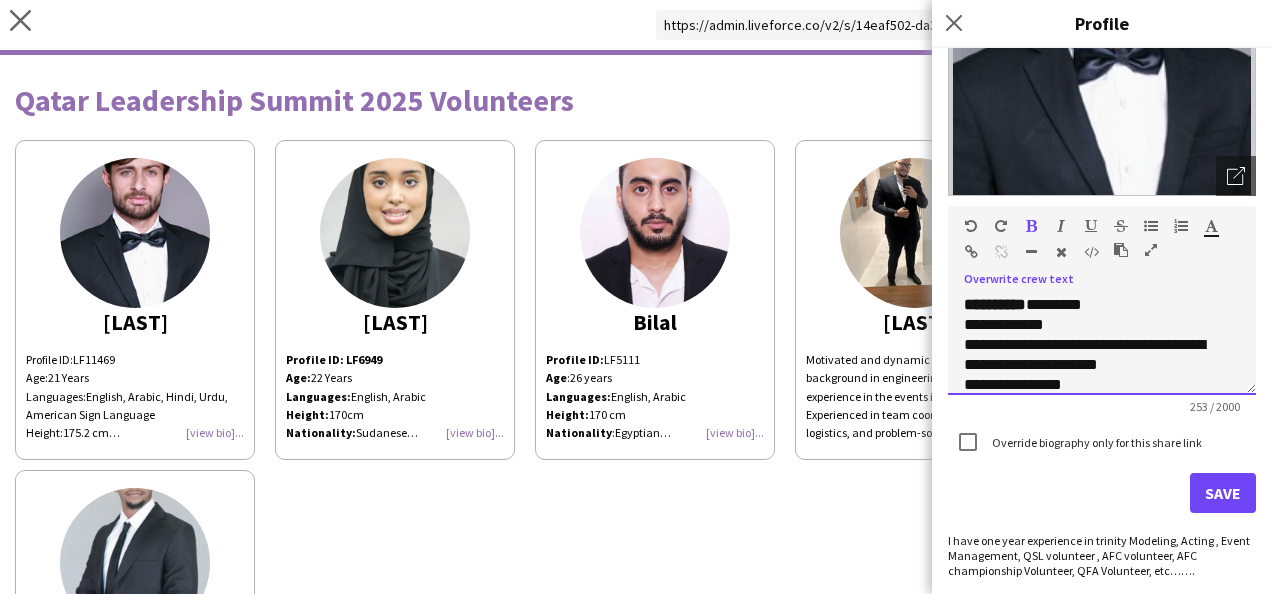 click on "****" at bounding box center [979, 324] 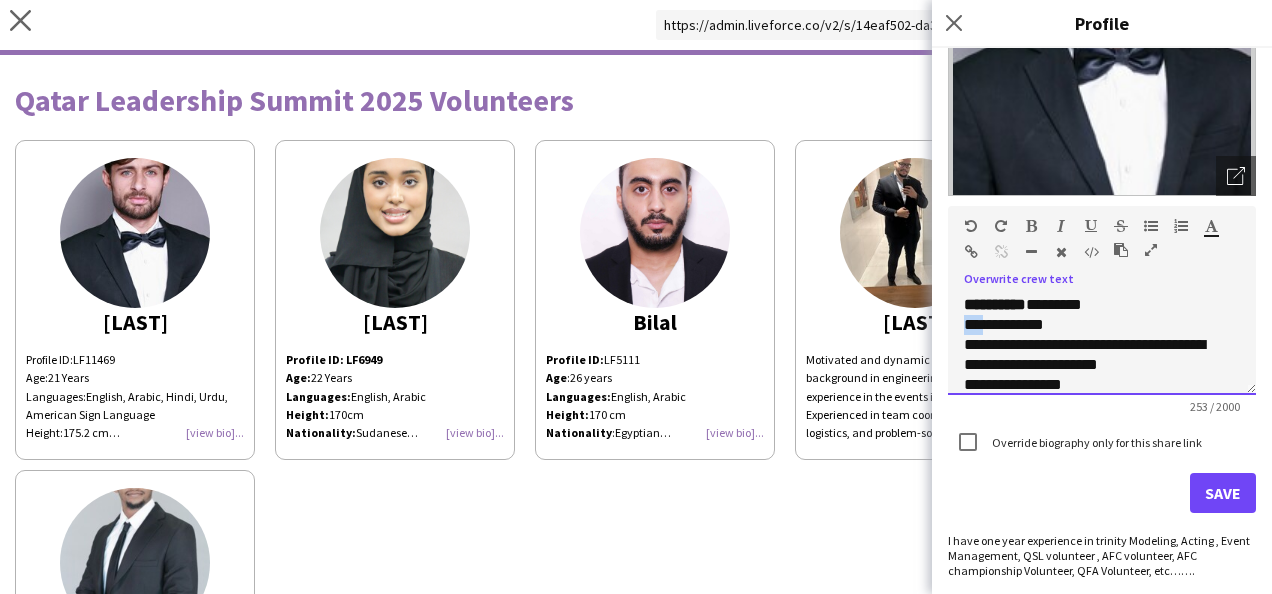 click on "****" at bounding box center (979, 324) 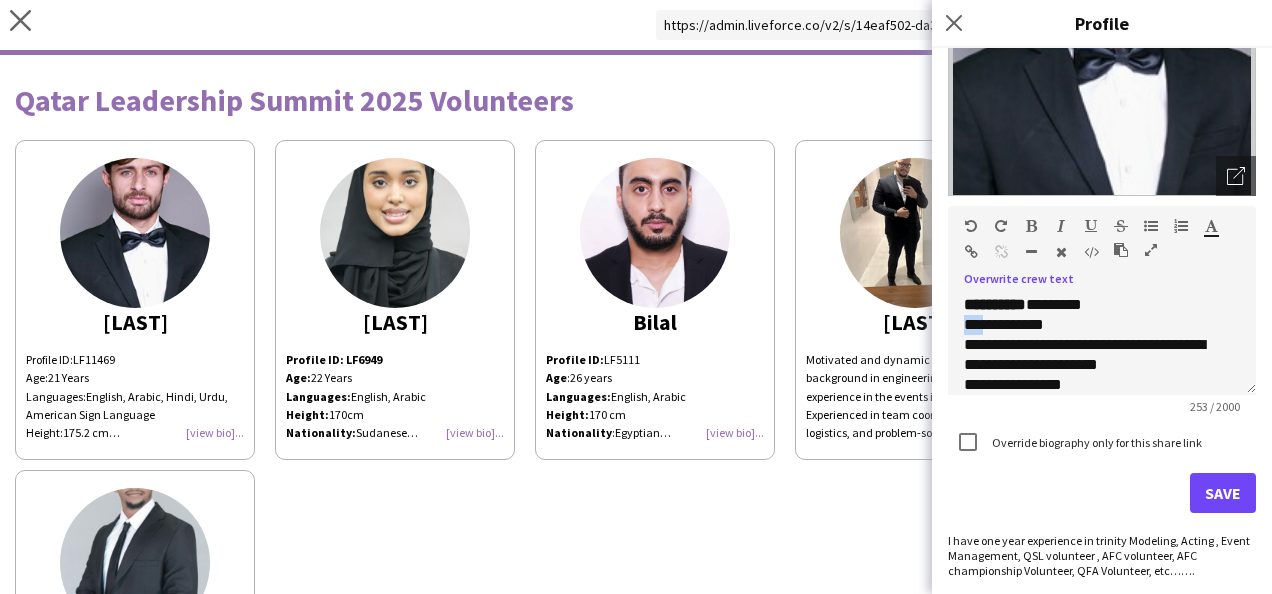 click at bounding box center (1031, 226) 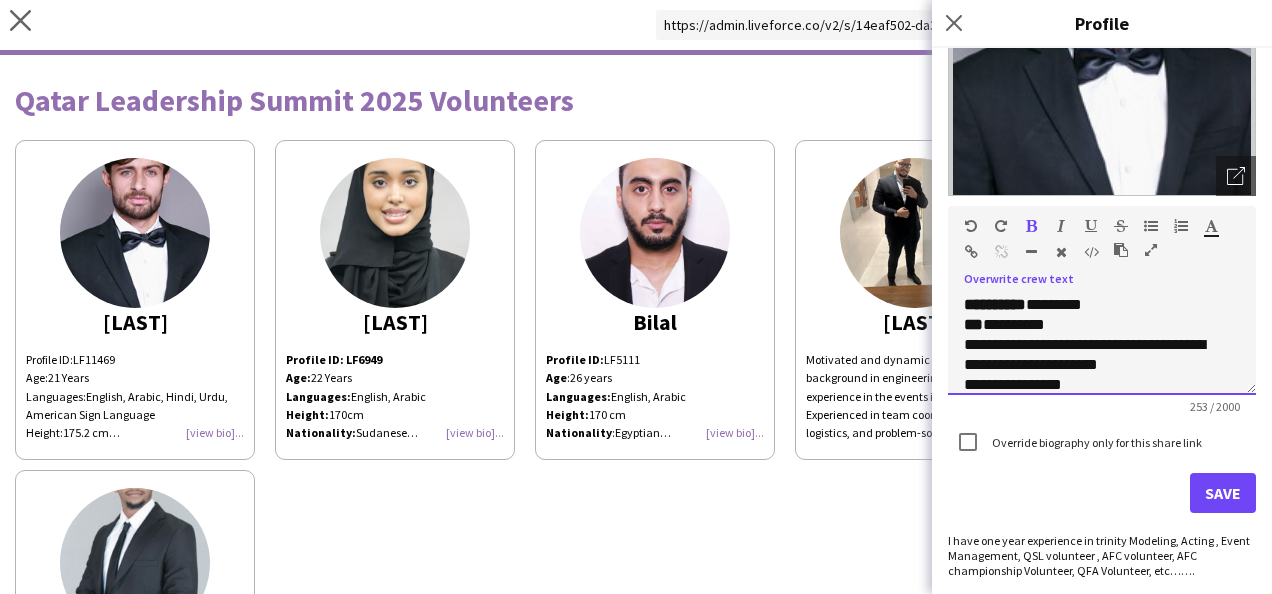 click on "**********" at bounding box center [997, 344] 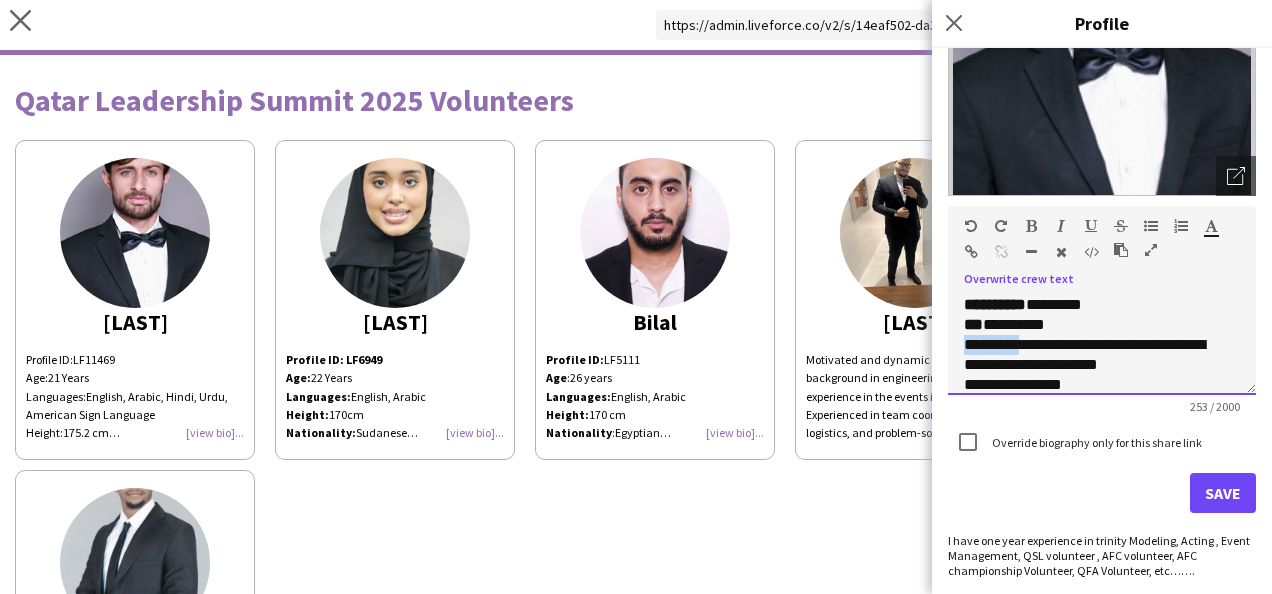 click on "**********" at bounding box center (997, 344) 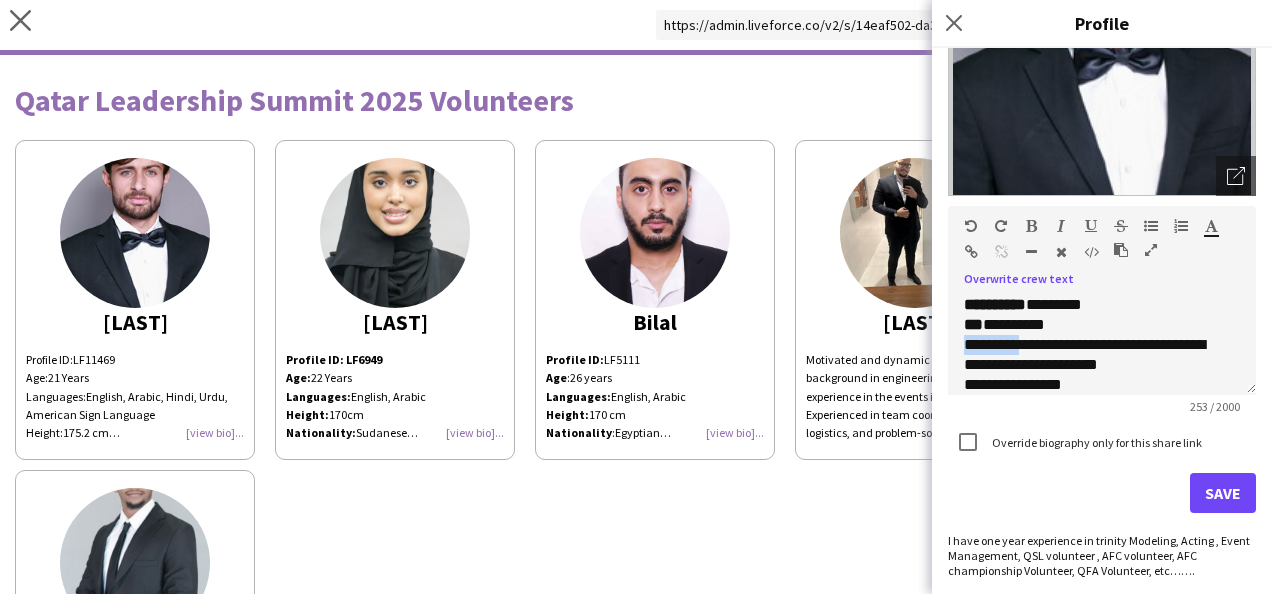 click at bounding box center (1031, 226) 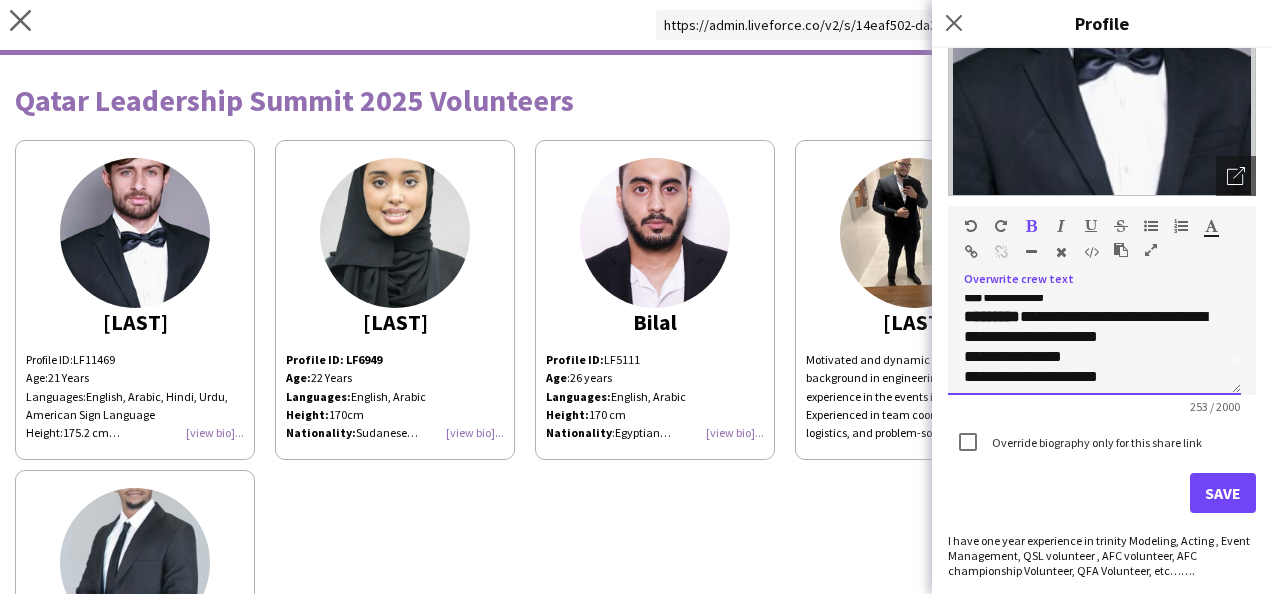 scroll, scrollTop: 0, scrollLeft: 0, axis: both 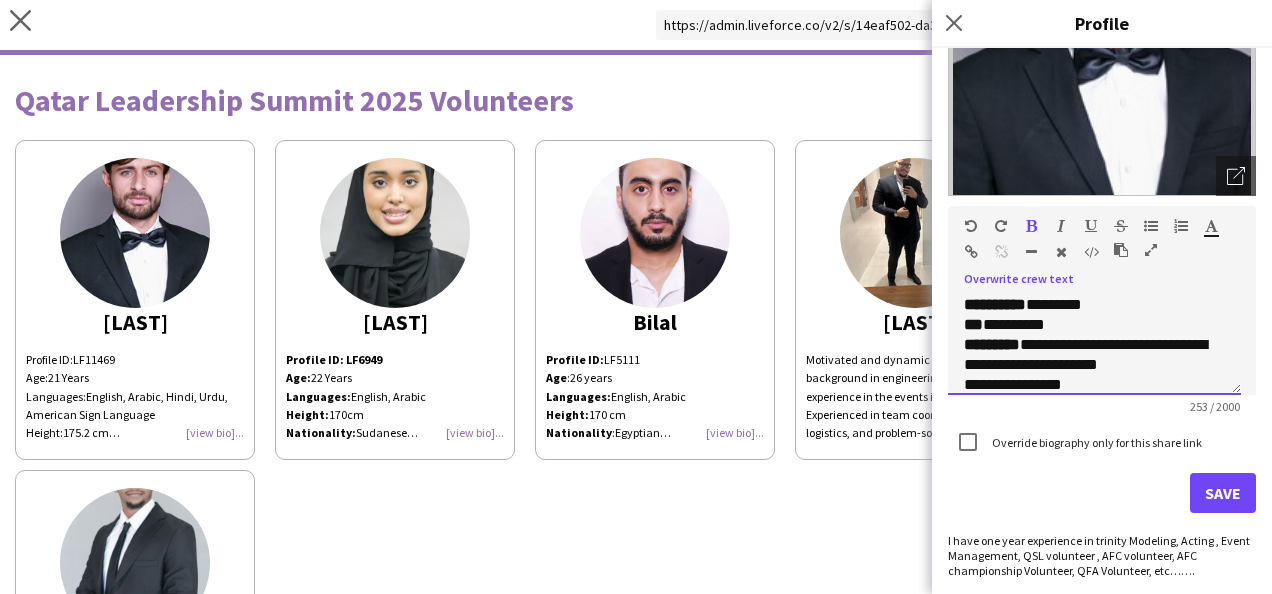 click on "*******" at bounding box center (988, 384) 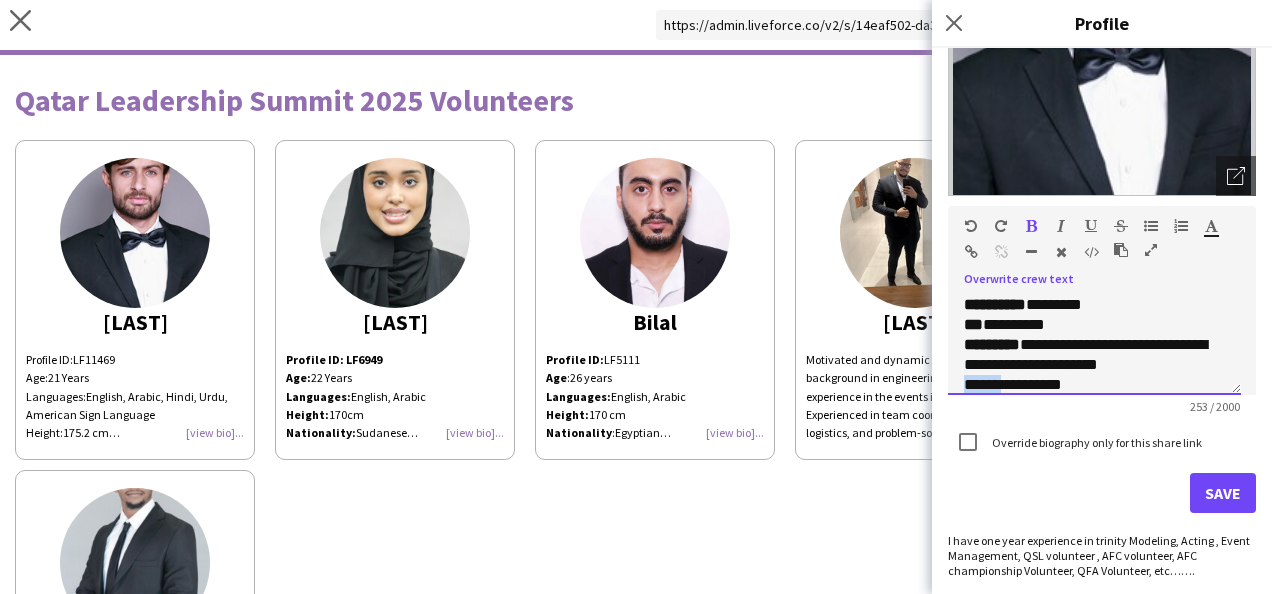 click on "*******" at bounding box center (988, 384) 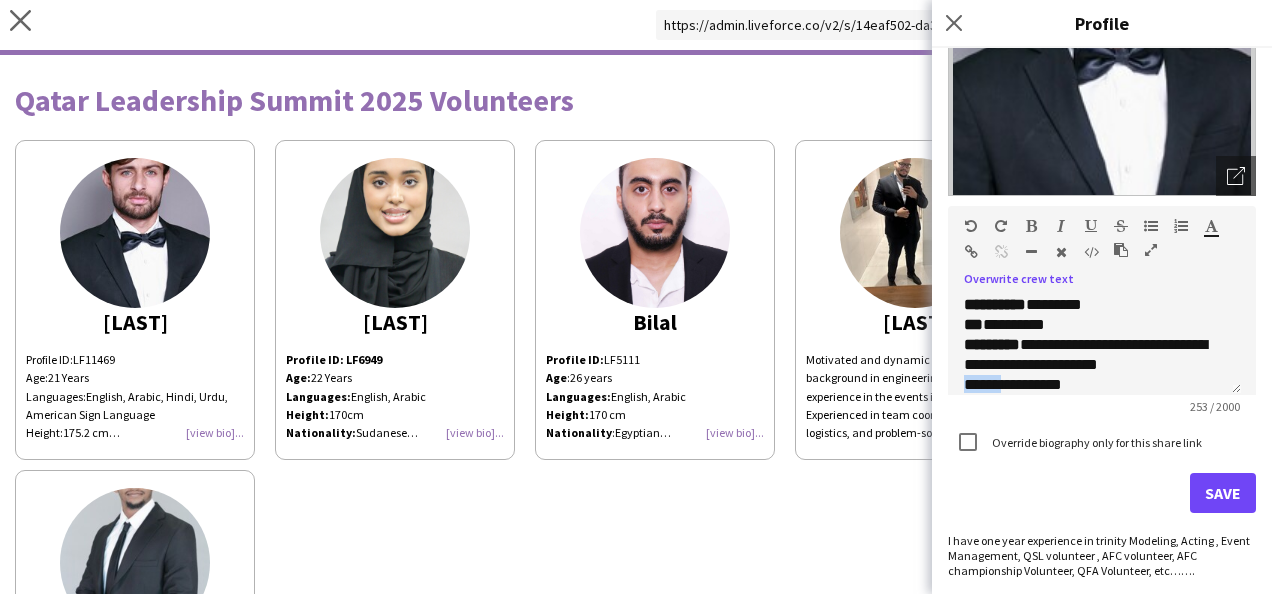 click at bounding box center (1031, 226) 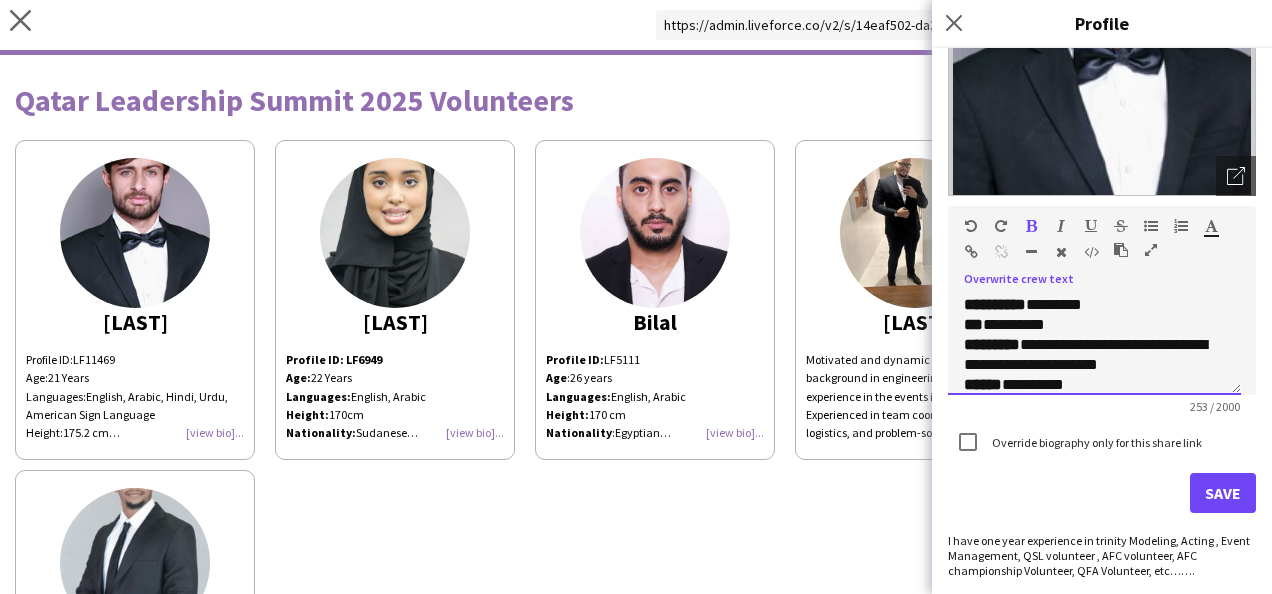 drag, startPoint x: 1232, startPoint y: 393, endPoint x: 1228, endPoint y: 417, distance: 24.33105 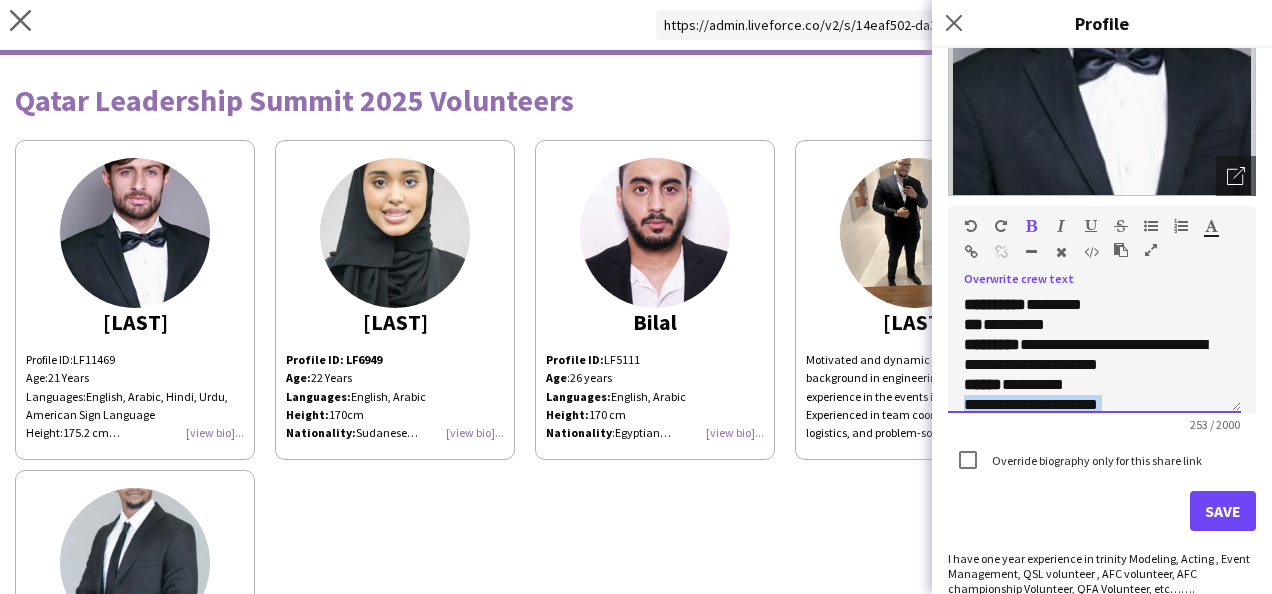 drag, startPoint x: 1232, startPoint y: 391, endPoint x: 1228, endPoint y: 410, distance: 19.416489 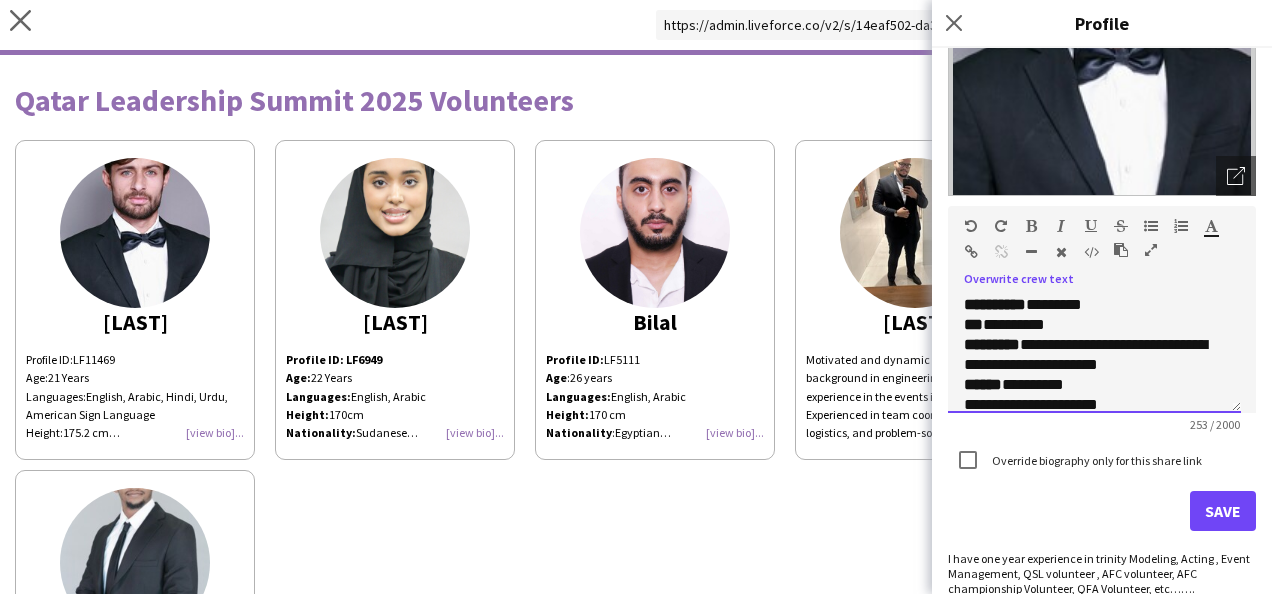 click on "**********" at bounding box center (1086, 355) 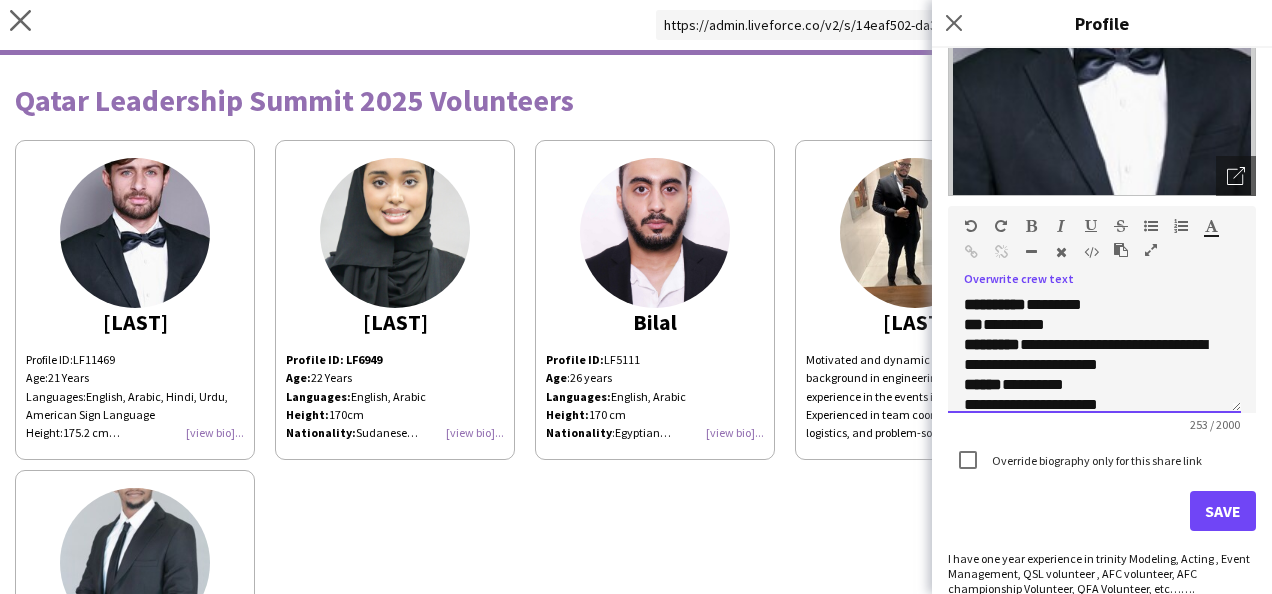 click on "**********" at bounding box center (1003, 404) 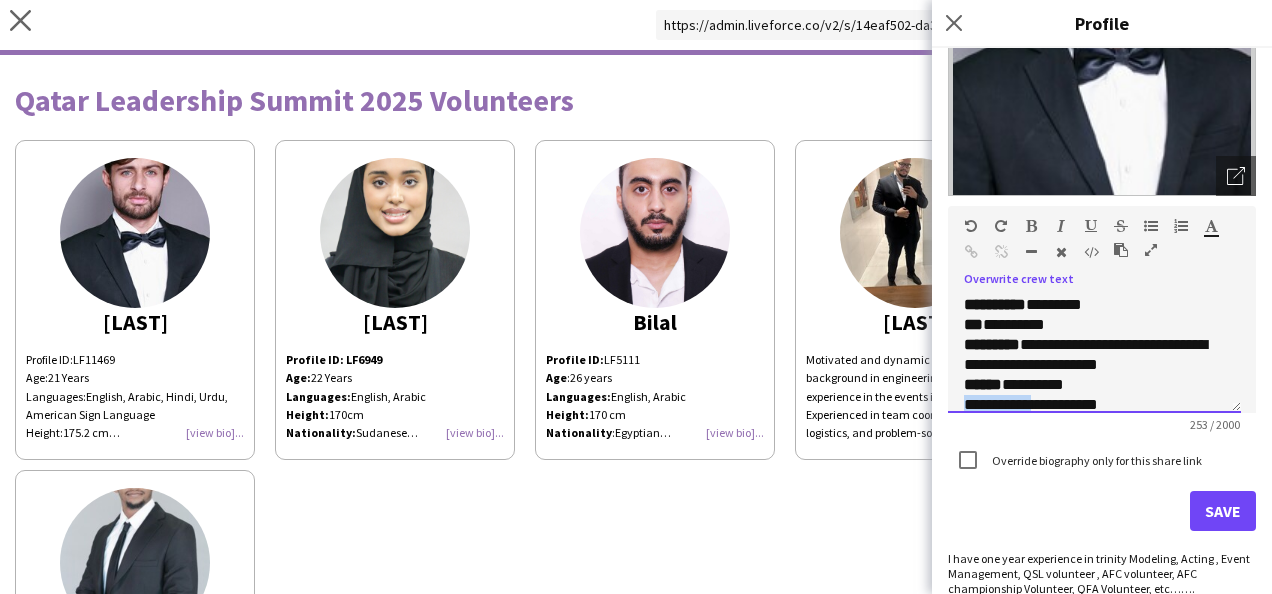 click on "**********" at bounding box center (1003, 404) 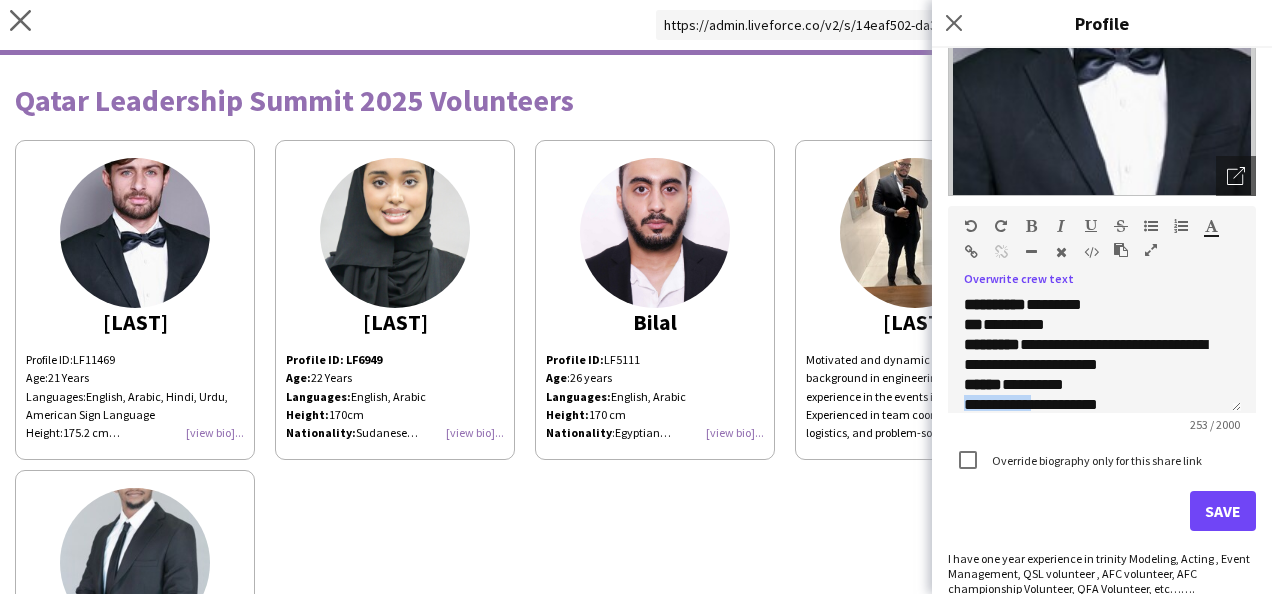 click at bounding box center [1031, 226] 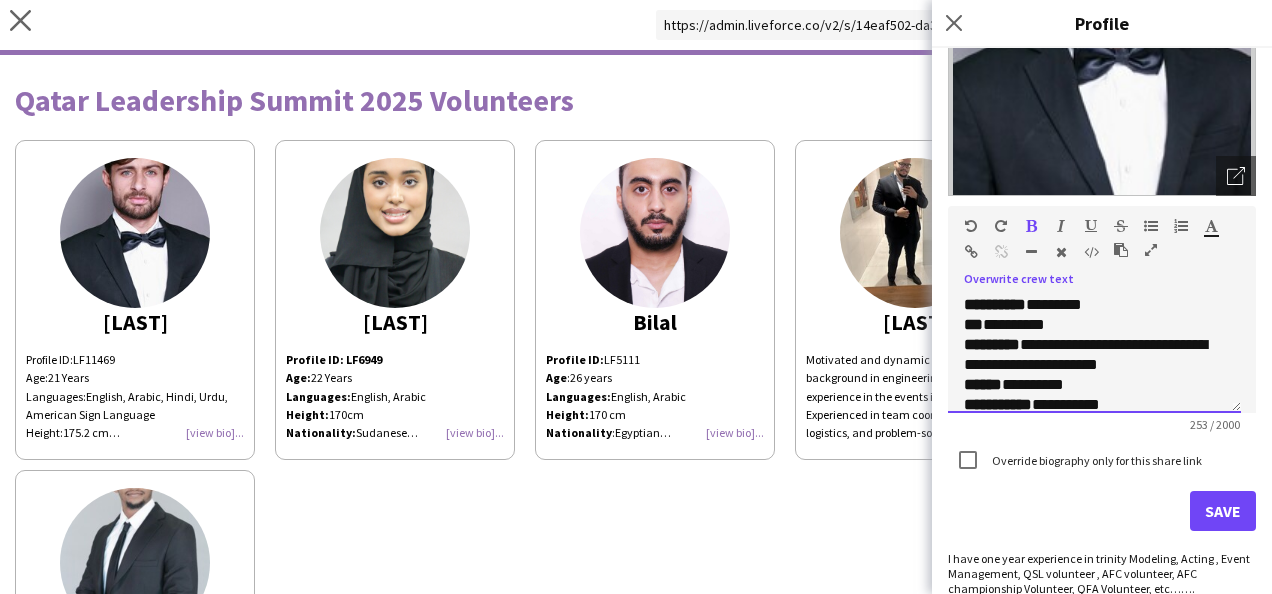 scroll, scrollTop: 100, scrollLeft: 0, axis: vertical 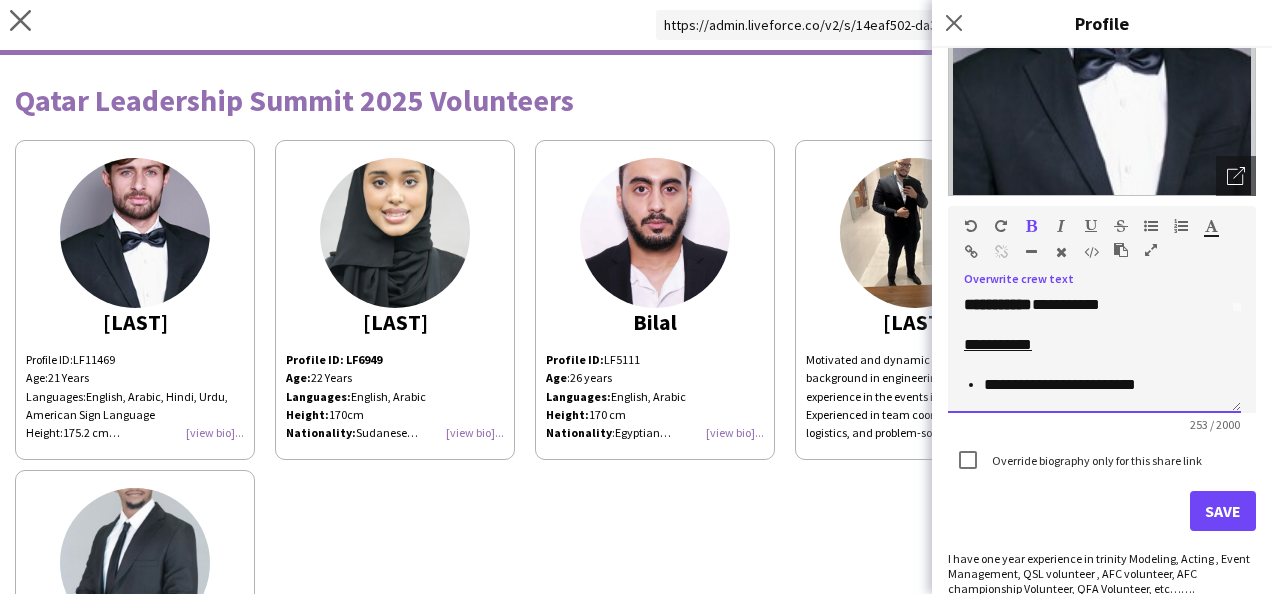 click on "**********" at bounding box center (998, 344) 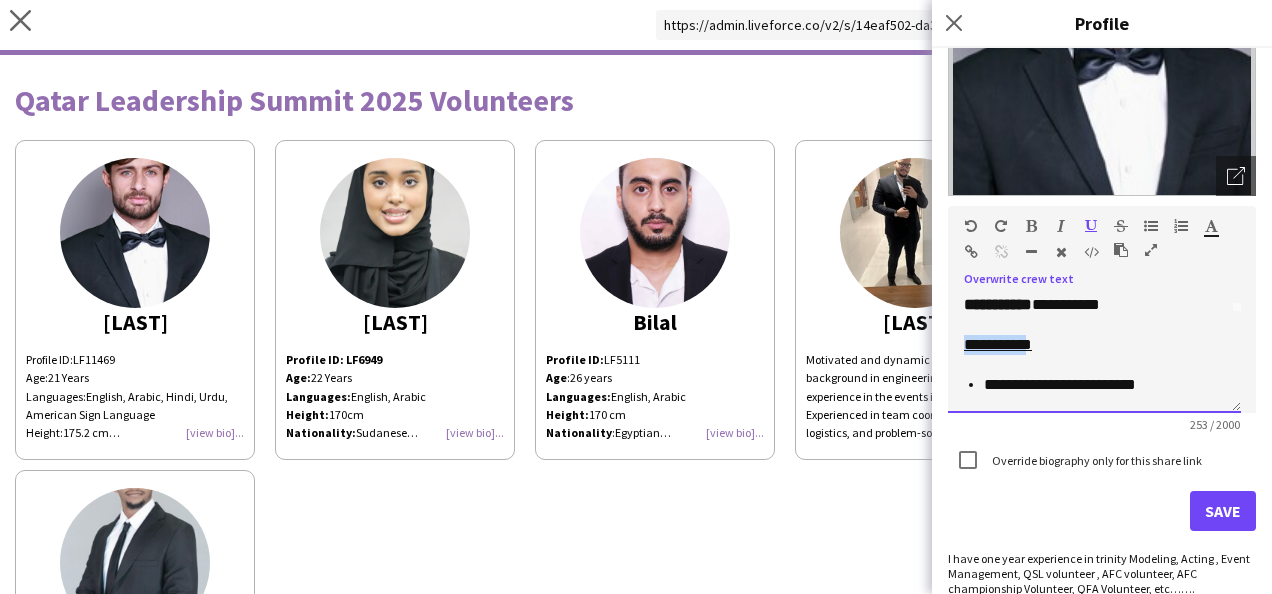 click on "**********" at bounding box center (998, 344) 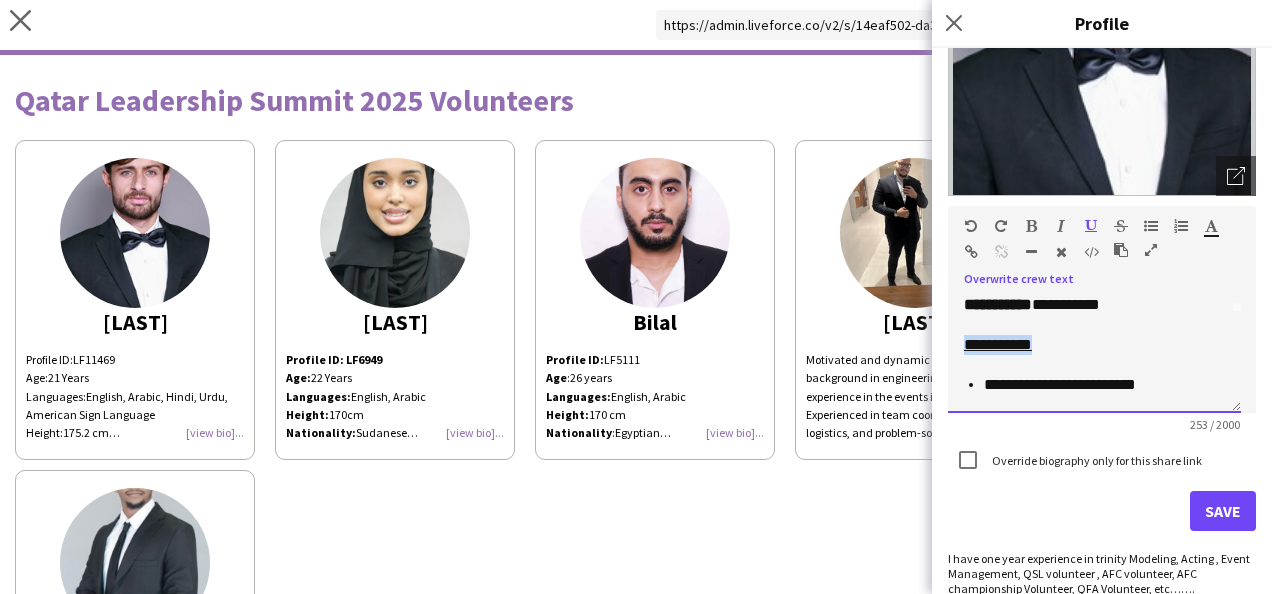 click on "**********" at bounding box center (998, 344) 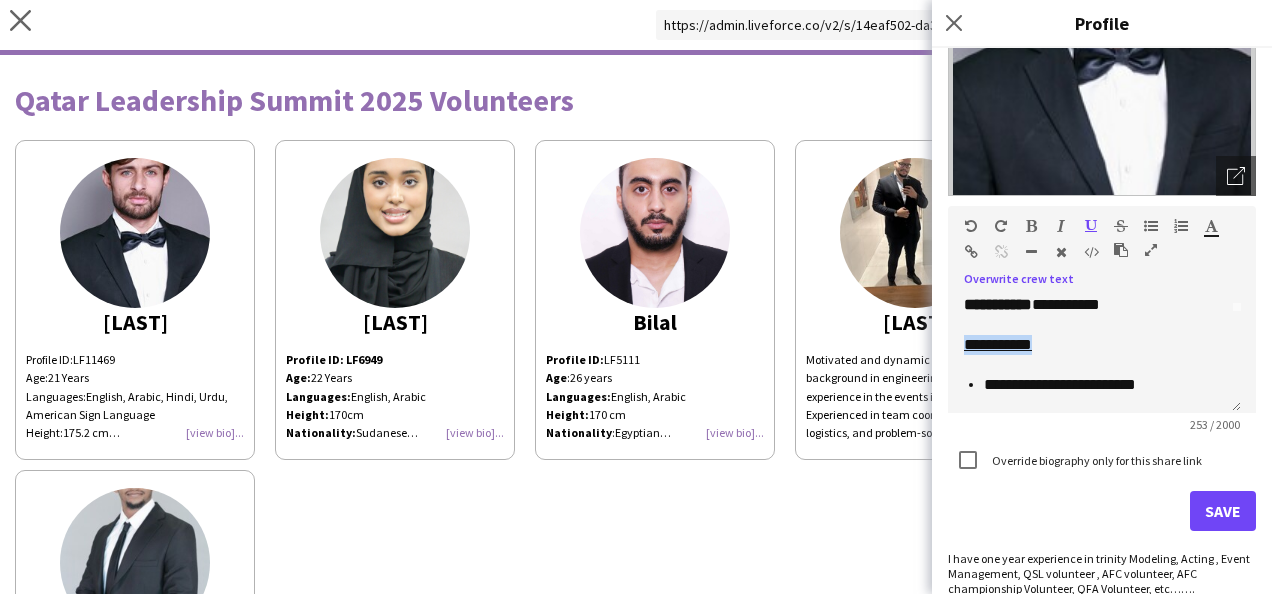click at bounding box center (1031, 226) 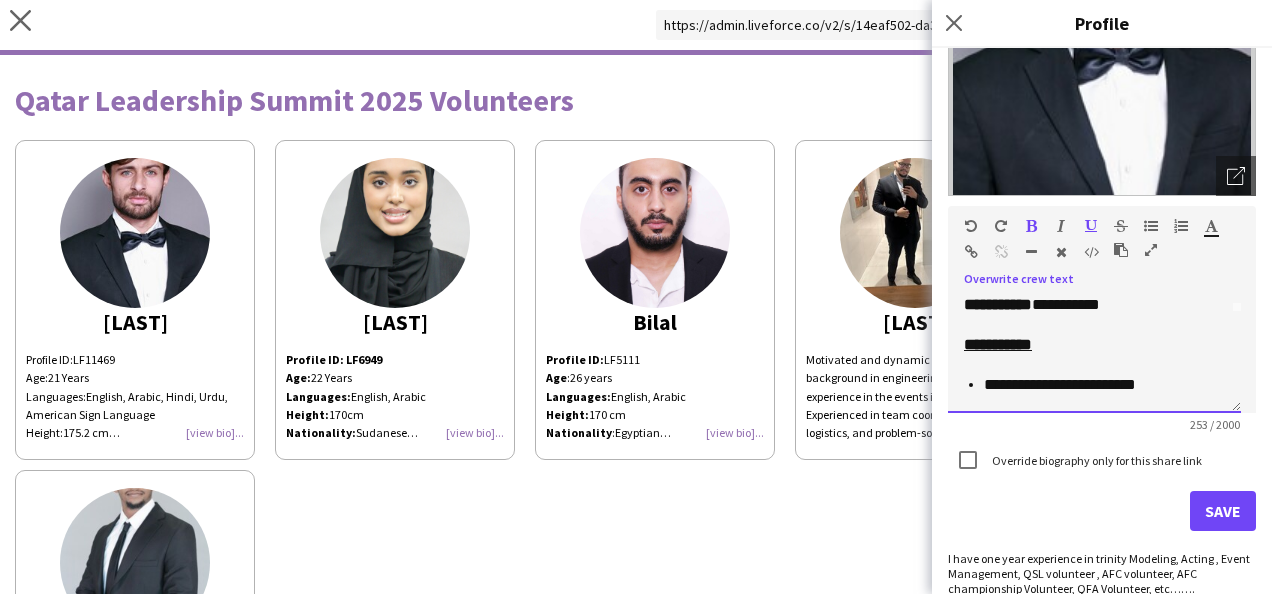 drag, startPoint x: 1114, startPoint y: 327, endPoint x: 1122, endPoint y: 352, distance: 26.24881 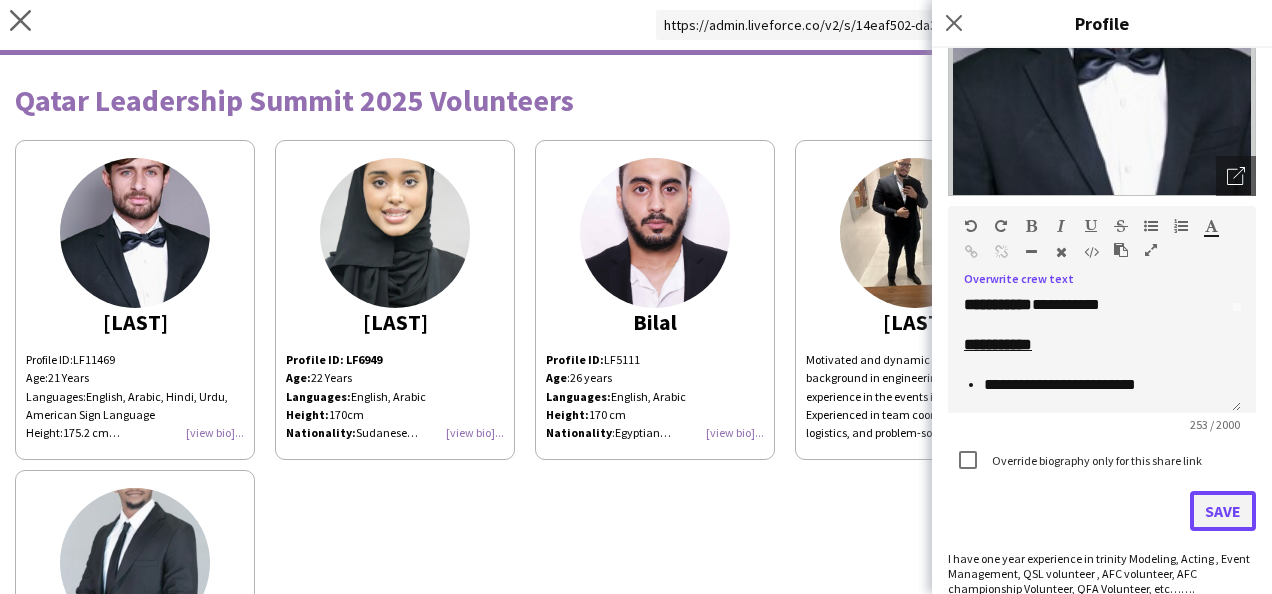 click on "Save" 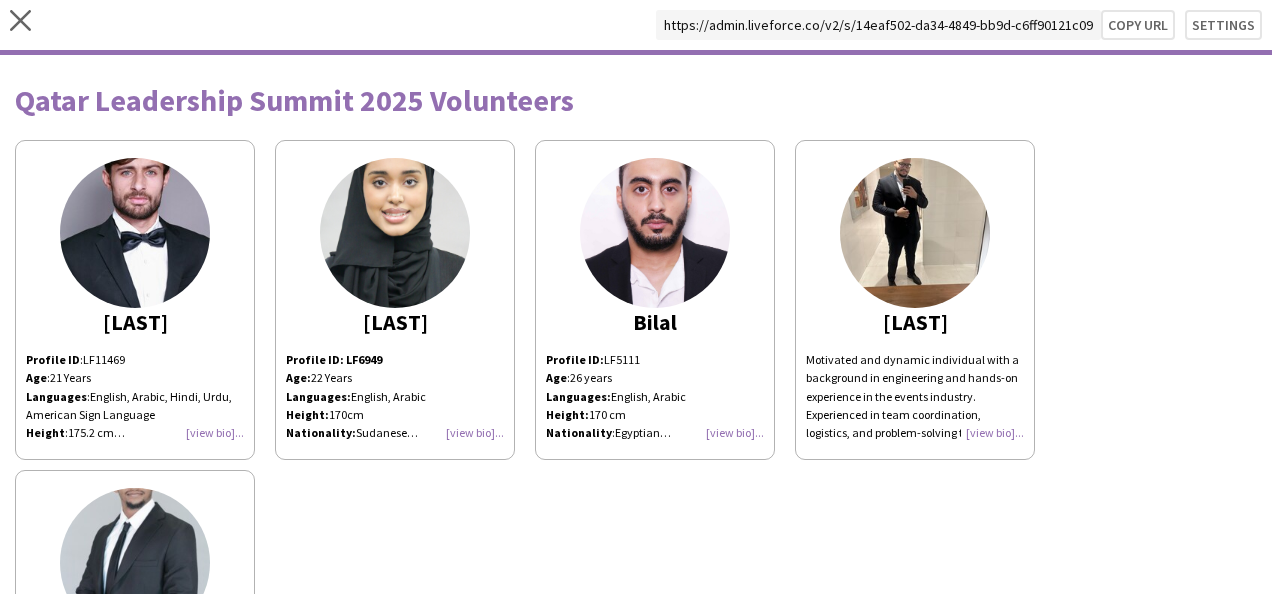 click on "Profile ID: LF6949" 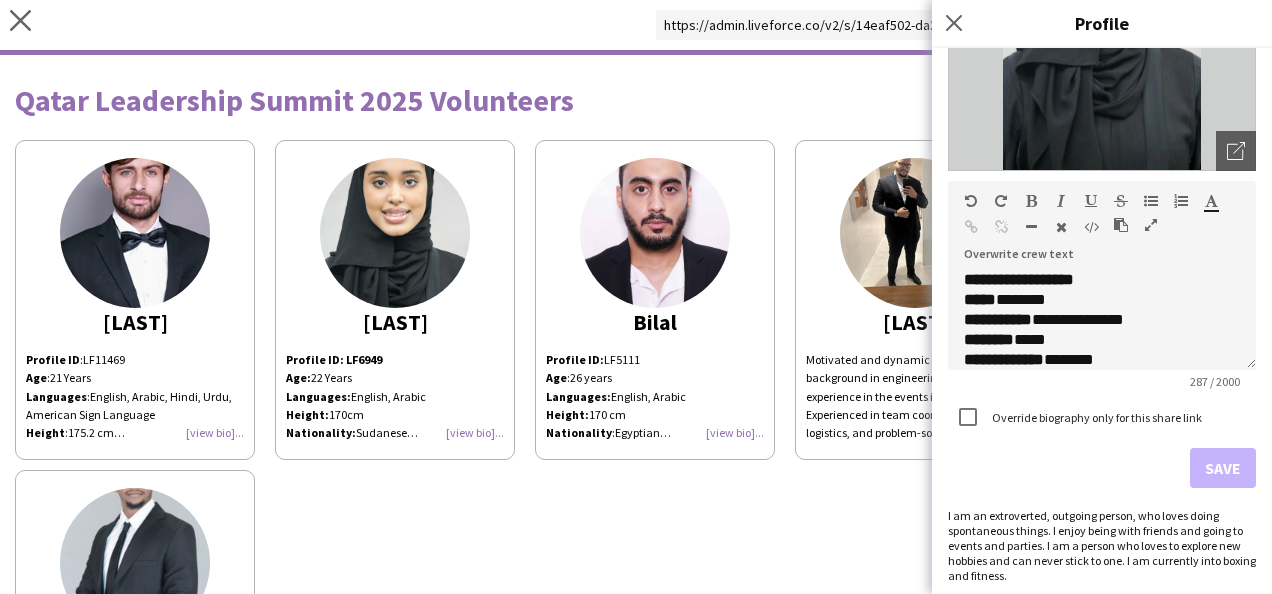 scroll, scrollTop: 265, scrollLeft: 0, axis: vertical 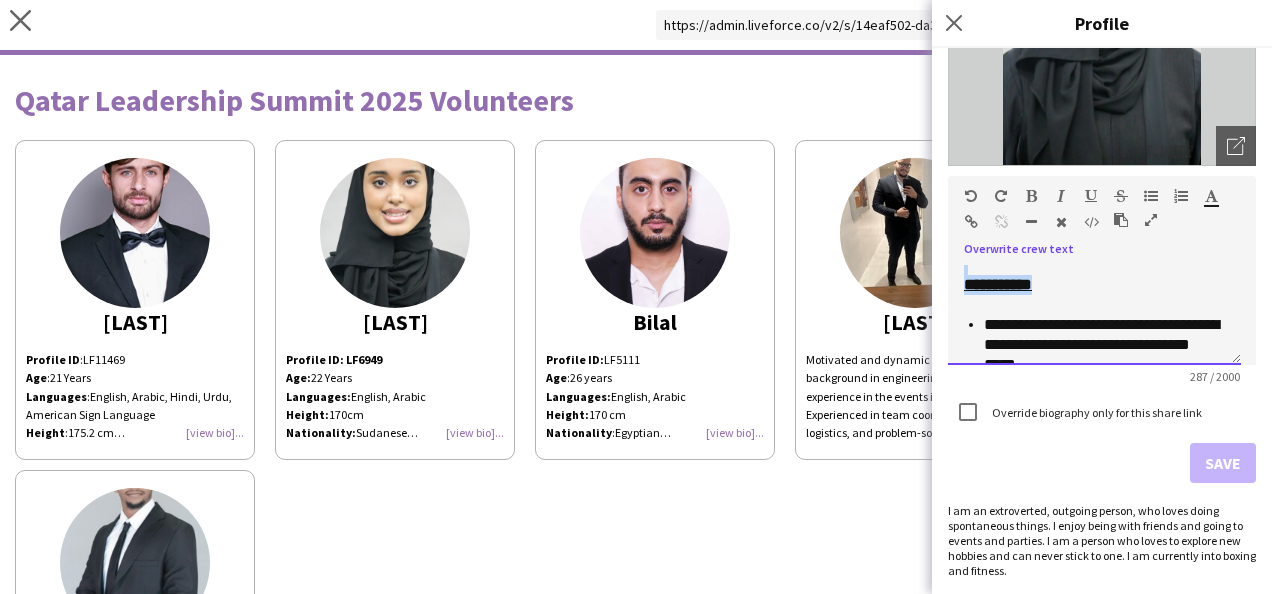 drag, startPoint x: 962, startPoint y: 272, endPoint x: 1080, endPoint y: 301, distance: 121.511314 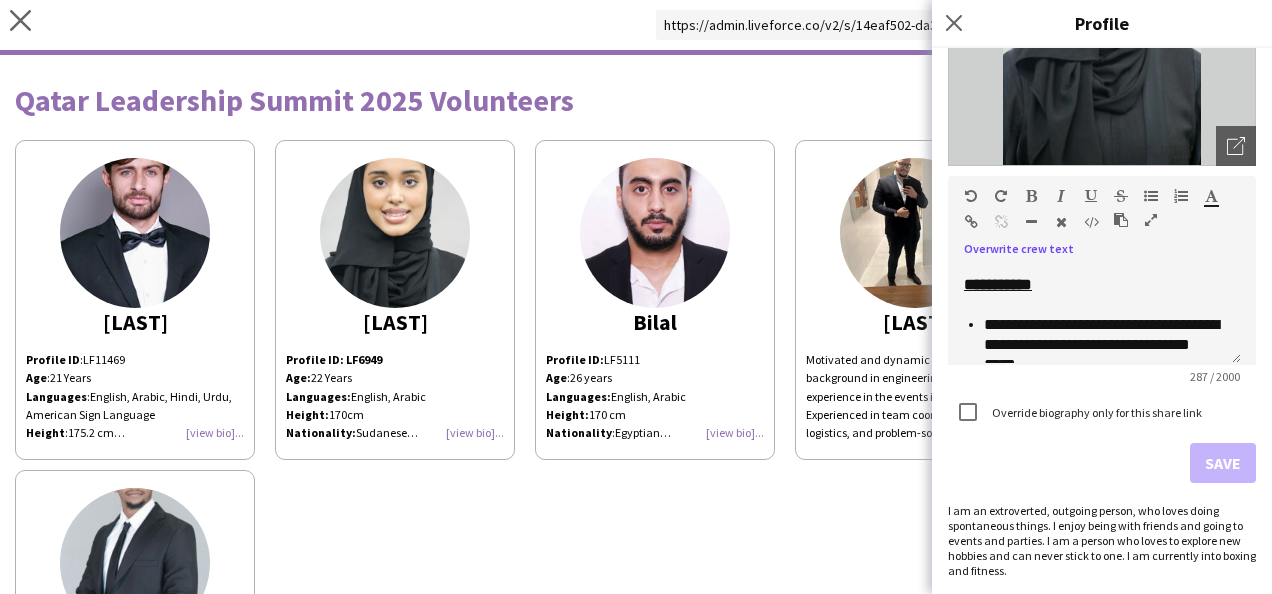 click on "Profile ID : LF11469 Age : 21 Years Languages : English, Arabic, Hindi, Urdu, American Sign Language Height : 175.2 cm Nationality : Pakistani Experience: AFC Champions League Host Amir Cup 2024 Host Qatar Stars League Host FIFA Arab Cup 2021 Host [LAST]
Profile ID: LF6949 Age: 22 Years Languages: English, Arabic Height: 170cm Nationality: Sudanese Experience: Qatar Racing and Equestrian Club - HE Sheikh Joaan Bin Hamad Ruffle Draw Hostess Amir Cup Front Desk Hostess Asian Cup Front Desk Hostess FIFA World Cup 2022 VIP host ess [LAST]
Profile ID: LF5111 Age : 26 years Languages: English, Arabic Height: 170 cm Nationality : Egyptian Experience: Qatar Racing & Equestrian Club - HH The Amir Sword Festival 2024 - 2025 Race Meetings Usher & Host Various NextFairs Exhibitions Host, Registration Desk Staff & Promoter held in DECC & QNCC | Build Your House Exhibition, City Scape Exhibition, Big 5 Construct Exhibition Asian World Cup Qualifiers Qatar 2024 Host & Buggy Driver [LAST]" 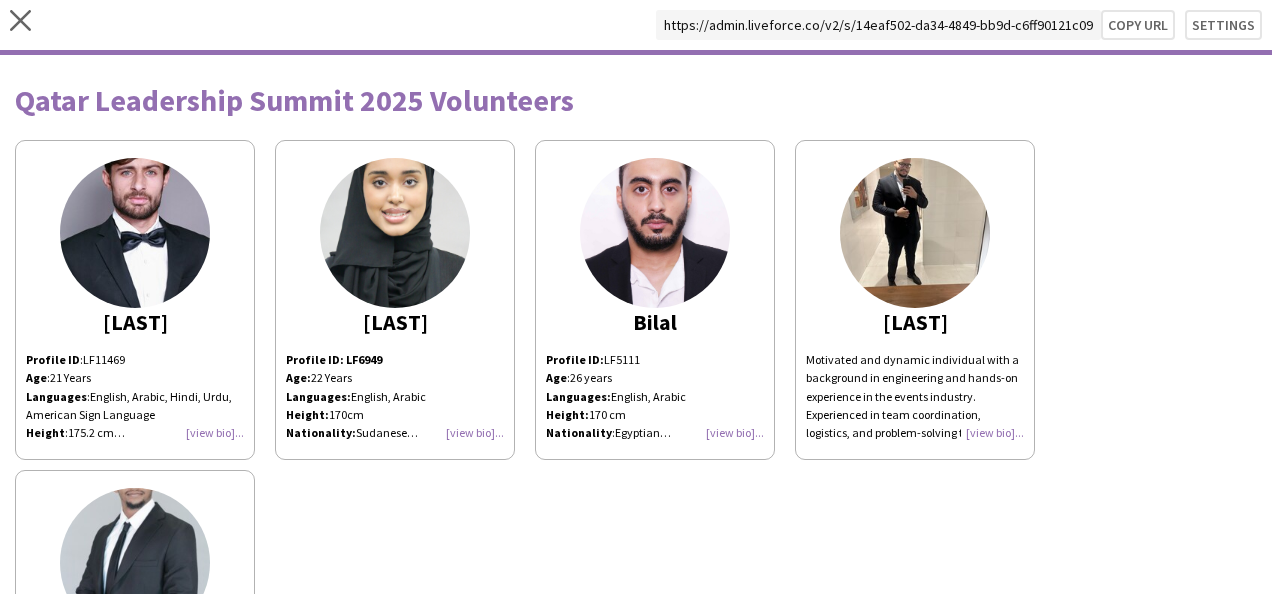 click on "Motivated and dynamic individual with a background in engineering and hands-on experience in the events industry. Experienced in team coordination, logistics, and problem-solving through previous engineering and event roles. Highly adaptable, organized, and able to thrive in fast-paced environments. Passionate about creating seamless event experiences through effective planning and execution." 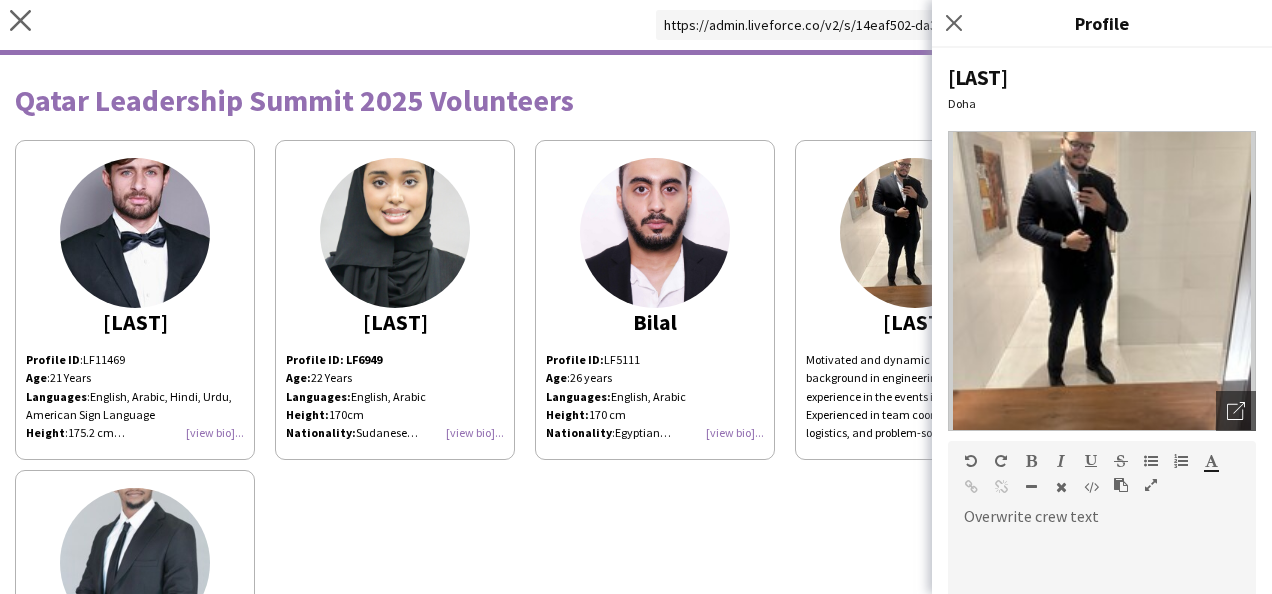 click at bounding box center [1102, 580] 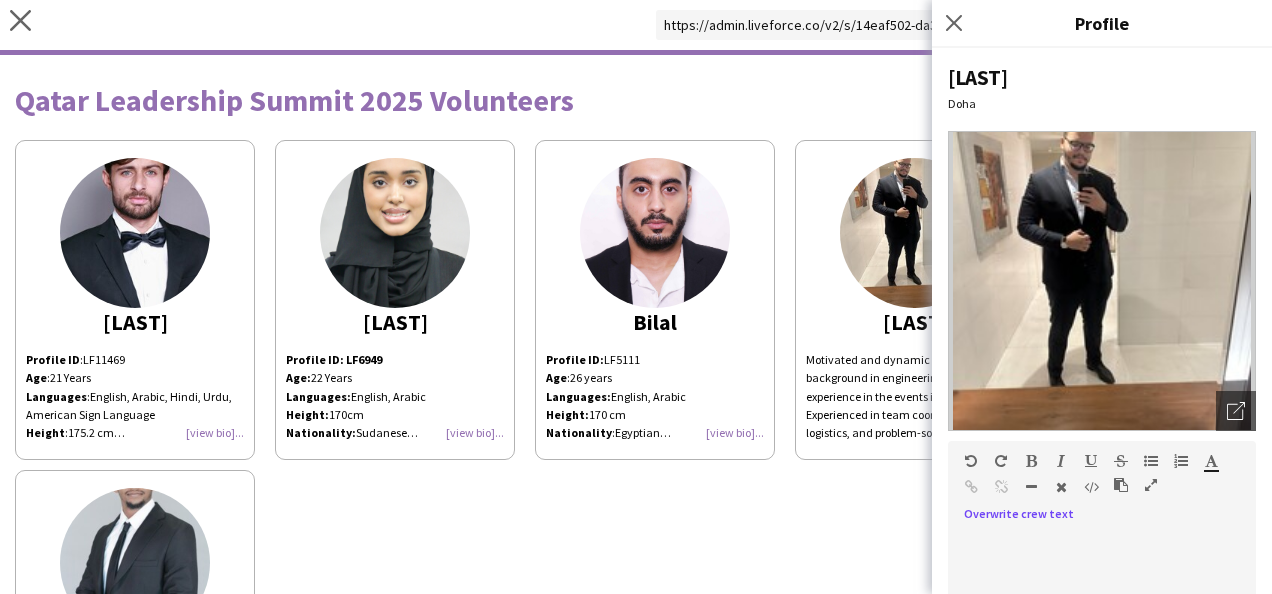 paste 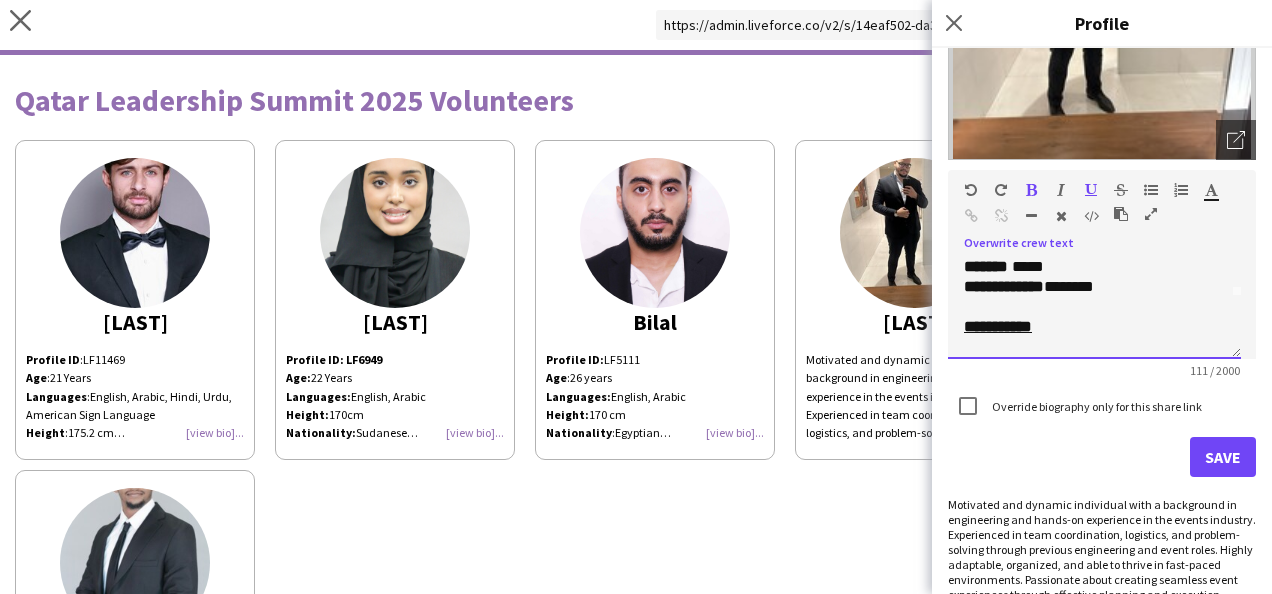 scroll, scrollTop: 310, scrollLeft: 0, axis: vertical 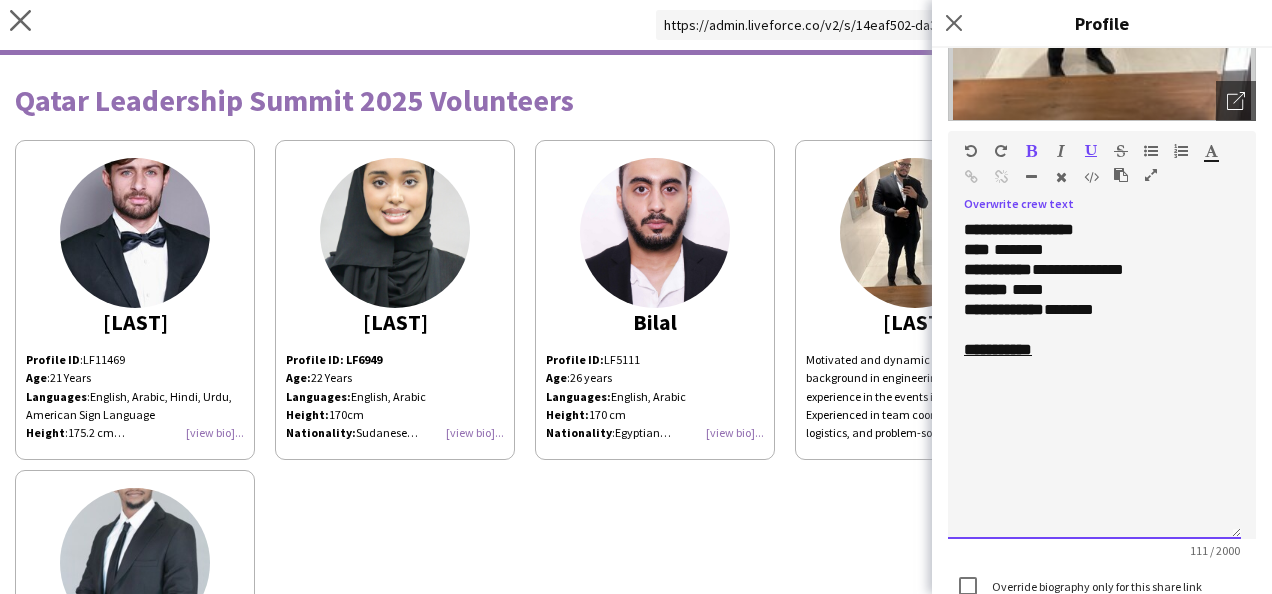 drag, startPoint x: 1231, startPoint y: 314, endPoint x: 1210, endPoint y: 540, distance: 226.97357 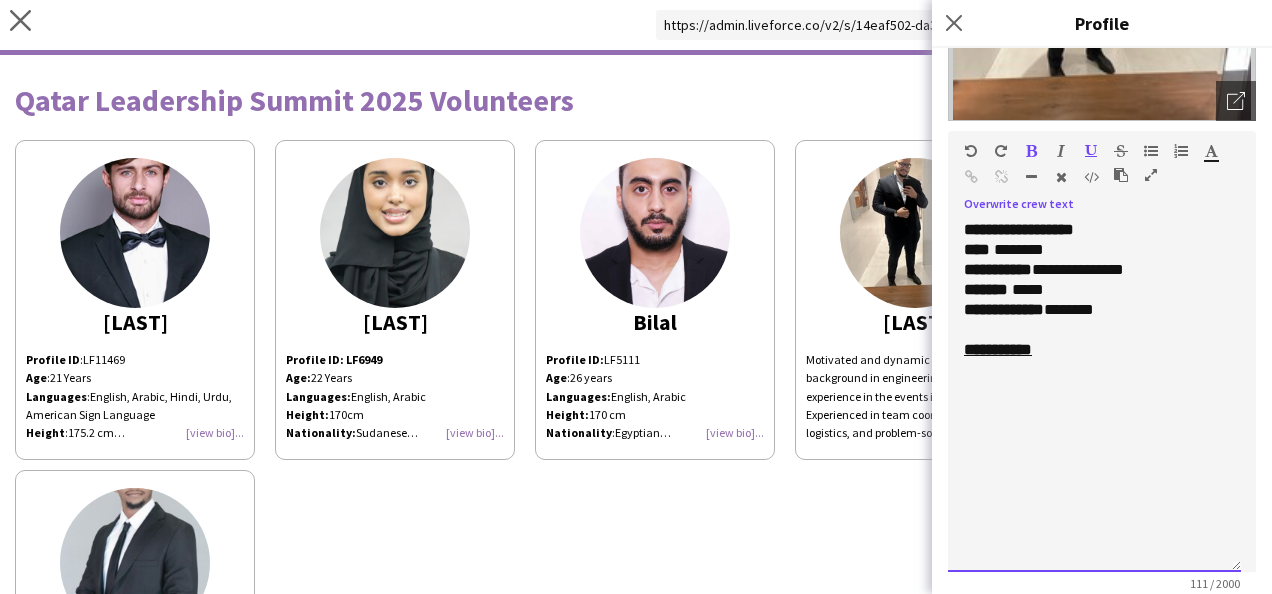 drag, startPoint x: 1232, startPoint y: 540, endPoint x: 1230, endPoint y: 570, distance: 30.066593 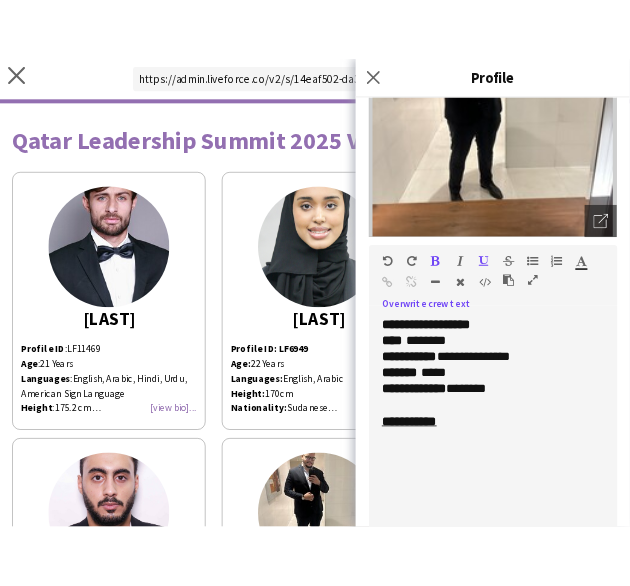 scroll, scrollTop: 186, scrollLeft: 0, axis: vertical 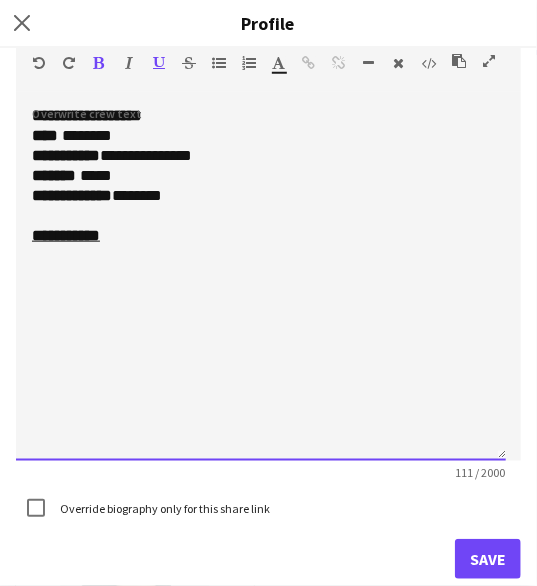 click on "**********" at bounding box center [261, 283] 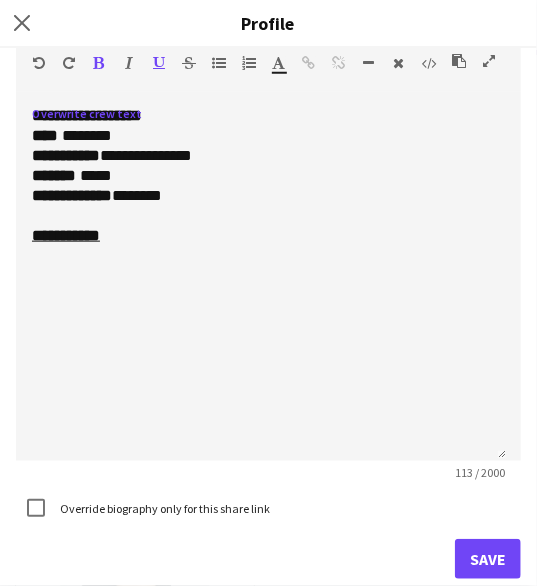 click at bounding box center (99, 63) 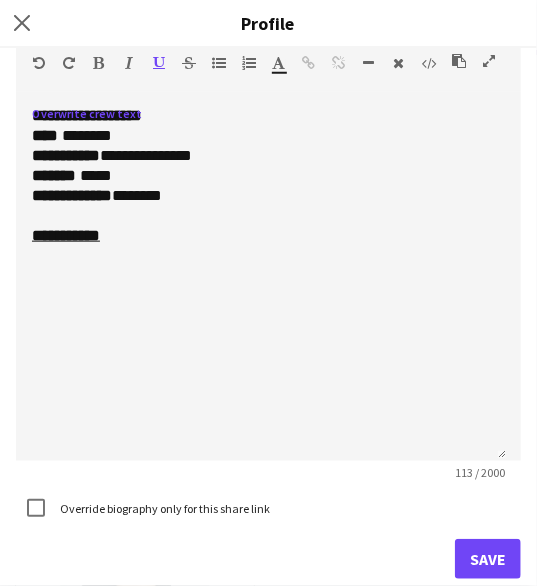 click at bounding box center [159, 63] 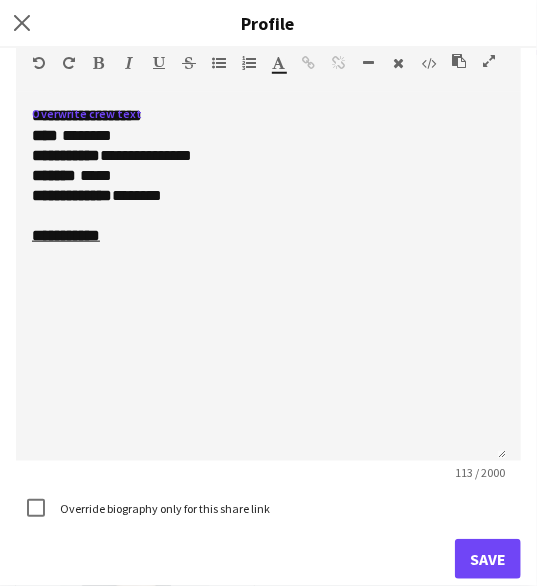 click at bounding box center [219, 63] 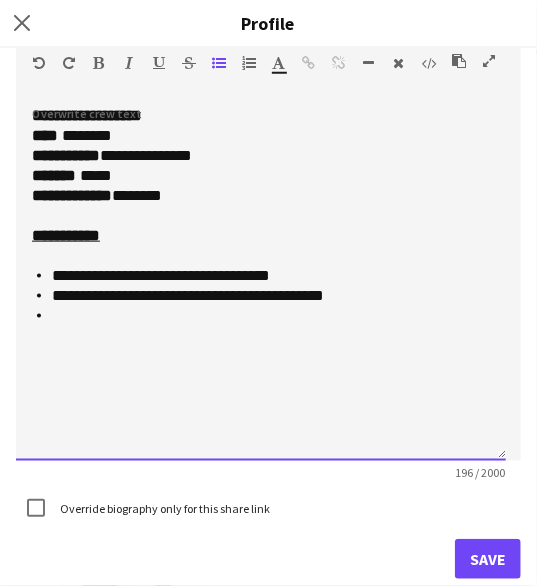 click at bounding box center [271, 316] 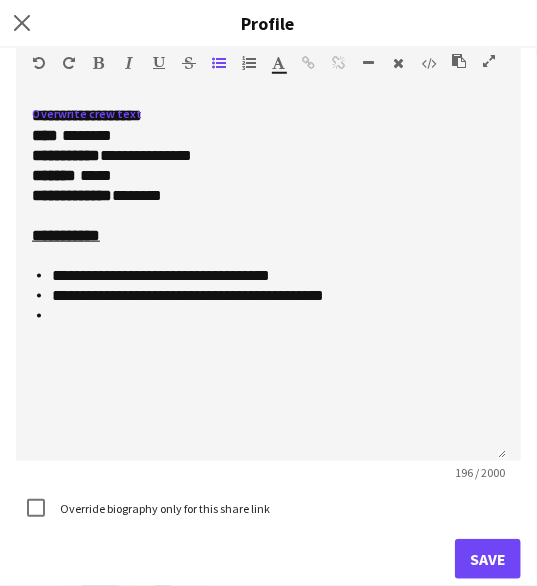 click at bounding box center [459, 61] 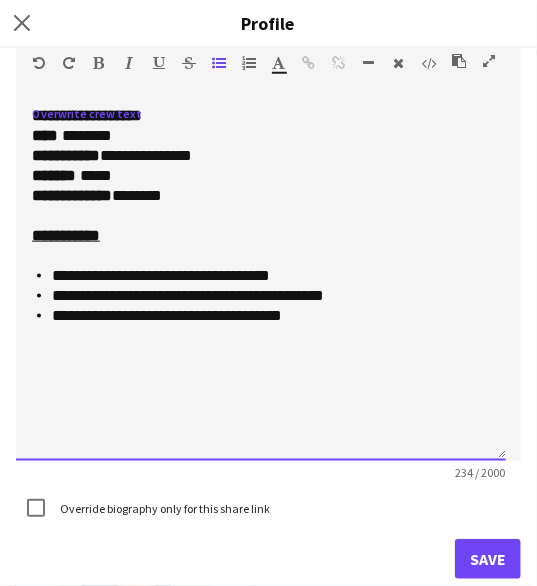 click on "**********" at bounding box center [271, 316] 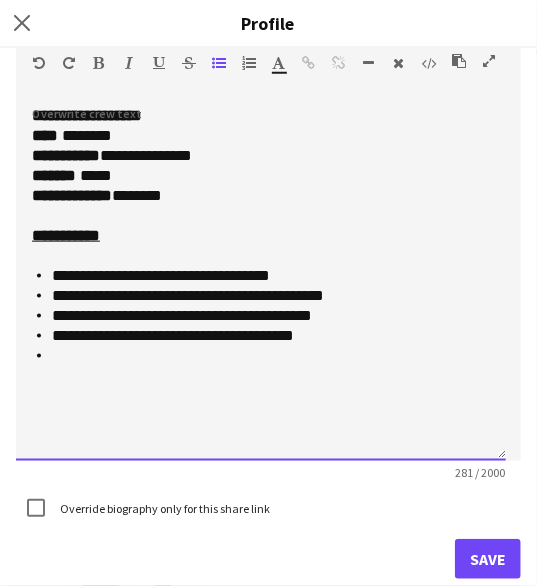 click at bounding box center [271, 356] 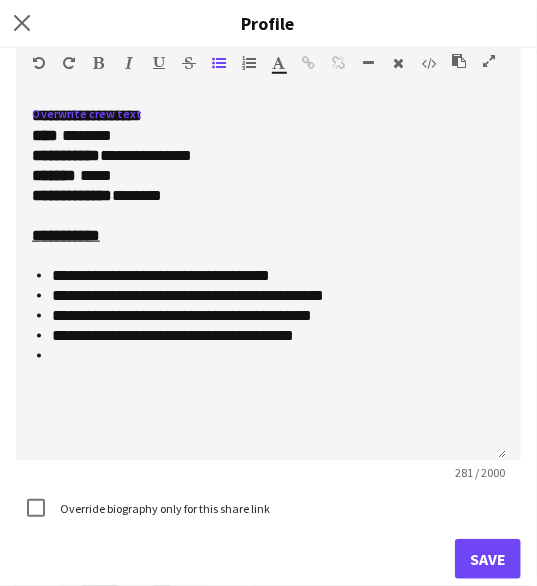 click at bounding box center (459, 61) 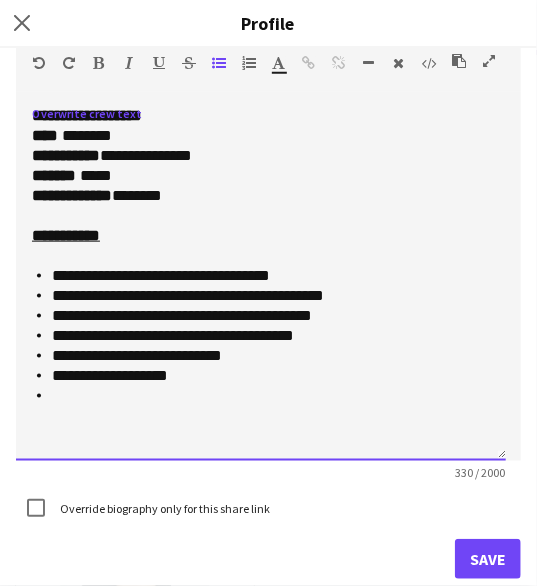 click on "**********" at bounding box center (271, 356) 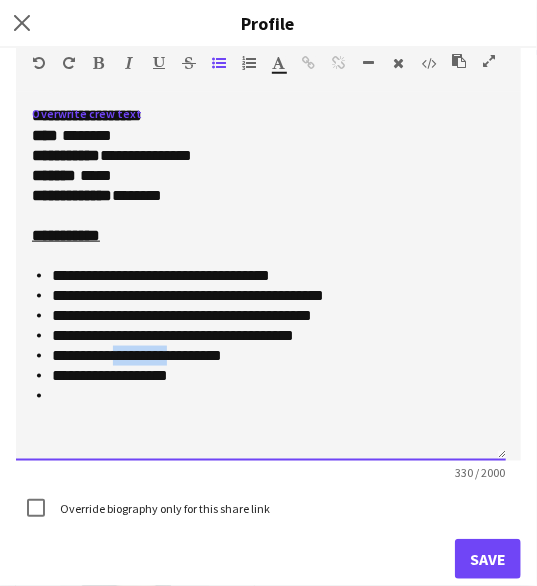 click on "**********" at bounding box center (271, 356) 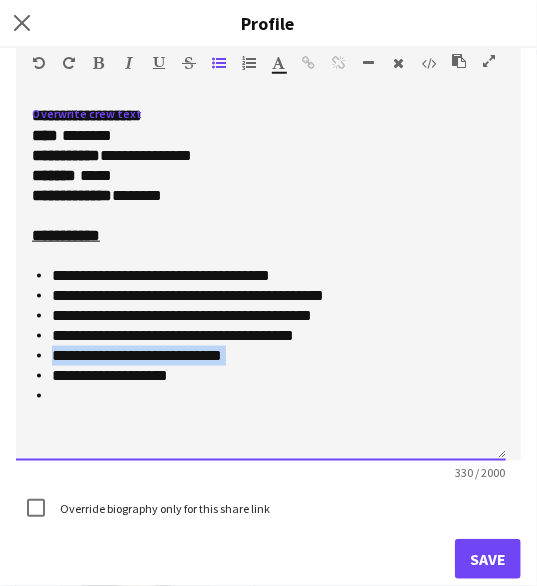 click on "**********" at bounding box center [271, 356] 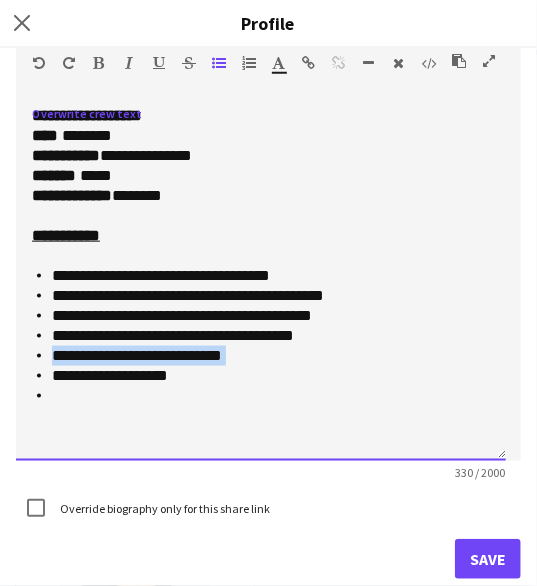 click on "**********" at bounding box center [271, 356] 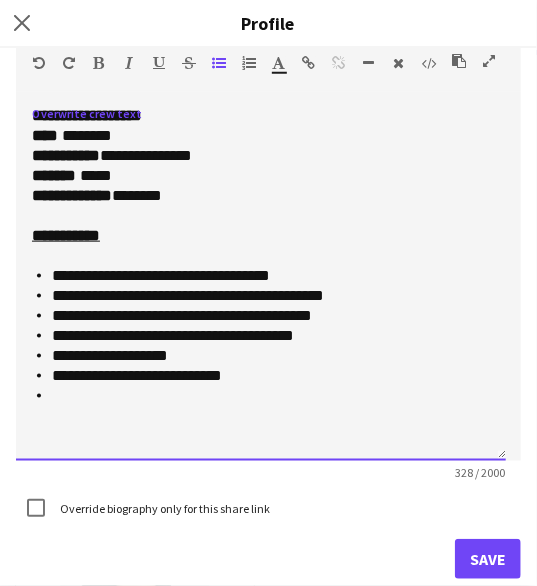 click at bounding box center (271, 396) 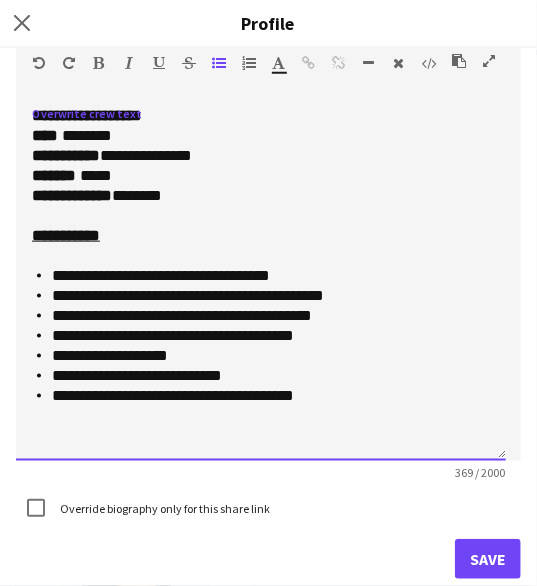 click on "**********" at bounding box center (271, 396) 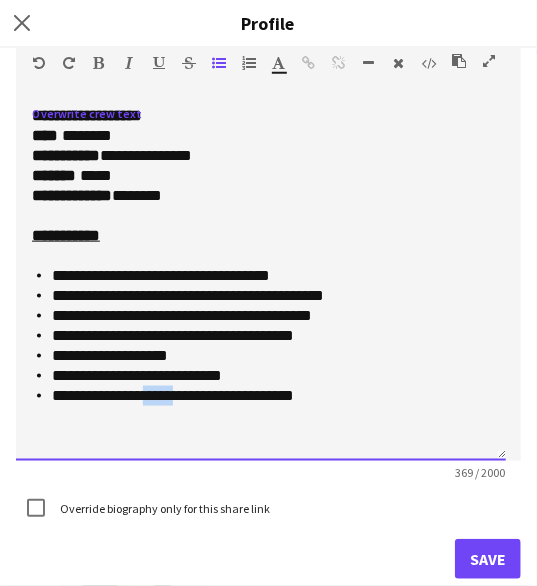 click on "**********" at bounding box center [271, 396] 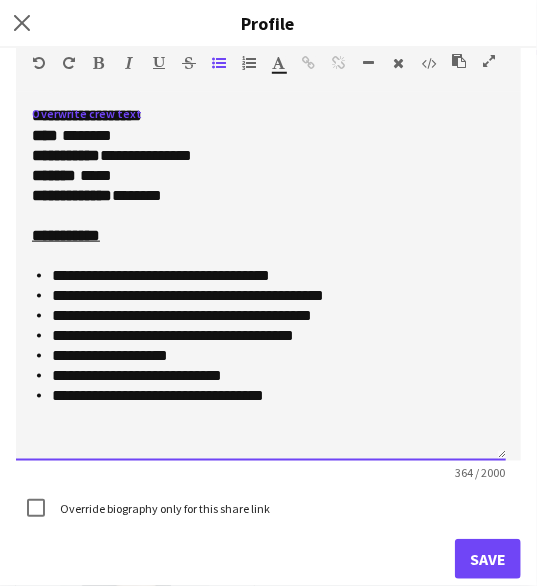 click on "**********" at bounding box center (271, 396) 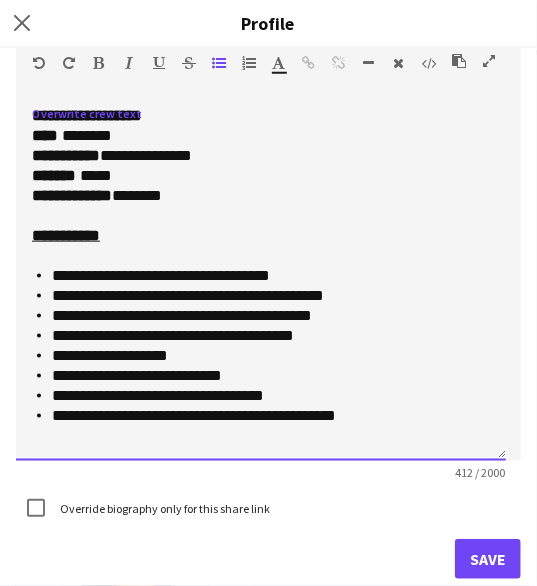 click on "**********" at bounding box center [271, 416] 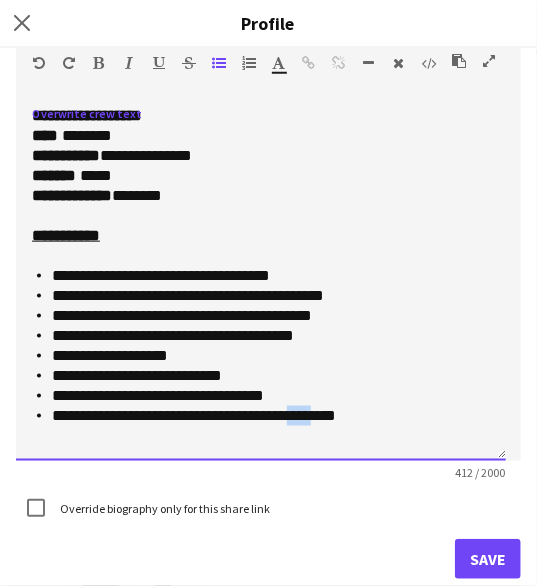 click on "**********" at bounding box center (271, 416) 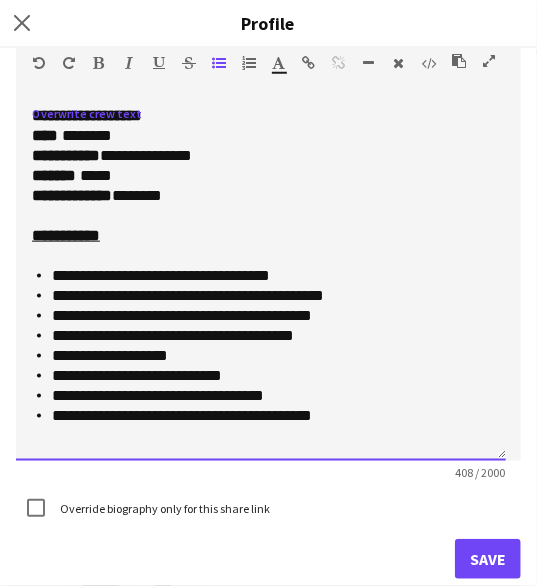 click on "**********" at bounding box center (271, 416) 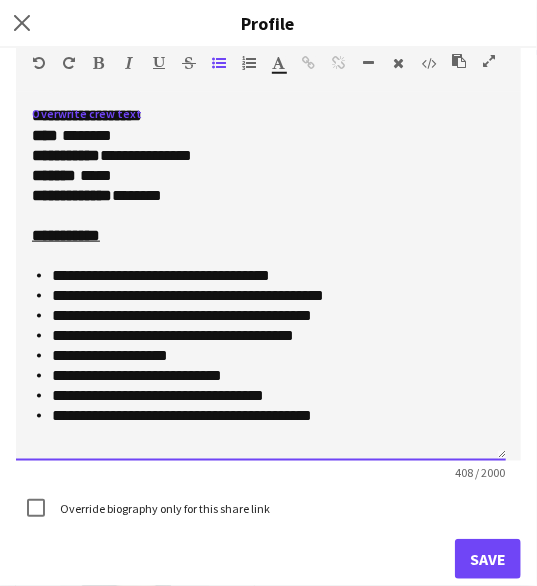 click on "**********" at bounding box center (271, 416) 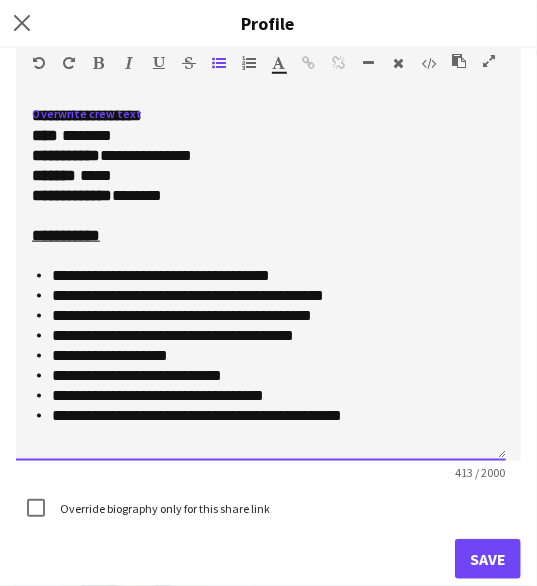 click on "**********" at bounding box center (271, 276) 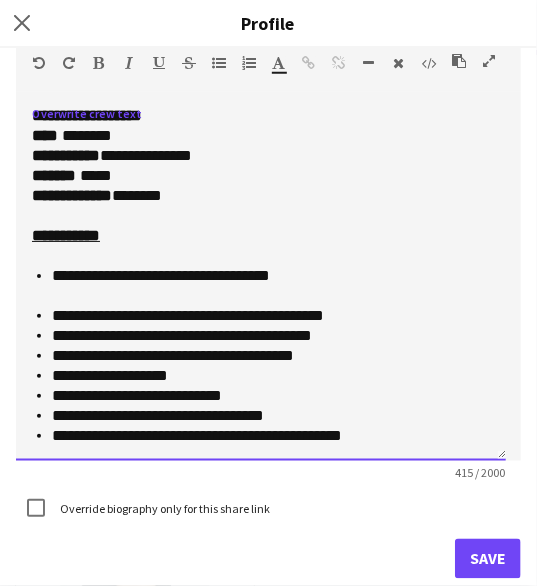 click on "**********" at bounding box center [263, 316] 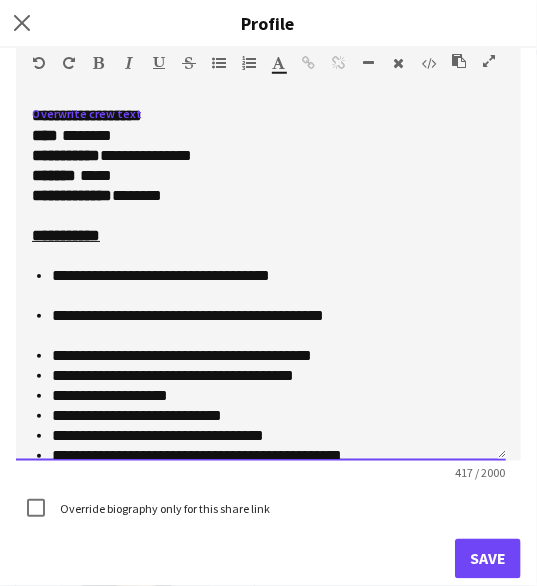 click on "**********" at bounding box center [263, 356] 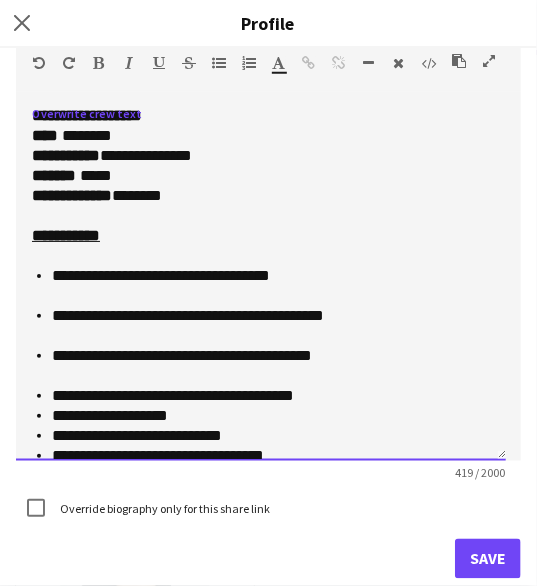 click on "**********" at bounding box center (263, 416) 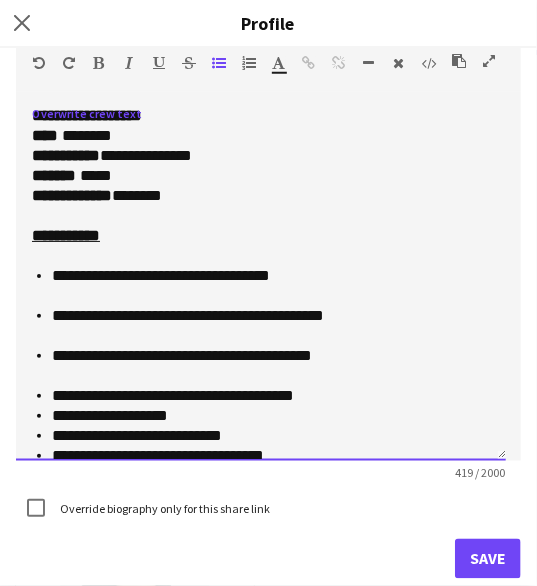 click on "**********" at bounding box center [263, 396] 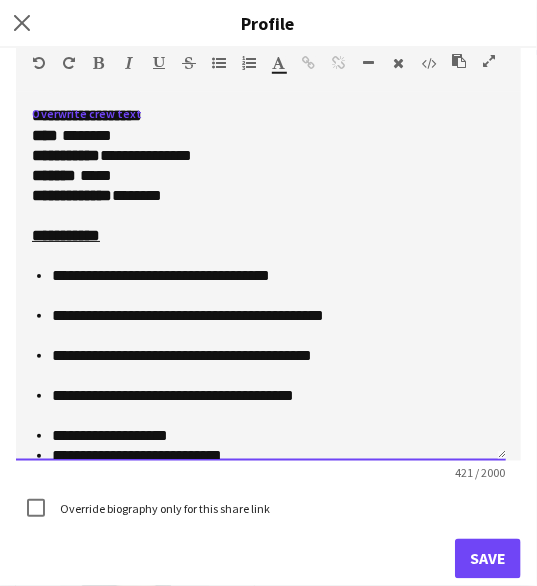 click on "**********" at bounding box center [263, 436] 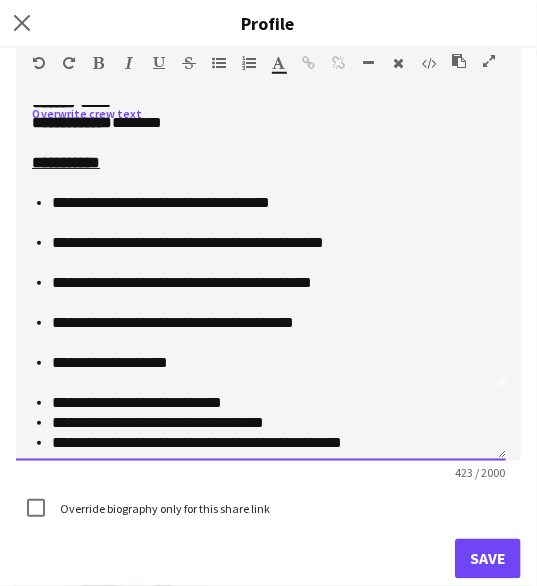 scroll, scrollTop: 80, scrollLeft: 0, axis: vertical 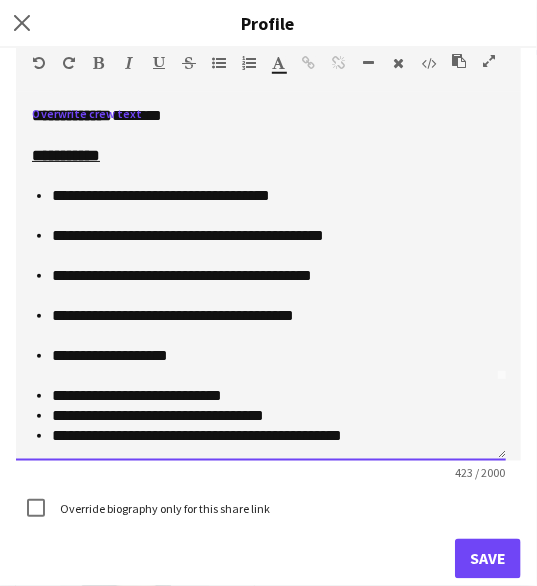 click on "**********" at bounding box center (263, 396) 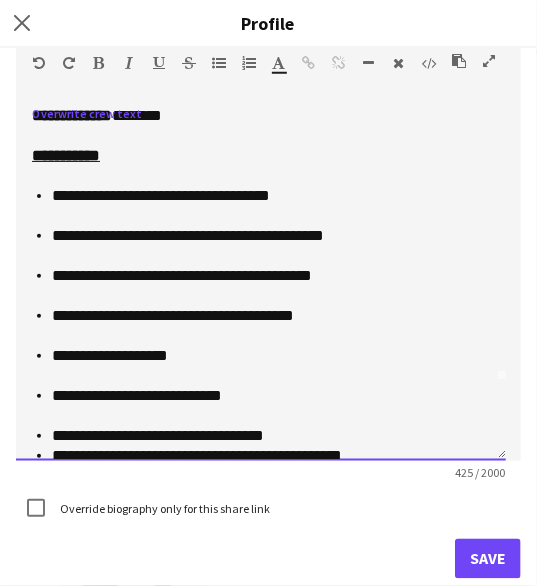 click on "**********" at bounding box center (263, 436) 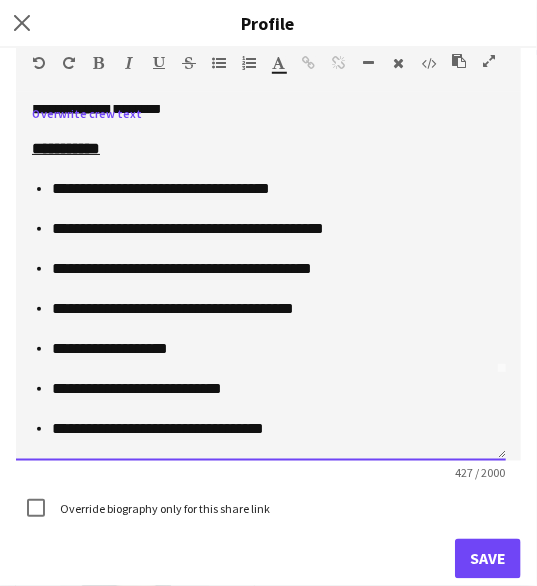 scroll, scrollTop: 120, scrollLeft: 0, axis: vertical 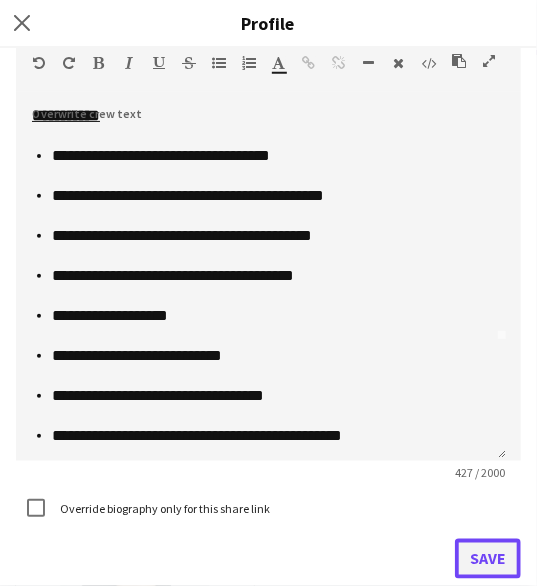 click on "Save" 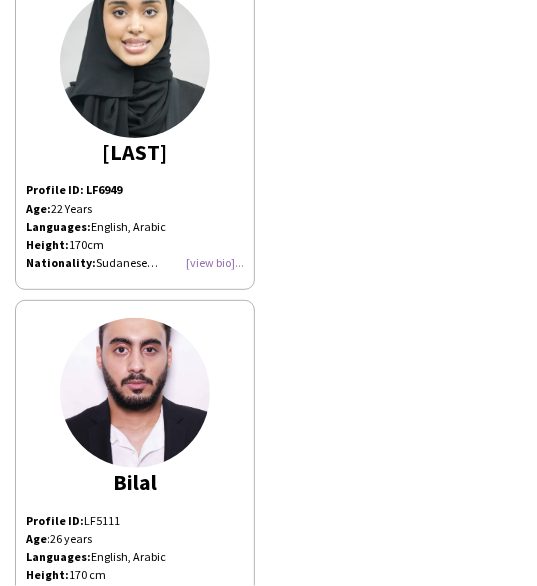 scroll, scrollTop: 520, scrollLeft: 0, axis: vertical 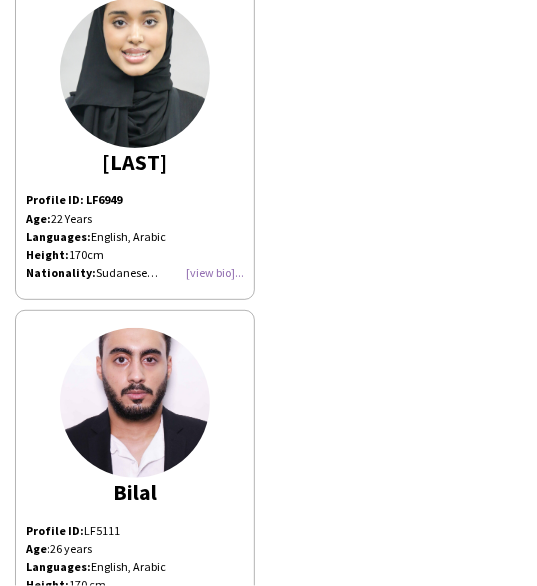 click on "Age:  22 Years" 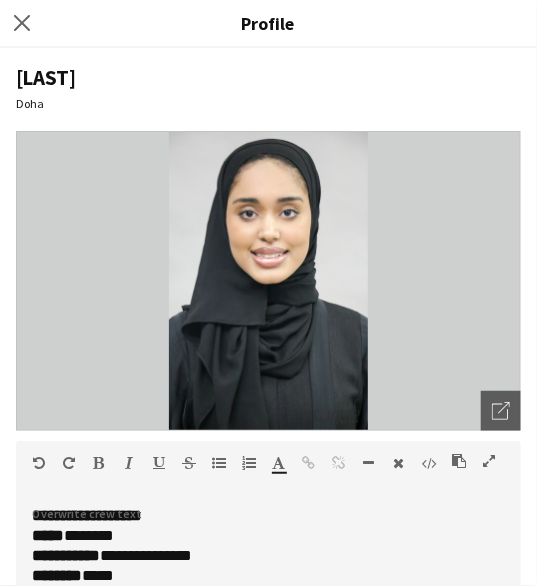 click on "**********" at bounding box center [87, 515] 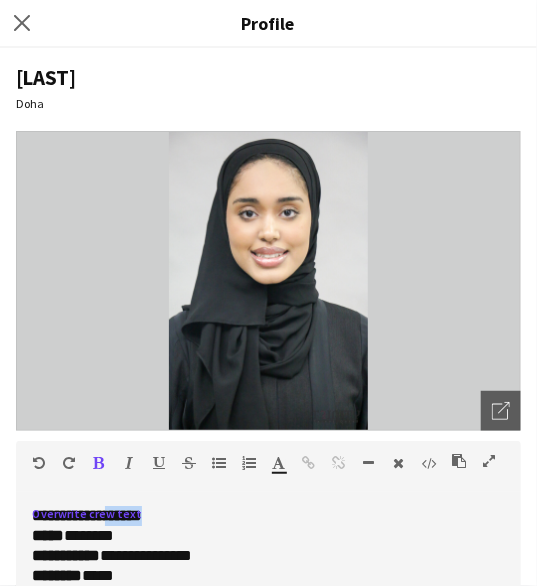 click on "**********" at bounding box center [87, 515] 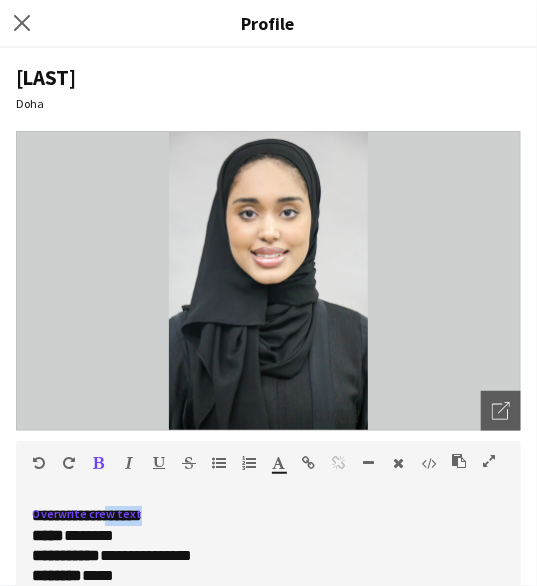 click at bounding box center (99, 463) 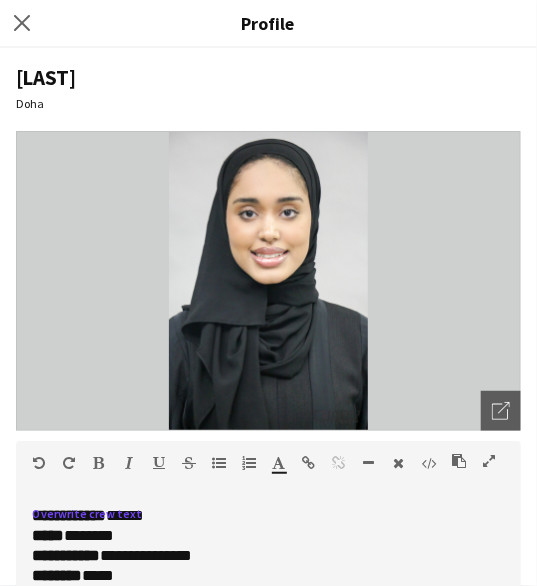 scroll, scrollTop: 243, scrollLeft: 0, axis: vertical 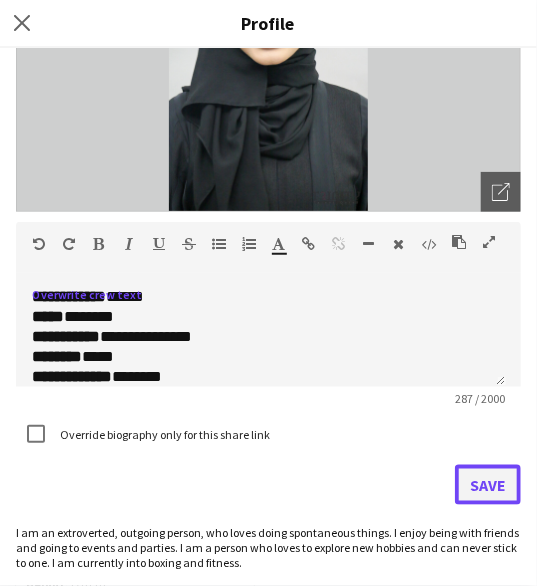 click on "Save" 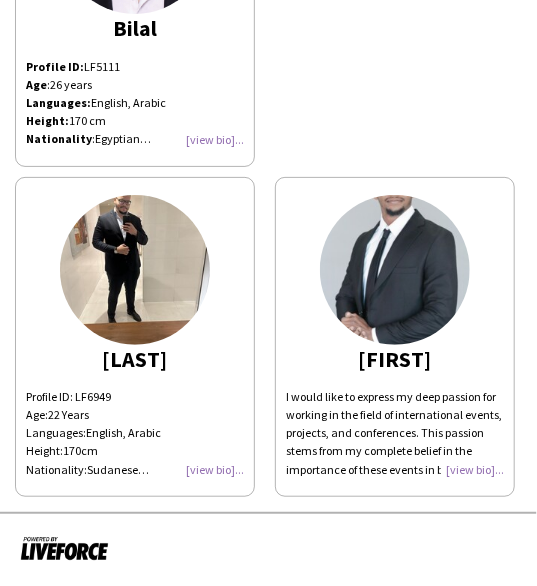 scroll, scrollTop: 1164, scrollLeft: 0, axis: vertical 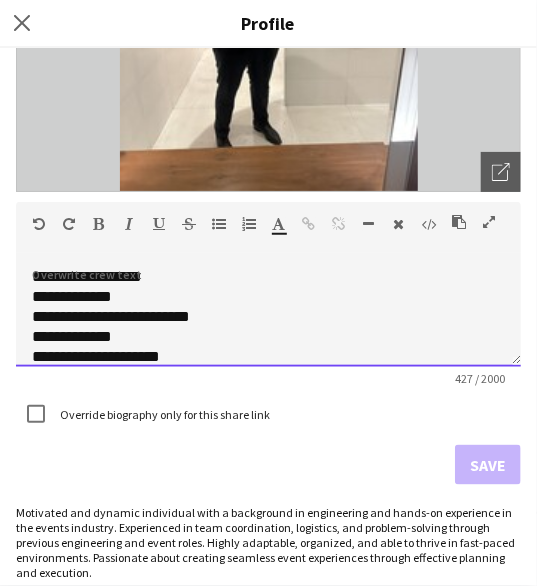 click on "**********" at bounding box center [87, 276] 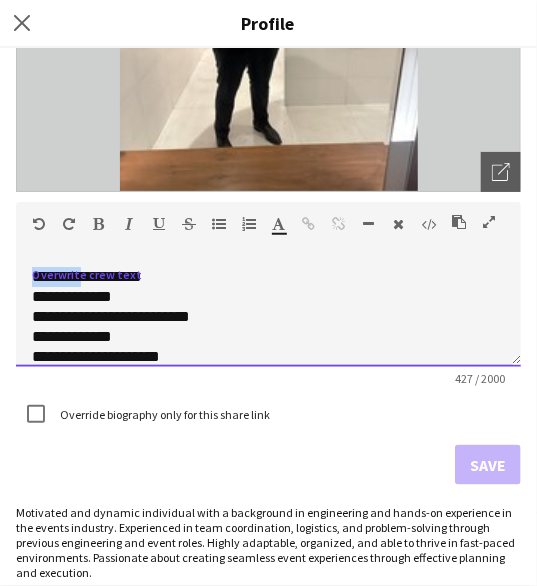 click on "**********" at bounding box center [87, 276] 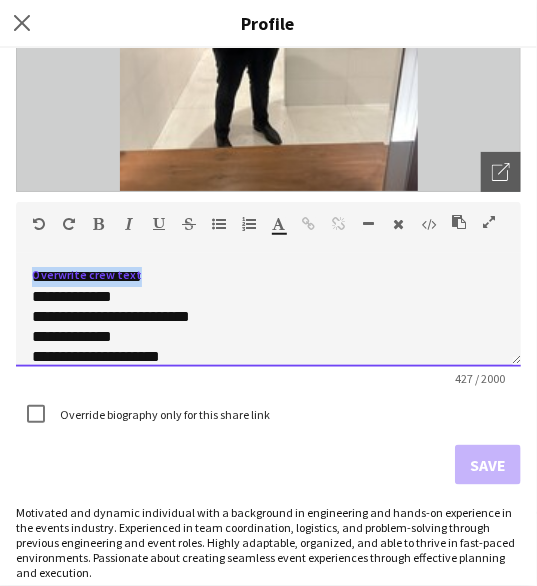click on "**********" at bounding box center (87, 276) 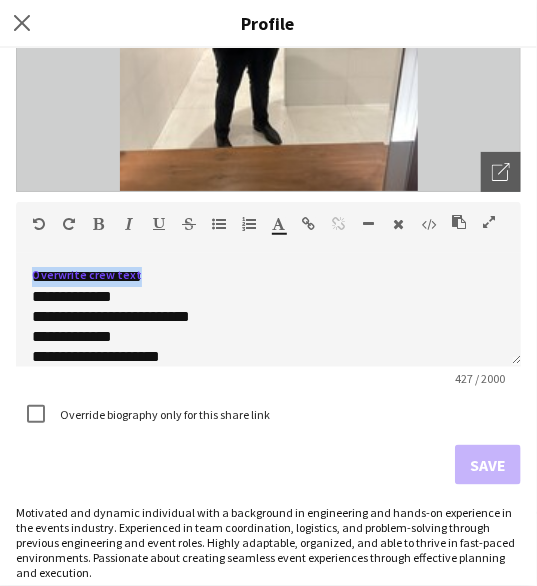 click at bounding box center (99, 224) 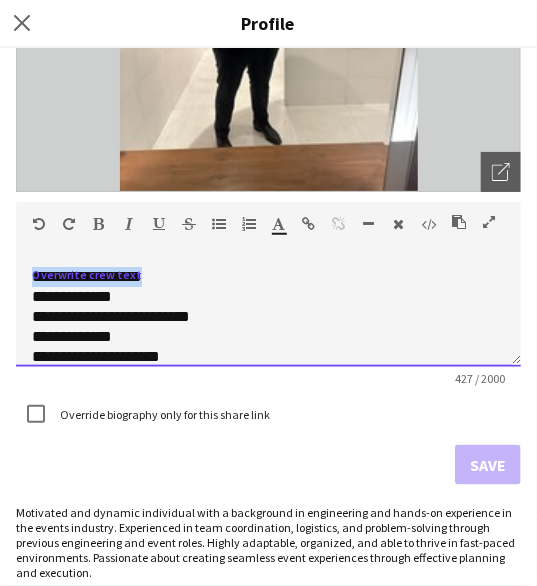 type 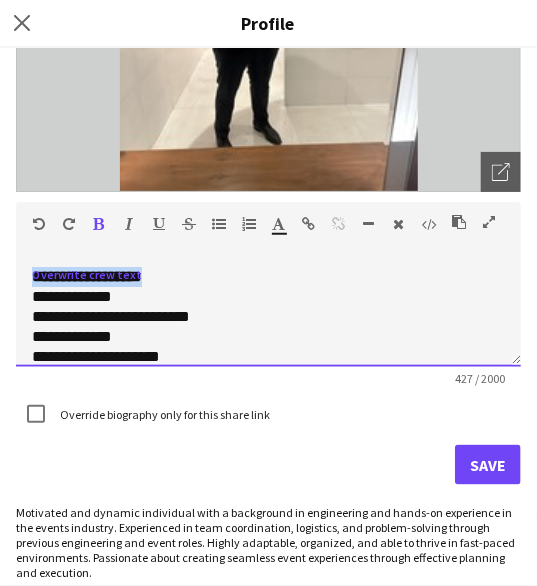 click on "**********" at bounding box center (87, 276) 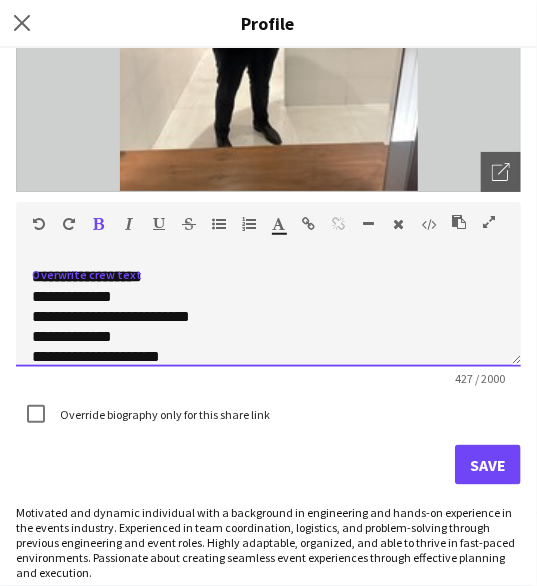 click on "**********" at bounding box center [87, 276] 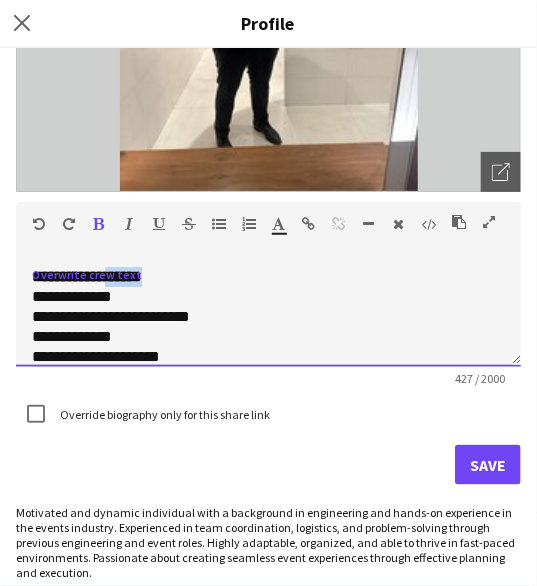 click on "**********" at bounding box center (87, 276) 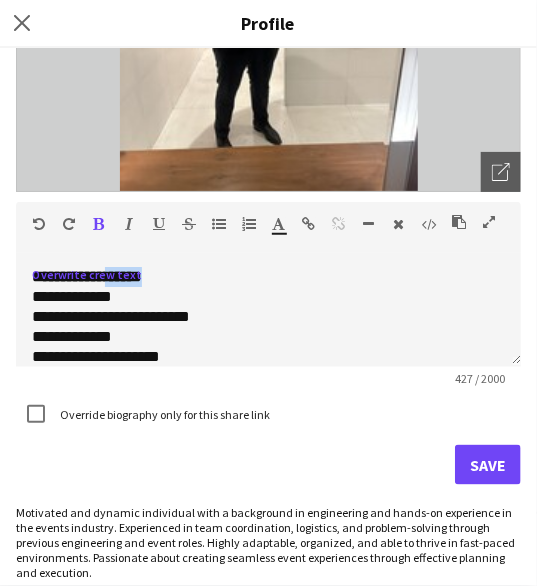 click at bounding box center [99, 224] 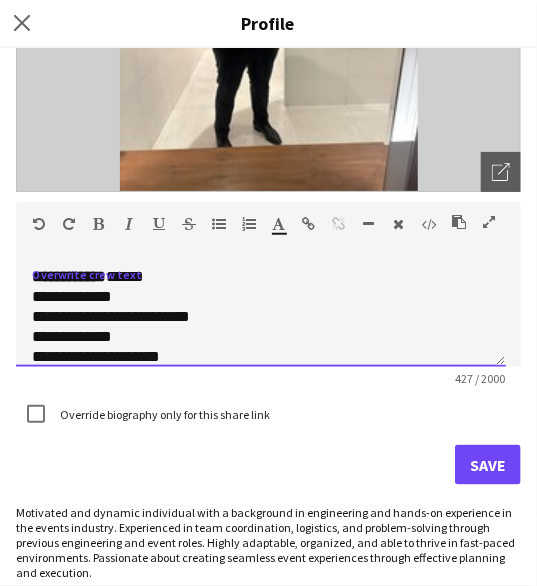 click on "****" at bounding box center (47, 296) 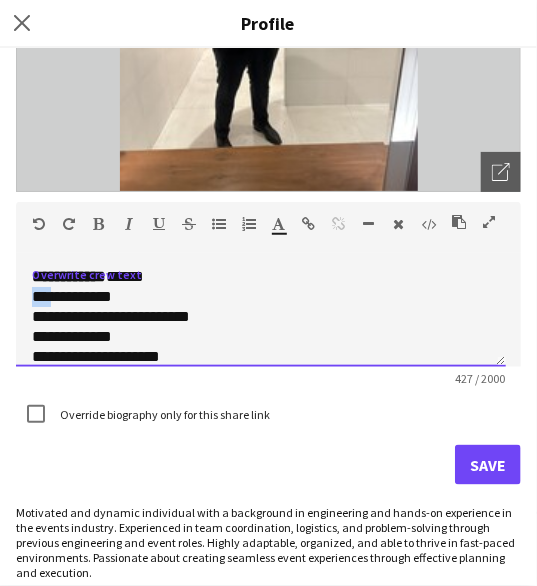 click on "****" at bounding box center (47, 296) 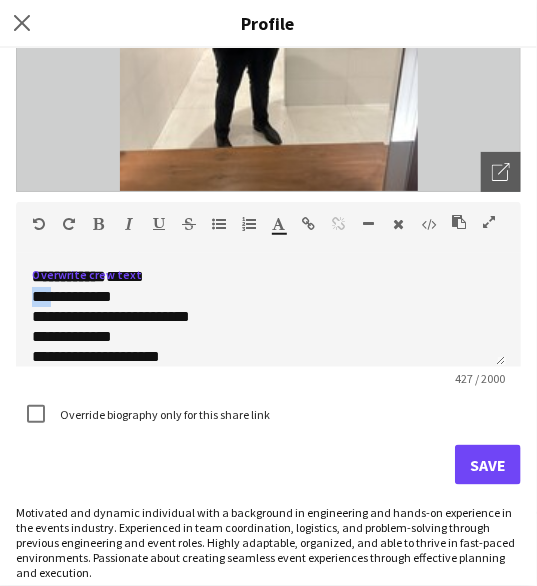 click at bounding box center [99, 224] 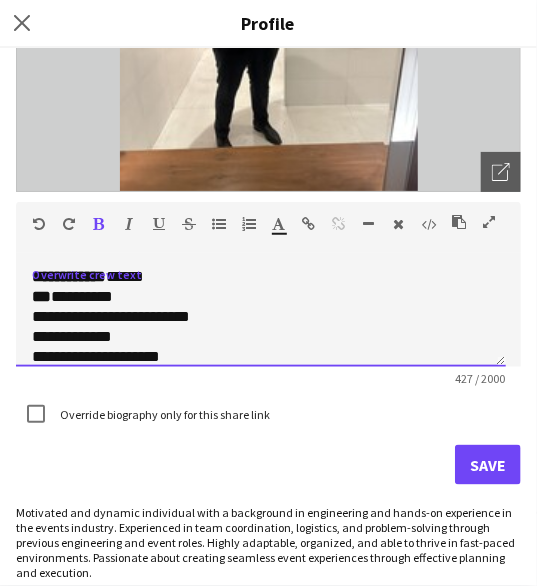 click on "**********" at bounding box center (65, 316) 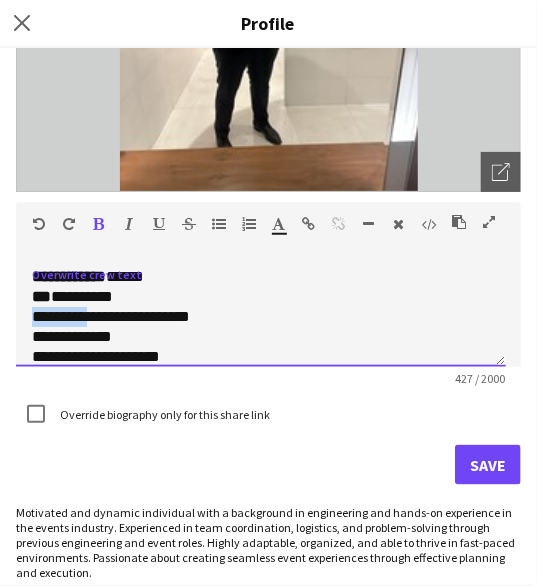 click on "**********" at bounding box center [65, 316] 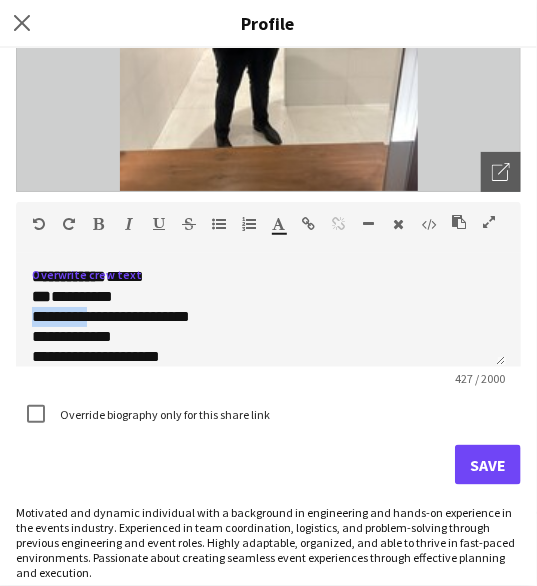 click at bounding box center [99, 224] 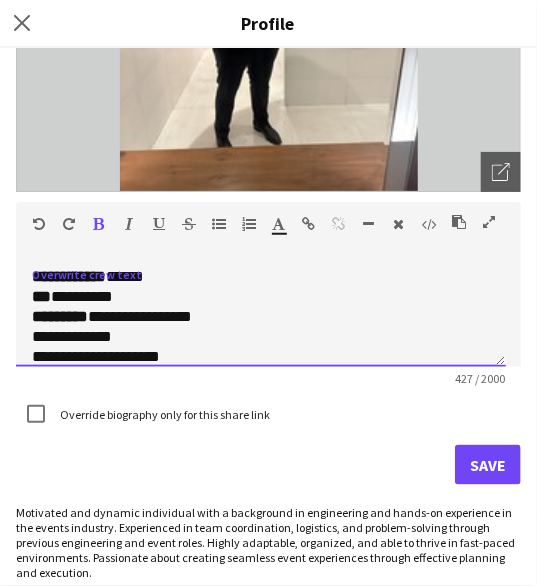 click on "*******" at bounding box center (56, 336) 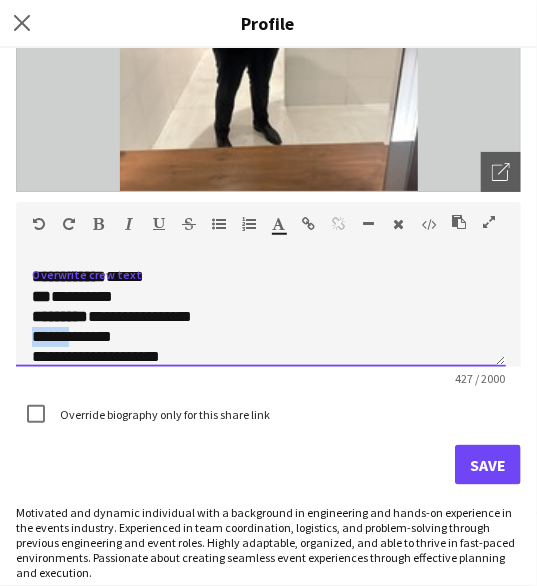 click on "*******" at bounding box center (56, 336) 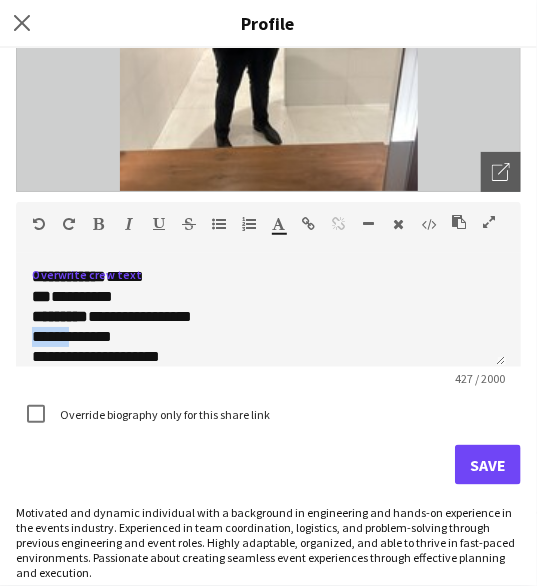 click at bounding box center [99, 224] 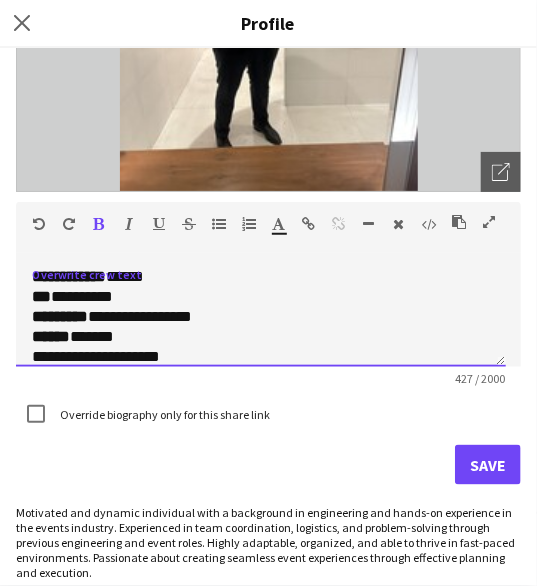 scroll, scrollTop: 16, scrollLeft: 0, axis: vertical 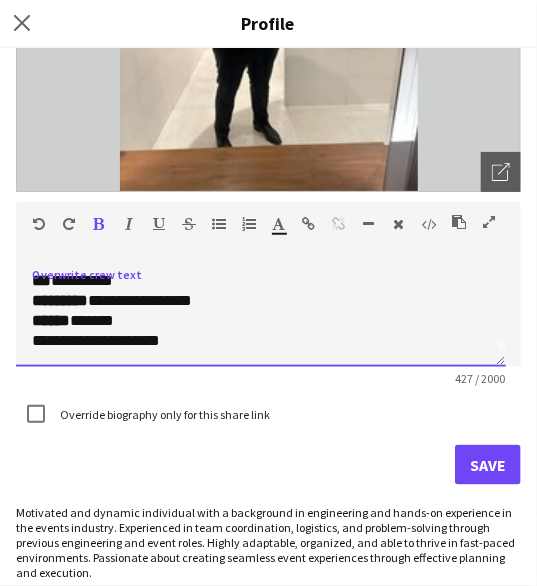 click on "**********" at bounding box center [71, 340] 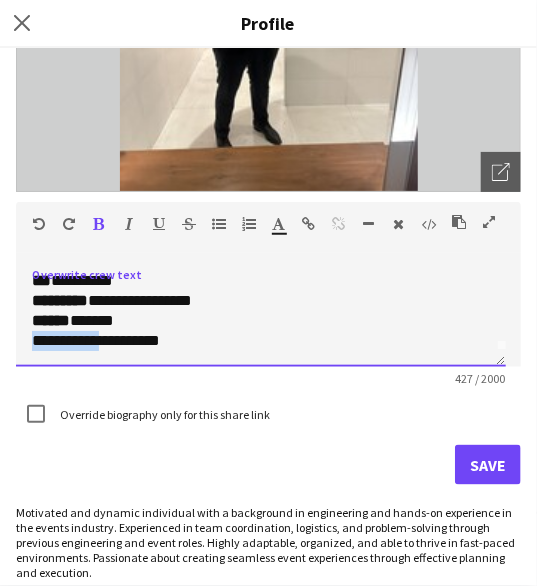 click on "**********" at bounding box center (71, 340) 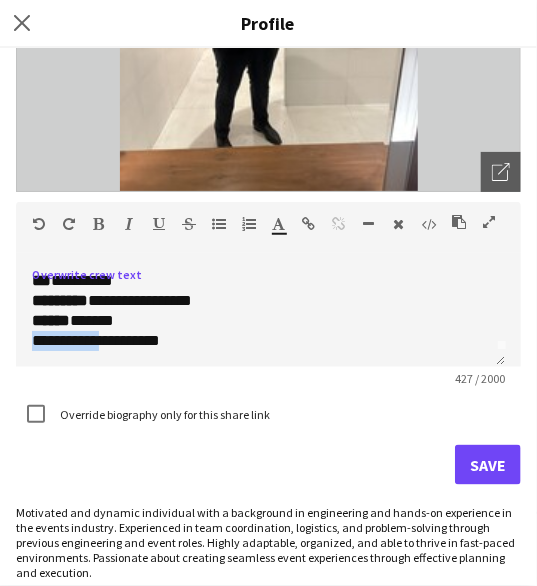 click at bounding box center (99, 224) 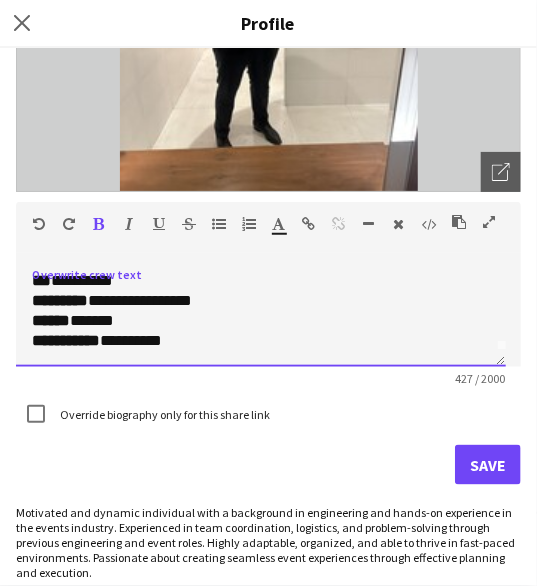 click on "**********" at bounding box center [253, 341] 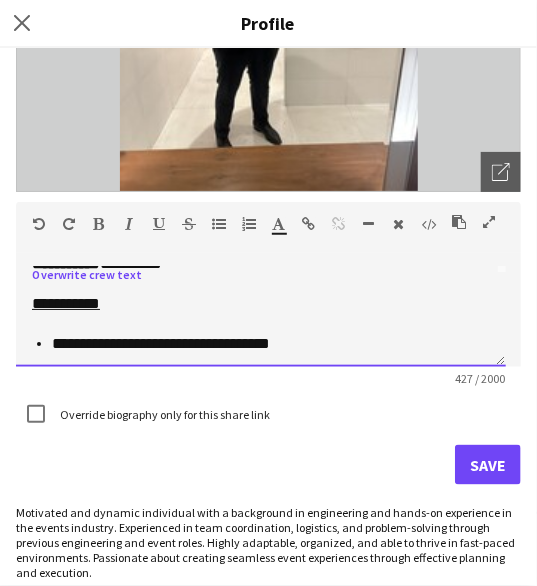 scroll, scrollTop: 92, scrollLeft: 0, axis: vertical 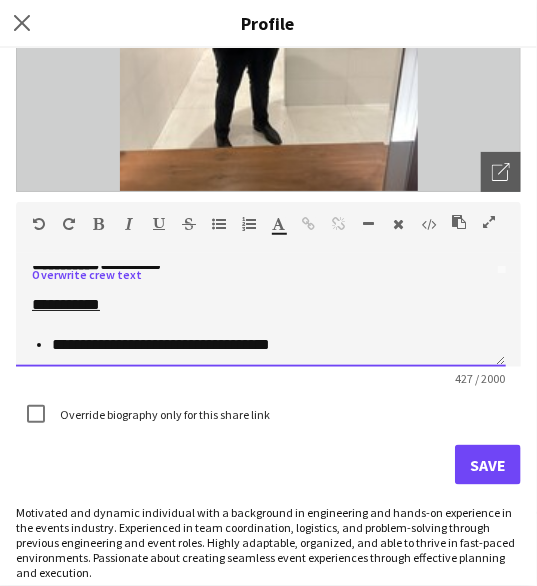 click on "**********" at bounding box center (66, 304) 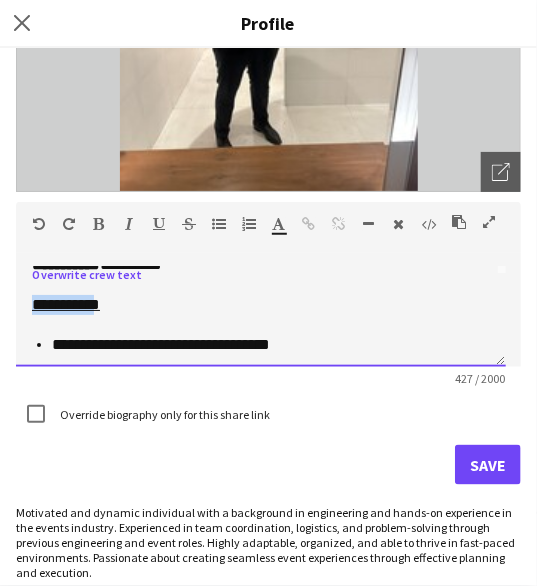 click on "**********" at bounding box center (66, 304) 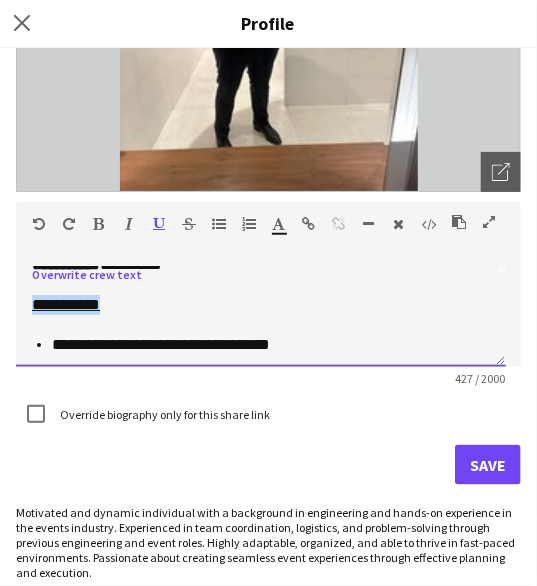 click on "**********" at bounding box center [66, 304] 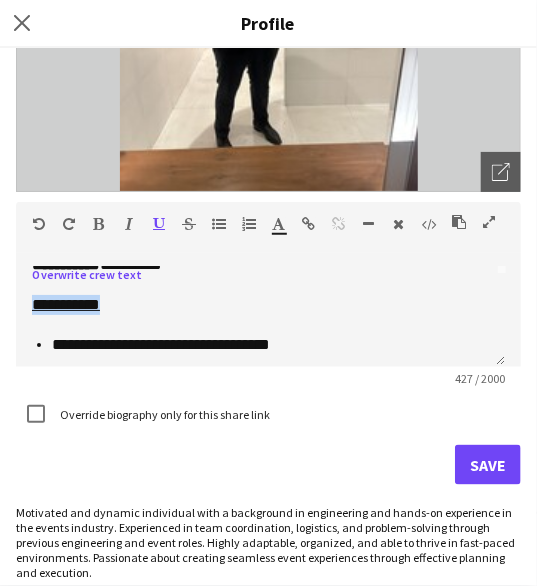 click at bounding box center [99, 224] 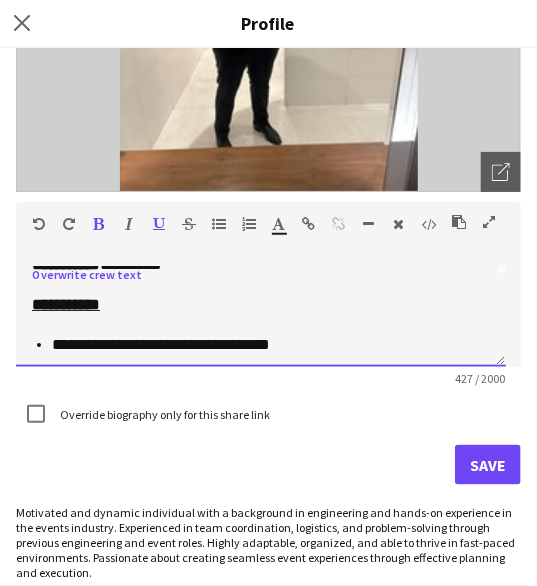 click at bounding box center [261, 285] 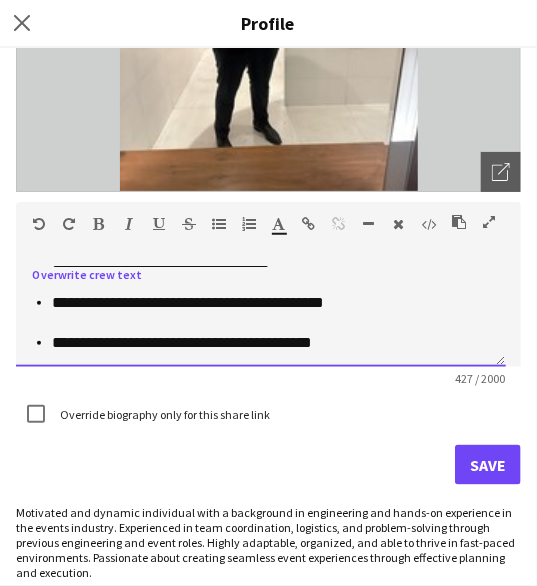 scroll, scrollTop: 0, scrollLeft: 0, axis: both 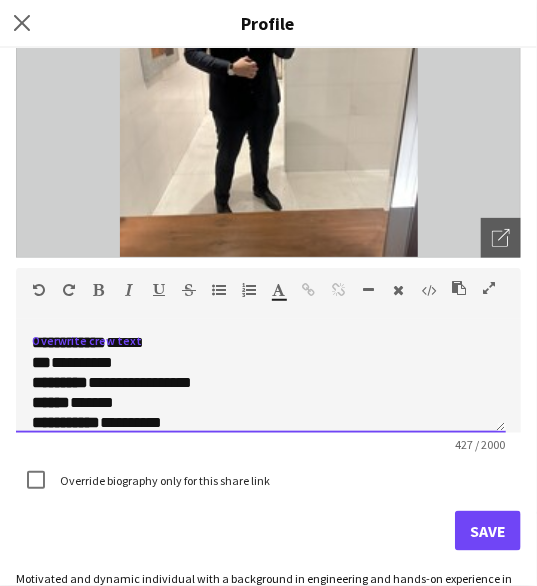 click on "**********" at bounding box center [261, 383] 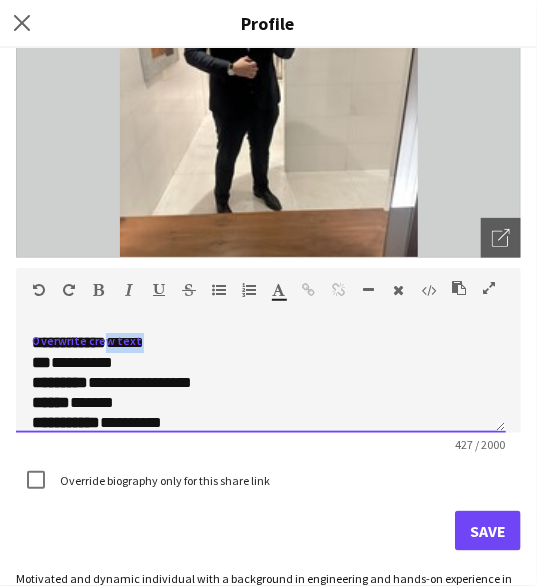 click on "**********" at bounding box center [261, 383] 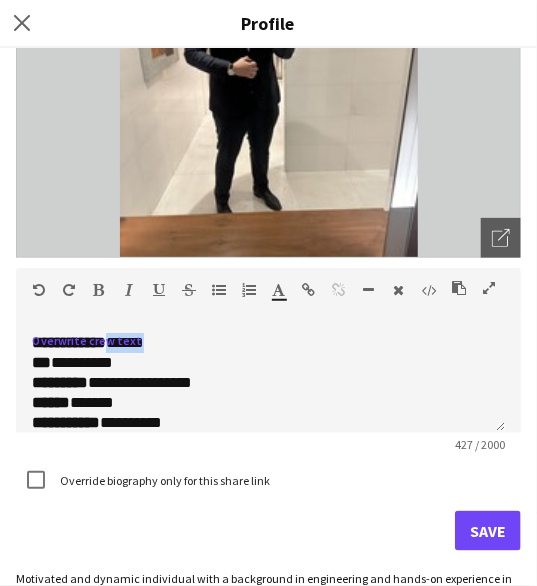 click at bounding box center [459, 288] 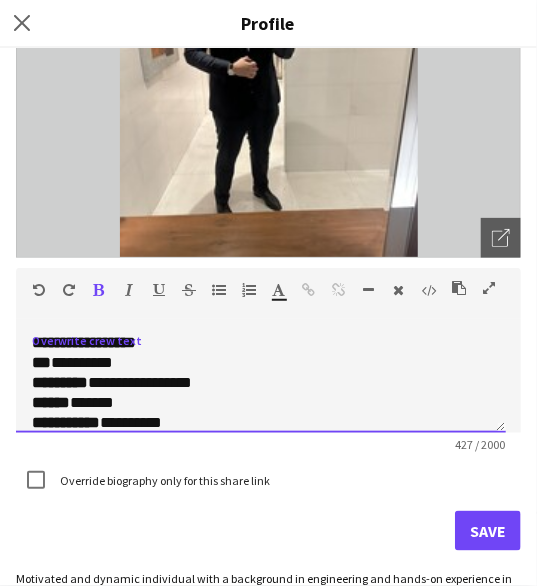 click on "**********" at bounding box center [84, 342] 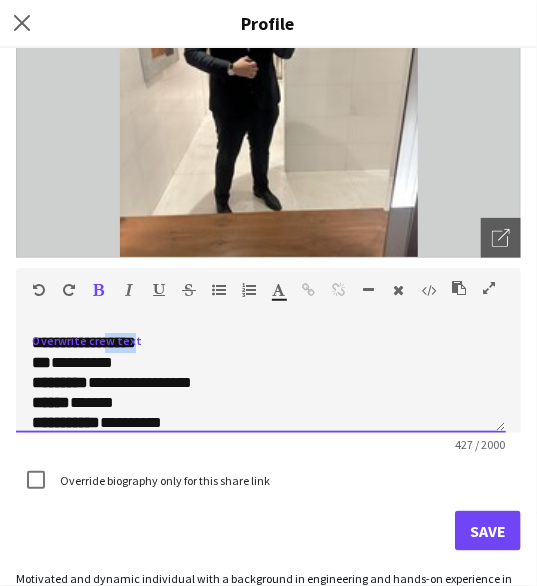 click on "**********" at bounding box center [84, 342] 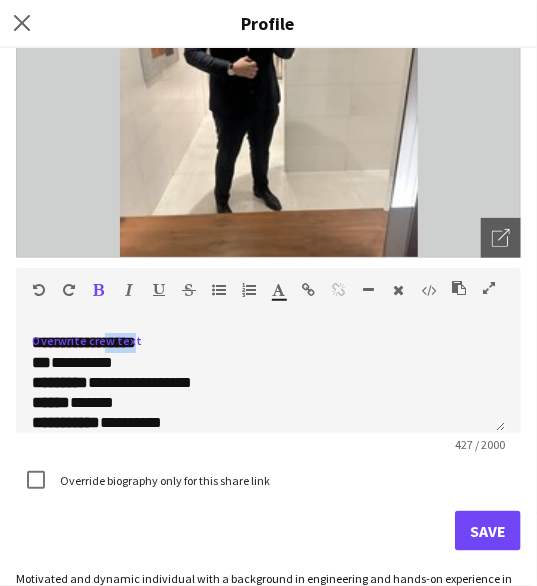 click at bounding box center (99, 290) 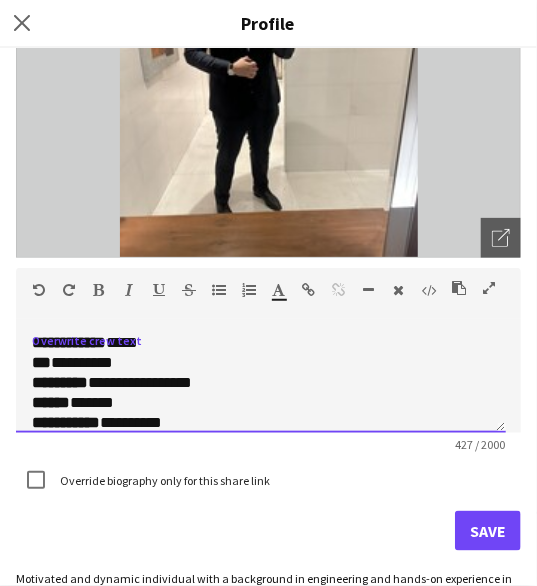 click on "*** * ********" at bounding box center (253, 363) 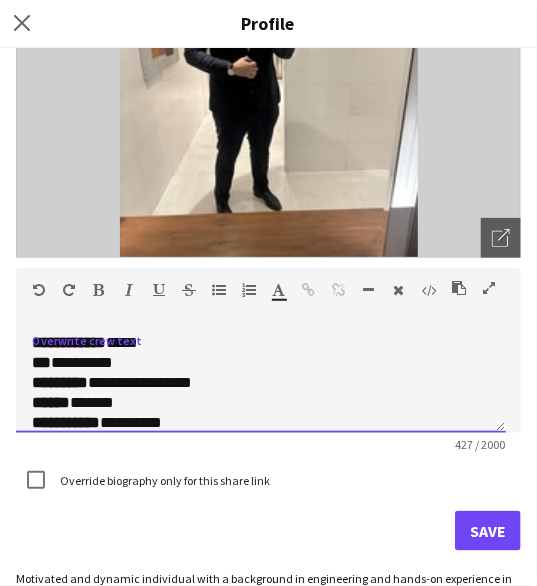 click on "*** * ********" at bounding box center [253, 363] 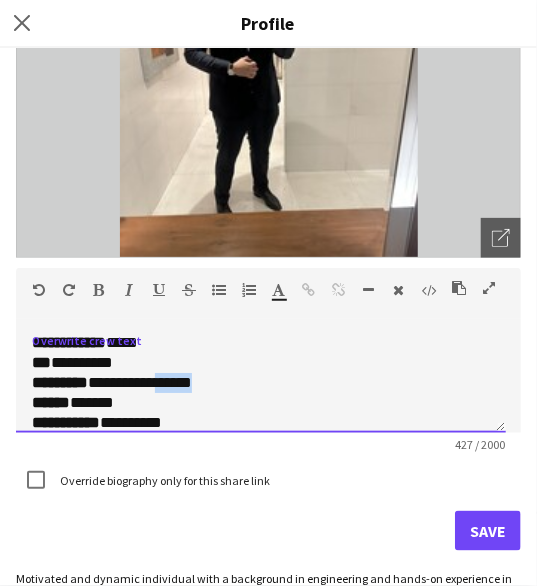 click on "**********" at bounding box center (253, 383) 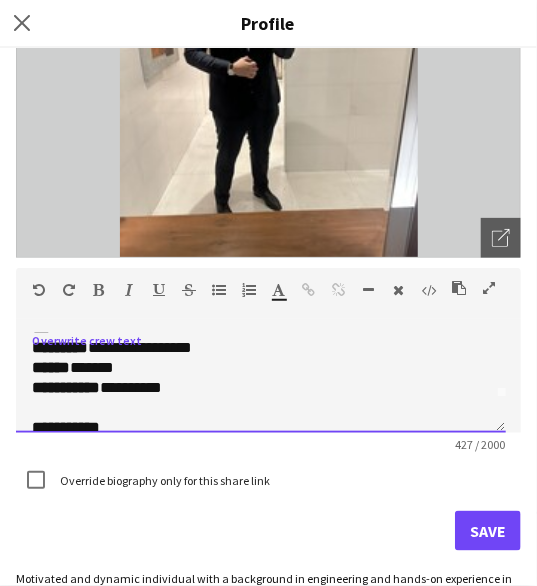 scroll, scrollTop: 34, scrollLeft: 0, axis: vertical 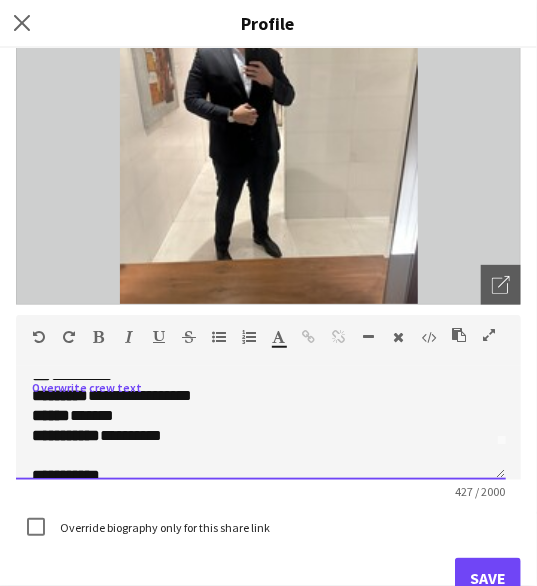 click on "****** * *****" at bounding box center (253, 416) 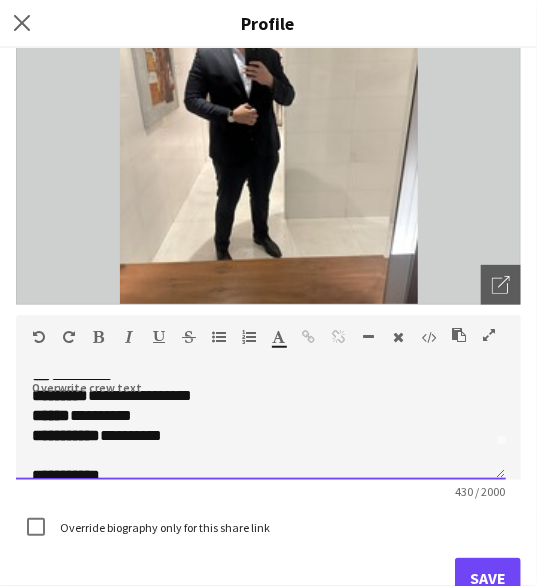 click on "**********" at bounding box center [253, 436] 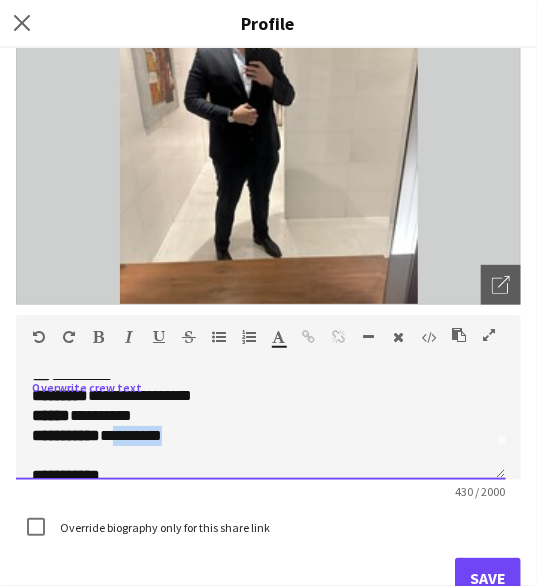 click on "**********" at bounding box center (253, 436) 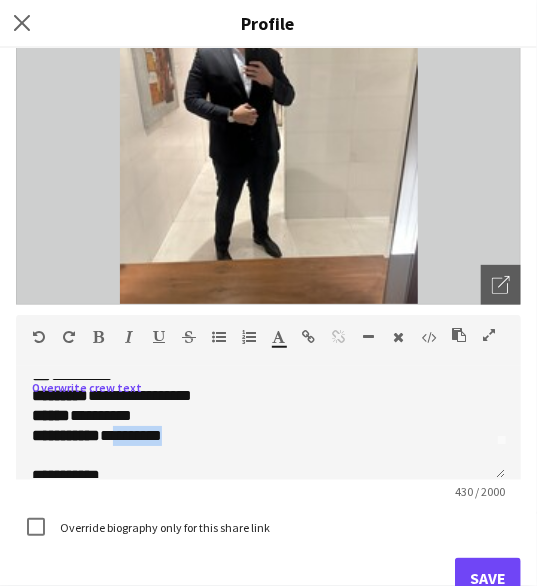 click at bounding box center (459, 335) 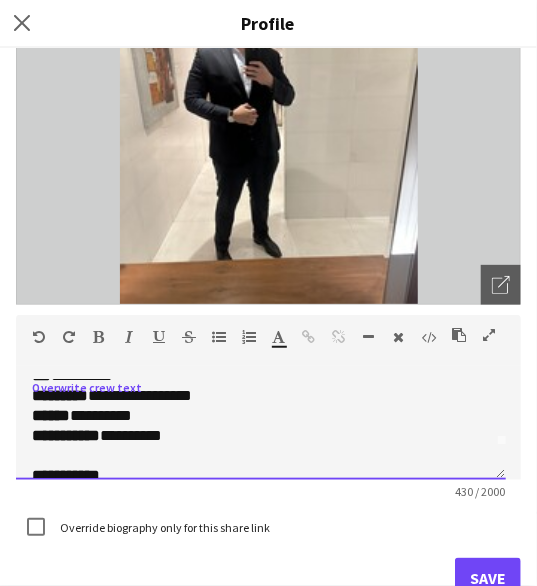 click at bounding box center (261, 456) 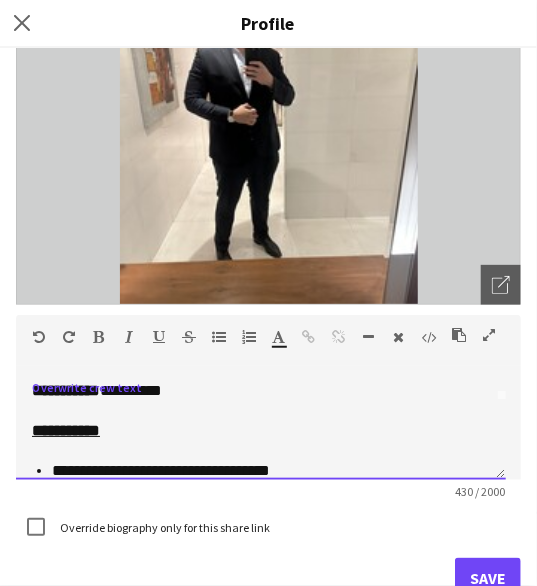 scroll, scrollTop: 299, scrollLeft: 0, axis: vertical 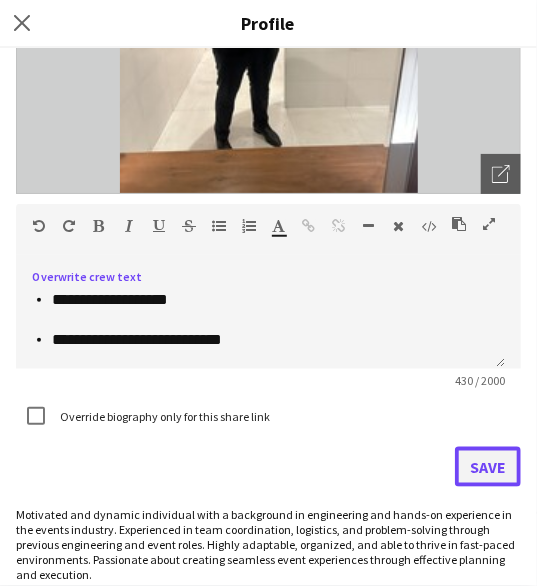 click on "Save" 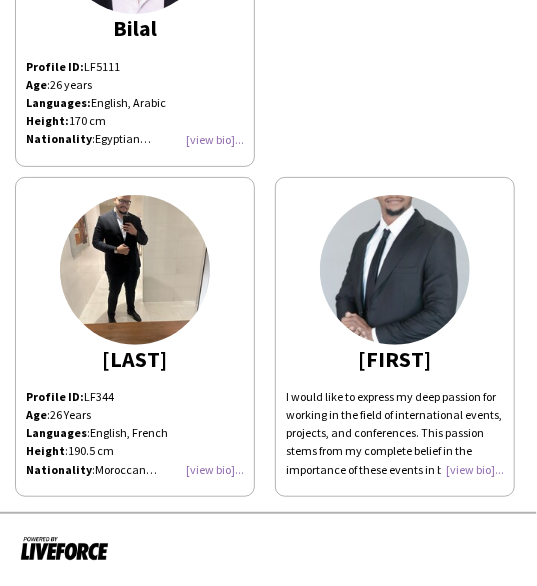 scroll, scrollTop: 1310, scrollLeft: 0, axis: vertical 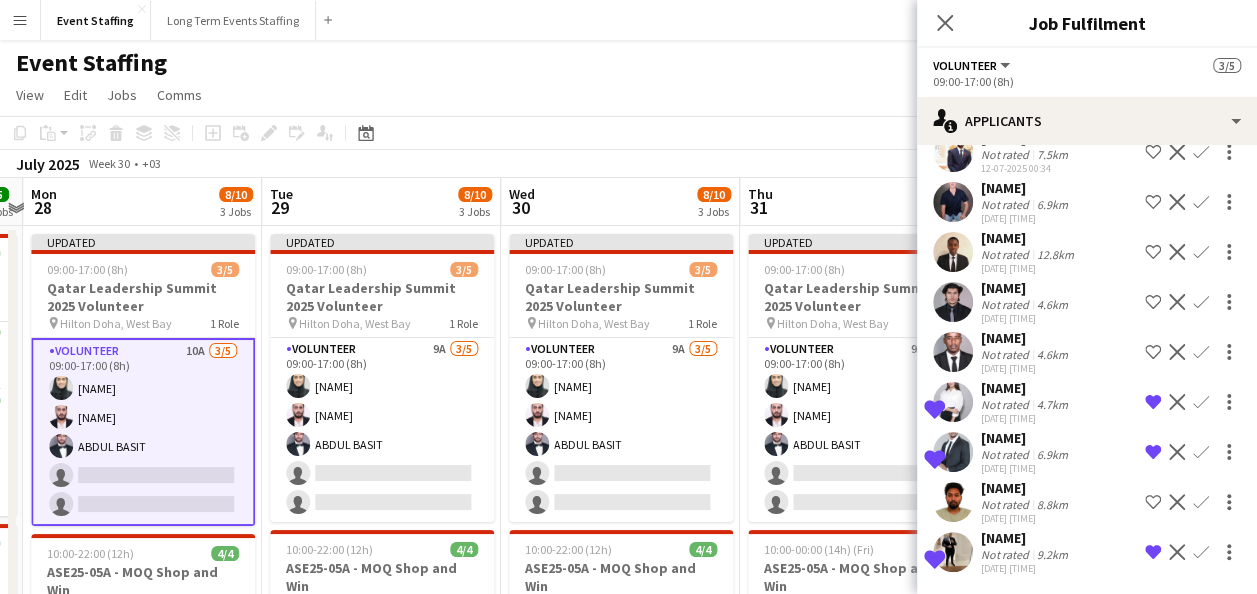 click at bounding box center [953, 452] 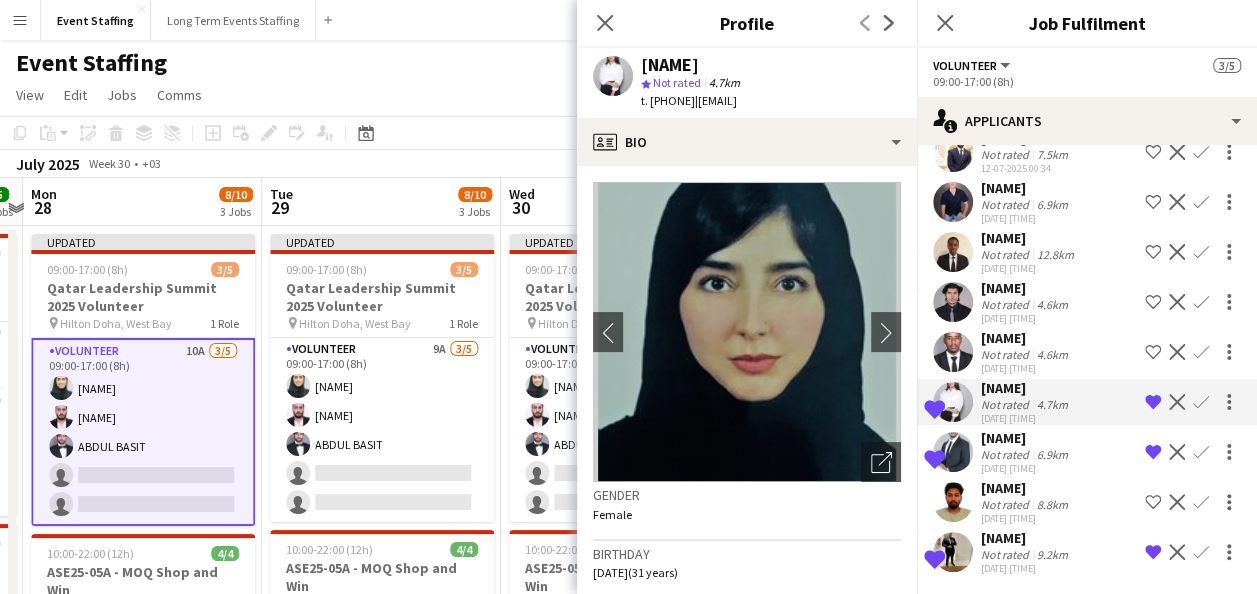 click on "[NAME]" 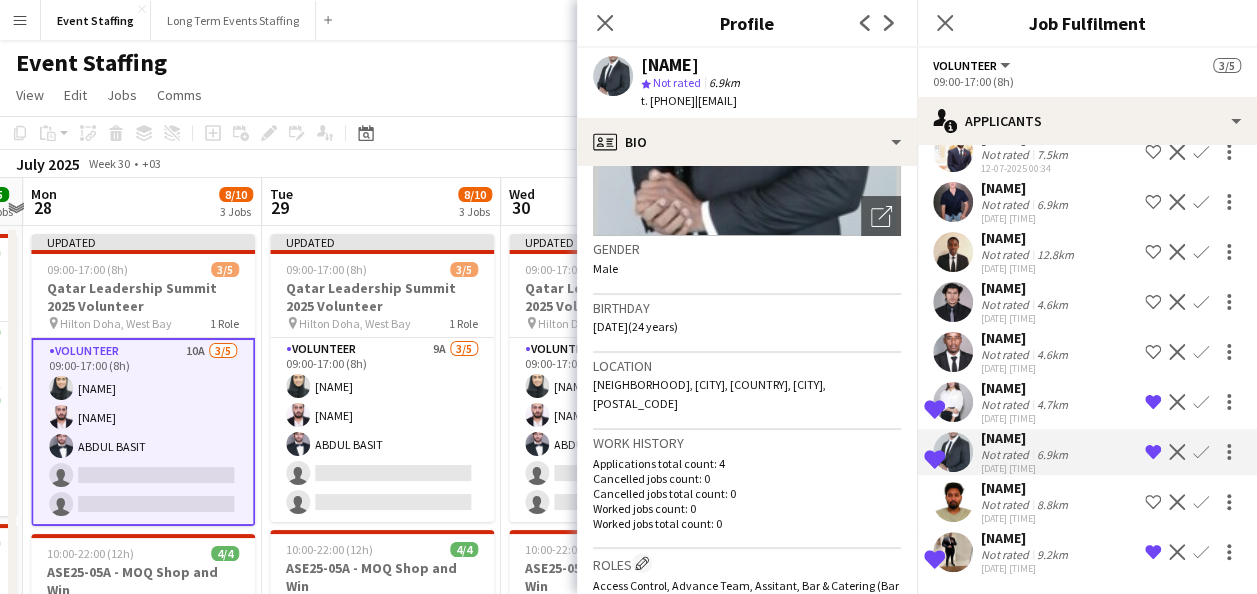 scroll, scrollTop: 0, scrollLeft: 0, axis: both 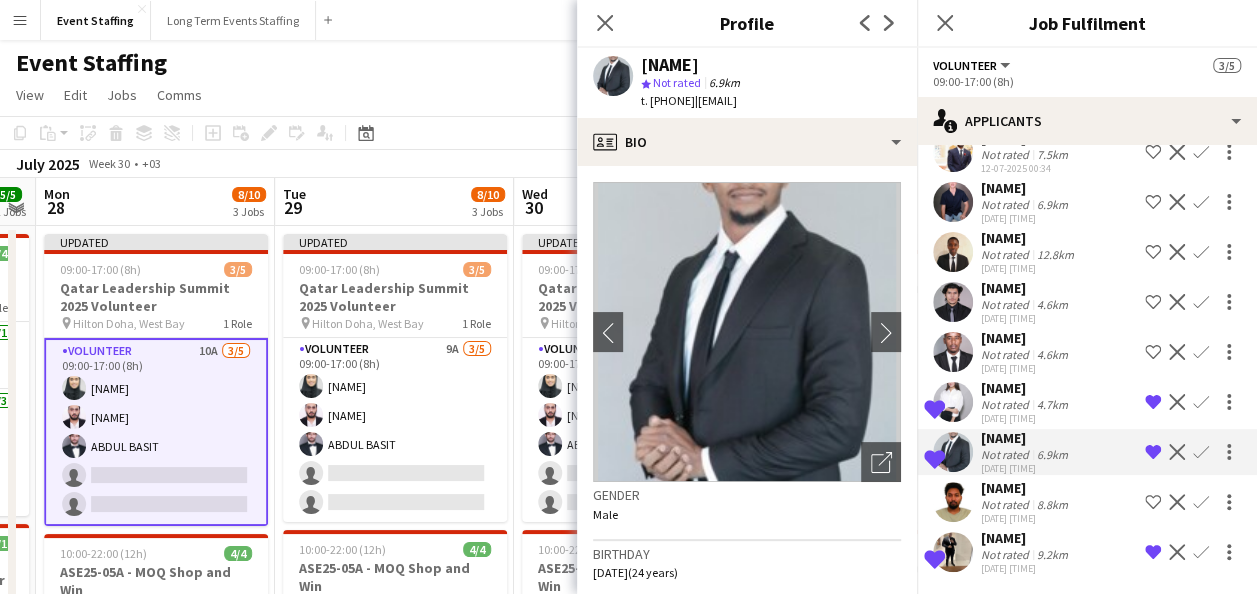 click on "Confirm" 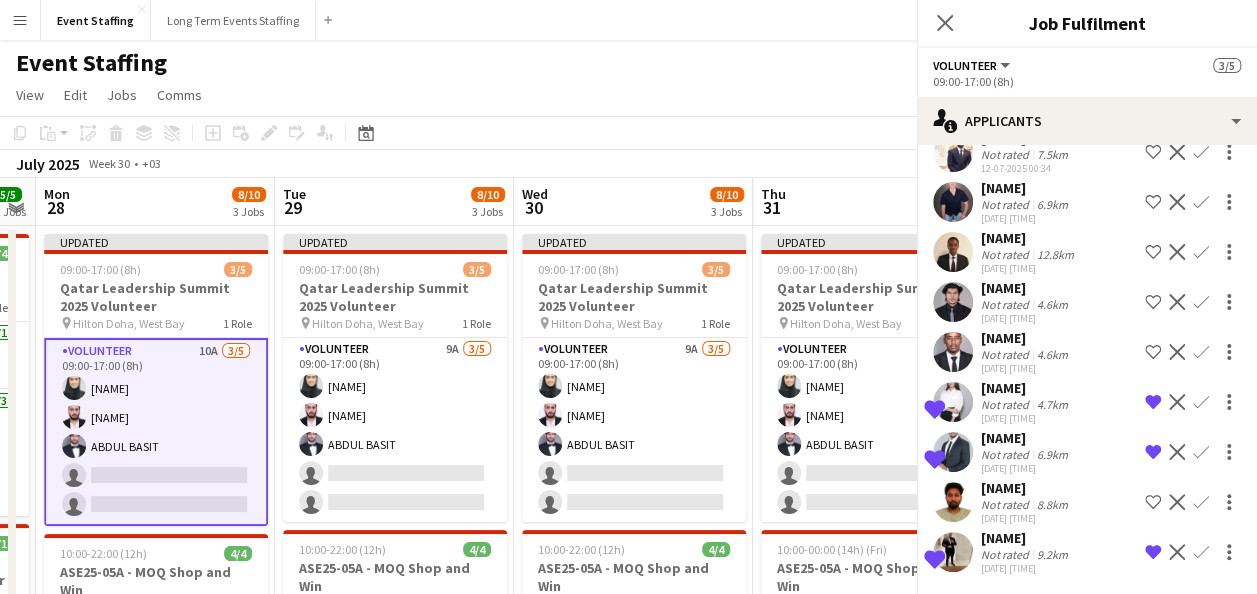 scroll, scrollTop: 162, scrollLeft: 0, axis: vertical 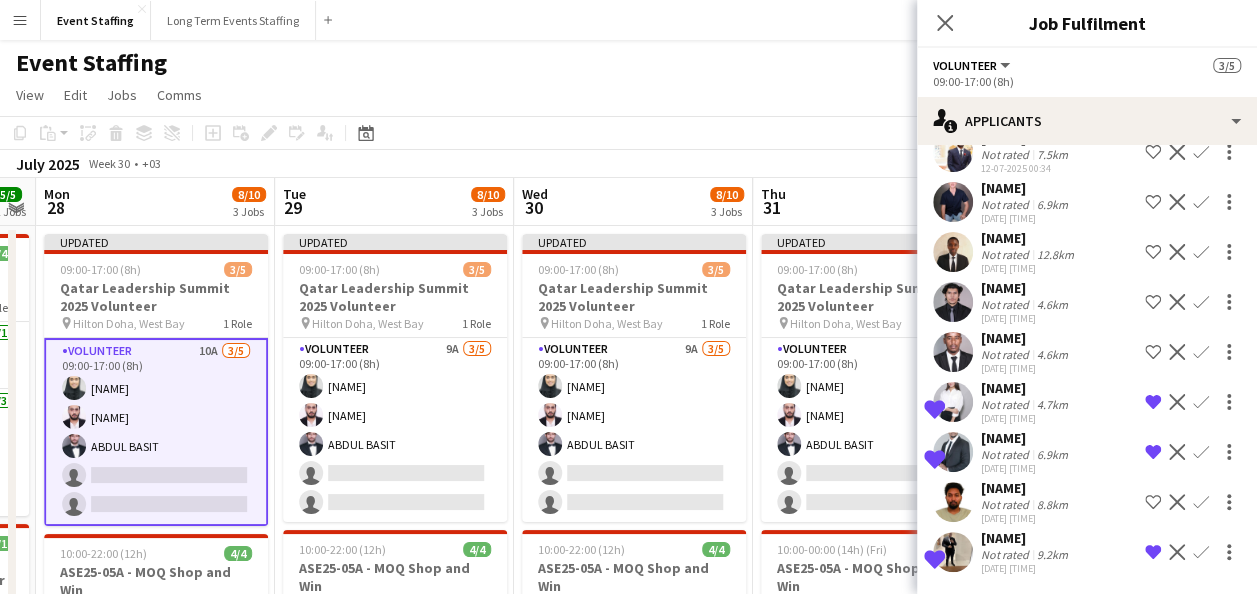 click on "Confirm" 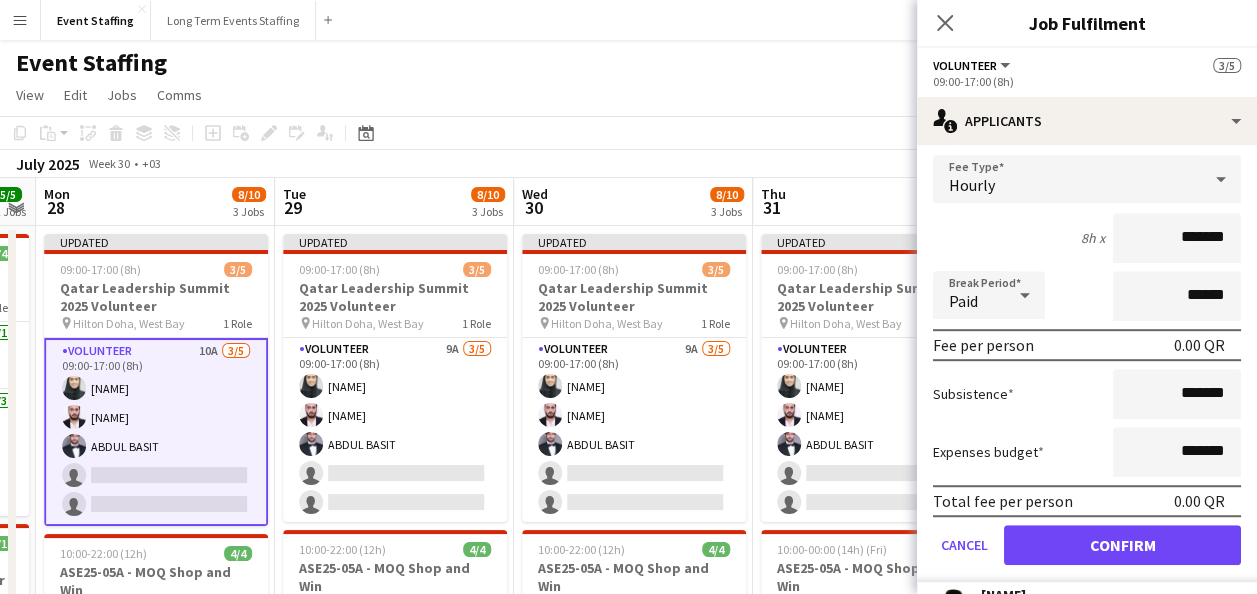 scroll, scrollTop: 543, scrollLeft: 0, axis: vertical 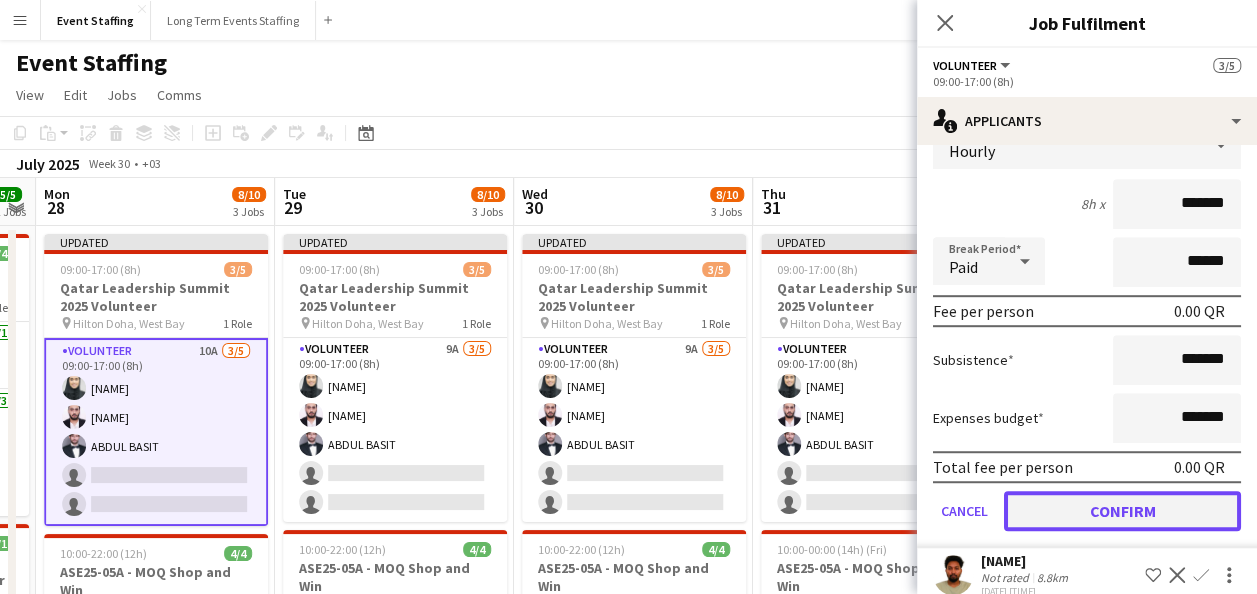 click on "Confirm" 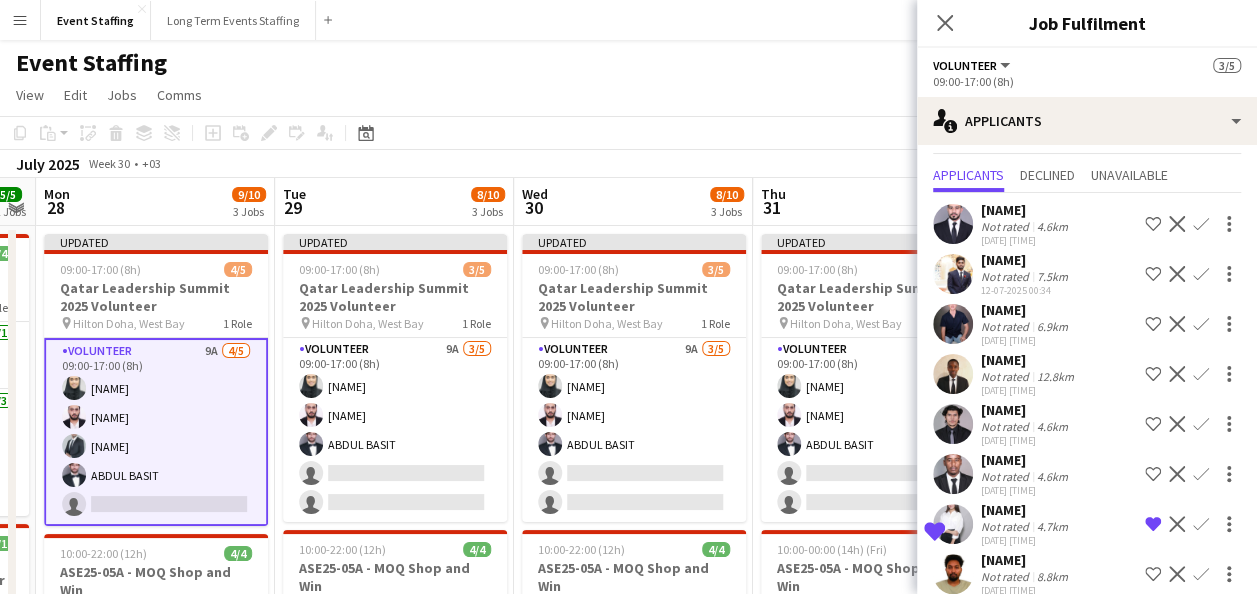 scroll, scrollTop: 112, scrollLeft: 0, axis: vertical 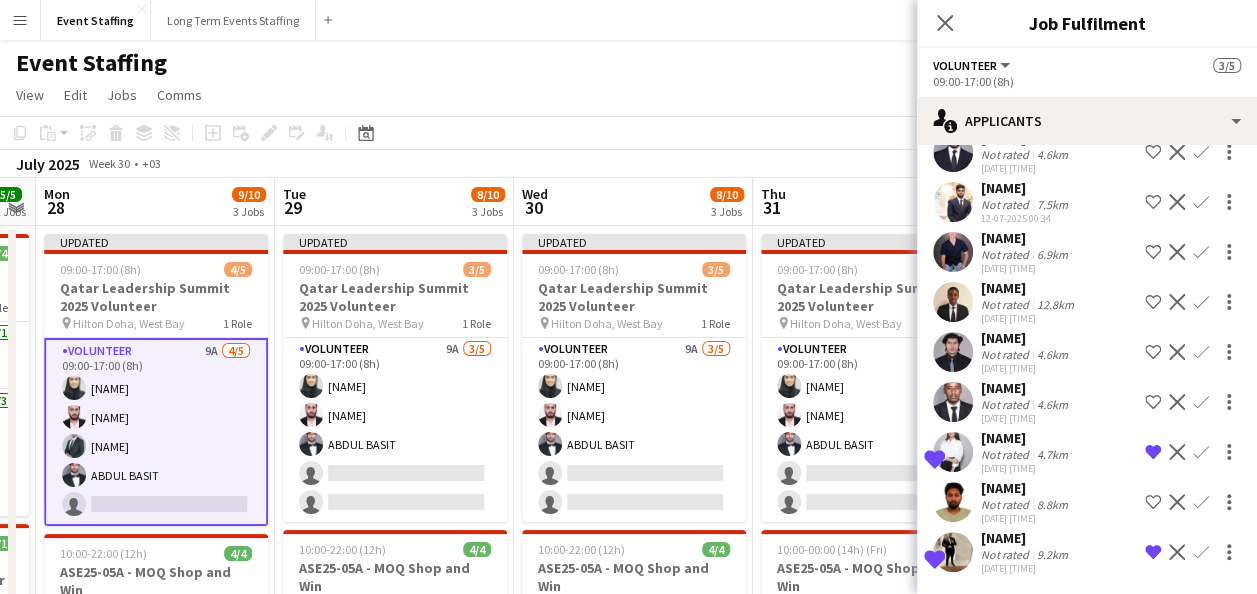 click on "Ismail Obaid" 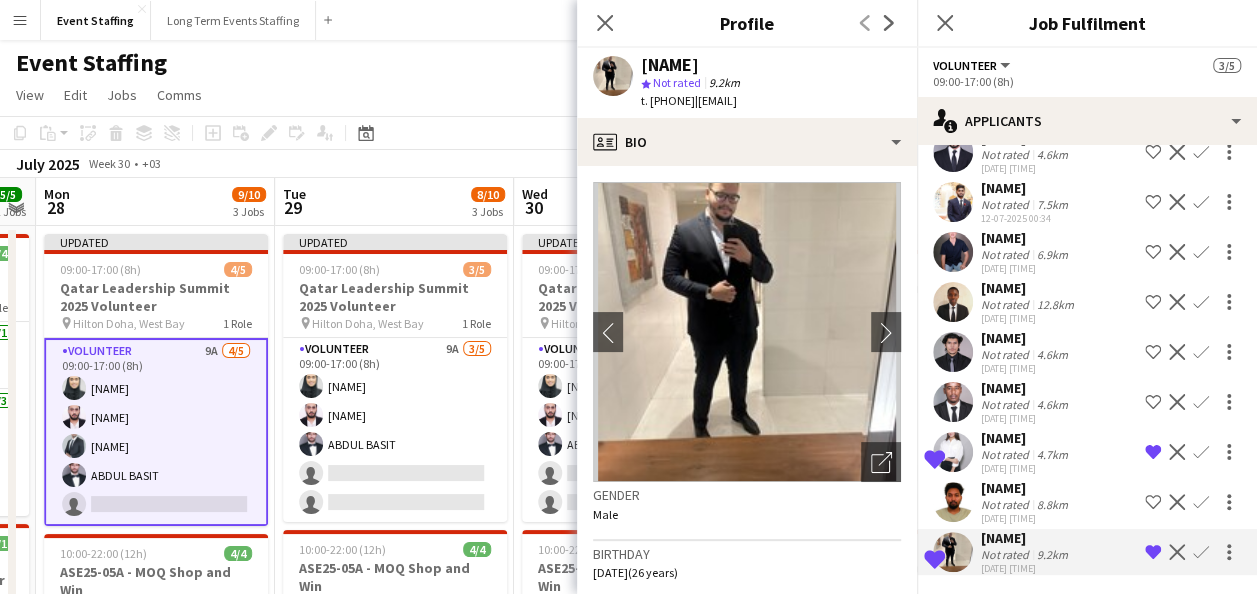 click on "Confirm" 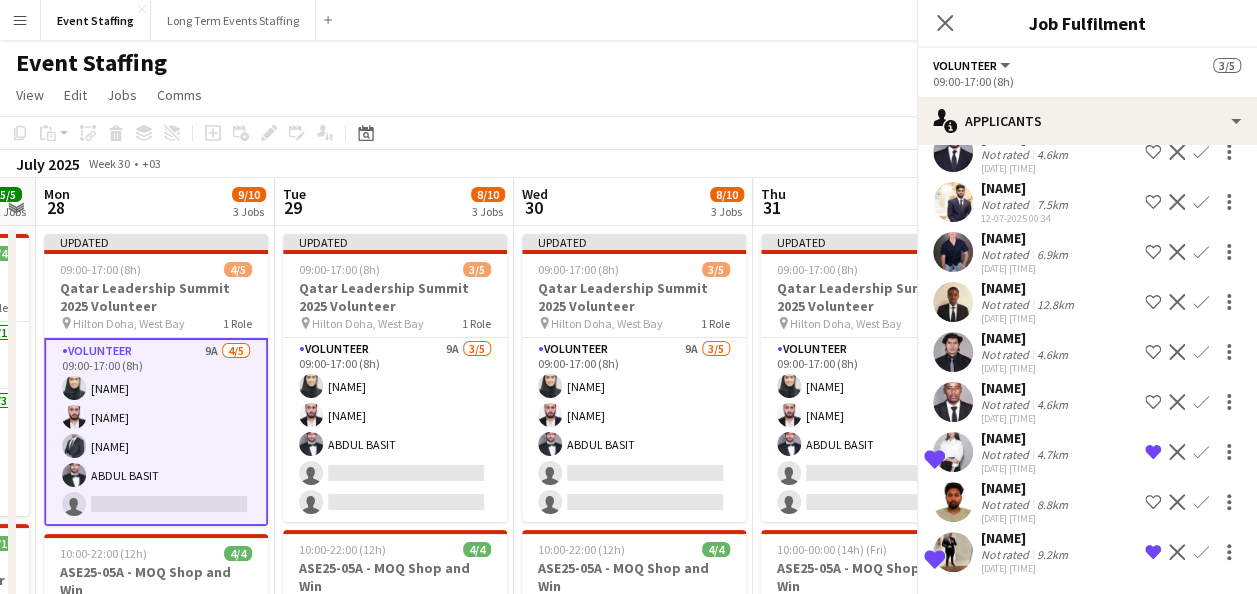 scroll, scrollTop: 112, scrollLeft: 0, axis: vertical 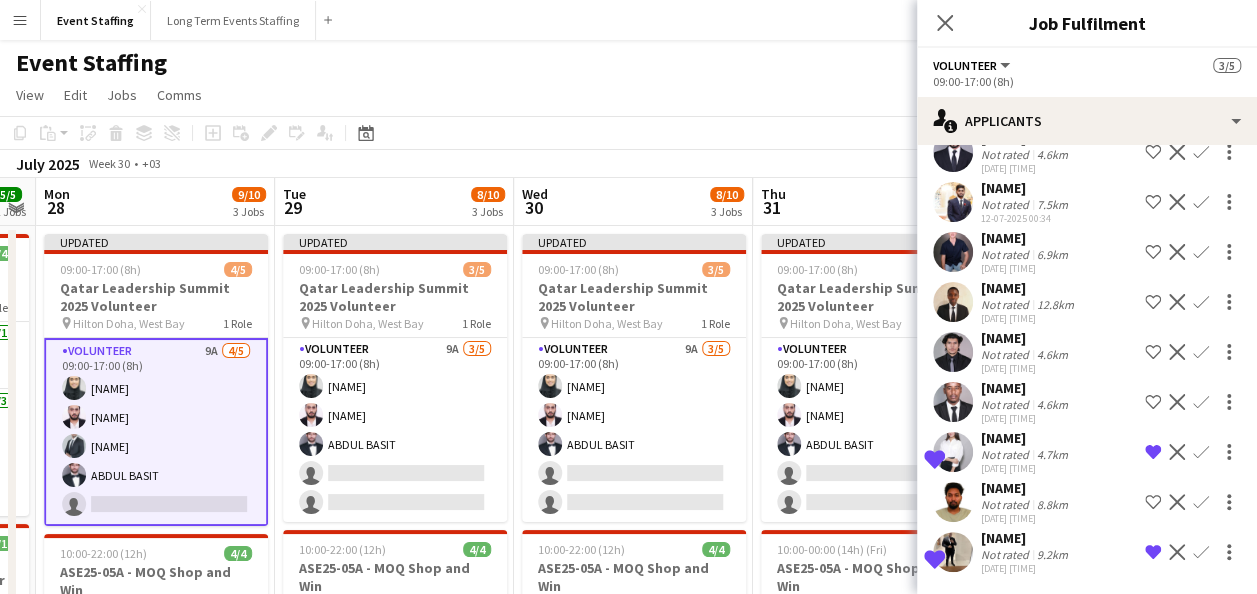 click on "Confirm" 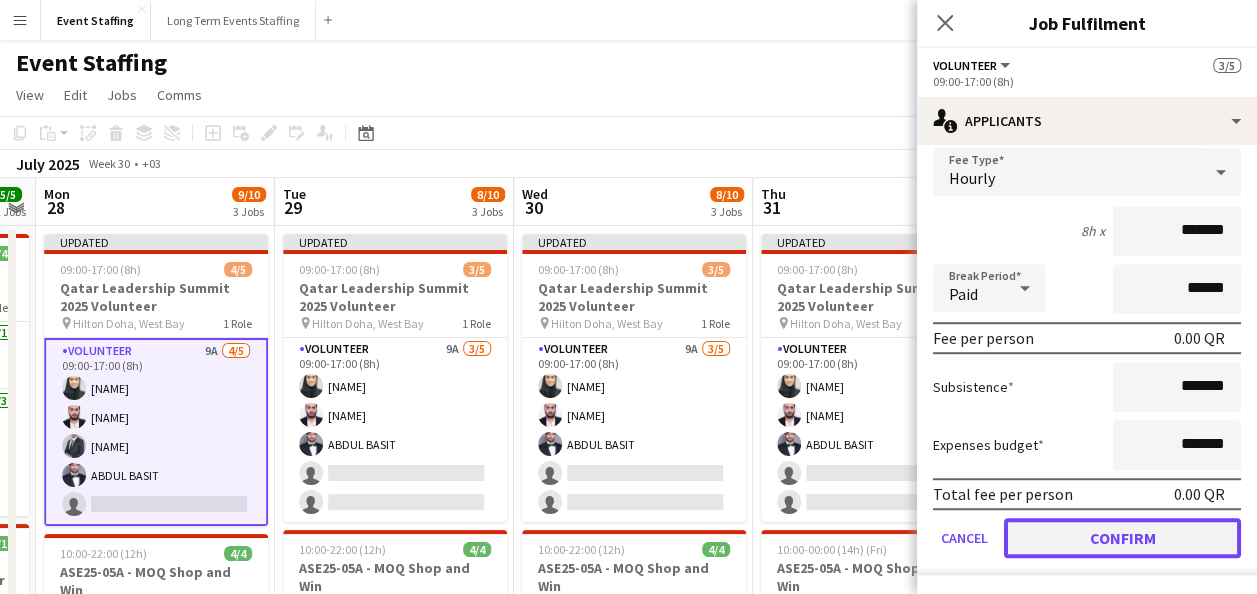 click on "Confirm" 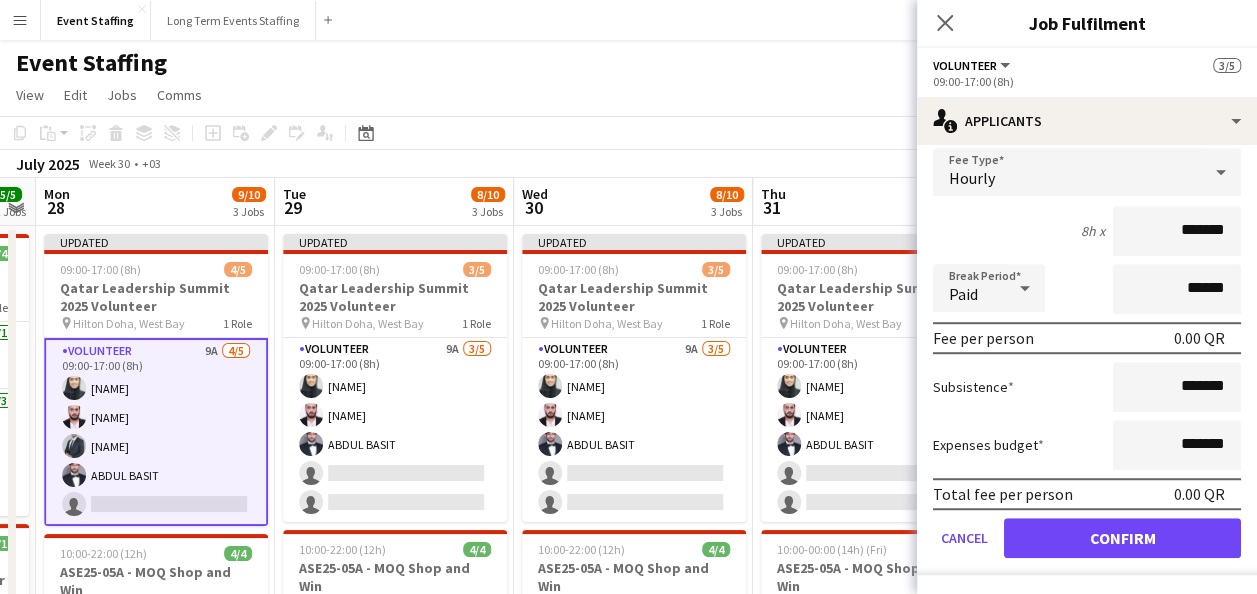scroll, scrollTop: 62, scrollLeft: 0, axis: vertical 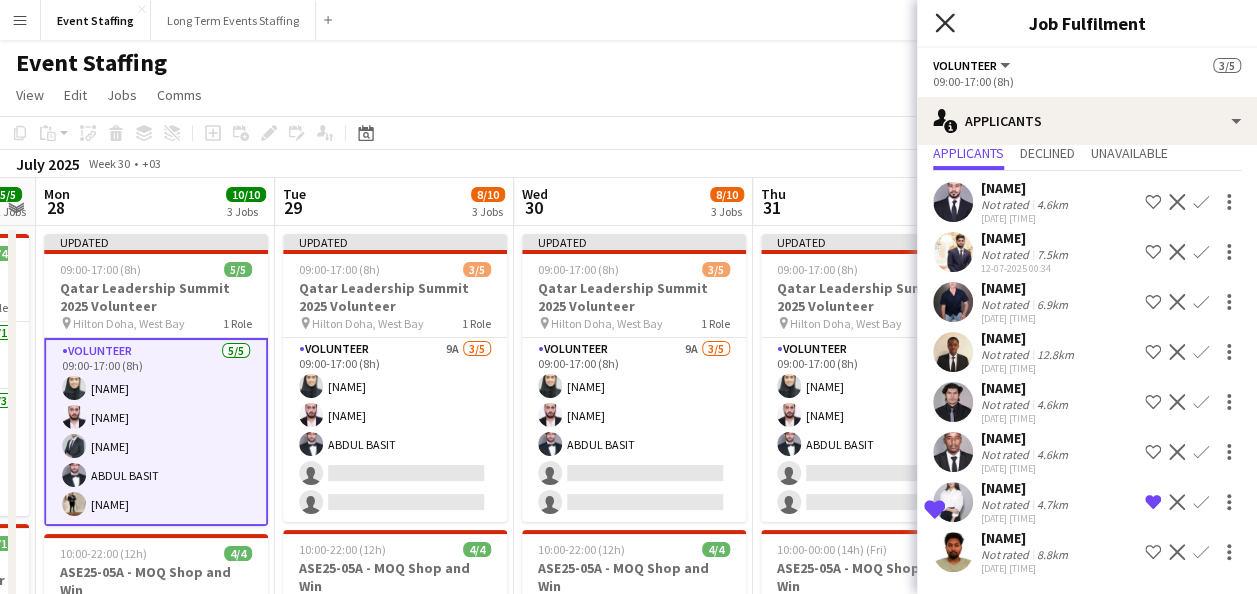 click on "Close pop-in" 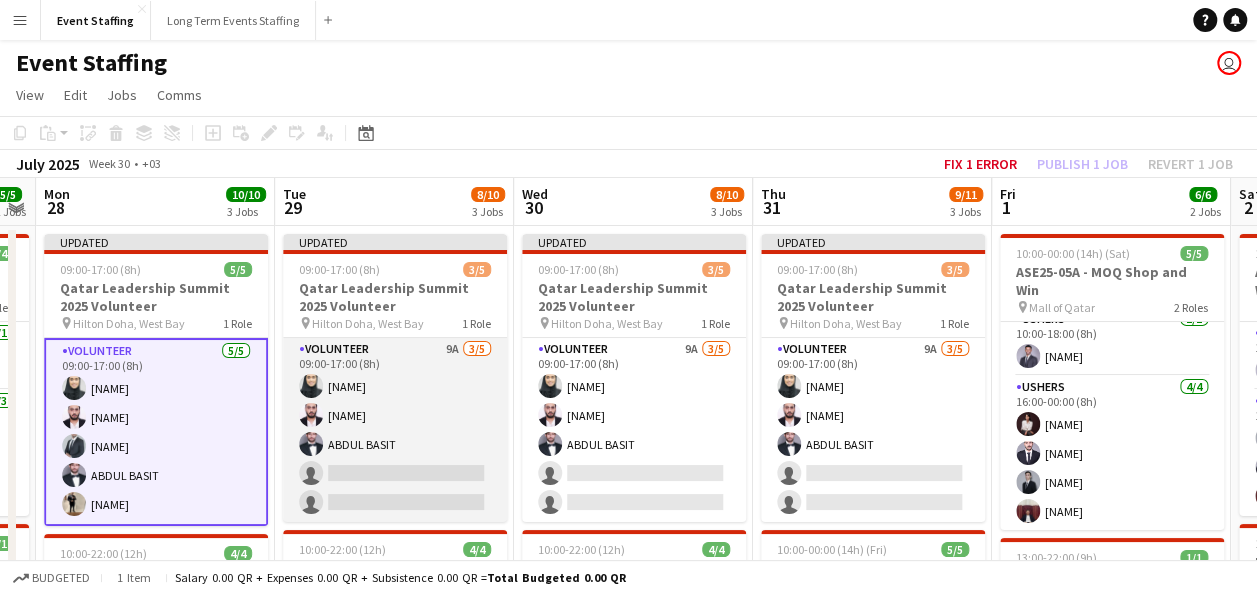 click on "Volunteer   9A   3/5   09:00-17:00 (8h)
Arwa Elsadig Bilal Omar ABDUL BASIT
single-neutral-actions
single-neutral-actions" at bounding box center (395, 430) 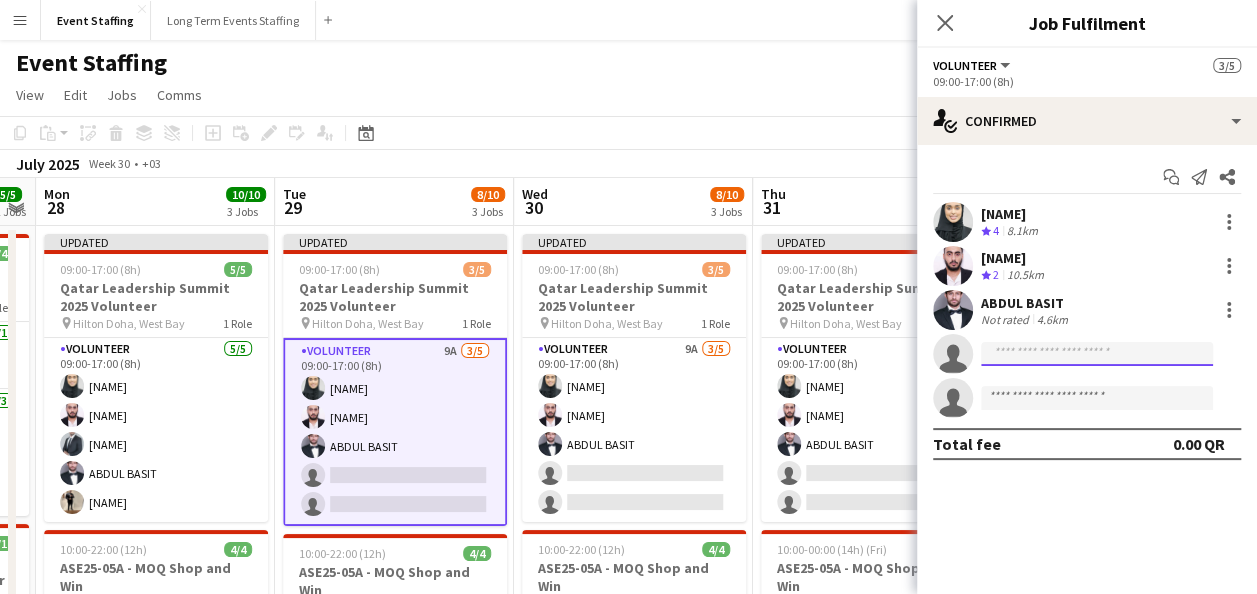click 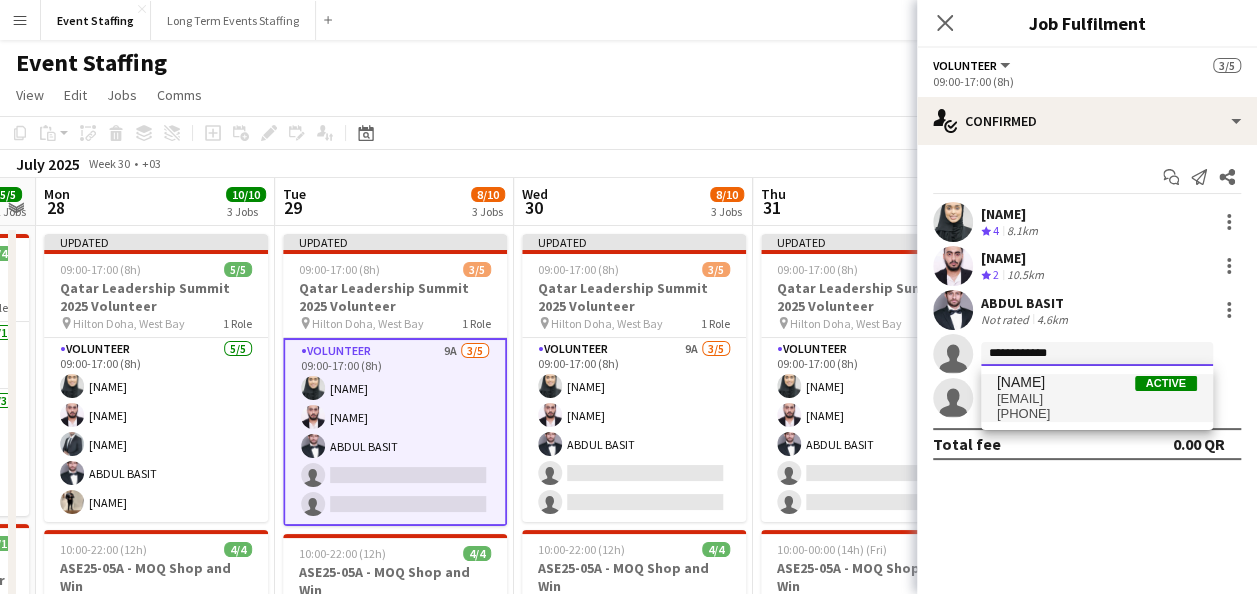 type on "**********" 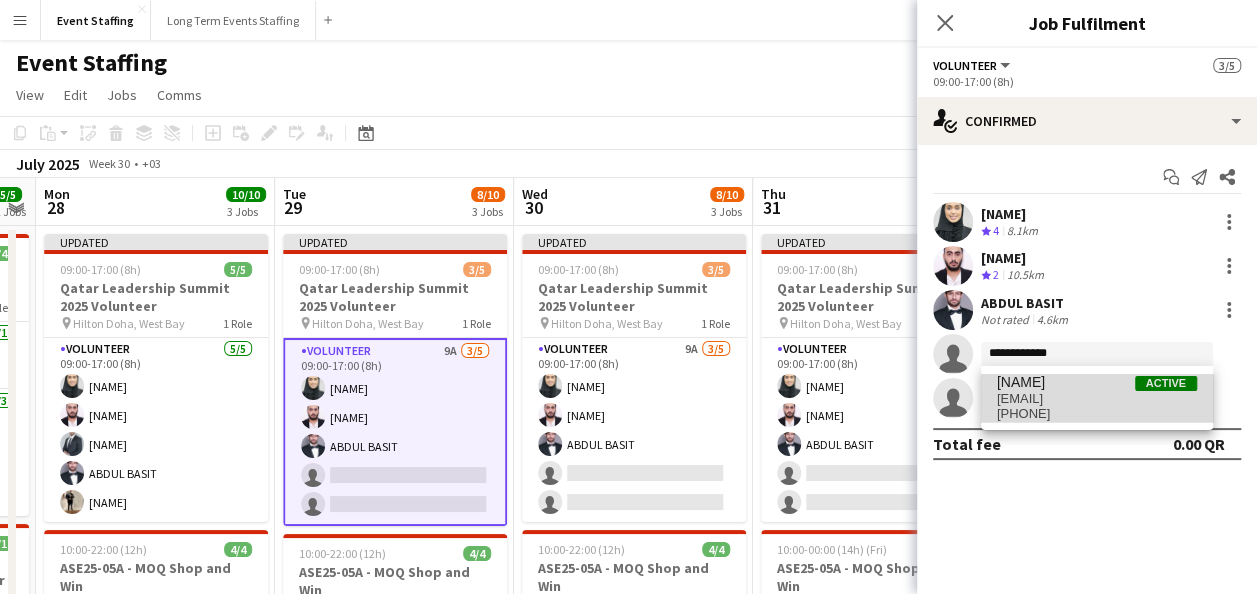 click on "Mohamed Asad  Active" at bounding box center [1097, 382] 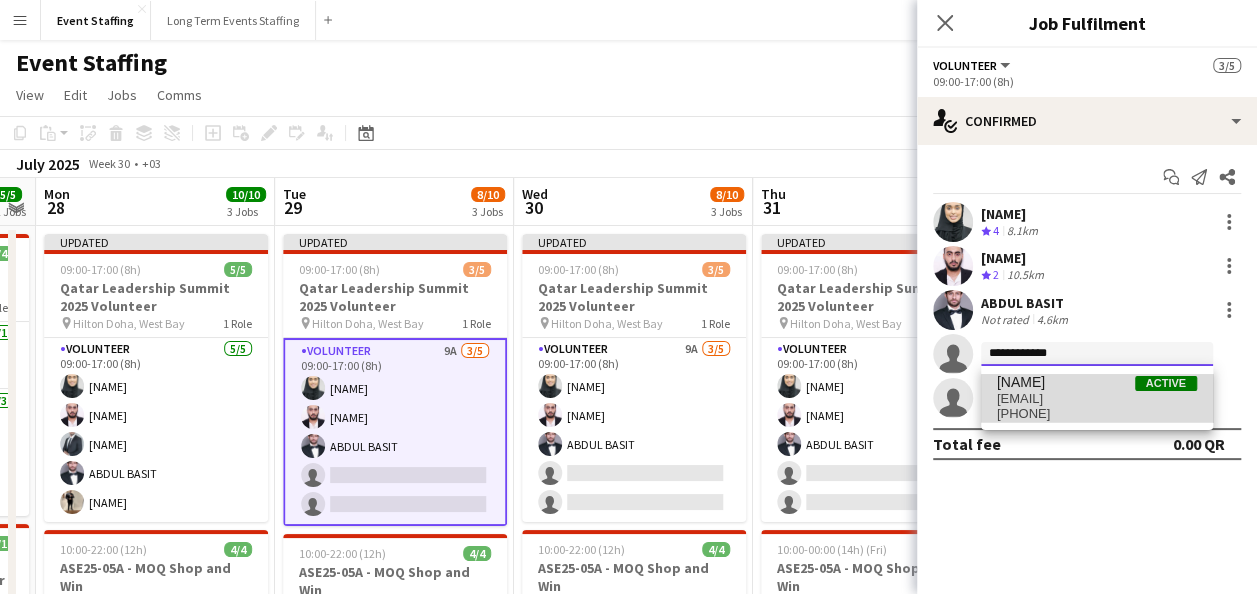 type 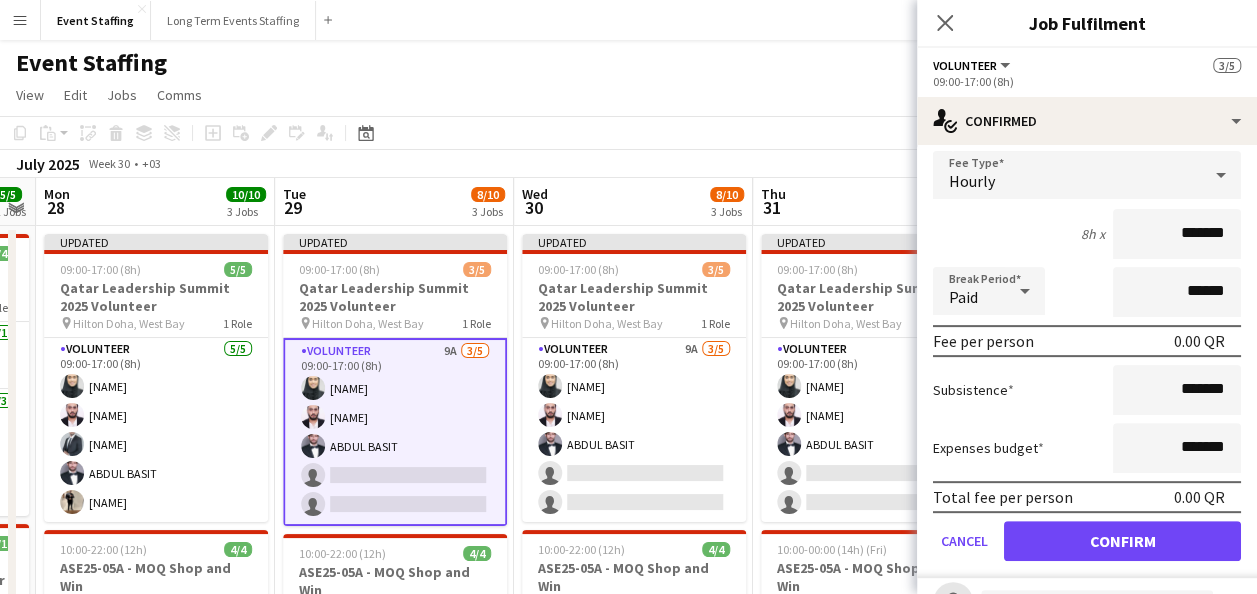 scroll, scrollTop: 300, scrollLeft: 0, axis: vertical 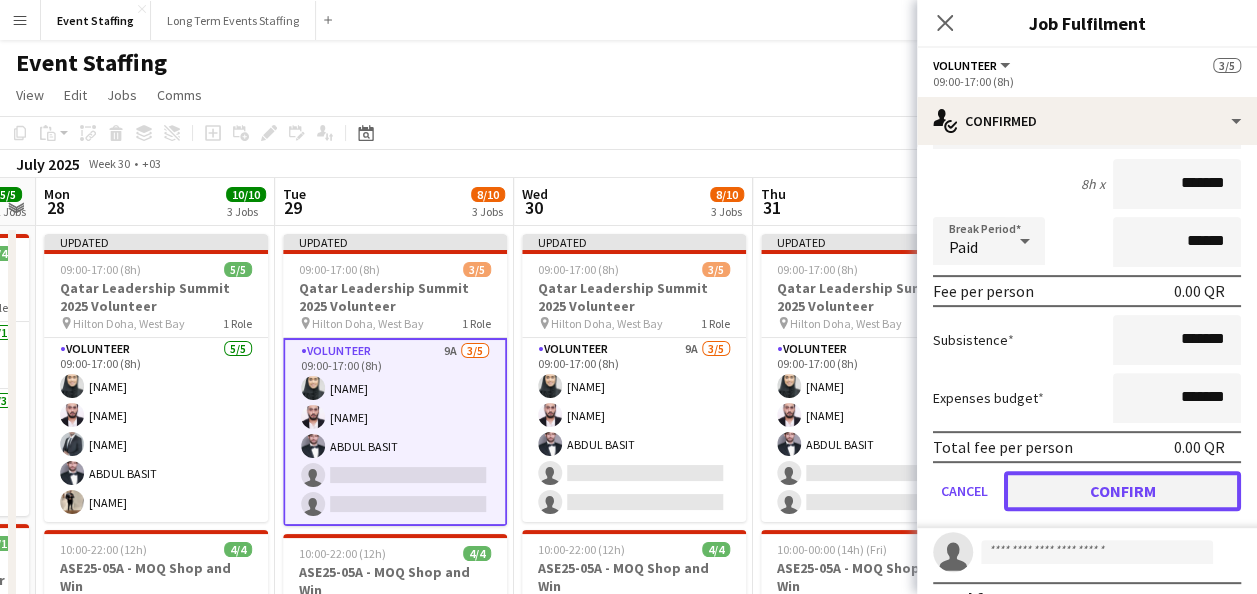 click on "Confirm" at bounding box center [1122, 491] 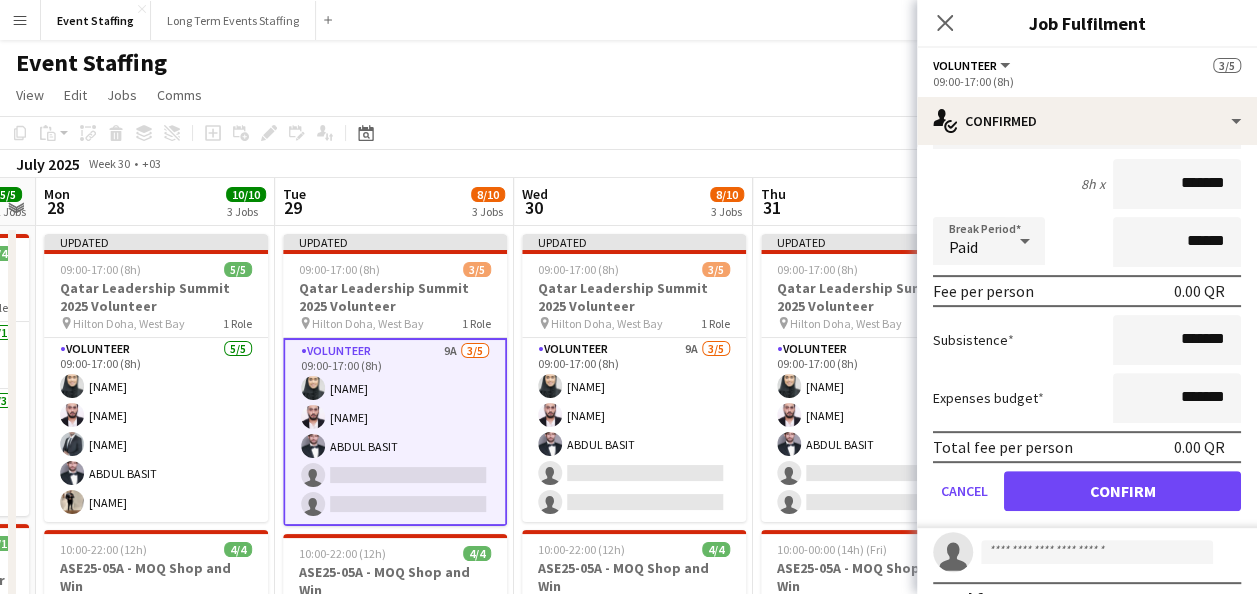 scroll, scrollTop: 0, scrollLeft: 0, axis: both 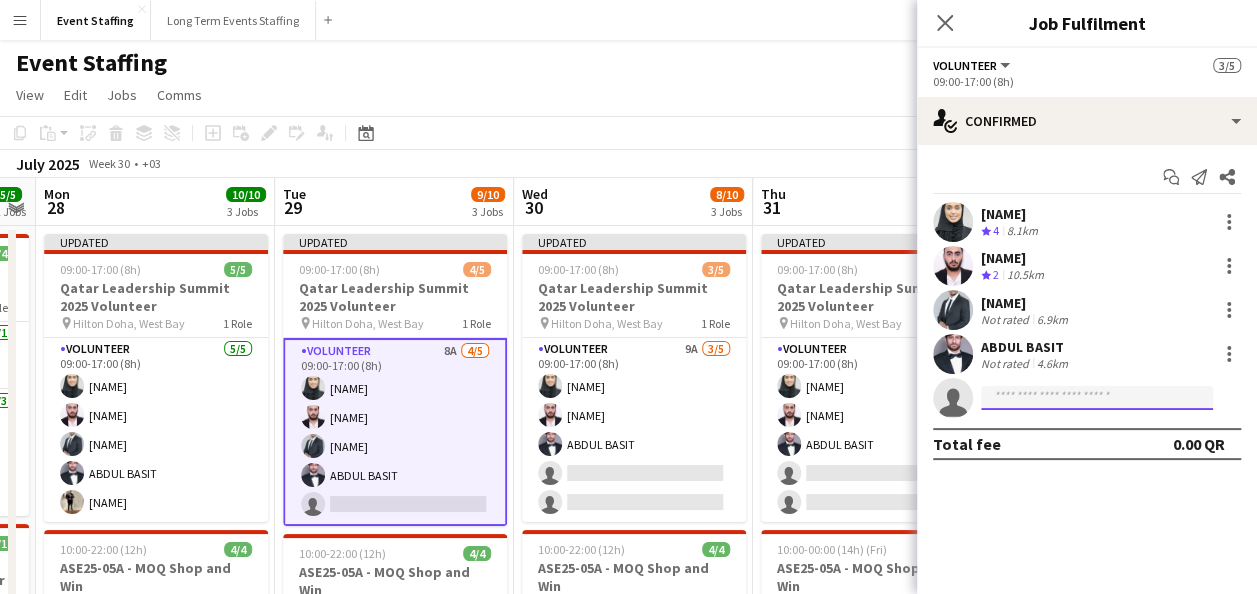 click 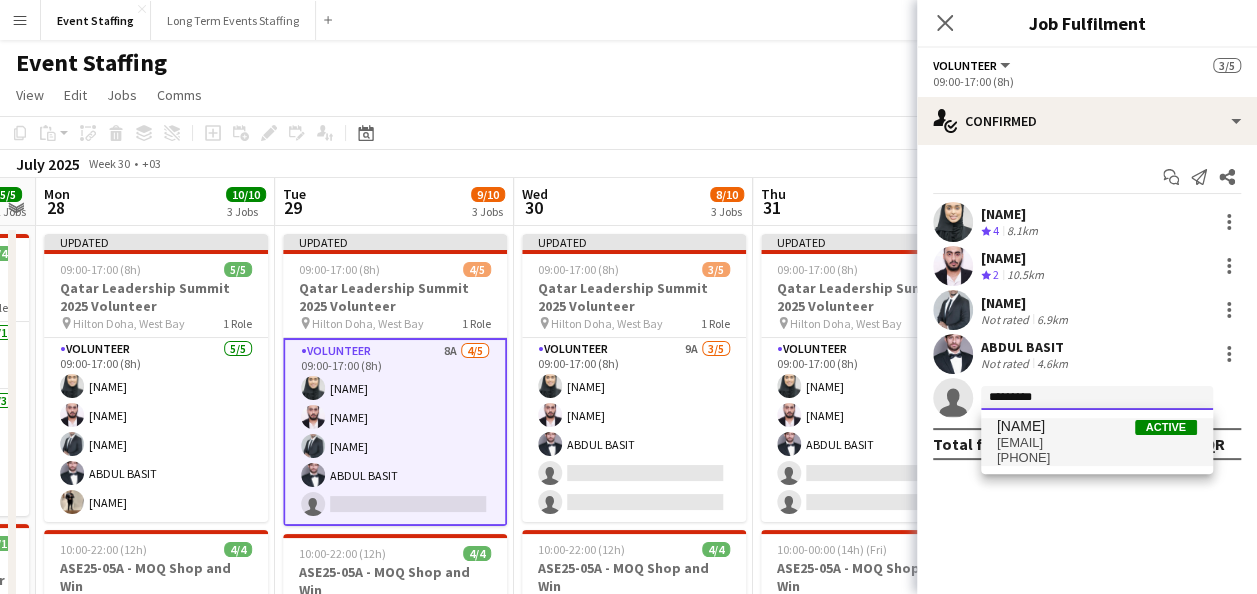 type on "*********" 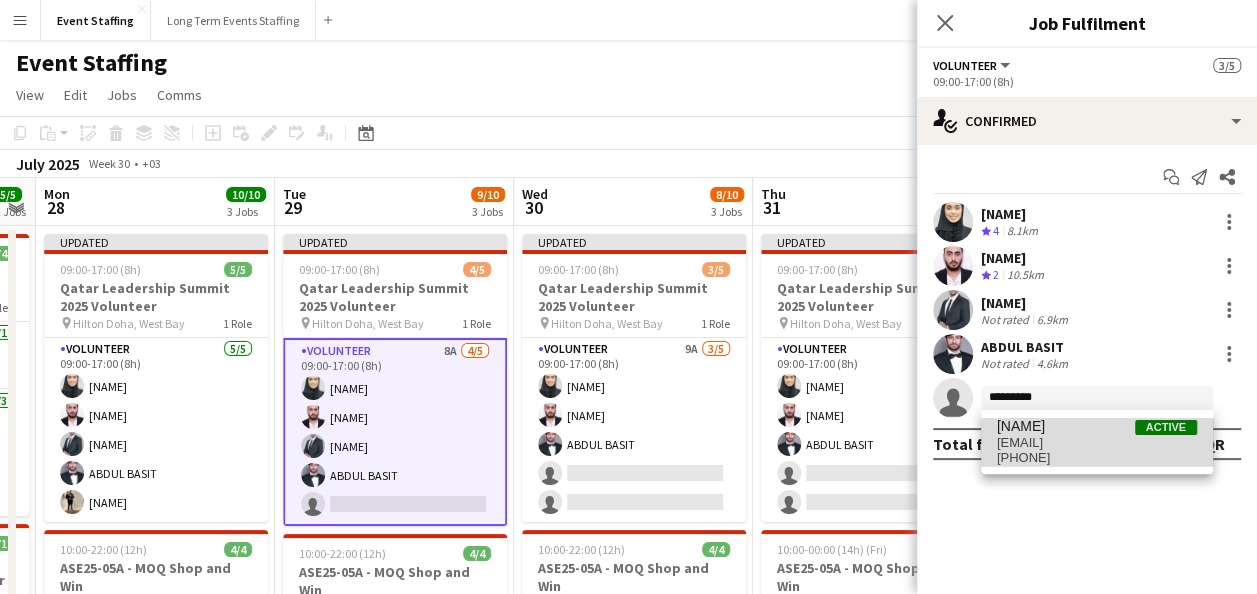 click on "s_obaid@hotmail.com" at bounding box center [1097, 443] 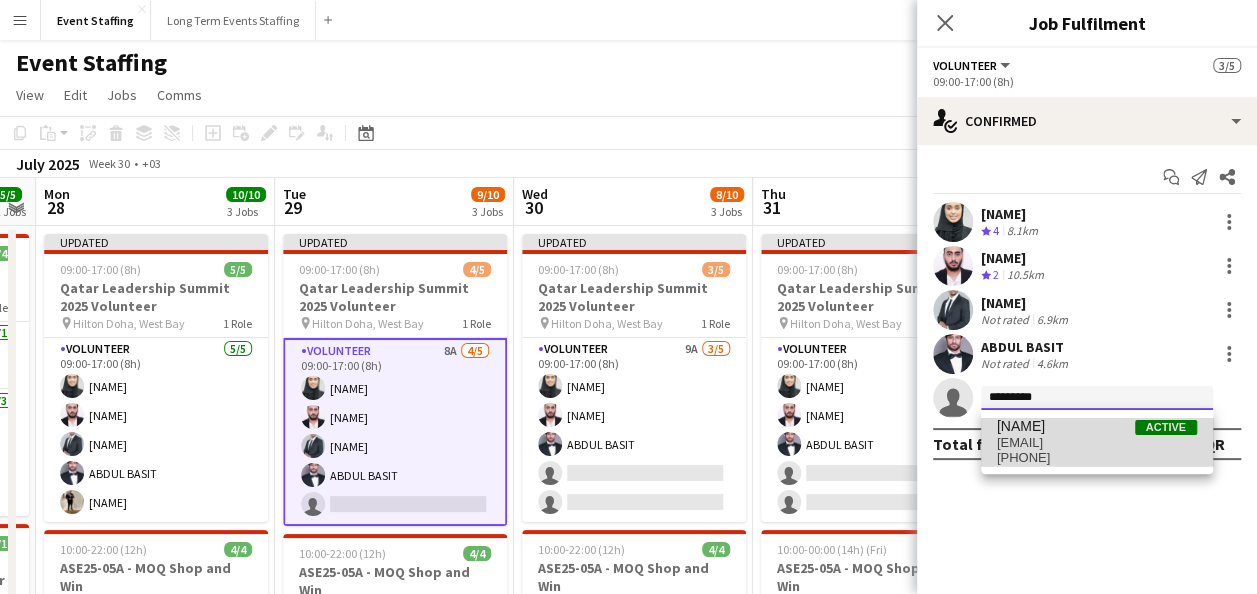 type 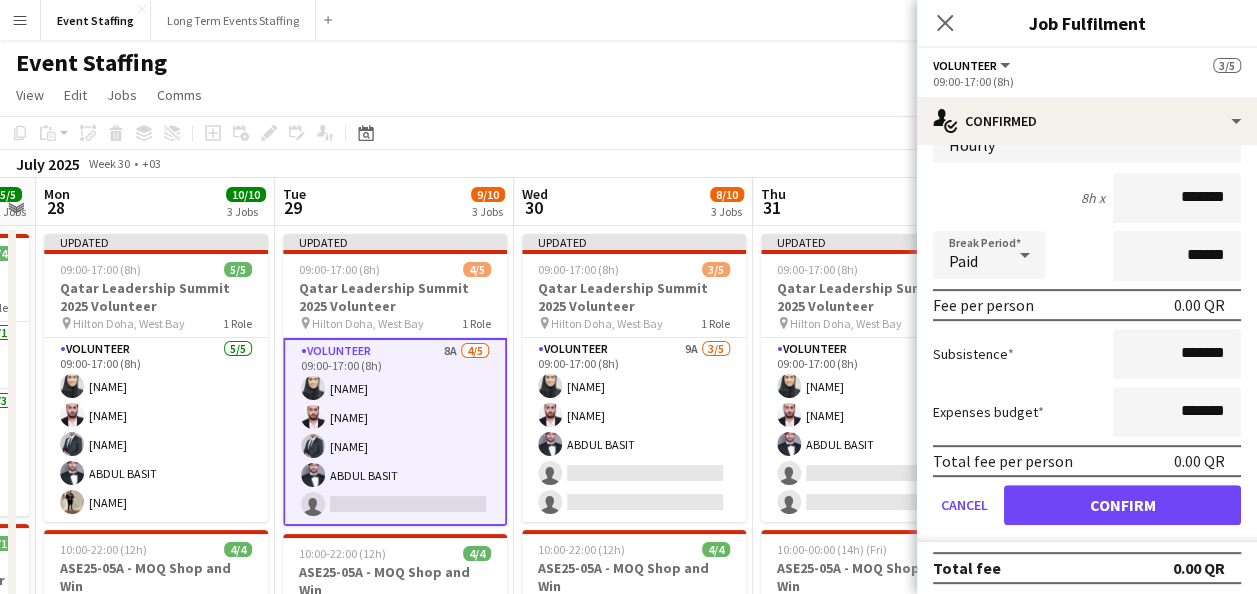 scroll, scrollTop: 335, scrollLeft: 0, axis: vertical 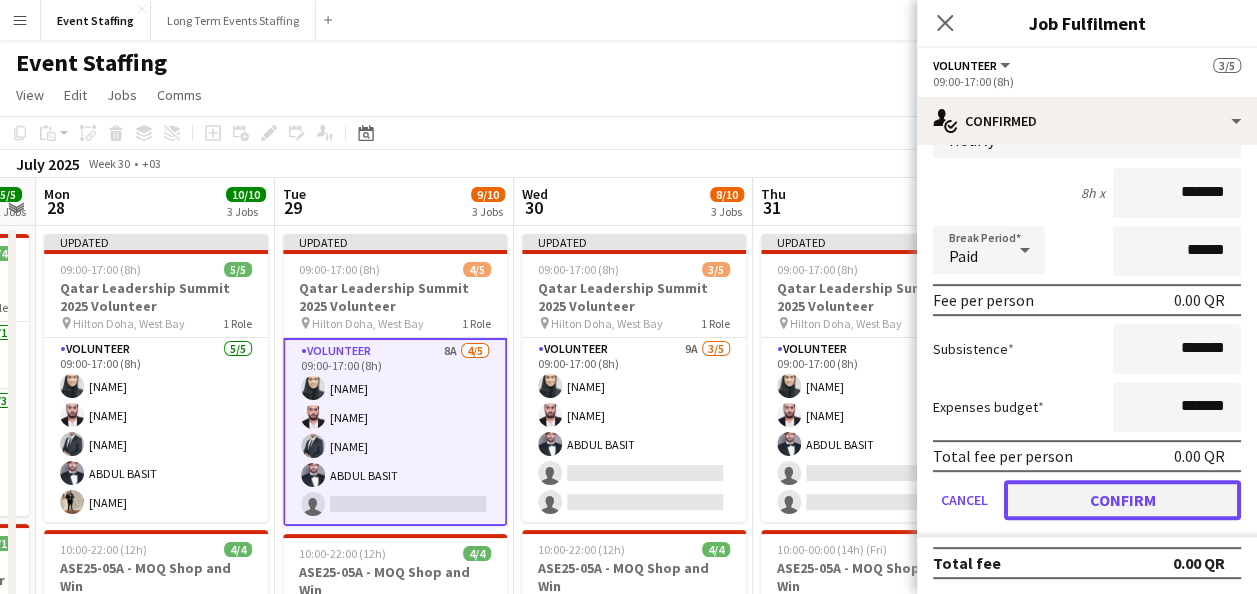 click on "Confirm" at bounding box center (1122, 500) 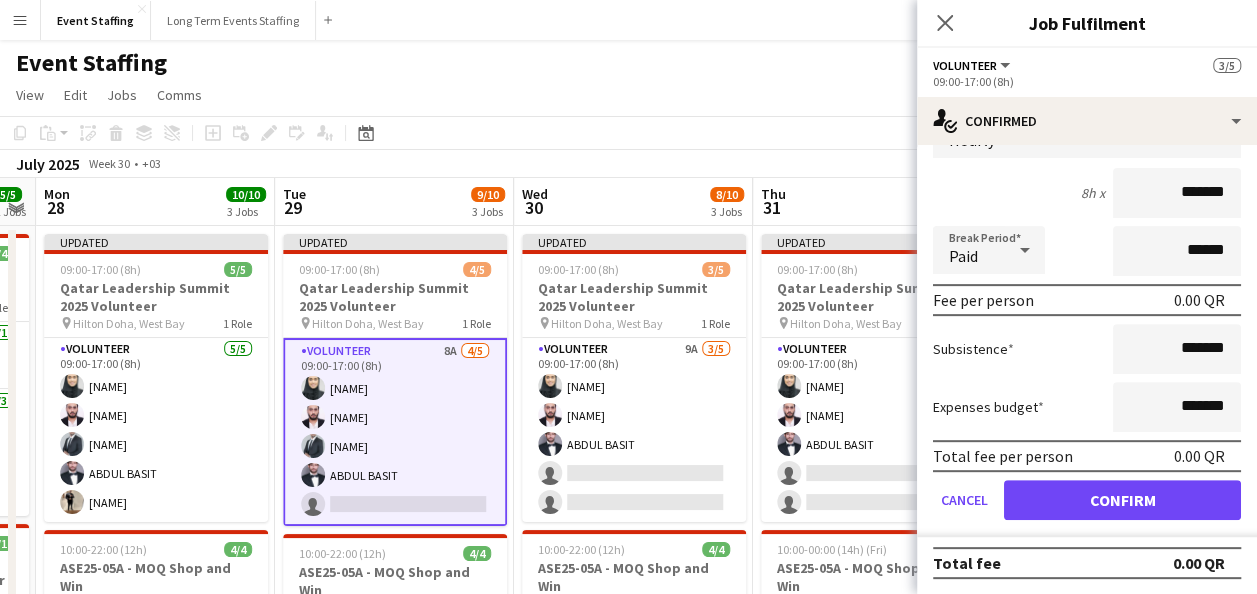 scroll, scrollTop: 0, scrollLeft: 0, axis: both 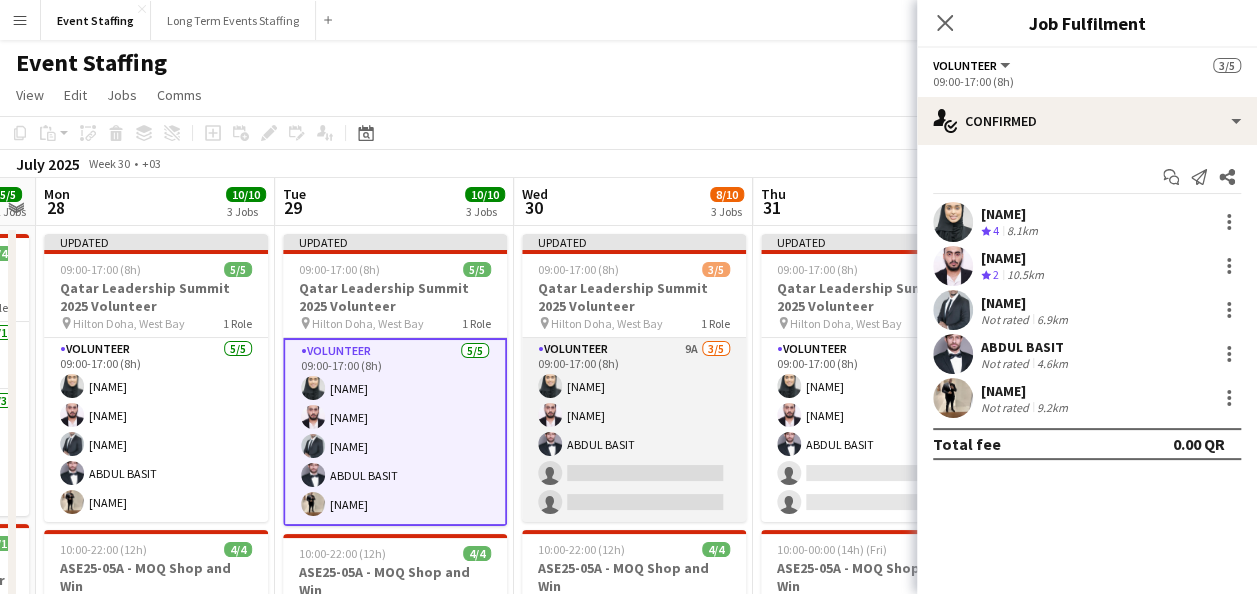 click on "Volunteer   9A   3/5   09:00-17:00 (8h)
Arwa Elsadig Bilal Omar ABDUL BASIT
single-neutral-actions
single-neutral-actions" at bounding box center (634, 430) 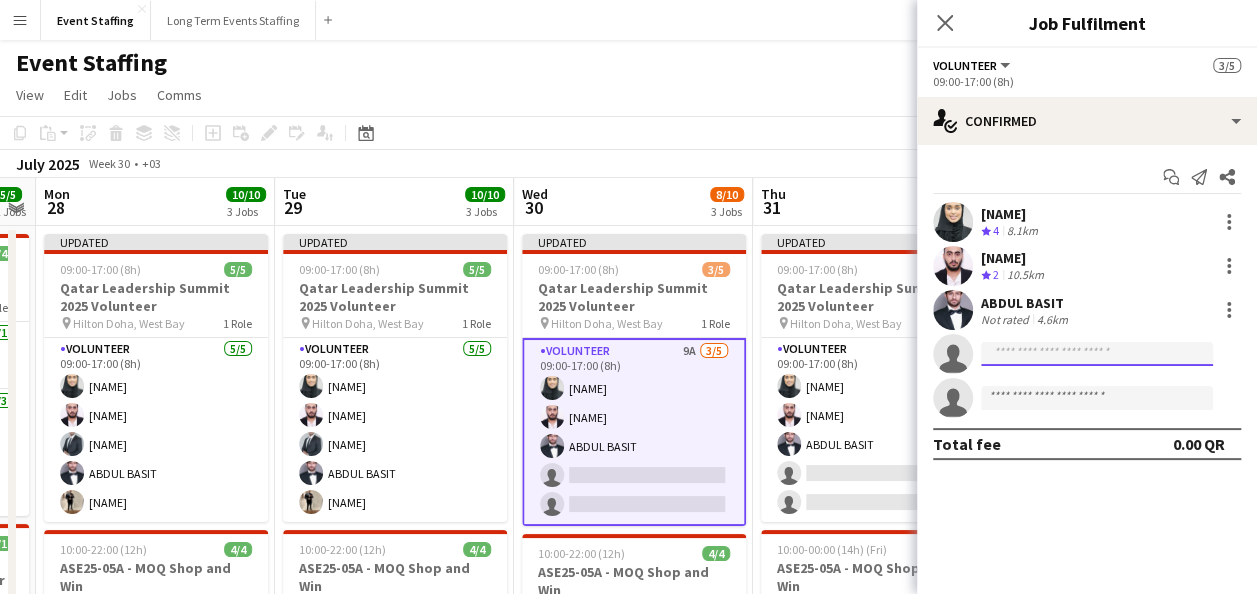 click 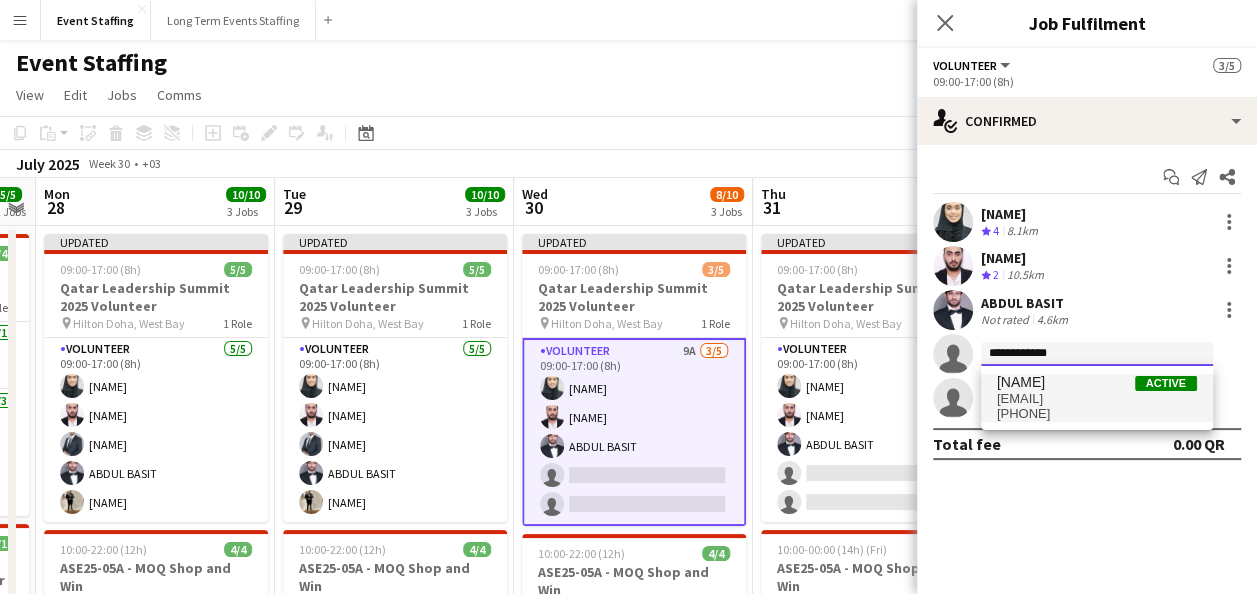 type on "**********" 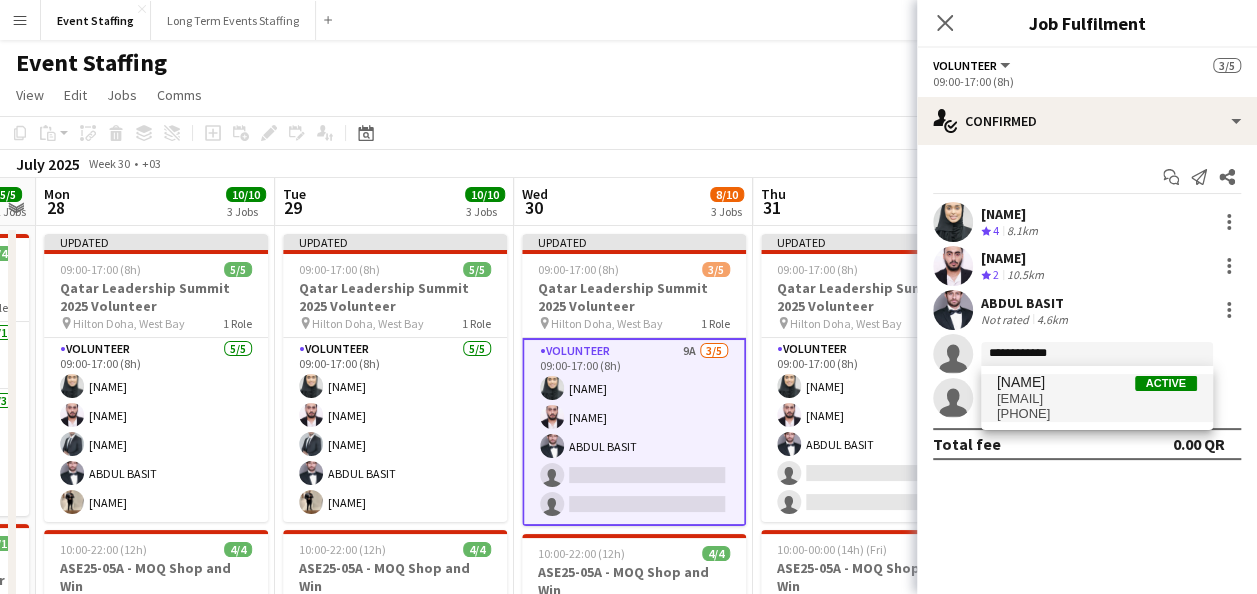 click on "Mohamed Asad" at bounding box center [1021, 382] 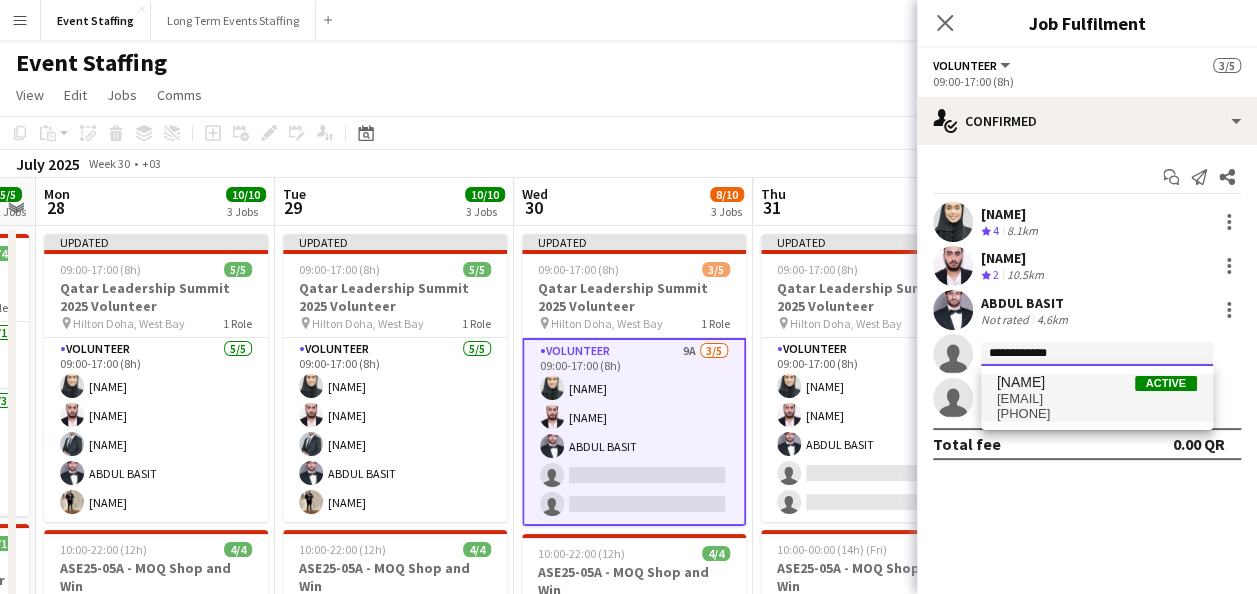 type 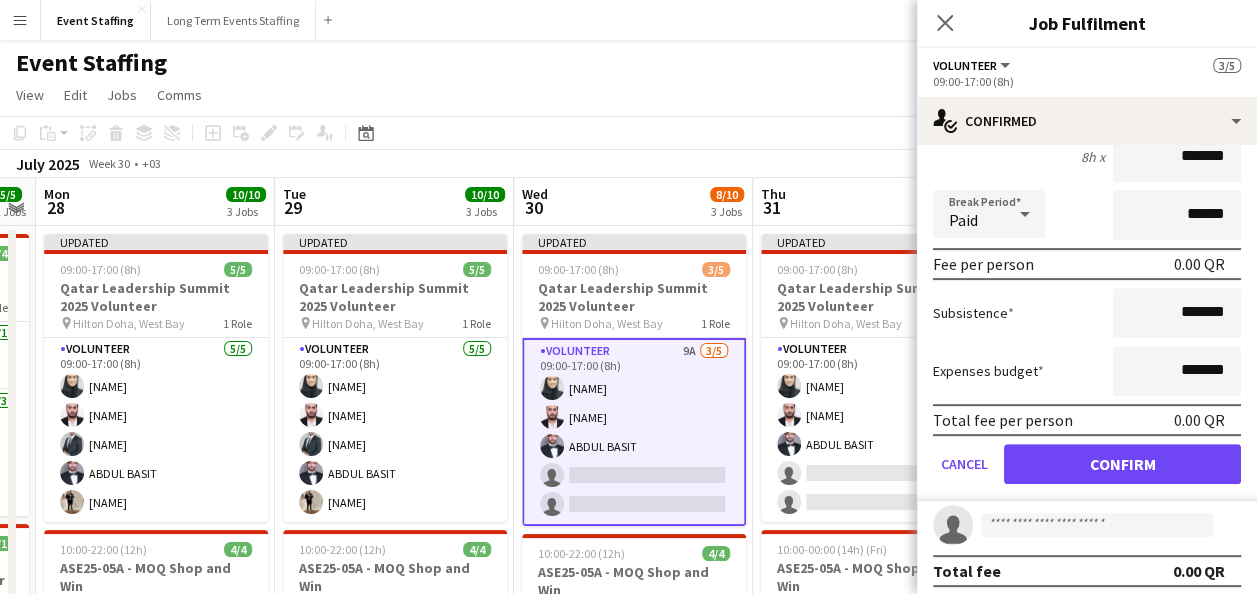 scroll, scrollTop: 335, scrollLeft: 0, axis: vertical 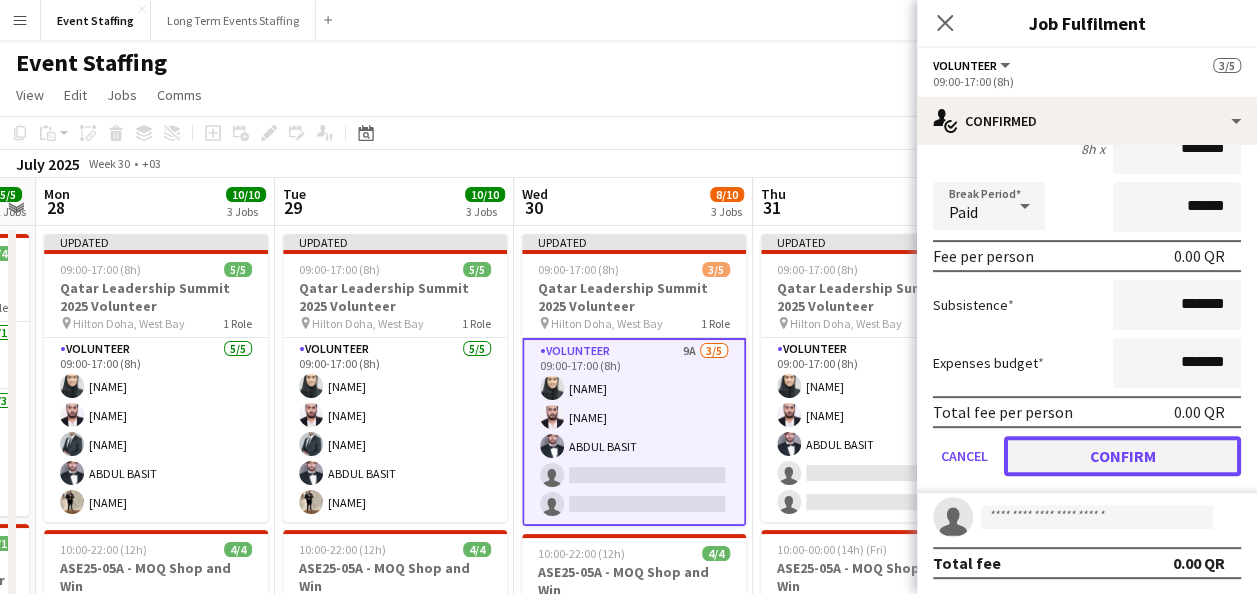 click on "Confirm" at bounding box center (1122, 456) 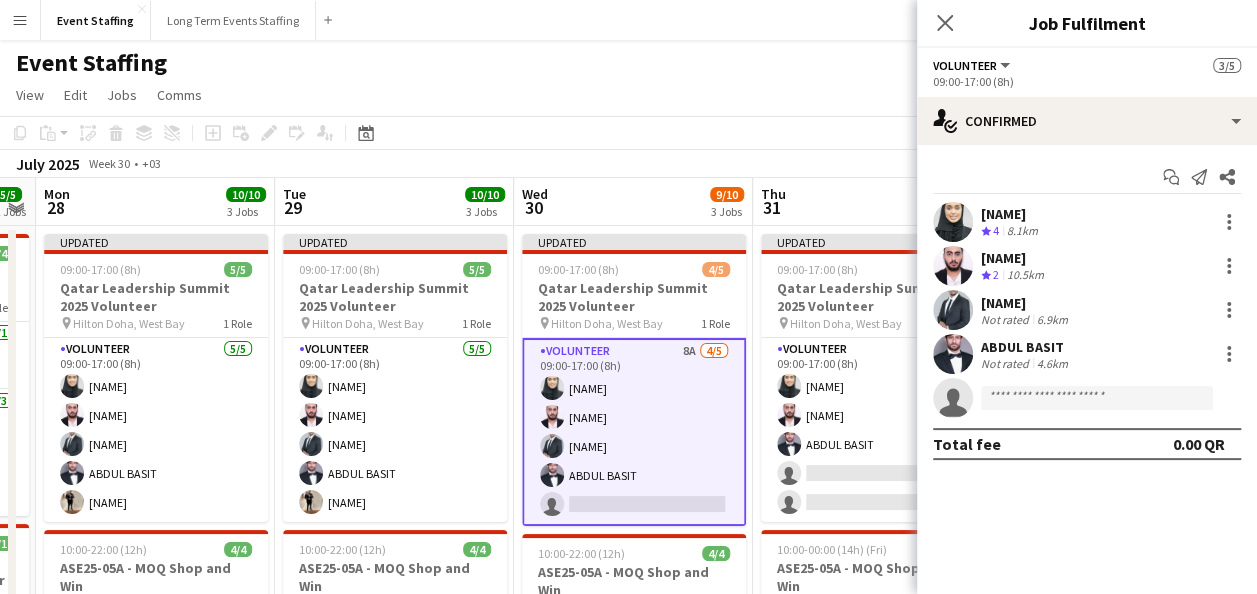 scroll, scrollTop: 0, scrollLeft: 0, axis: both 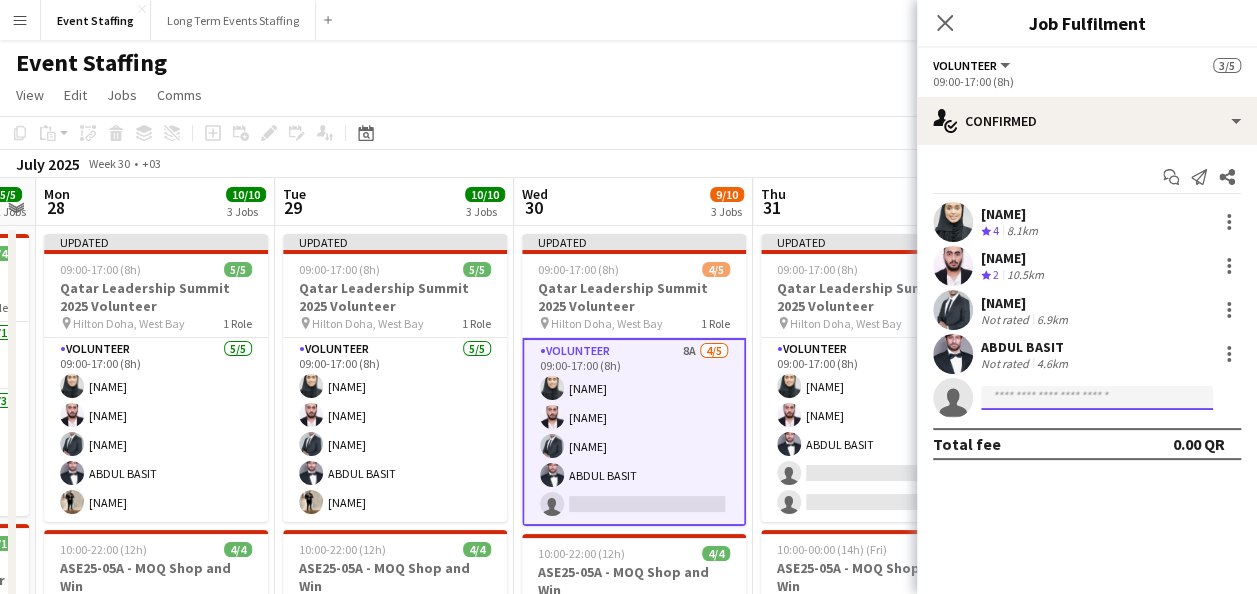click 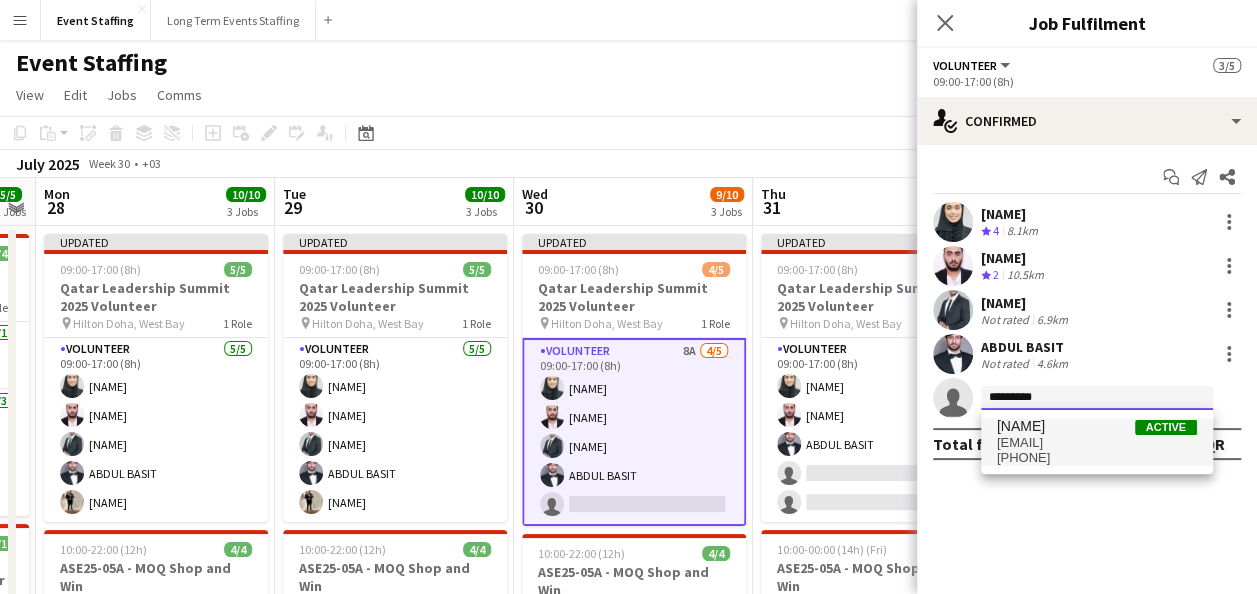 type on "*********" 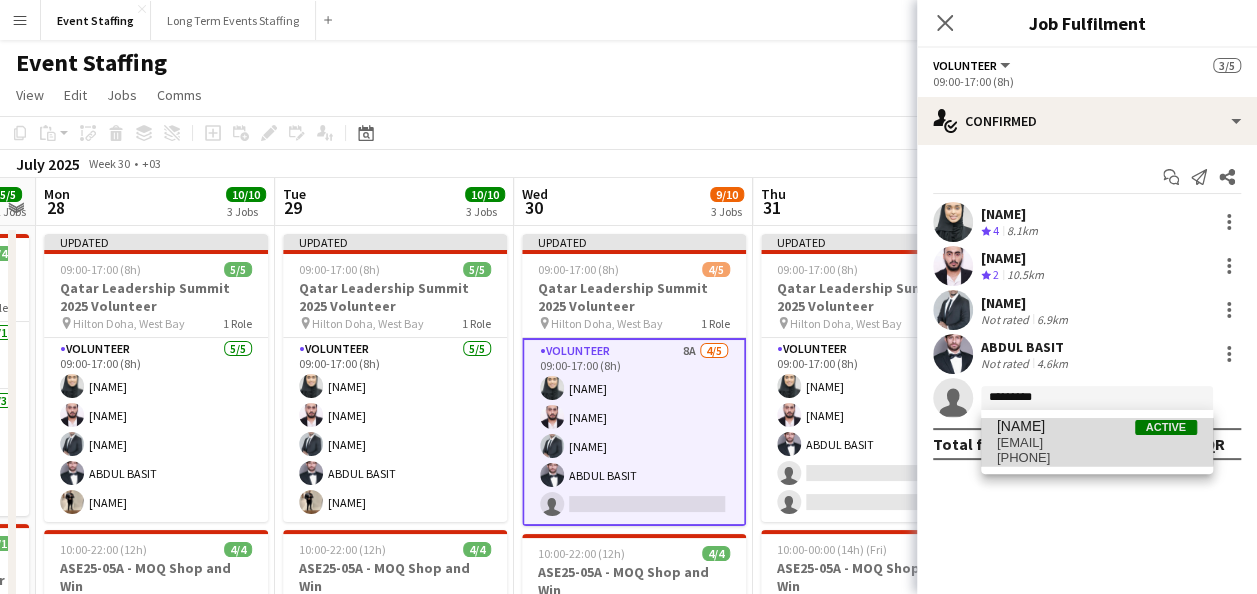 click on "Ismail Obaid  Active" at bounding box center [1097, 426] 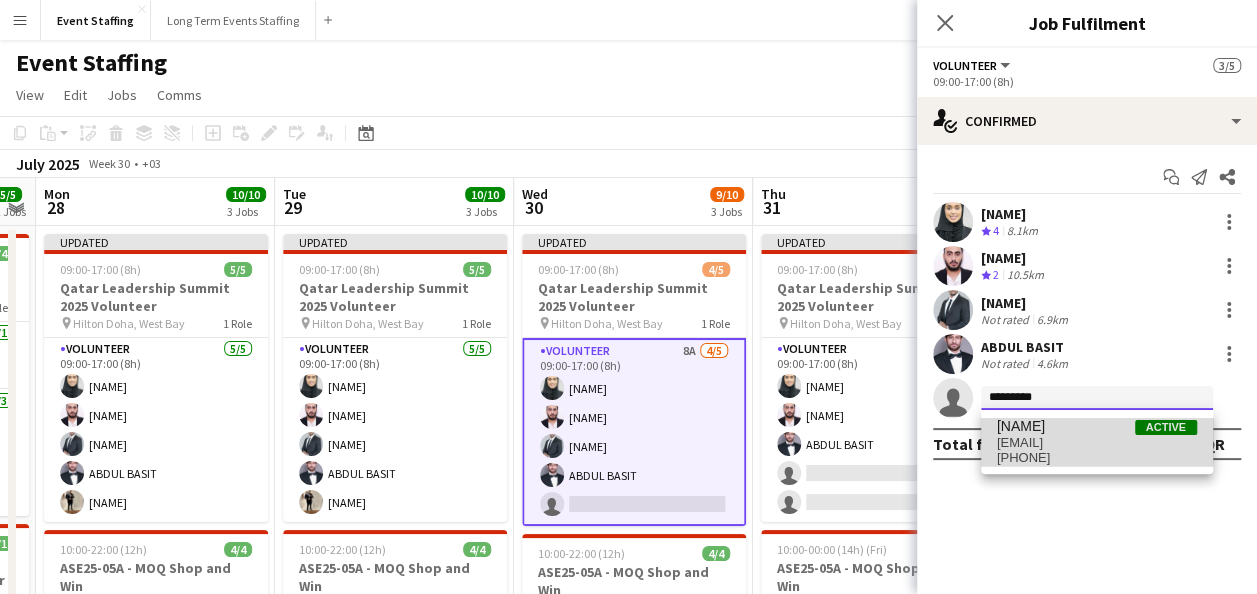 type 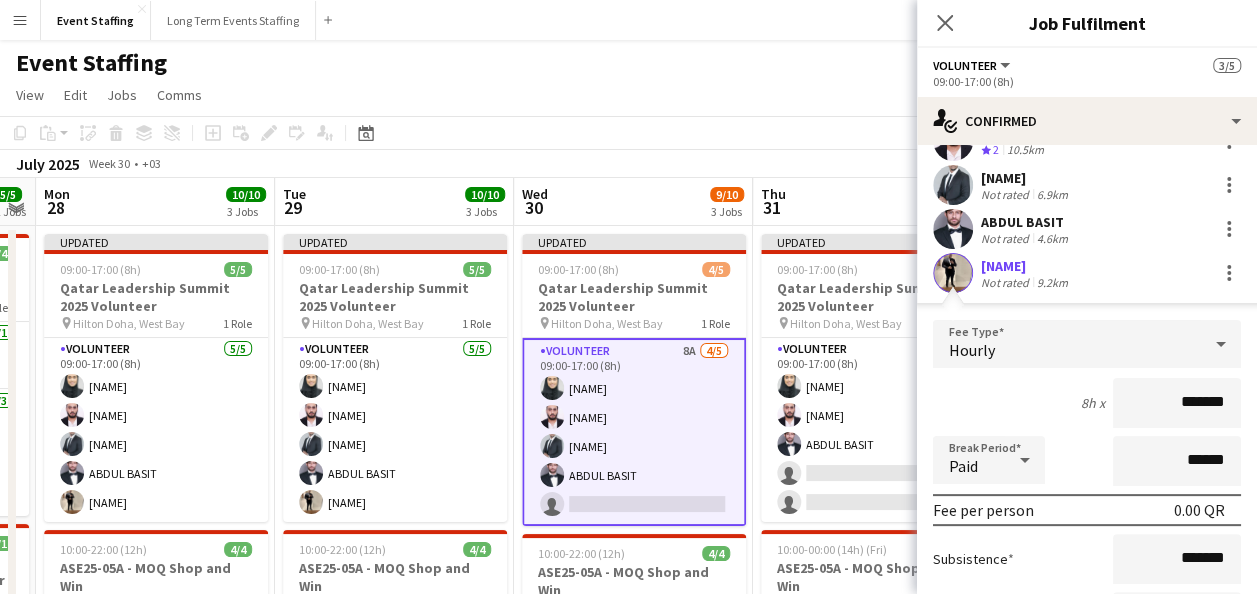 scroll, scrollTop: 300, scrollLeft: 0, axis: vertical 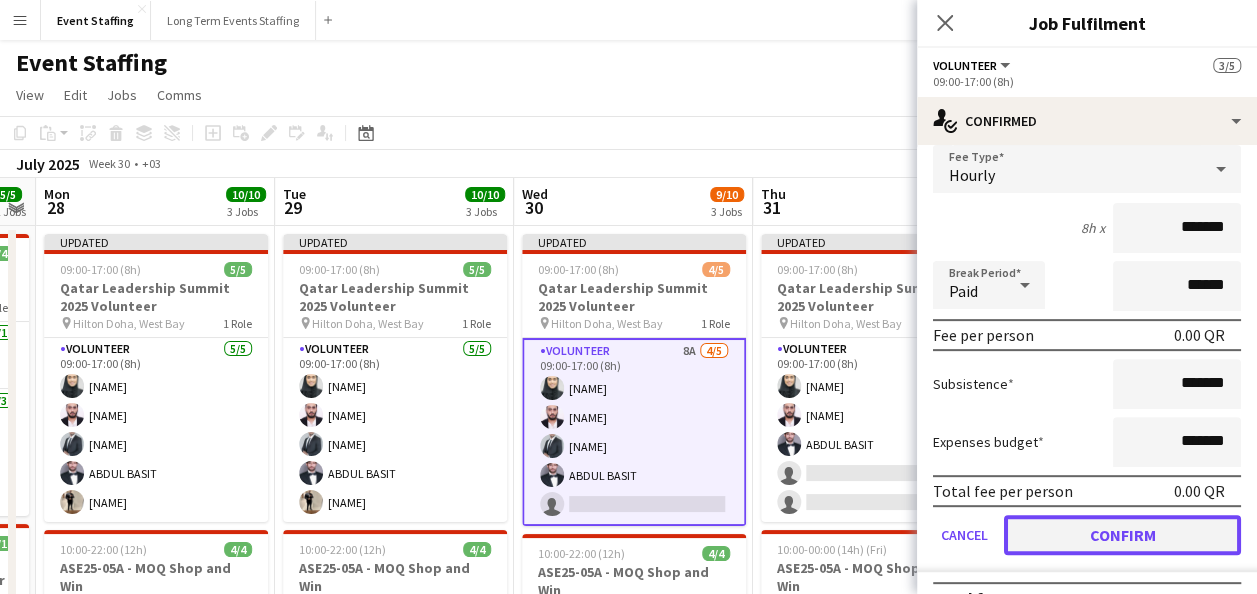 click on "Confirm" at bounding box center (1122, 535) 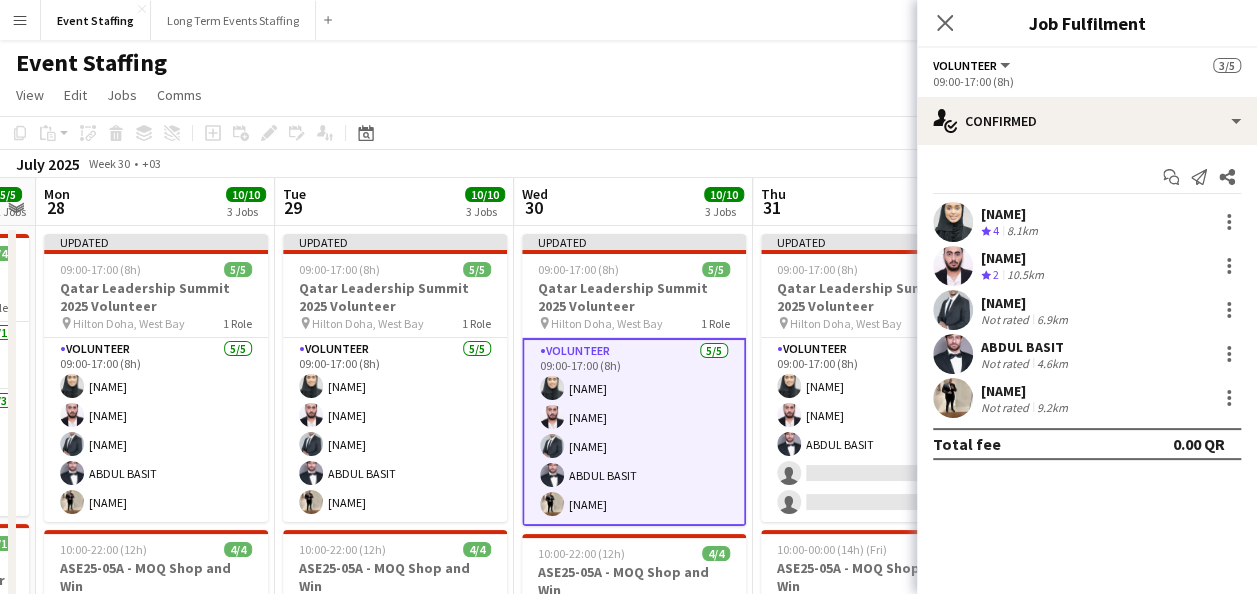 scroll, scrollTop: 0, scrollLeft: 0, axis: both 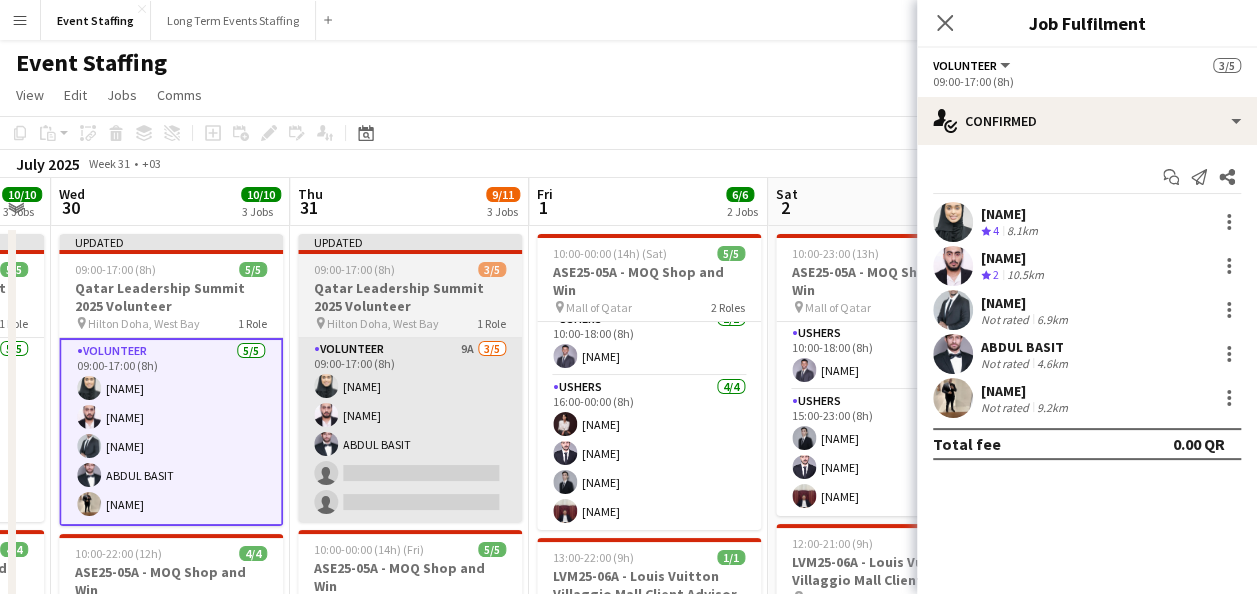 drag, startPoint x: 822, startPoint y: 460, endPoint x: 374, endPoint y: 461, distance: 448.00113 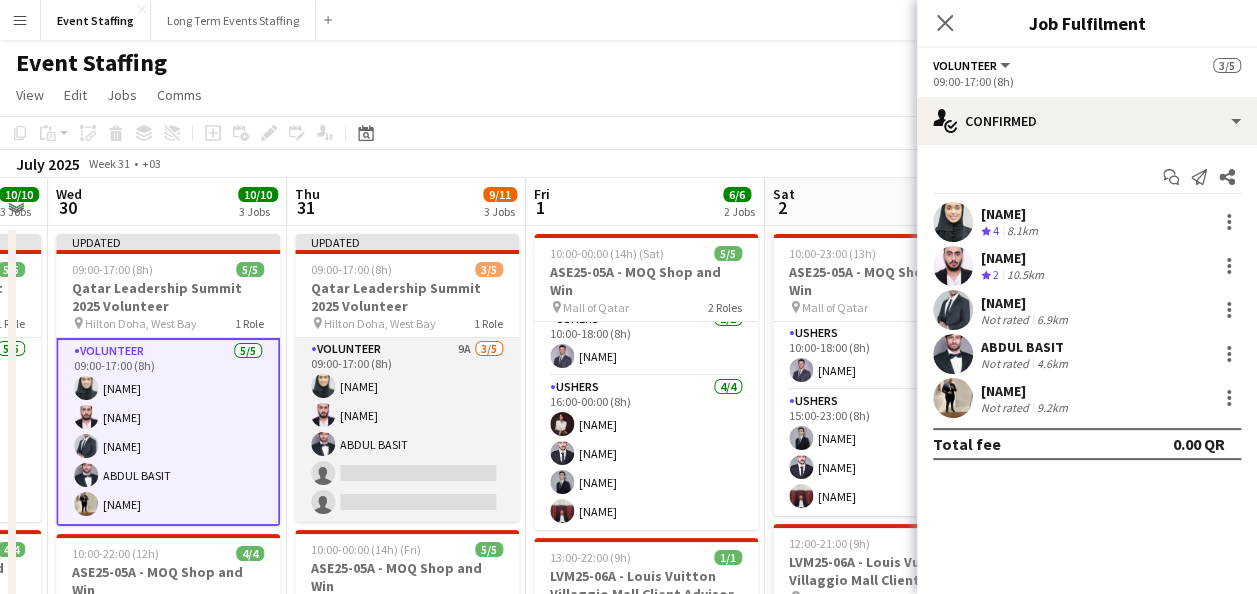 click on "Volunteer   9A   3/5   09:00-17:00 (8h)
Arwa Elsadig Bilal Omar ABDUL BASIT
single-neutral-actions
single-neutral-actions" at bounding box center (407, 430) 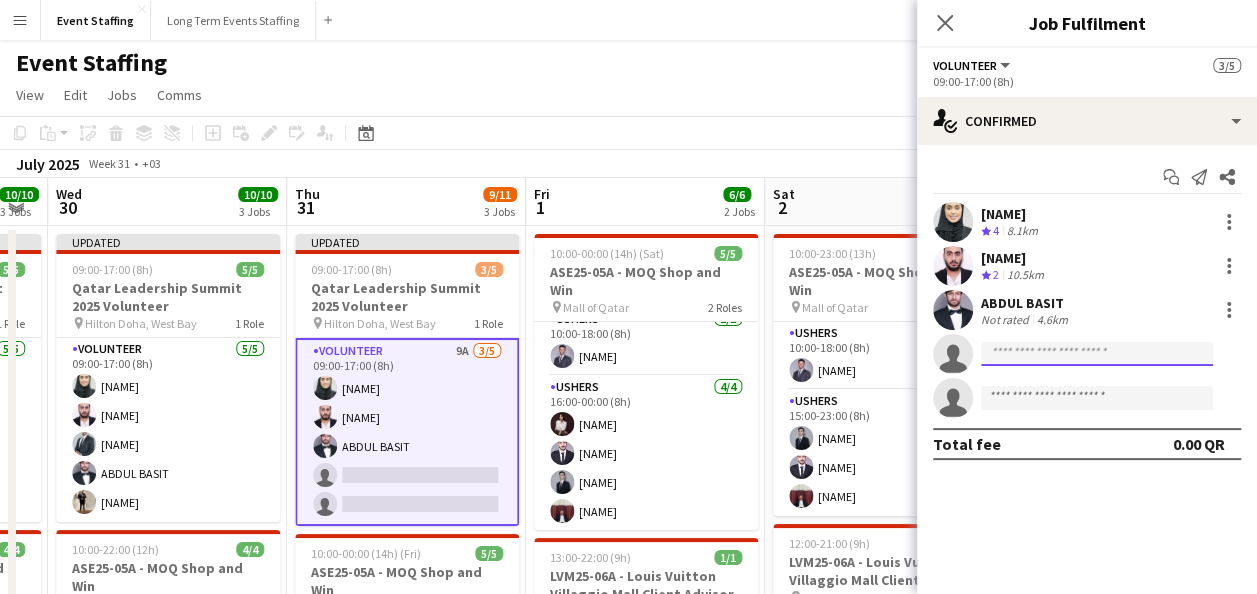 click 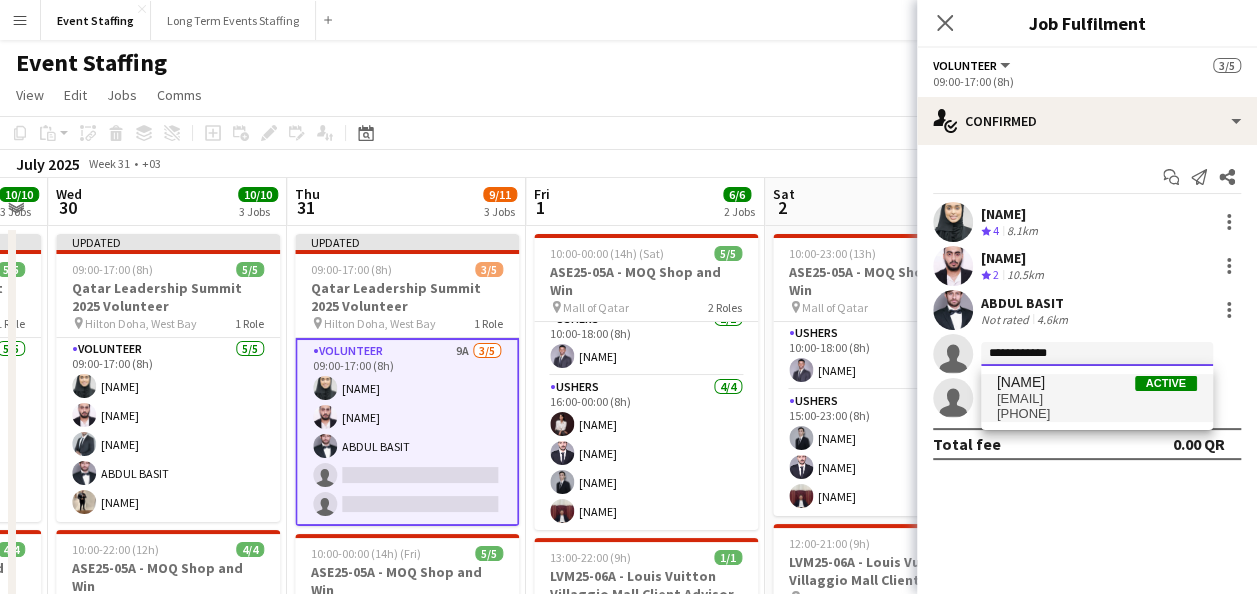 type on "**********" 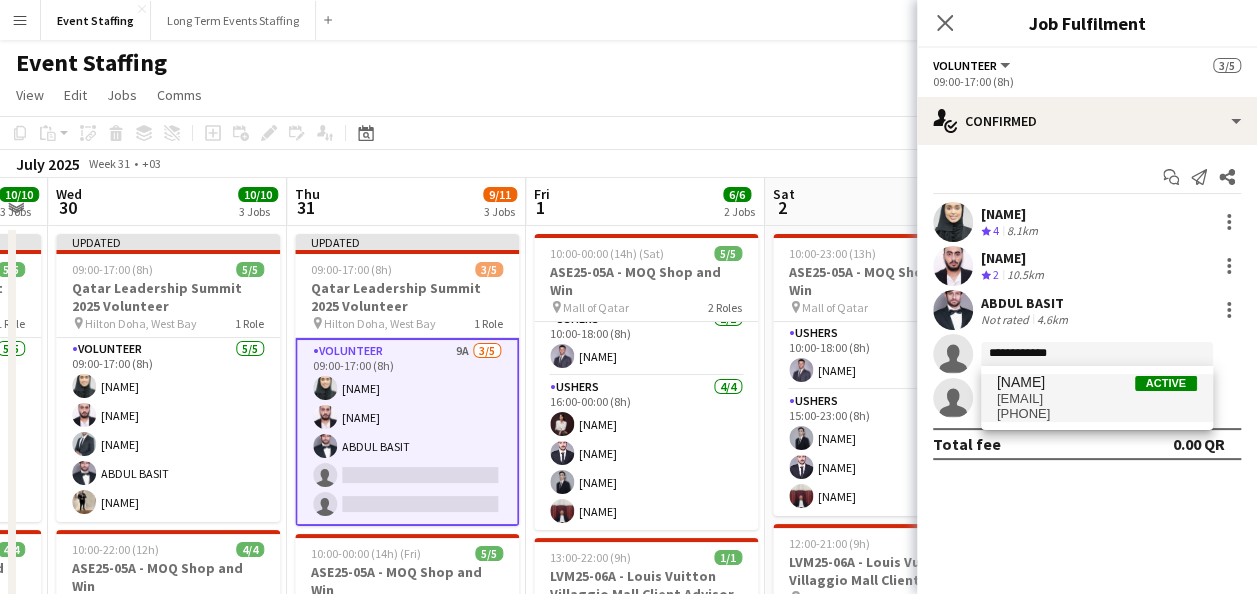 click on "asm0993300400@gmail.com" at bounding box center [1097, 399] 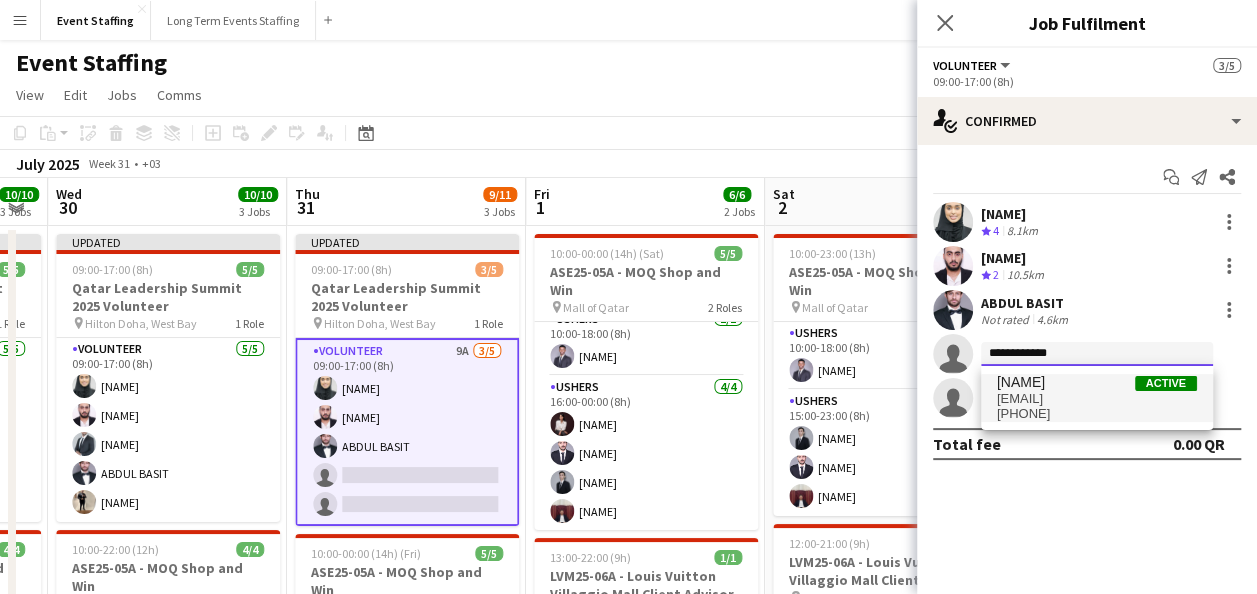 type 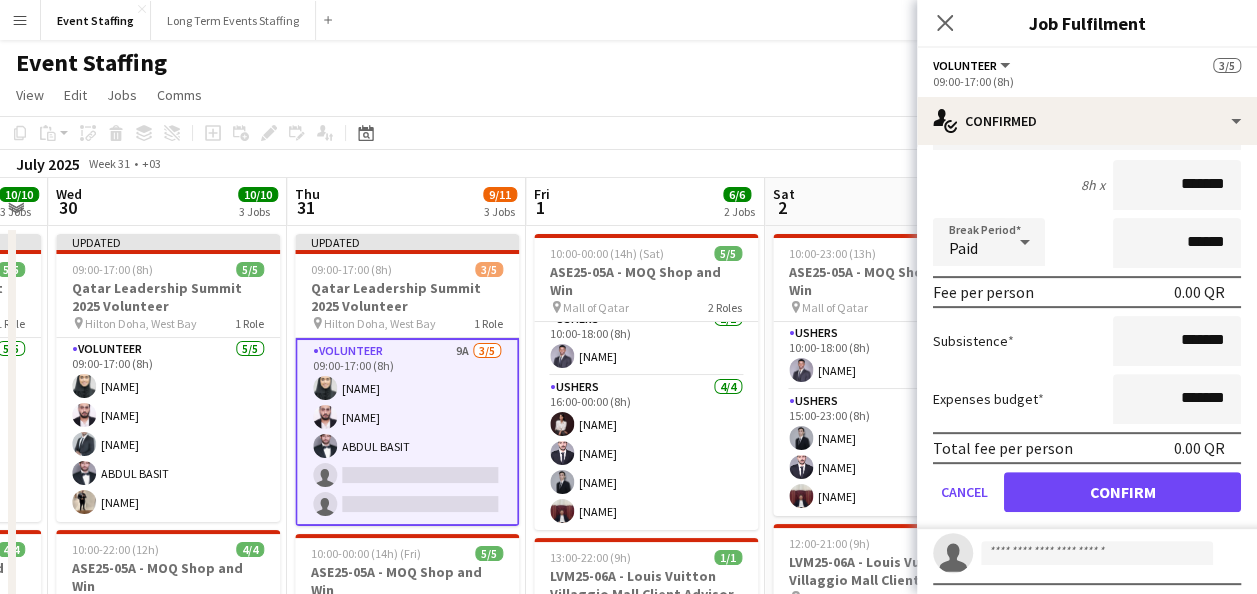 scroll, scrollTop: 300, scrollLeft: 0, axis: vertical 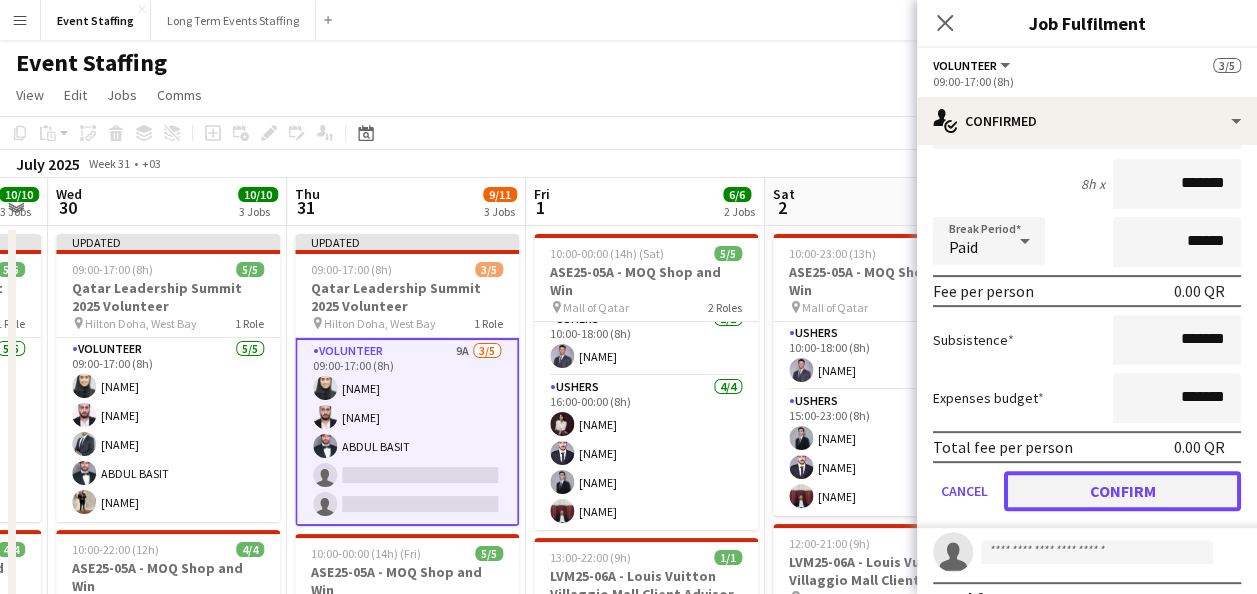 click on "Confirm" at bounding box center [1122, 491] 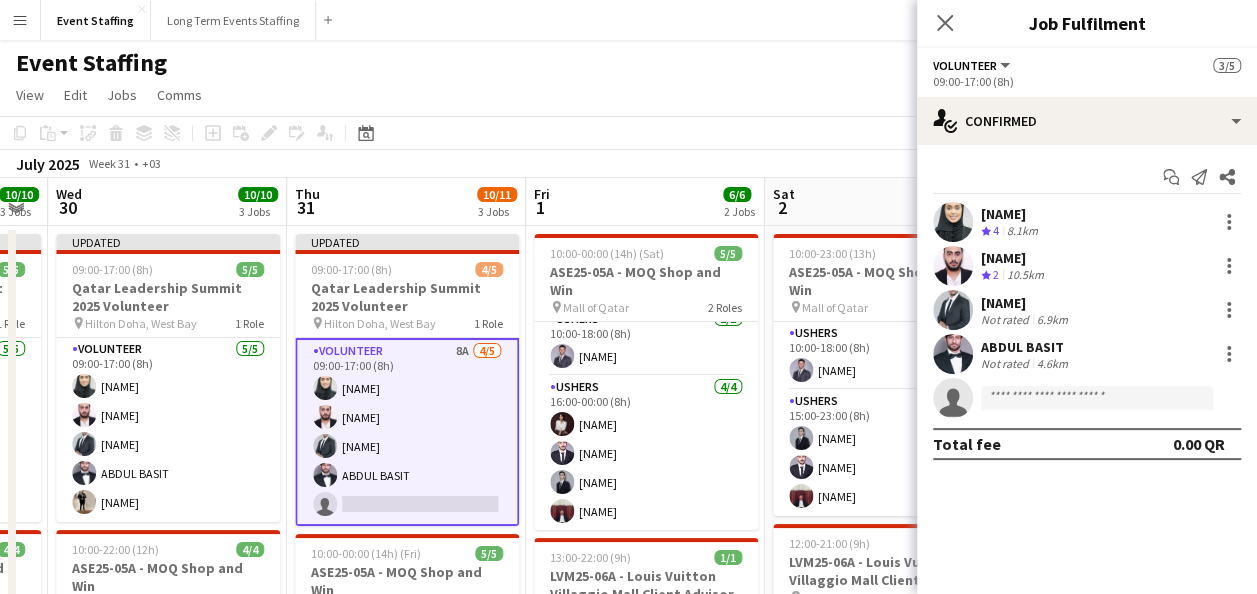 scroll, scrollTop: 0, scrollLeft: 0, axis: both 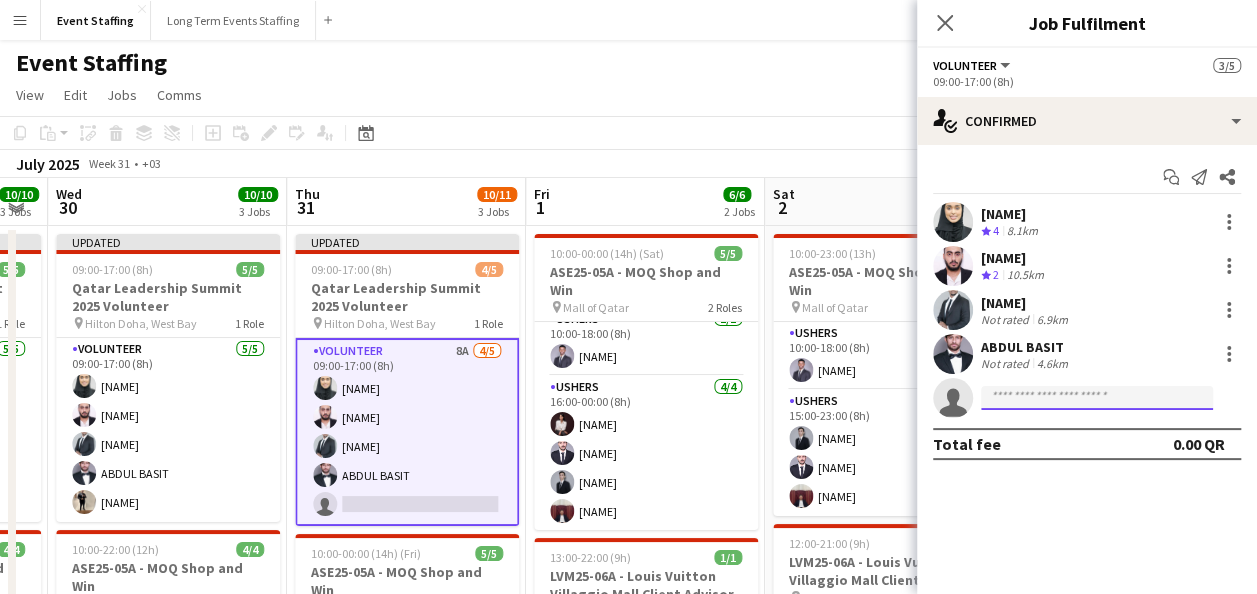 click 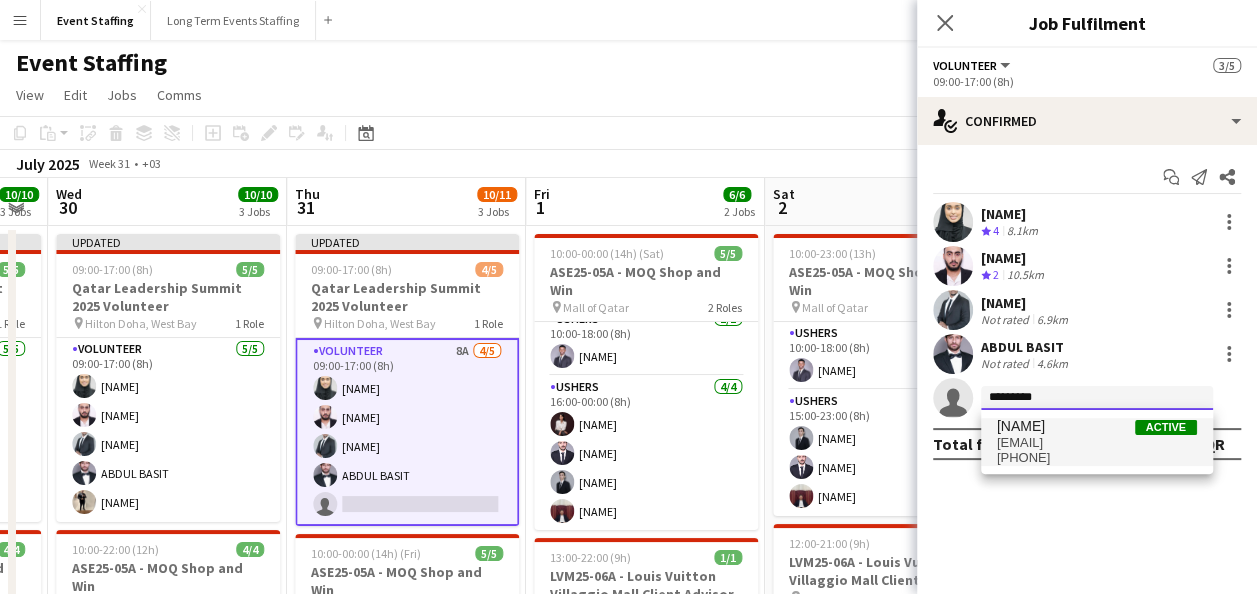 type on "*********" 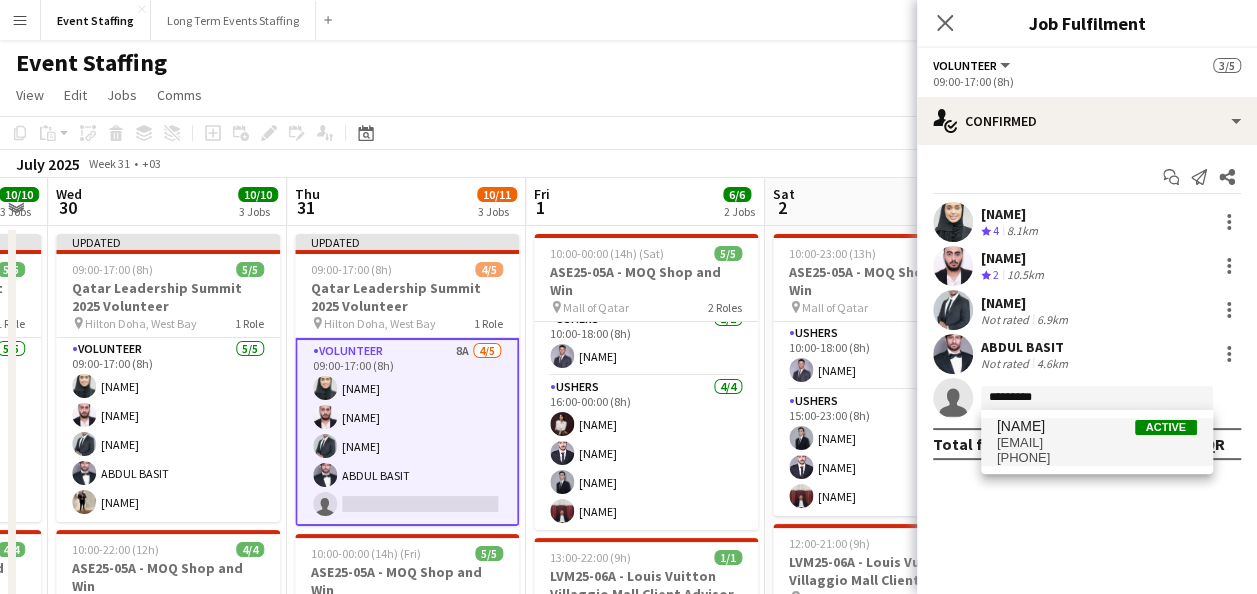 click on "s_obaid@hotmail.com" at bounding box center [1097, 443] 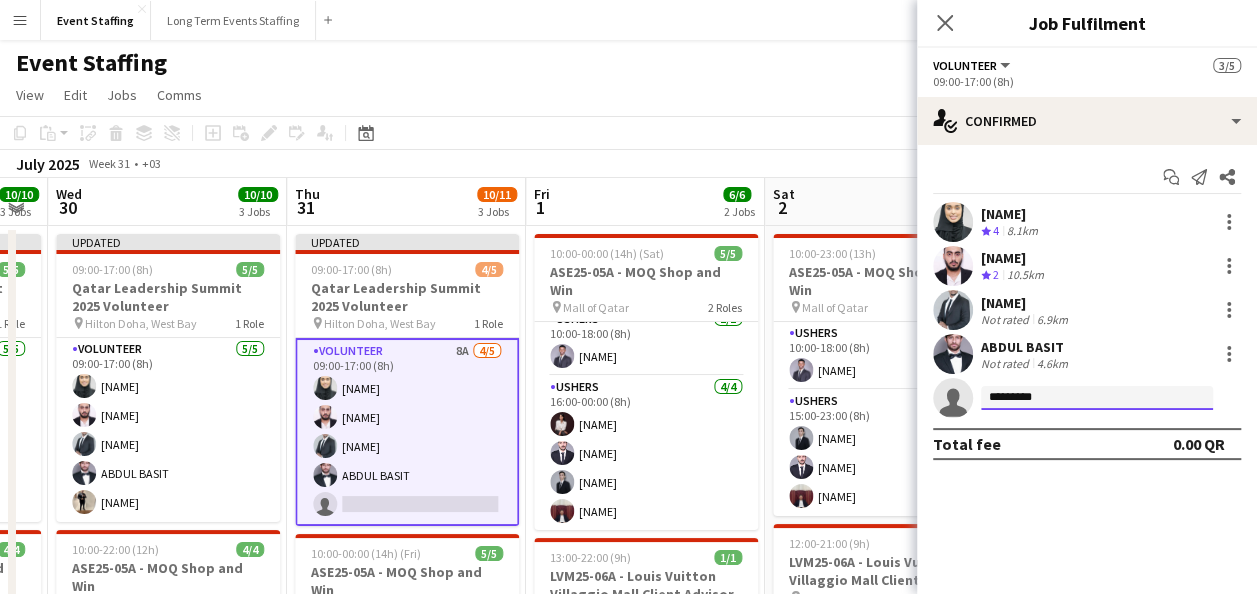 type 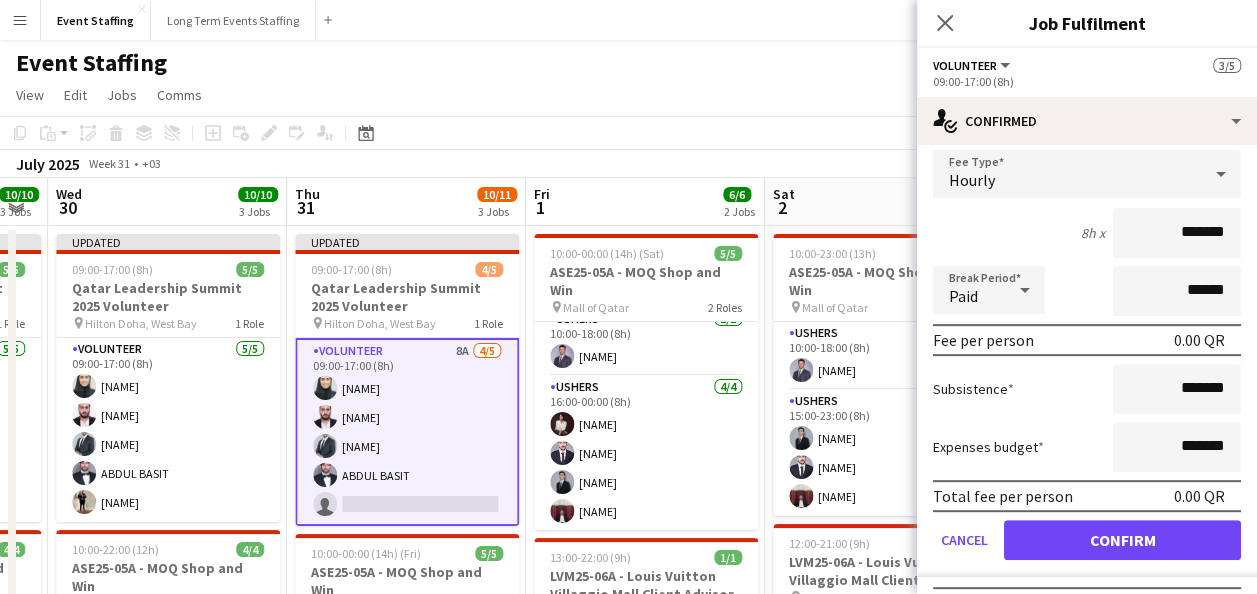scroll, scrollTop: 300, scrollLeft: 0, axis: vertical 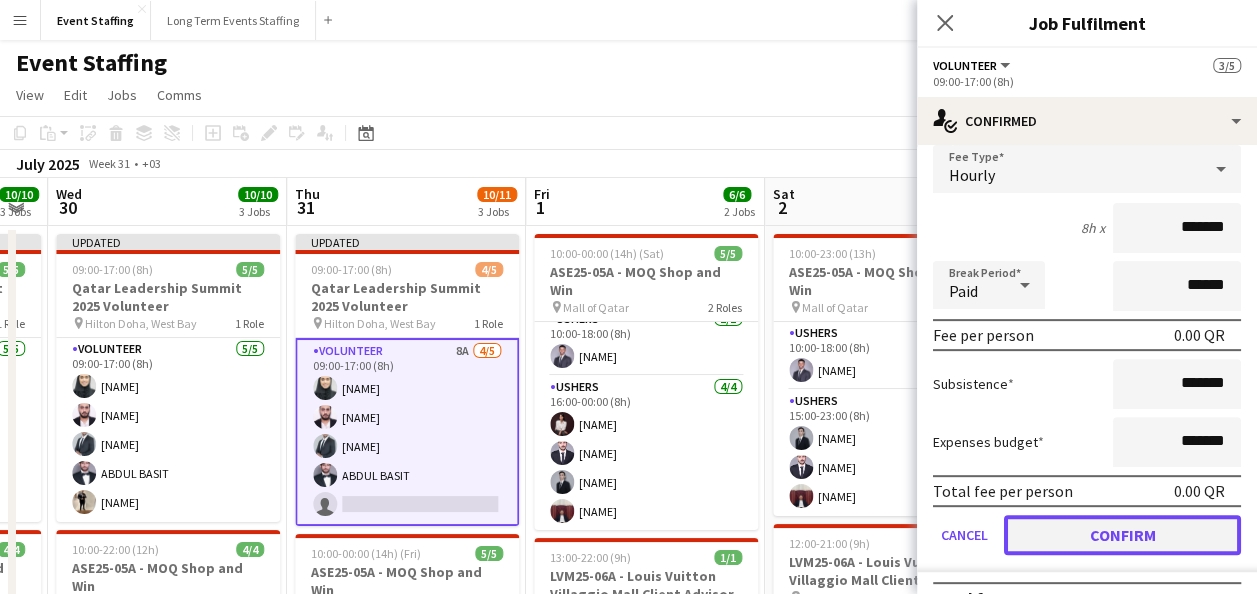 click on "Confirm" at bounding box center (1122, 535) 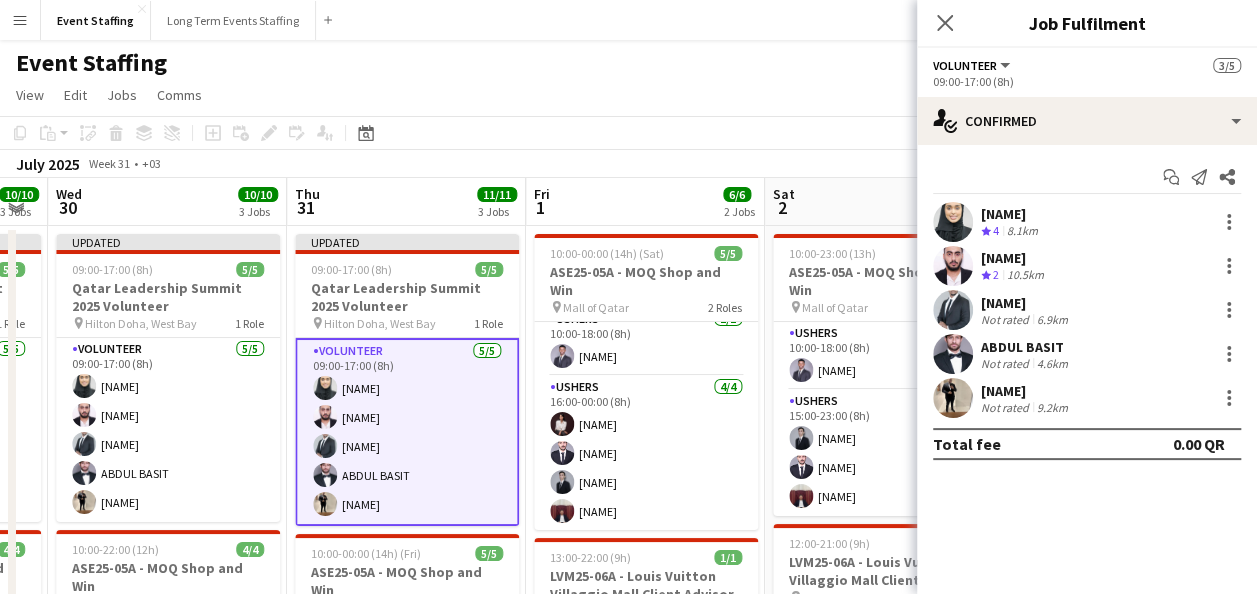 scroll, scrollTop: 0, scrollLeft: 0, axis: both 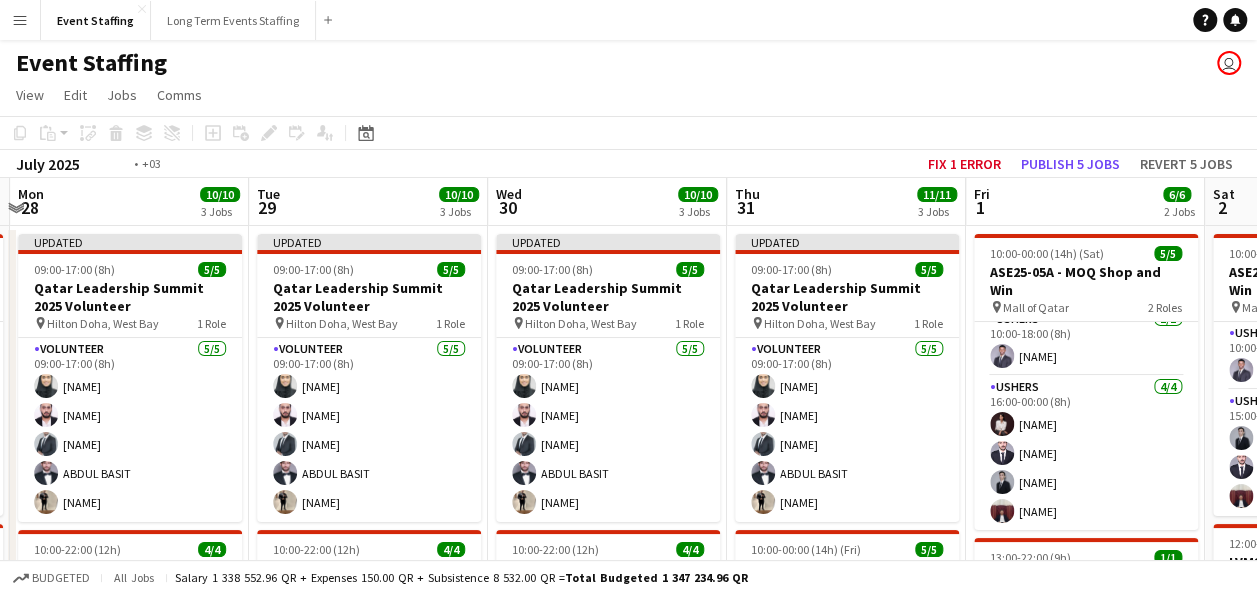 drag, startPoint x: 462, startPoint y: 399, endPoint x: 902, endPoint y: 432, distance: 441.23578 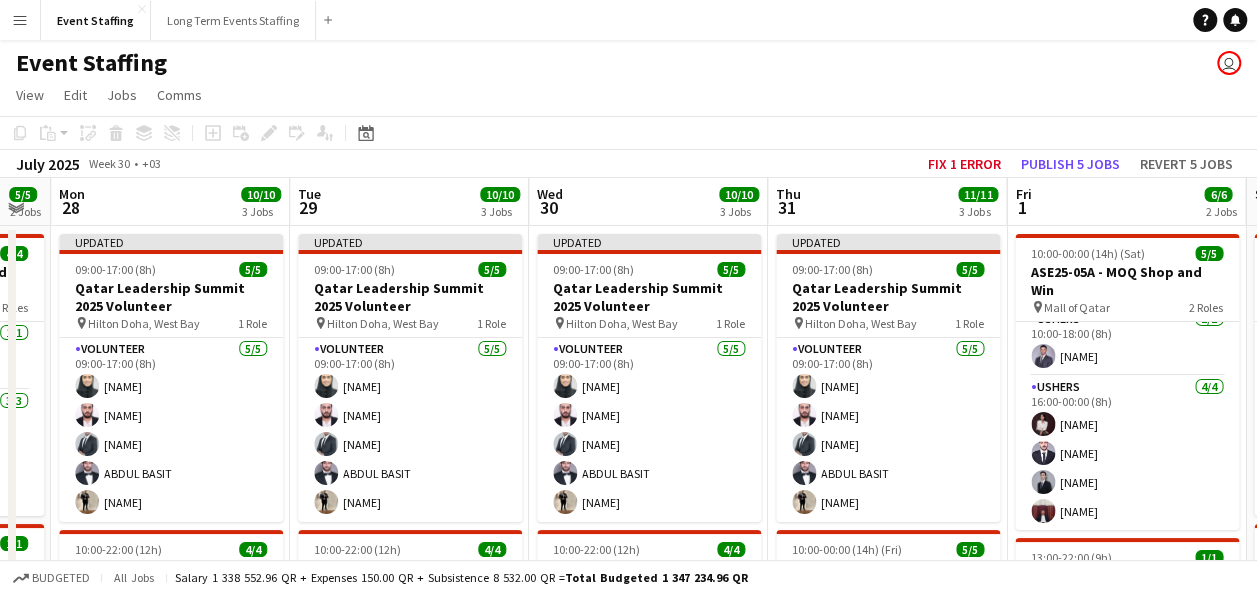 scroll, scrollTop: 0, scrollLeft: 909, axis: horizontal 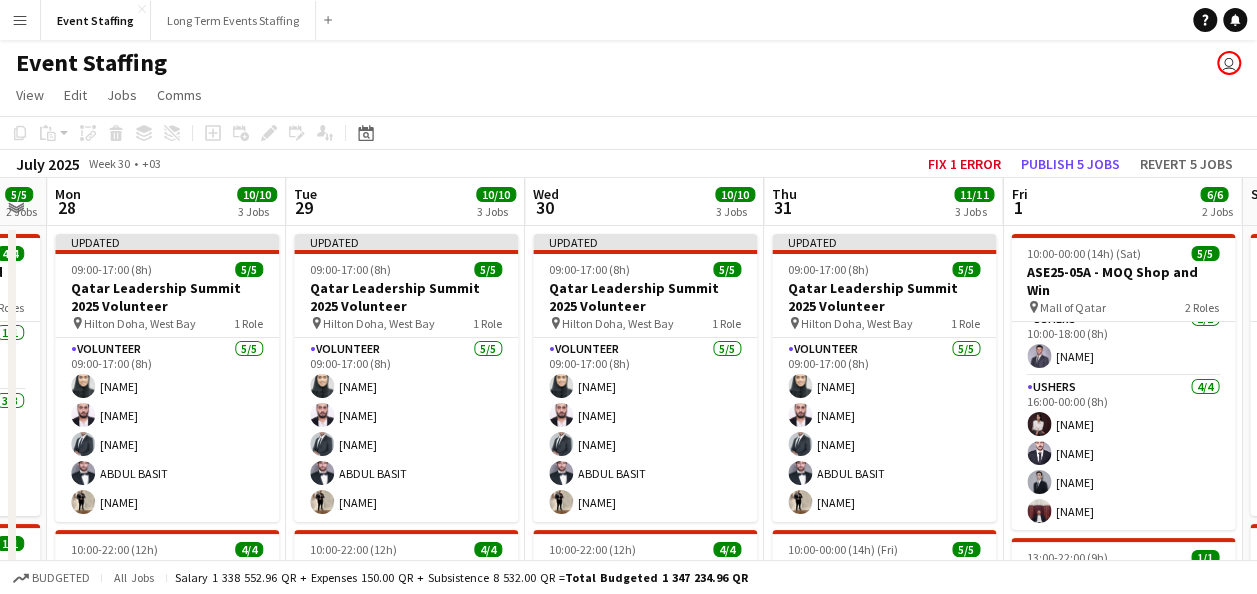 drag, startPoint x: 808, startPoint y: 436, endPoint x: 726, endPoint y: 450, distance: 83.18654 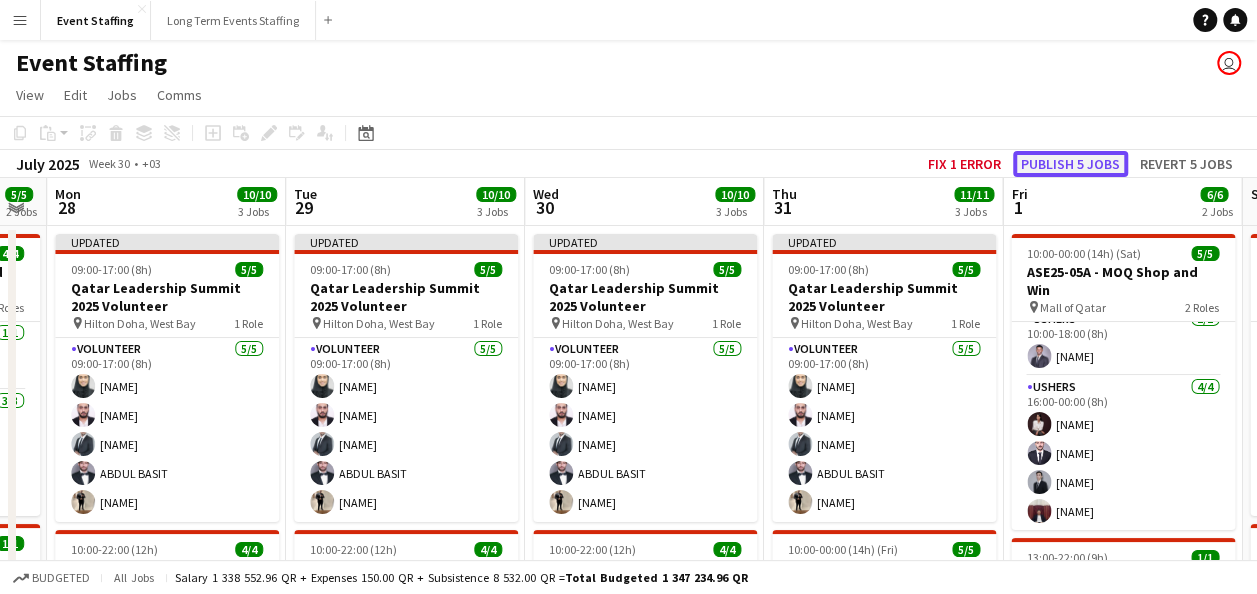 click on "Publish 5 jobs" 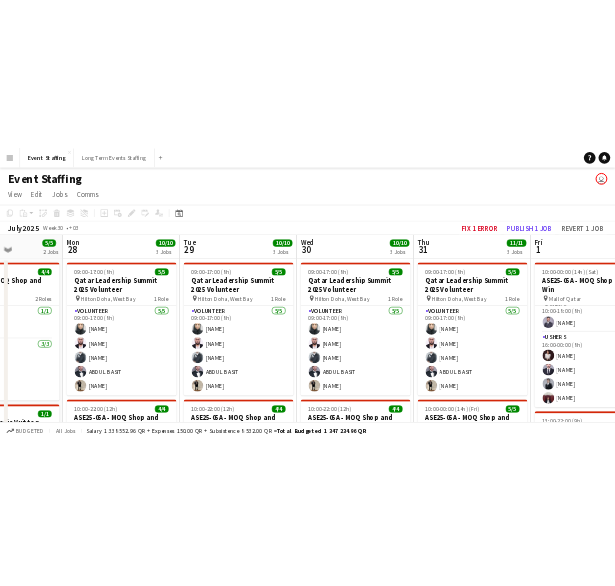 scroll, scrollTop: 0, scrollLeft: 571, axis: horizontal 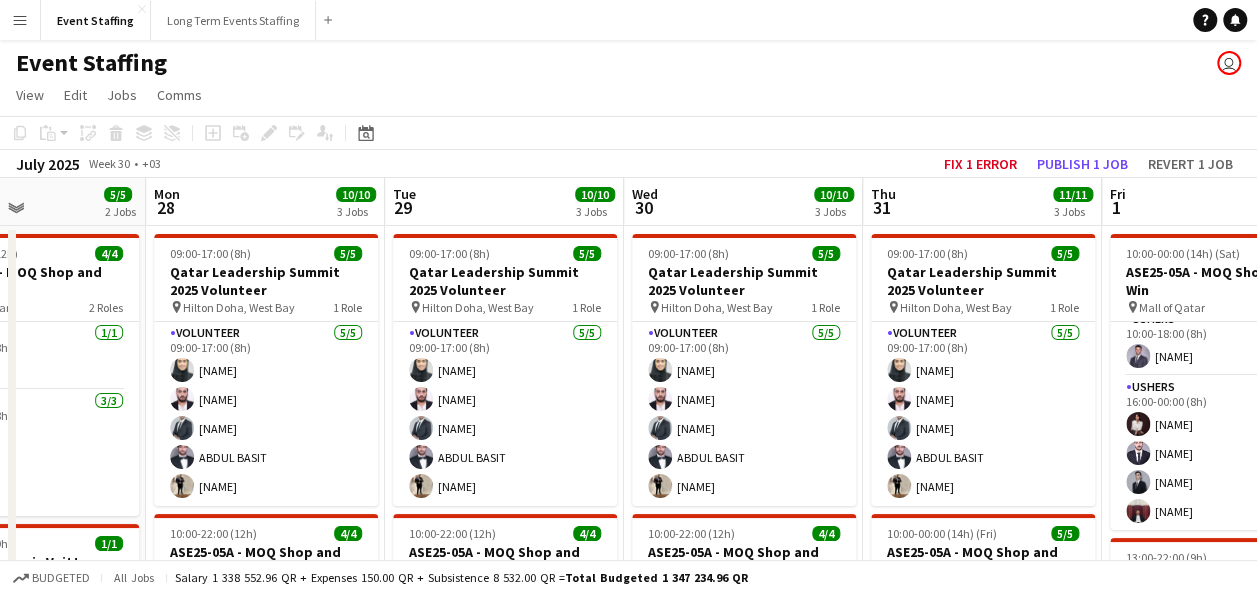 drag, startPoint x: 680, startPoint y: 449, endPoint x: 1018, endPoint y: 434, distance: 338.33267 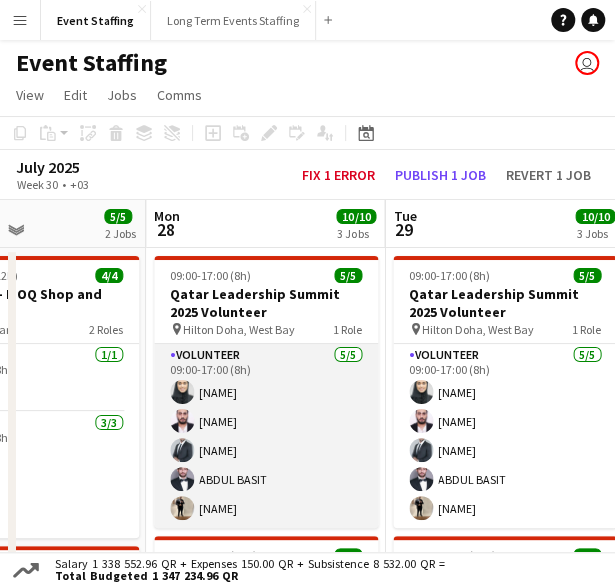 click on "Volunteer   5/5   09:00-17:00 (8h)
Arwa Elsadig Bilal Omar Mohamed Asad ABDUL BASIT Ismail Obaid" at bounding box center (266, 436) 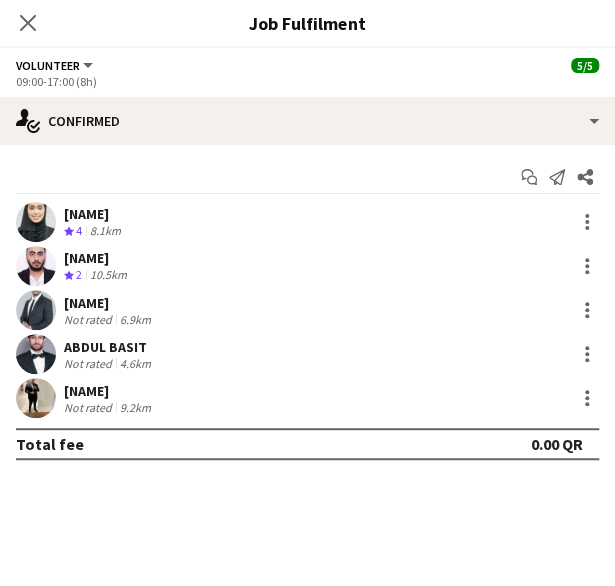 click at bounding box center (36, 354) 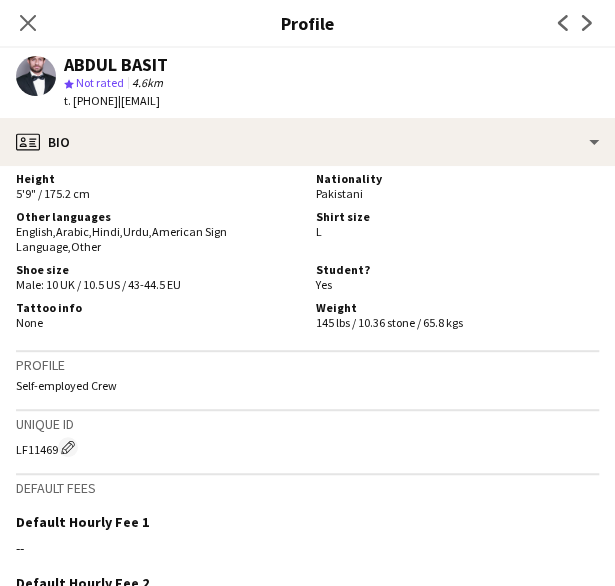 scroll, scrollTop: 1400, scrollLeft: 0, axis: vertical 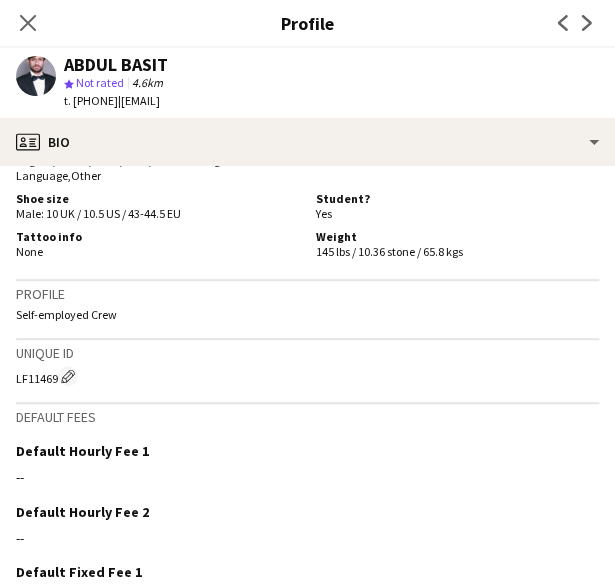 click on "LF11469
Edit crew unique ID" 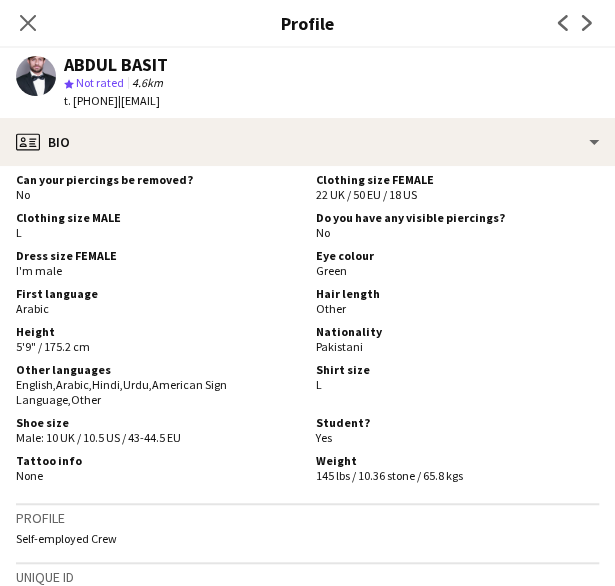 scroll, scrollTop: 1200, scrollLeft: 0, axis: vertical 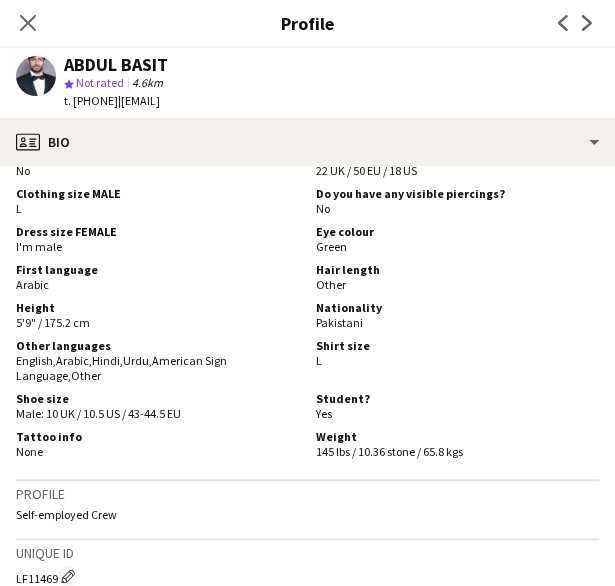 drag, startPoint x: 96, startPoint y: 359, endPoint x: 278, endPoint y: 359, distance: 182 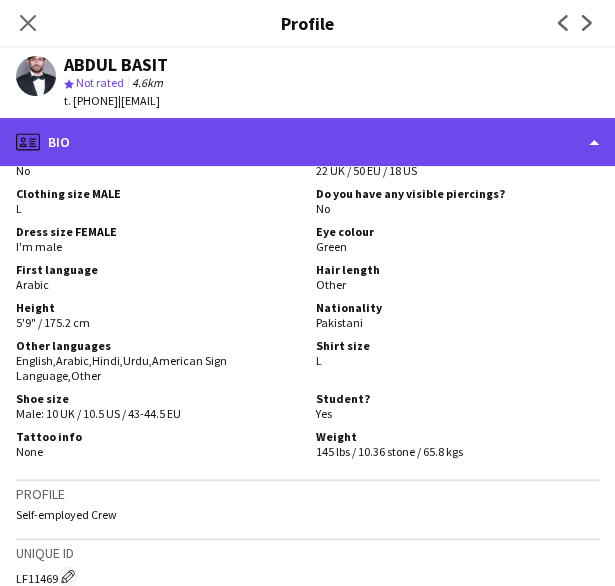 click on "profile
Bio" 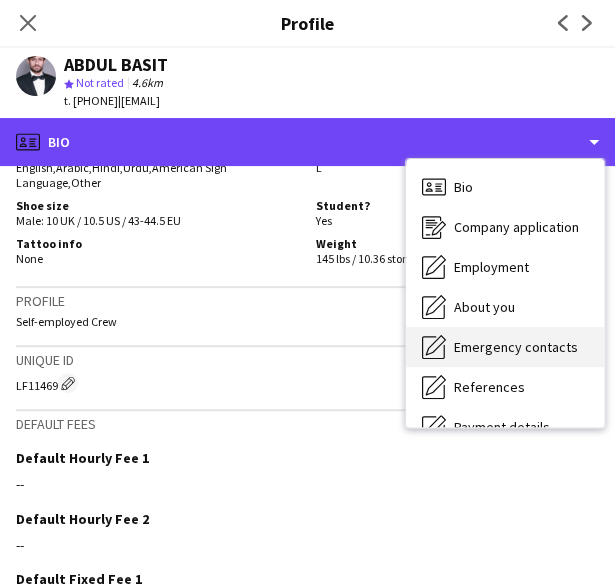 scroll, scrollTop: 1570, scrollLeft: 0, axis: vertical 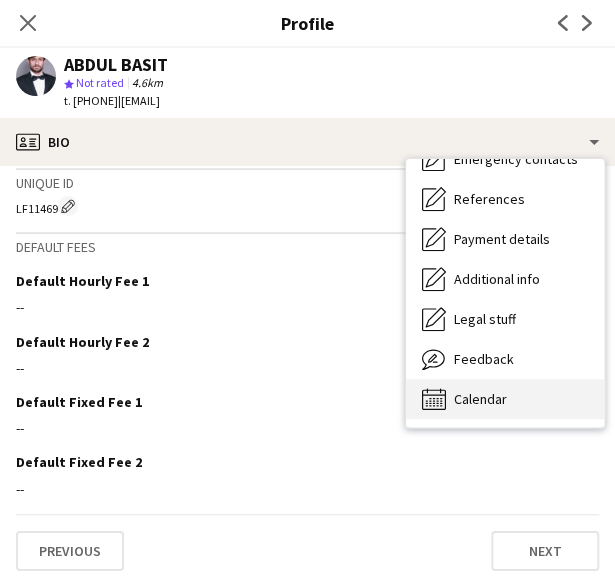 click on "Calendar" at bounding box center (480, 399) 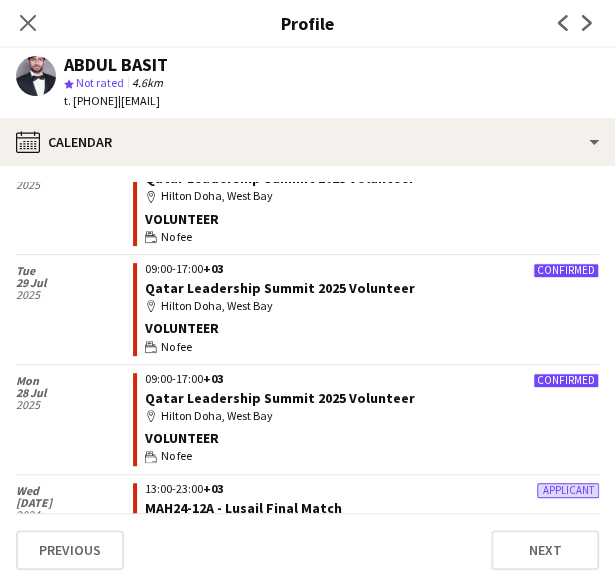 scroll, scrollTop: 0, scrollLeft: 0, axis: both 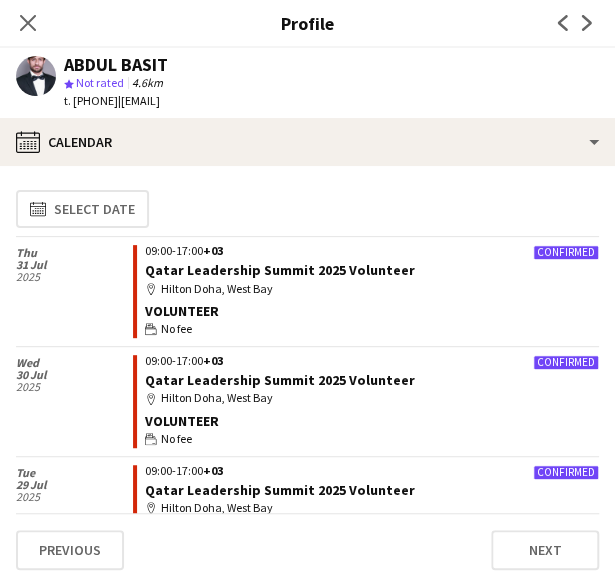 click on "ABDUL BASIT
star
Not rated   4.6km   t. +97470297550   |   balochshoail8@gmail.com" 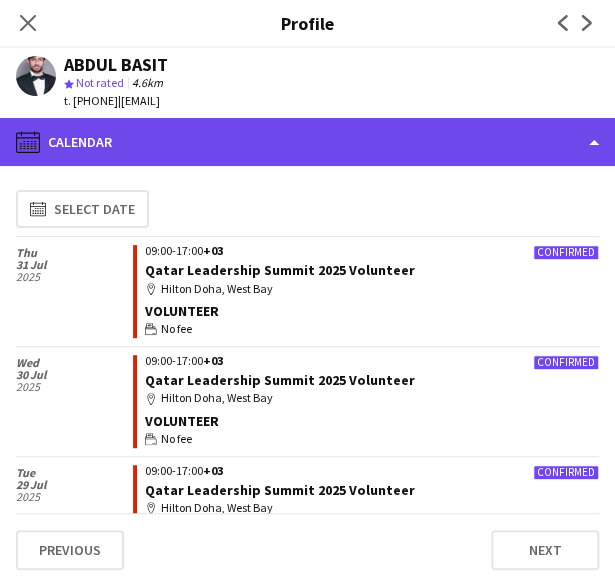 click on "calendar-full
Calendar" 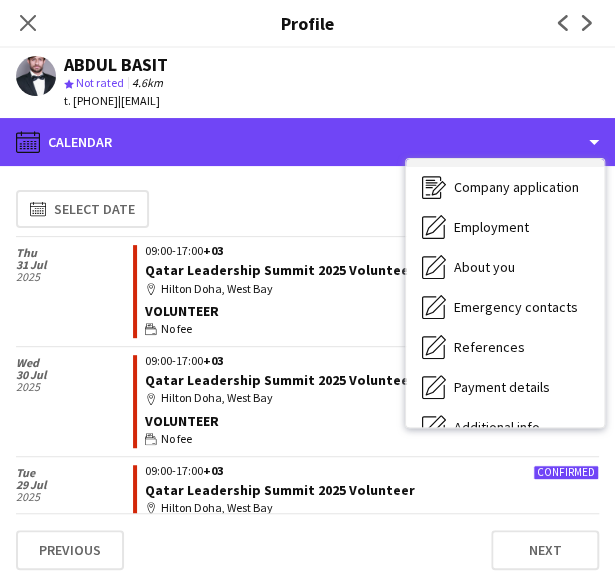 scroll, scrollTop: 0, scrollLeft: 0, axis: both 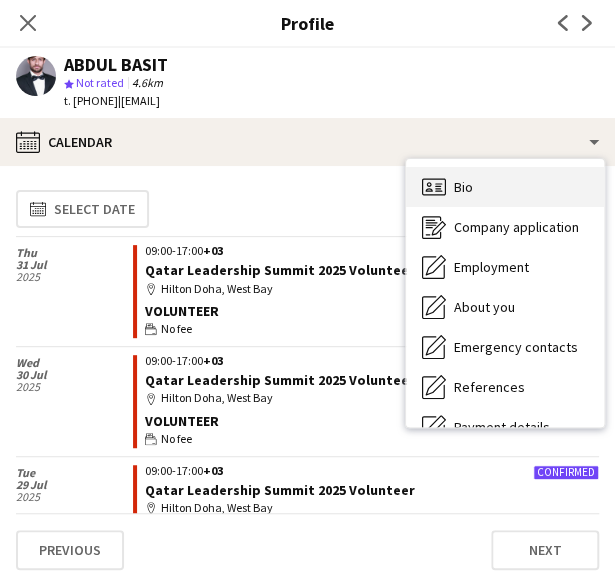 click on "Bio
Bio" at bounding box center (505, 187) 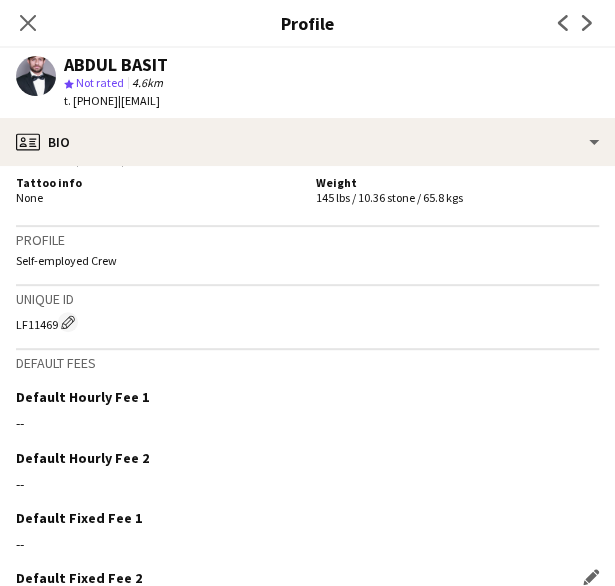 scroll, scrollTop: 1570, scrollLeft: 0, axis: vertical 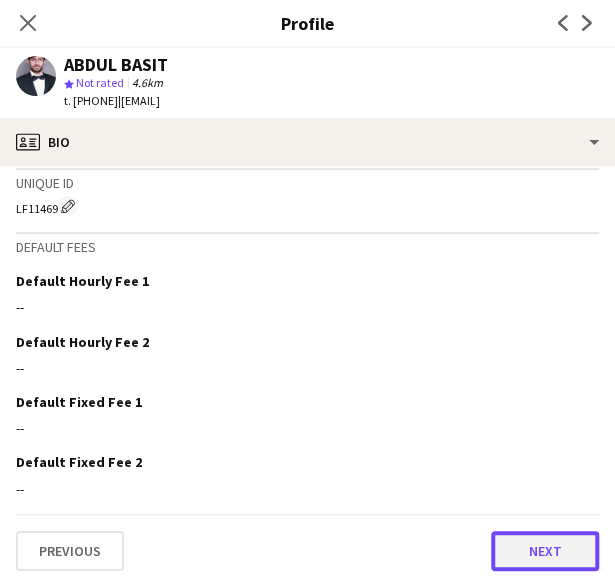 click on "Next" 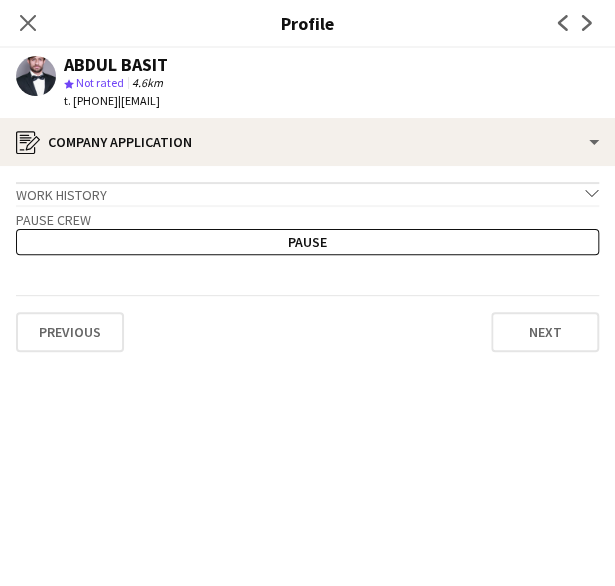 click on "Work history
chevron-down" 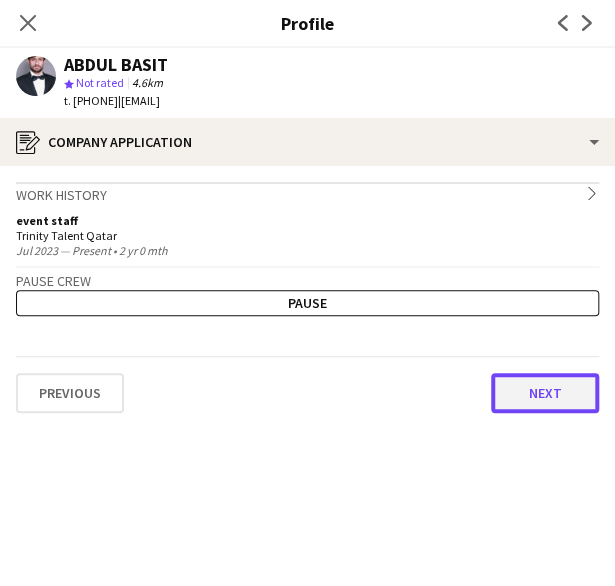 click on "Next" 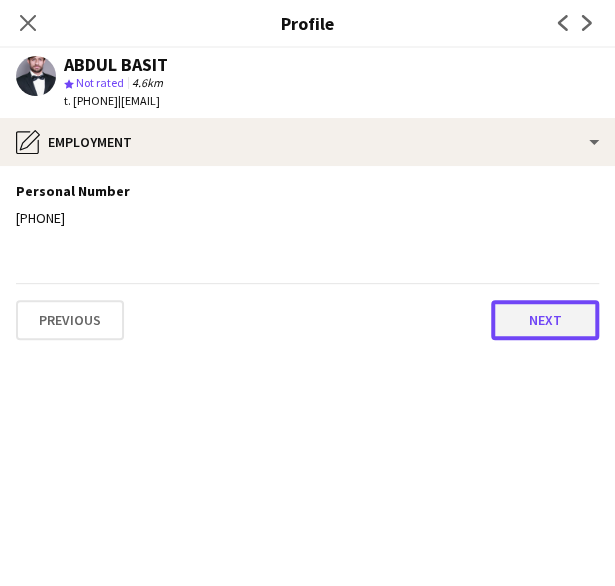 click on "Next" 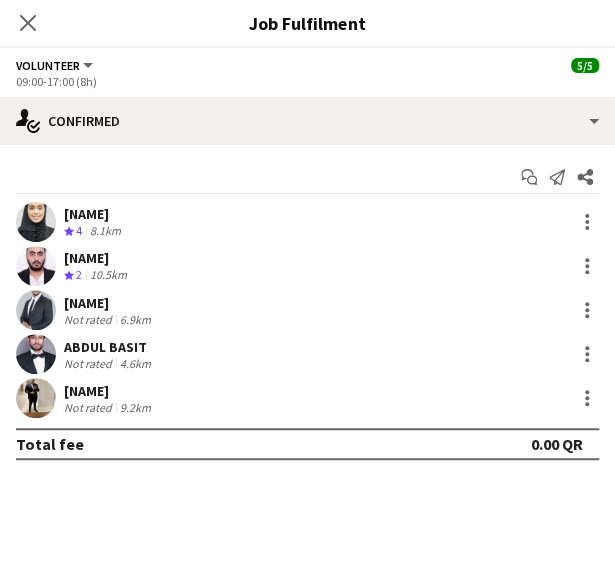 scroll, scrollTop: 20, scrollLeft: 0, axis: vertical 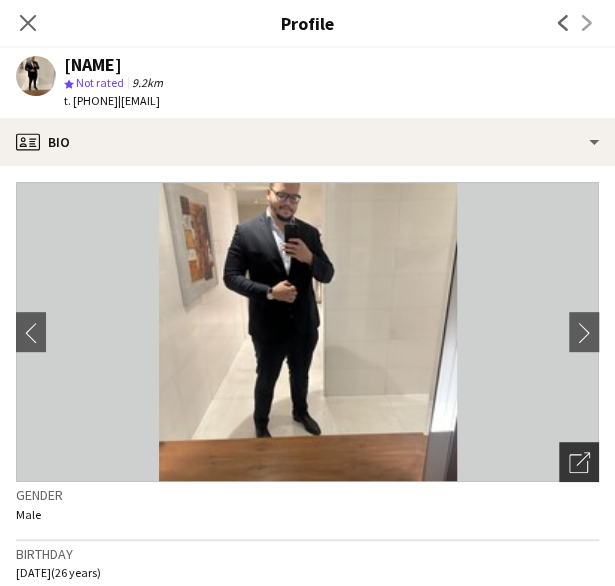 click on "Open photos pop-in" 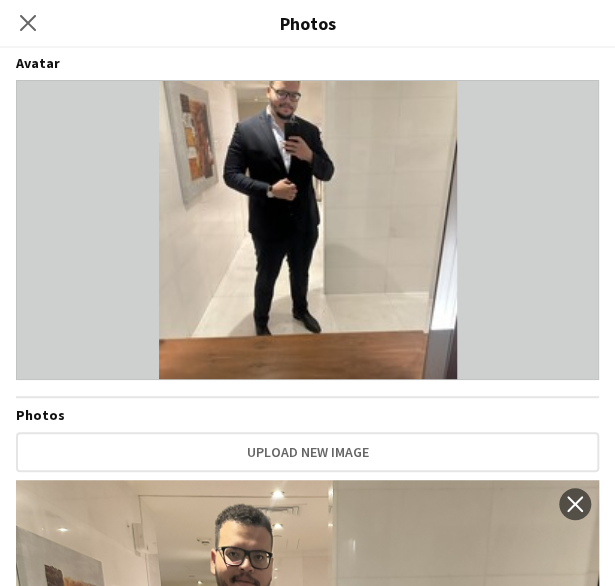 scroll, scrollTop: 0, scrollLeft: 0, axis: both 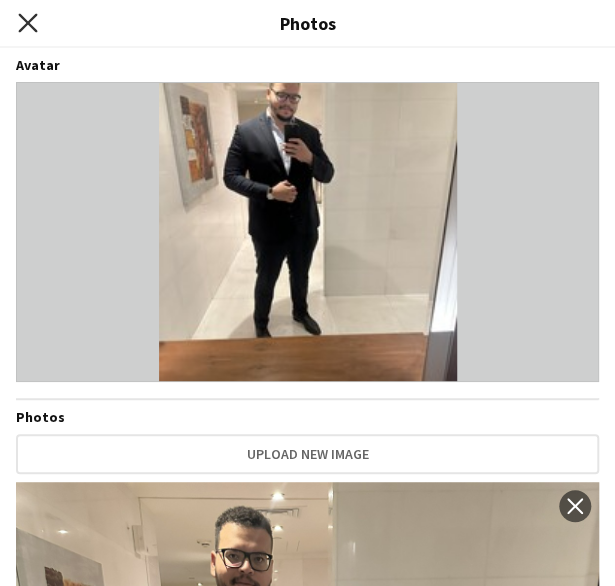 click on "Close pop-in" 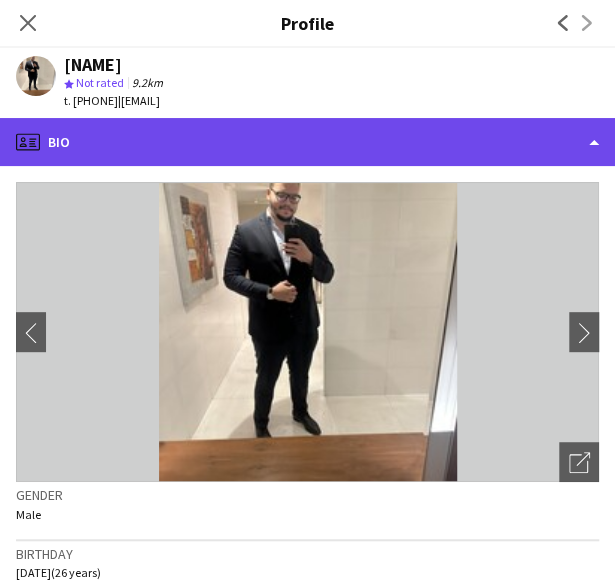 click on "profile
Bio" 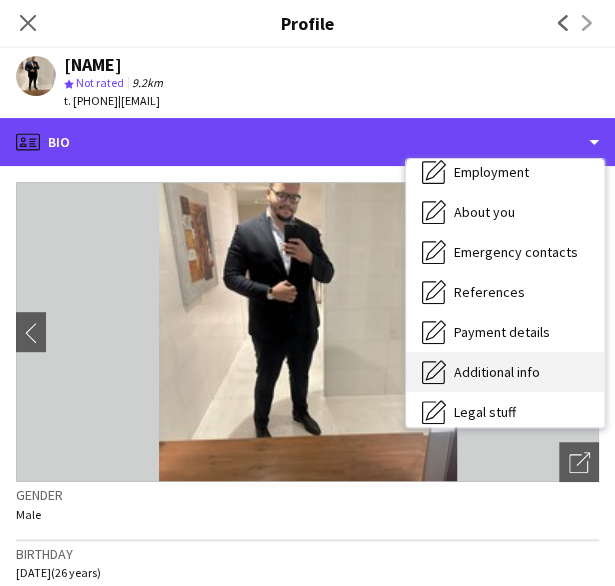 scroll, scrollTop: 188, scrollLeft: 0, axis: vertical 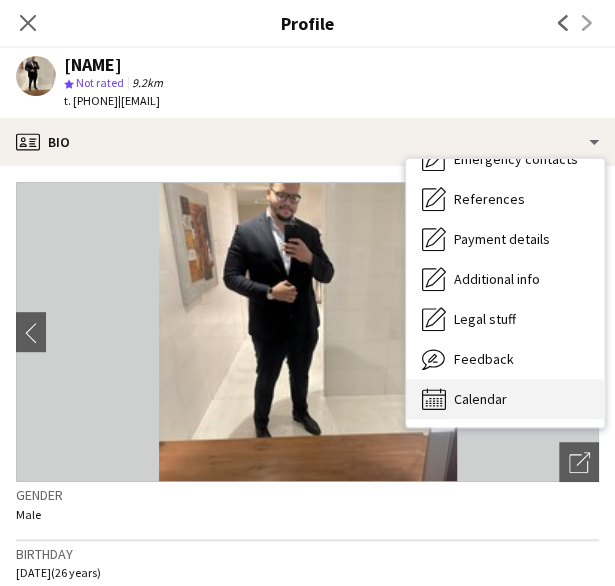 click on "Calendar" at bounding box center (480, 399) 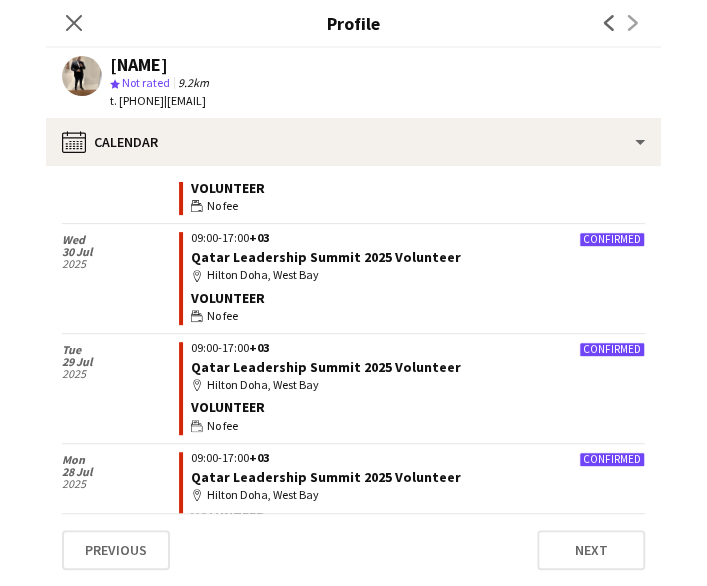 scroll, scrollTop: 0, scrollLeft: 0, axis: both 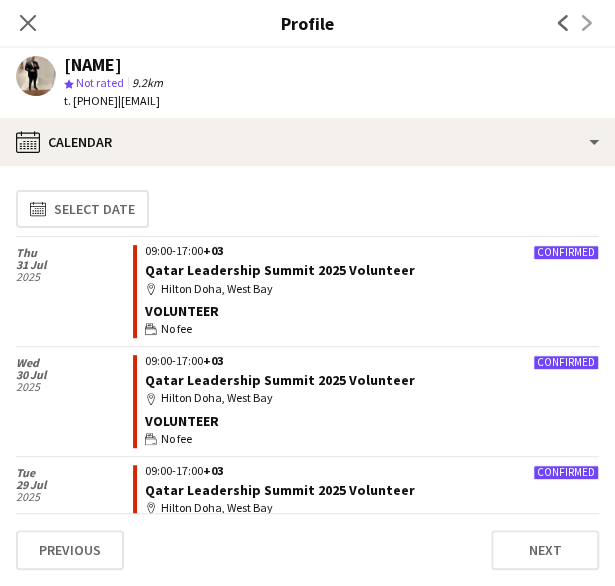 click on "t. +97466021595" 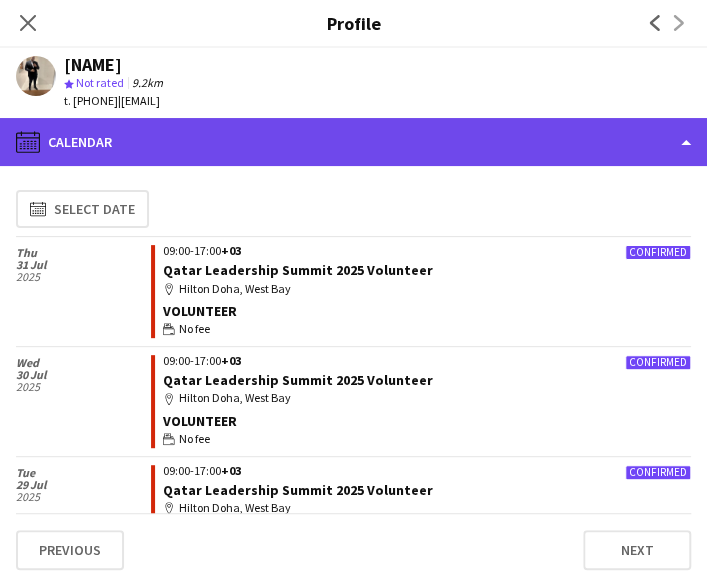 click on "calendar-full
Calendar" 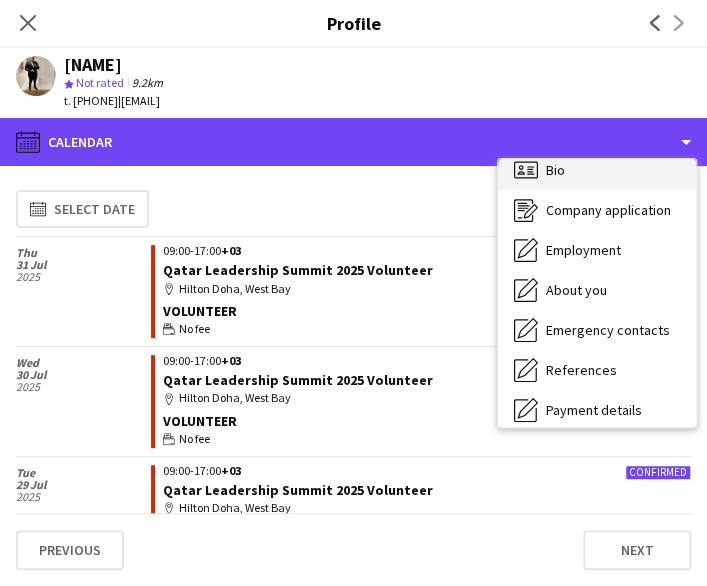 scroll, scrollTop: 0, scrollLeft: 0, axis: both 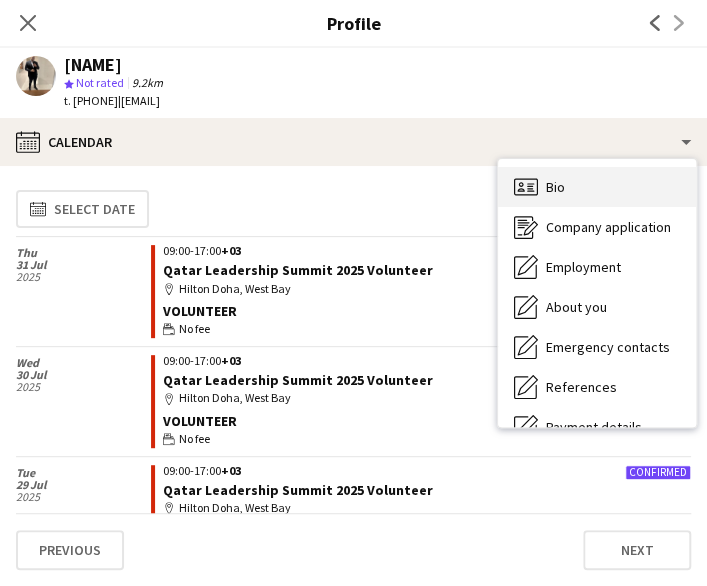 click on "Bio
Bio" at bounding box center [597, 187] 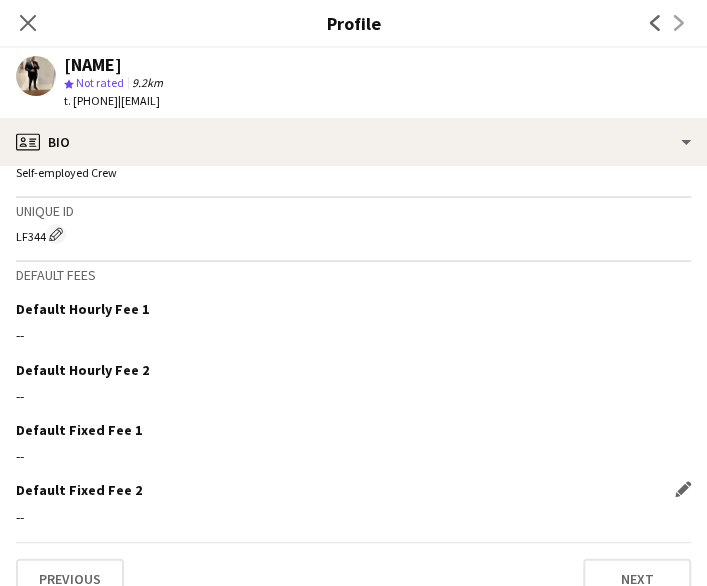 scroll, scrollTop: 1258, scrollLeft: 0, axis: vertical 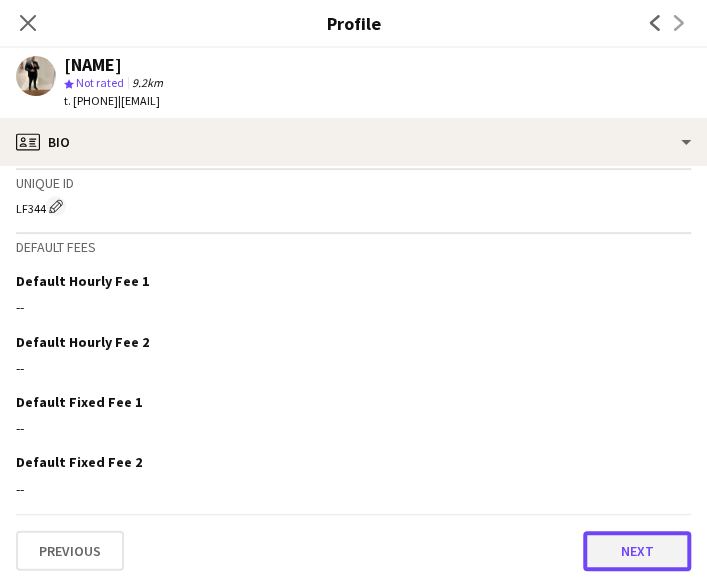 click on "Next" 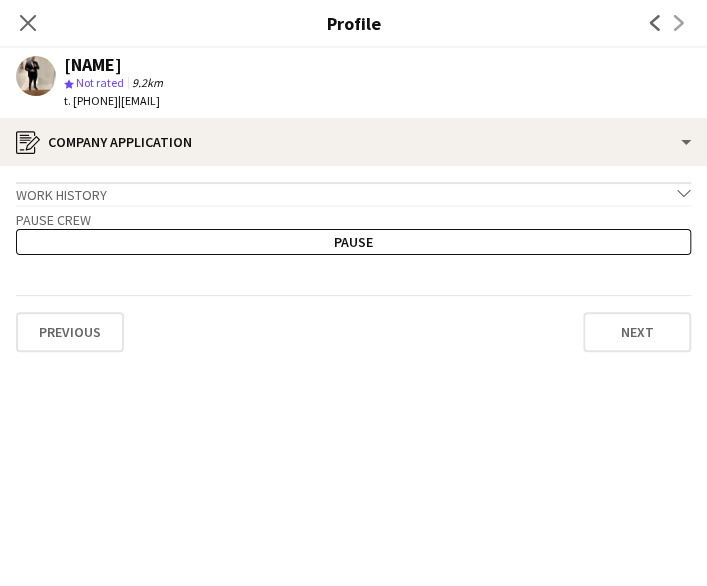 click on "Work history
chevron-down" 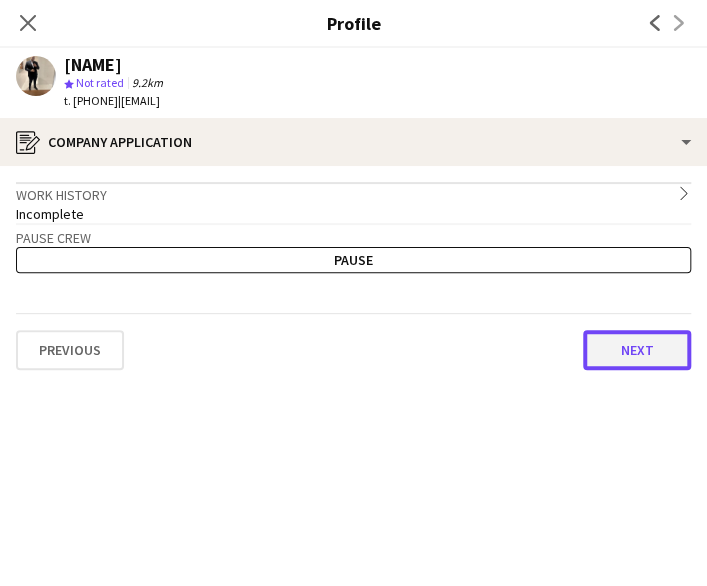 click on "Next" 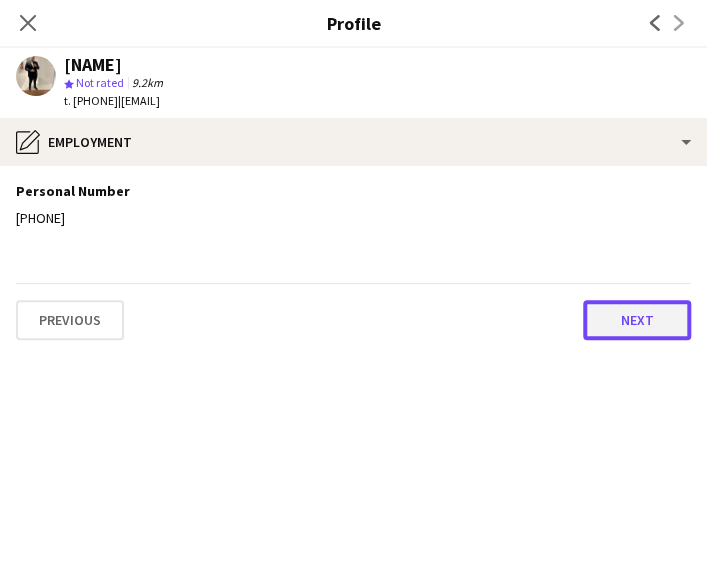 click on "Next" 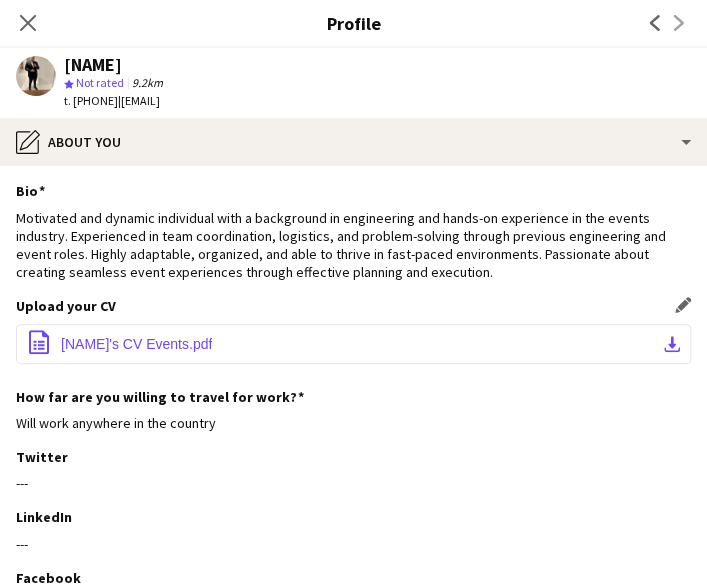 click on "Ismail Obaid's CV Events.pdf" 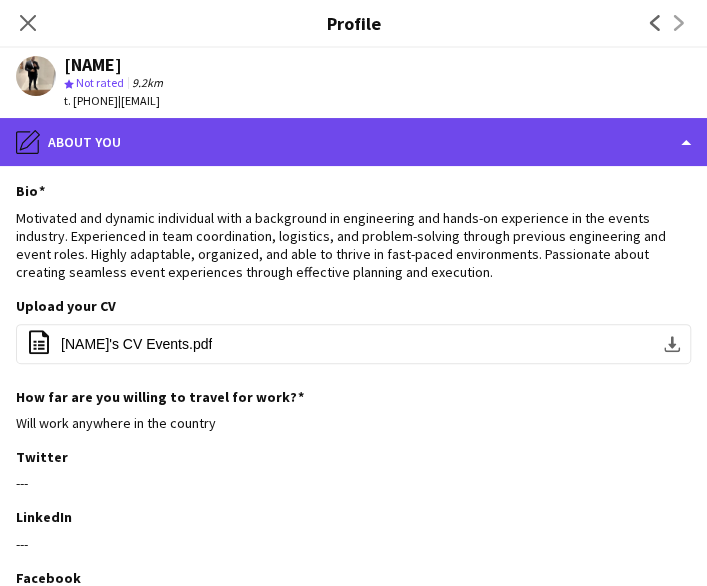 click on "pencil4
About you" 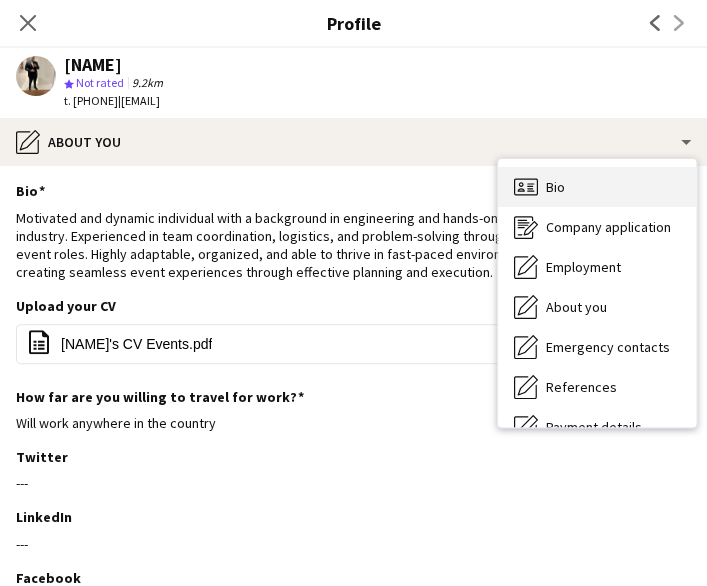 click on "Bio
Bio" at bounding box center [597, 187] 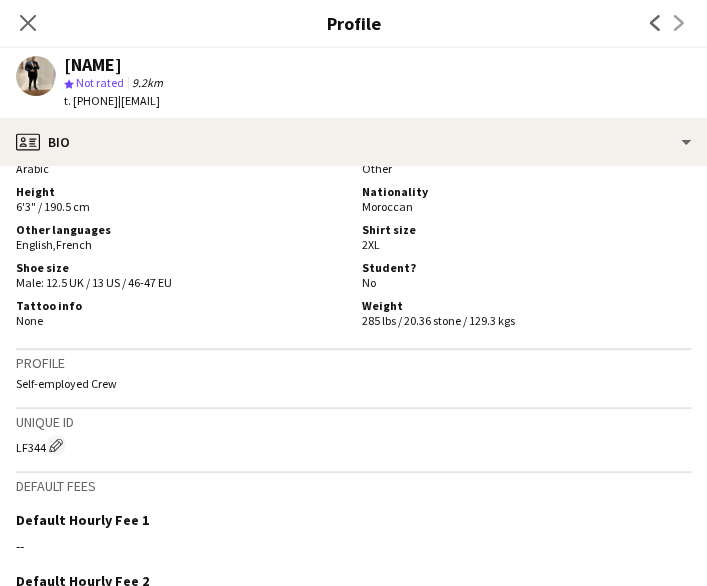 scroll, scrollTop: 1081, scrollLeft: 0, axis: vertical 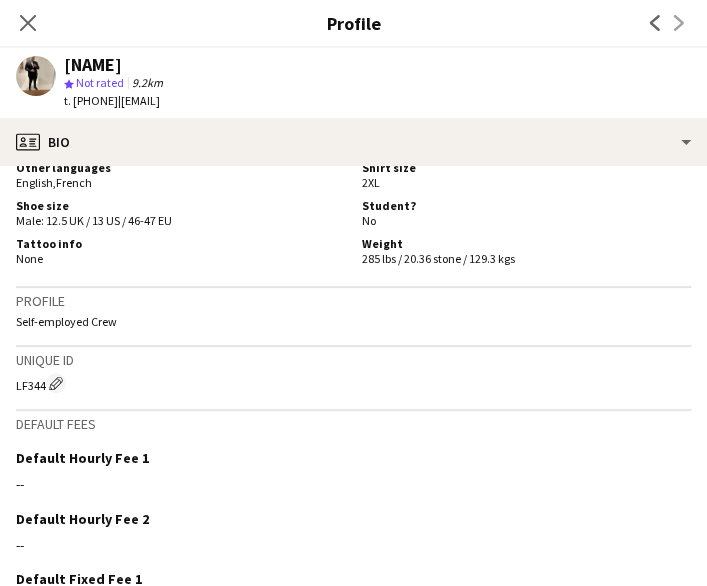 click on "LF344
Edit crew unique ID" 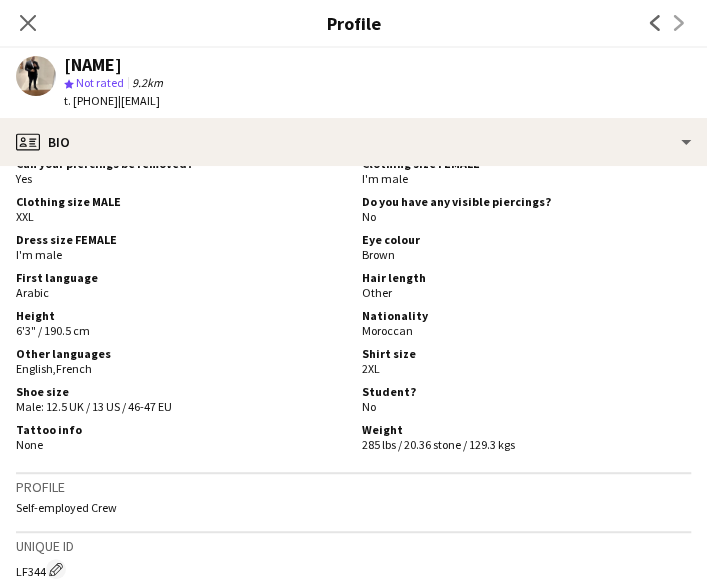 scroll, scrollTop: 896, scrollLeft: 0, axis: vertical 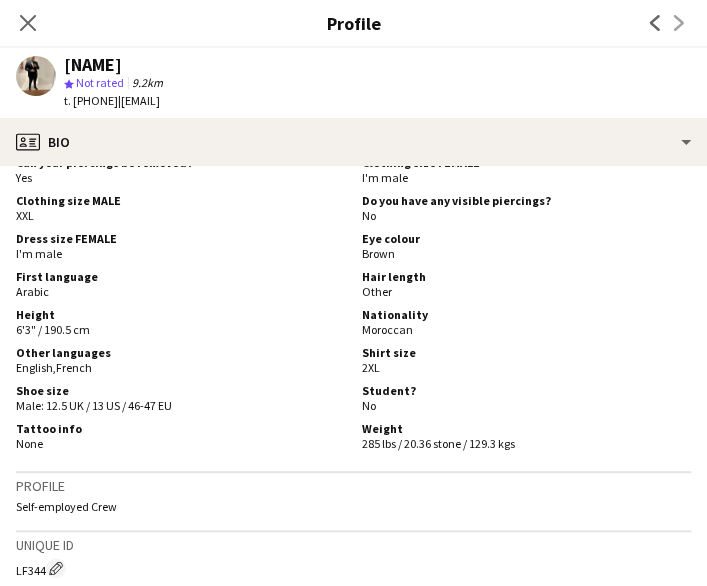 click on "Moroccan" 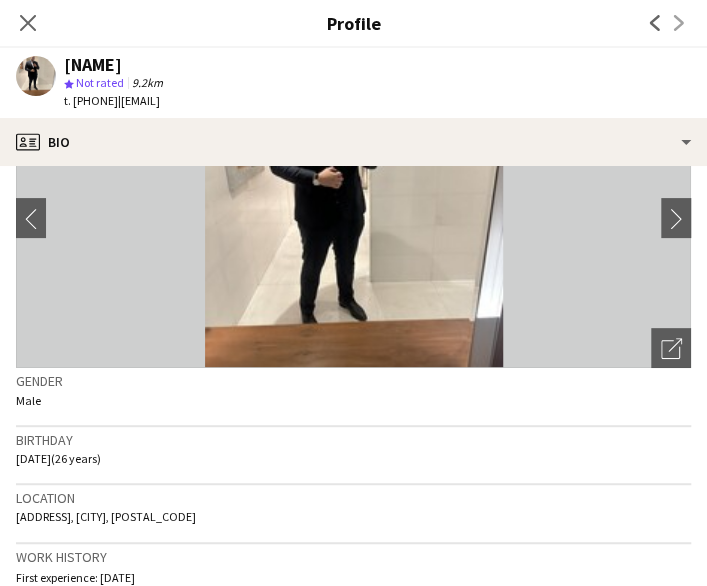 scroll, scrollTop: 0, scrollLeft: 0, axis: both 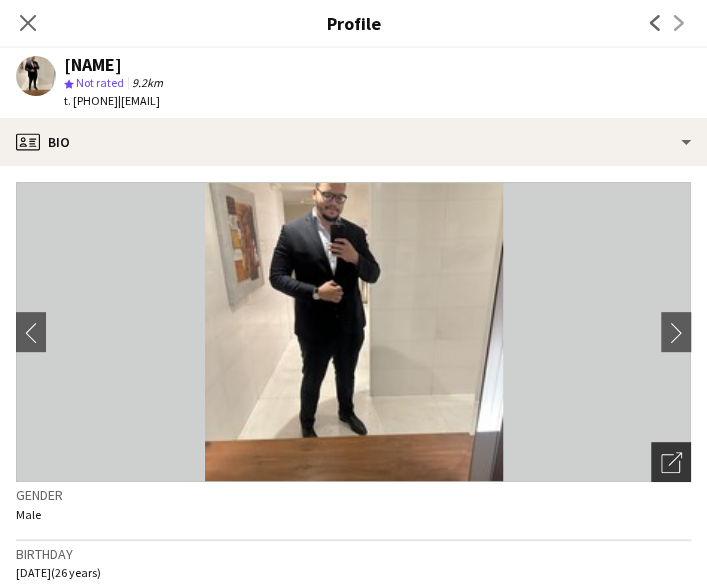 click on "Open photos pop-in" 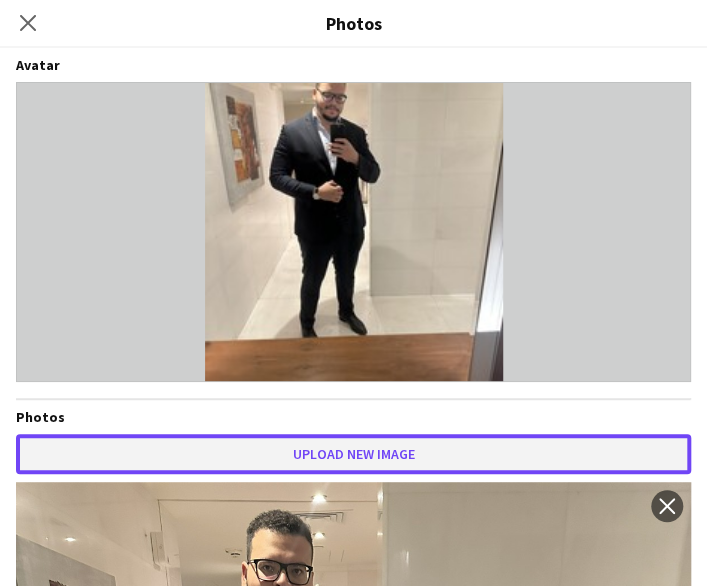 click on "Upload new image" 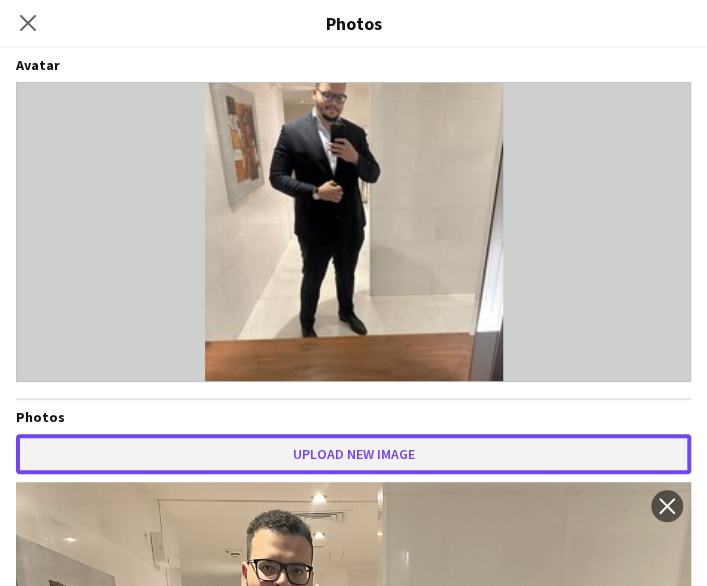 click on "Upload new image" 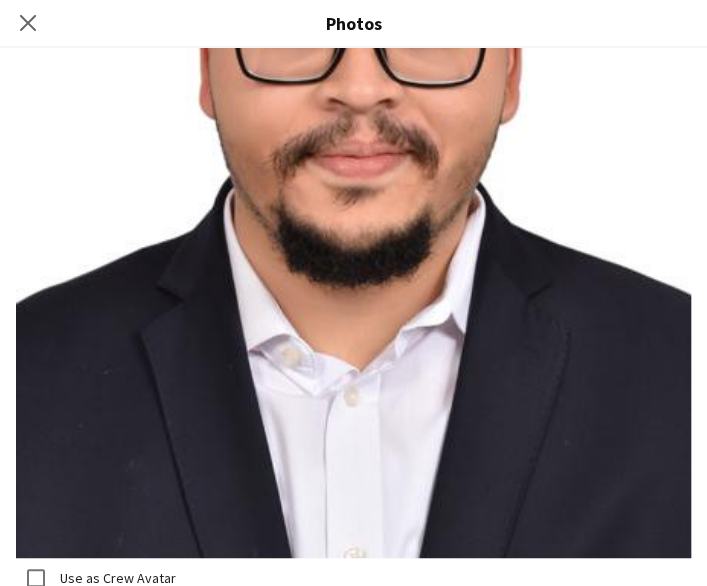 scroll, scrollTop: 780, scrollLeft: 0, axis: vertical 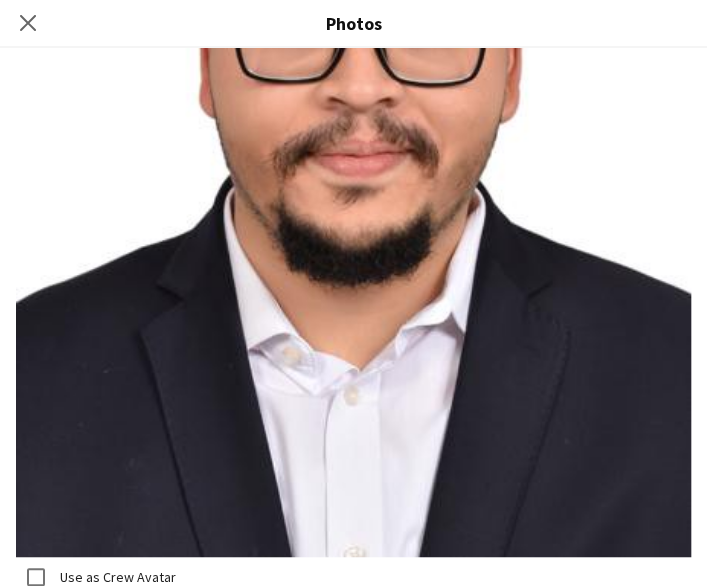 click 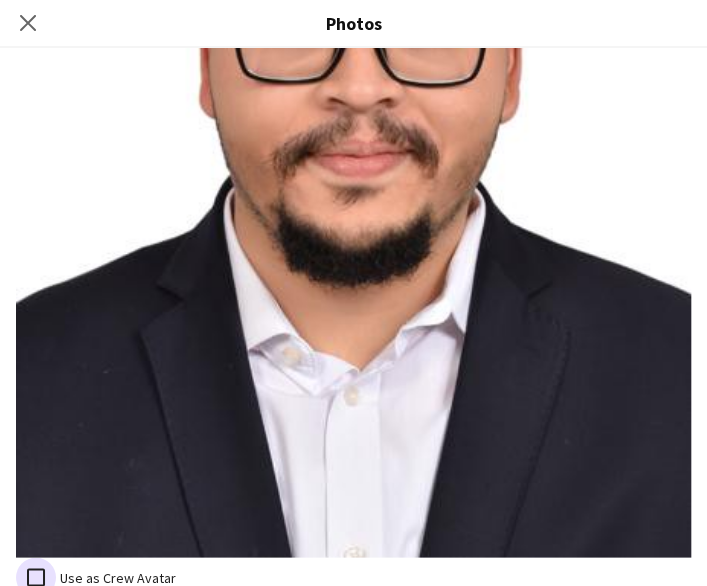 scroll, scrollTop: 0, scrollLeft: 0, axis: both 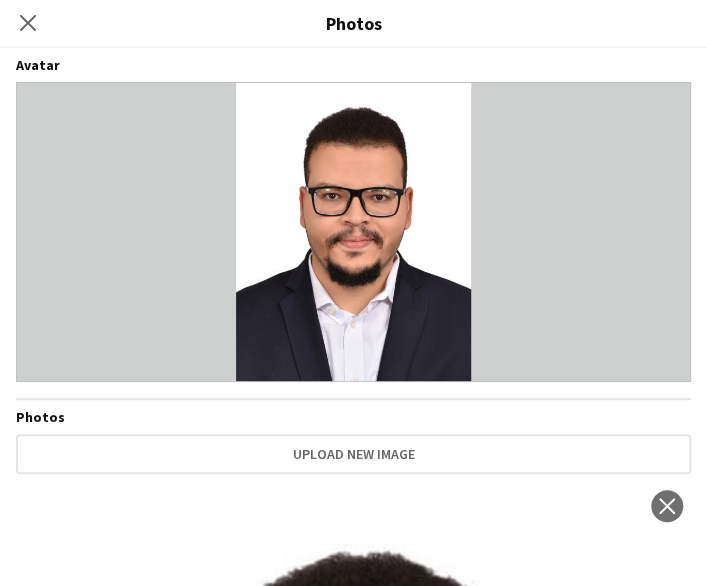 click on "Close pop-in" 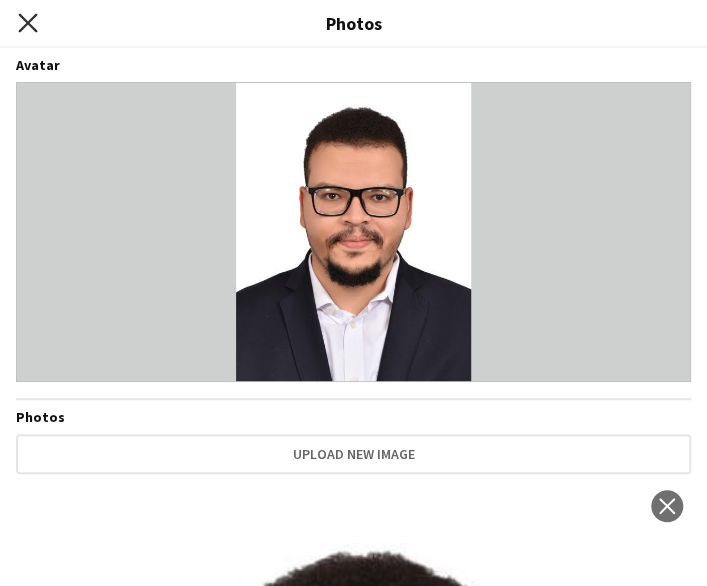 click on "Close pop-in" 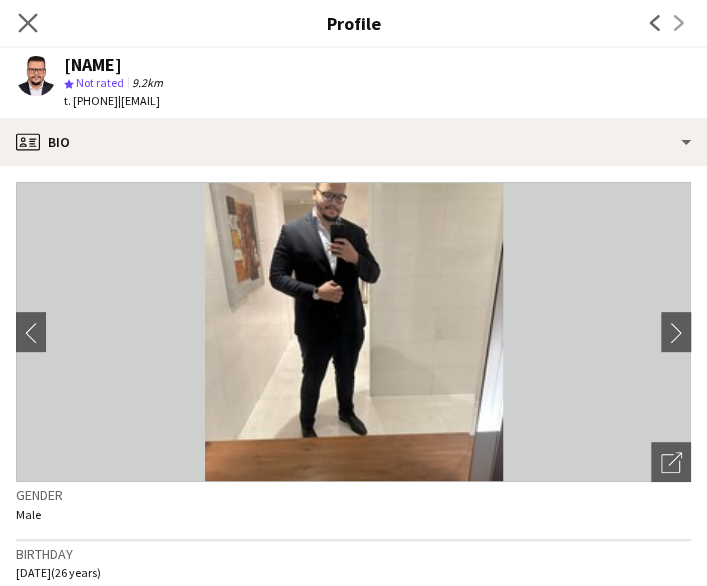 click on "Close pop-in" 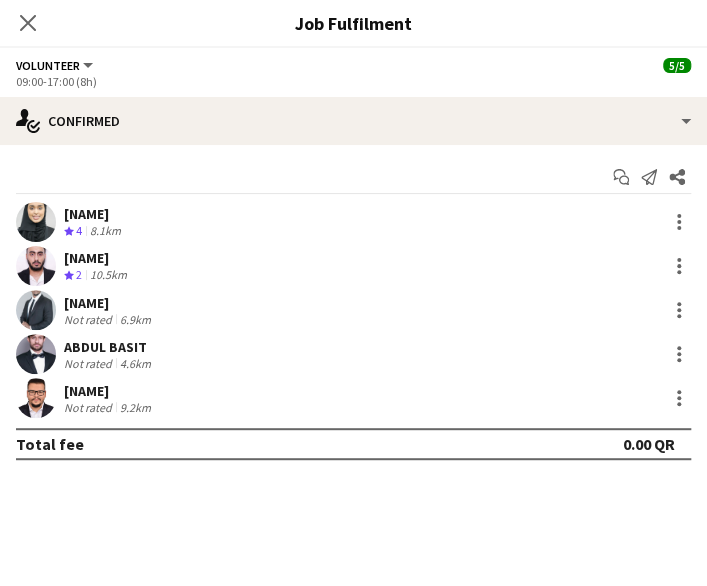 click on "Mohamed Asad" at bounding box center [109, 303] 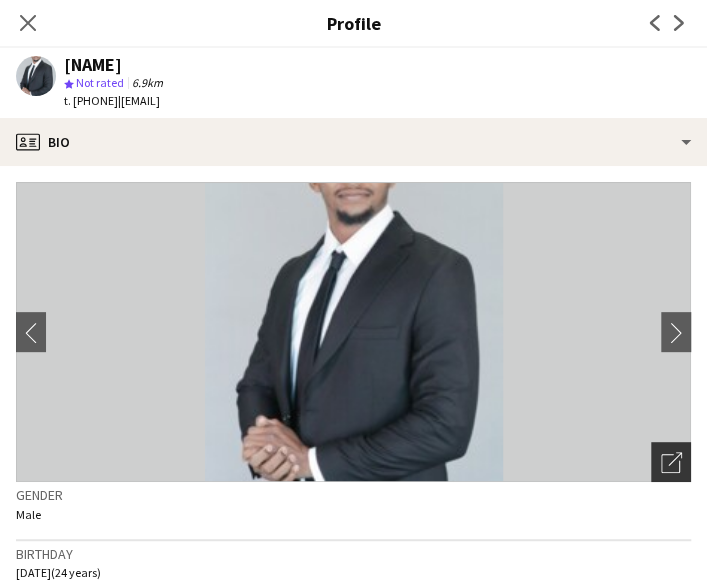 click on "Open photos pop-in" 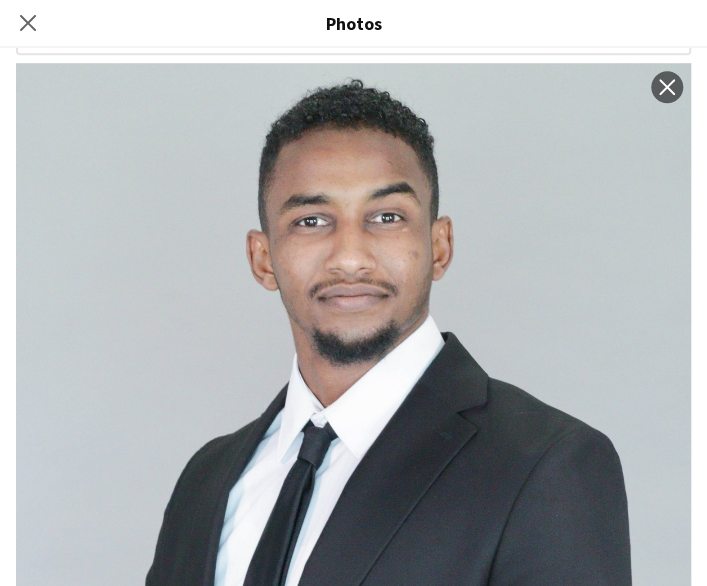 scroll, scrollTop: 432, scrollLeft: 0, axis: vertical 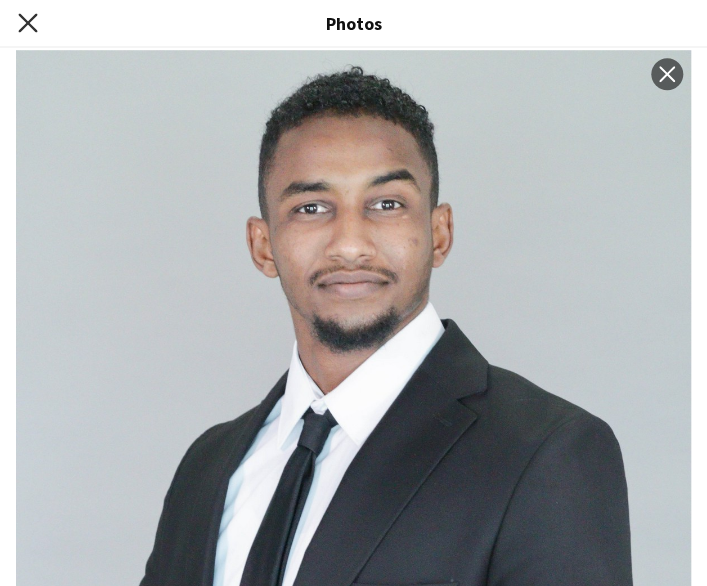 click on "Close pop-in" 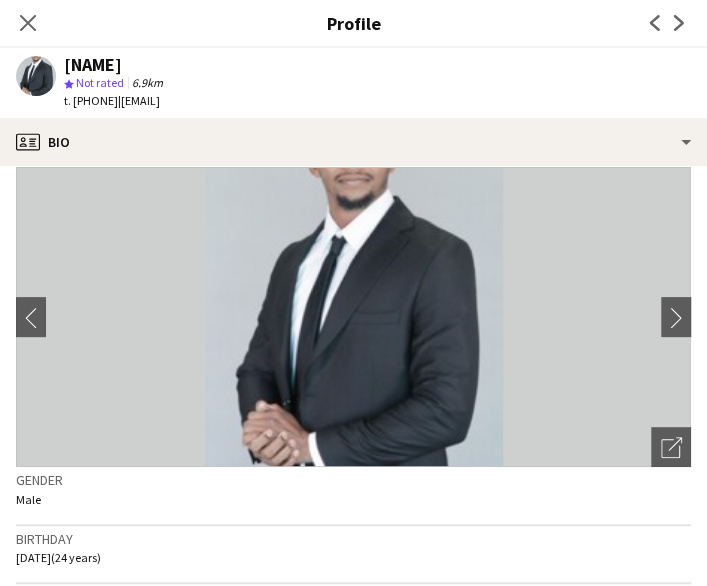 scroll, scrollTop: 12, scrollLeft: 0, axis: vertical 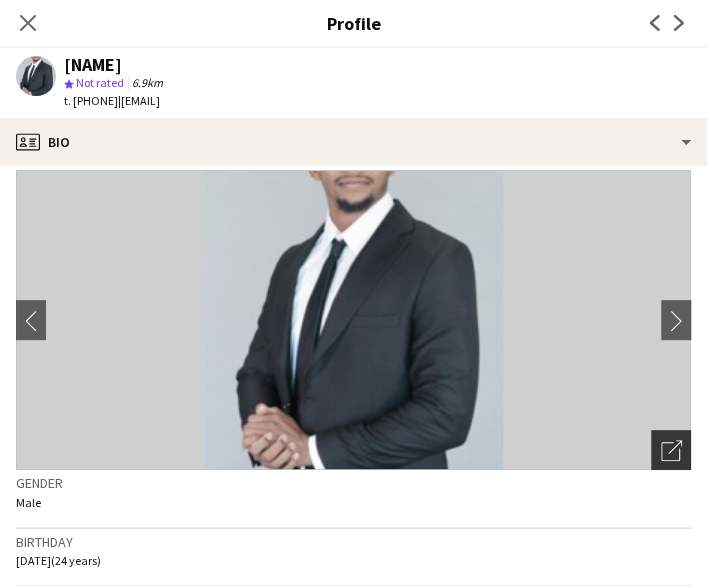 click on "Open photos pop-in" 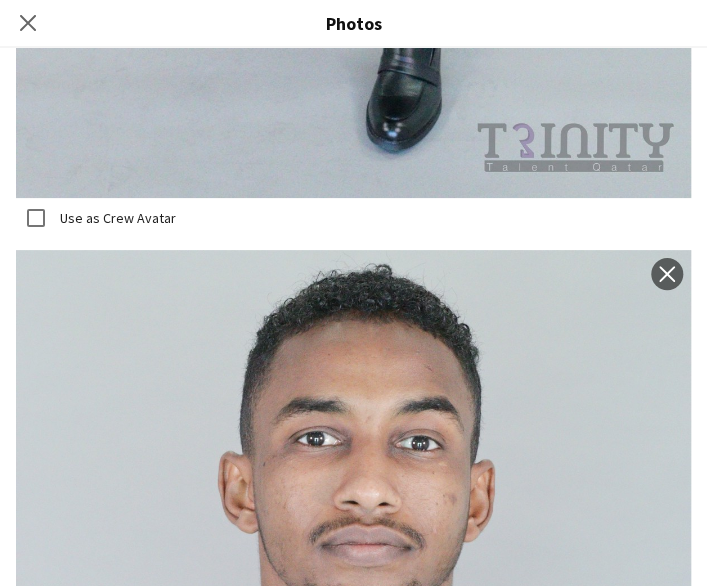 click 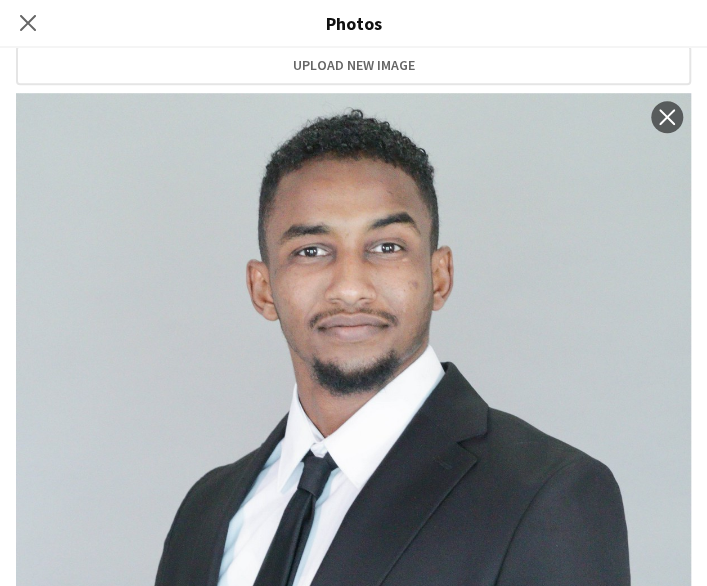 scroll, scrollTop: 0, scrollLeft: 0, axis: both 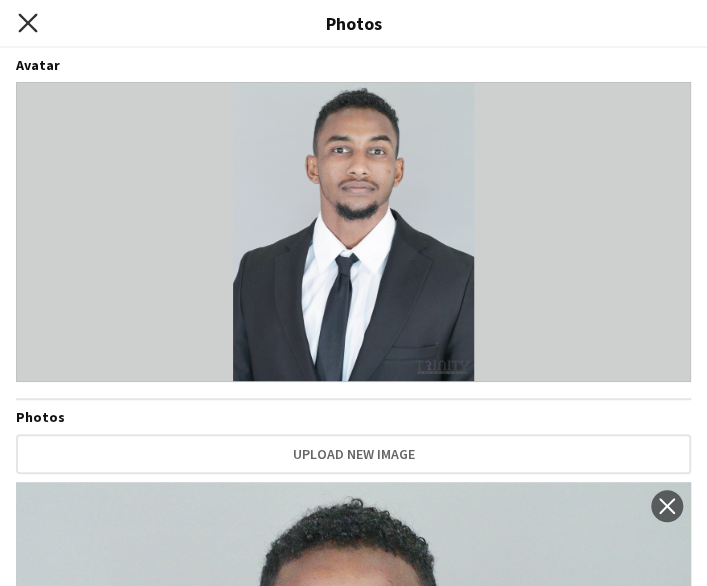 click 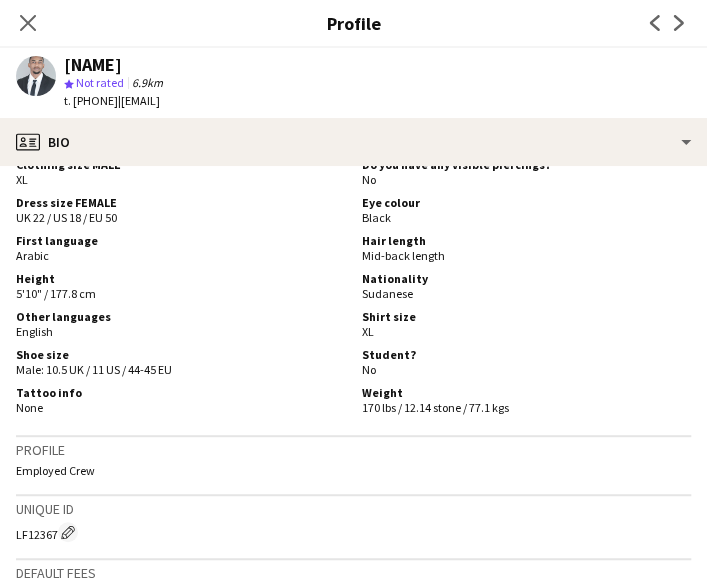 scroll, scrollTop: 1125, scrollLeft: 0, axis: vertical 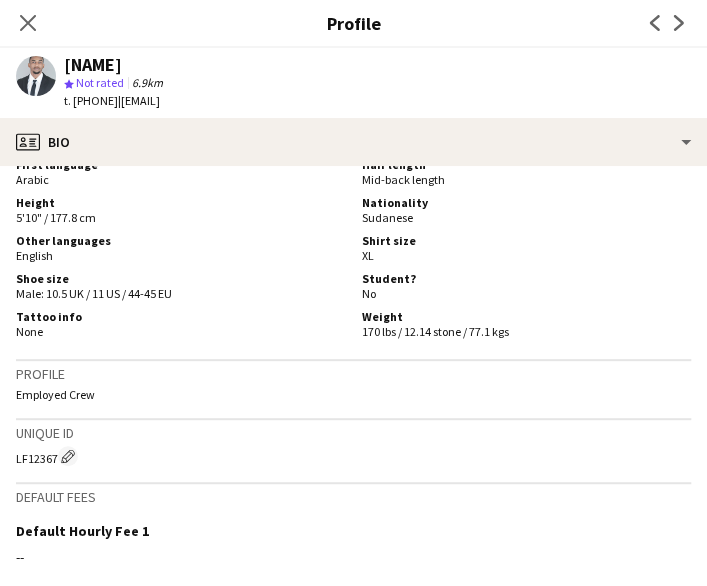 click on "LF12367
Edit crew unique ID" 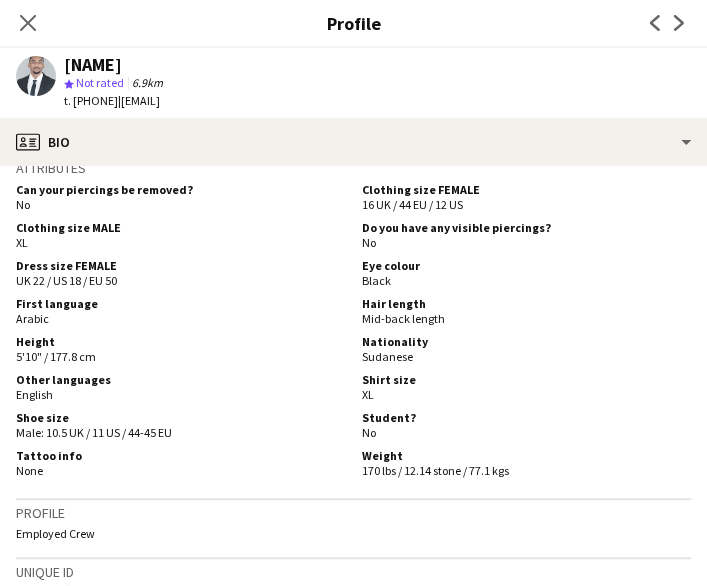scroll, scrollTop: 987, scrollLeft: 0, axis: vertical 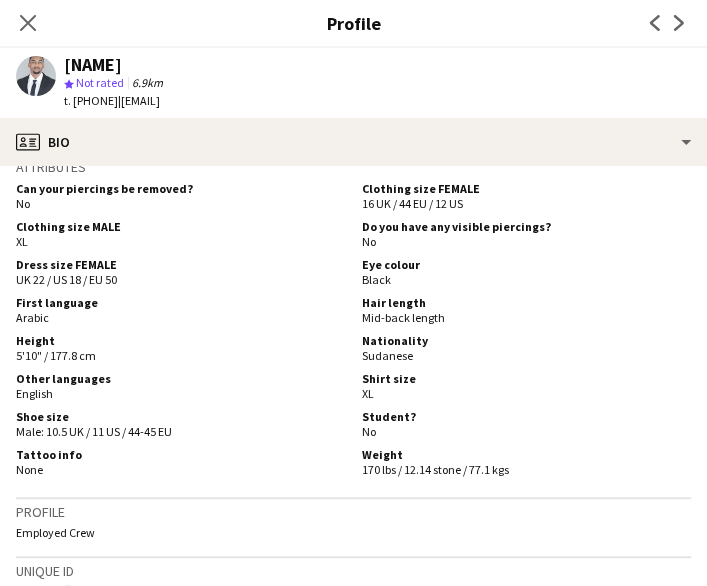 click on "Sudanese" 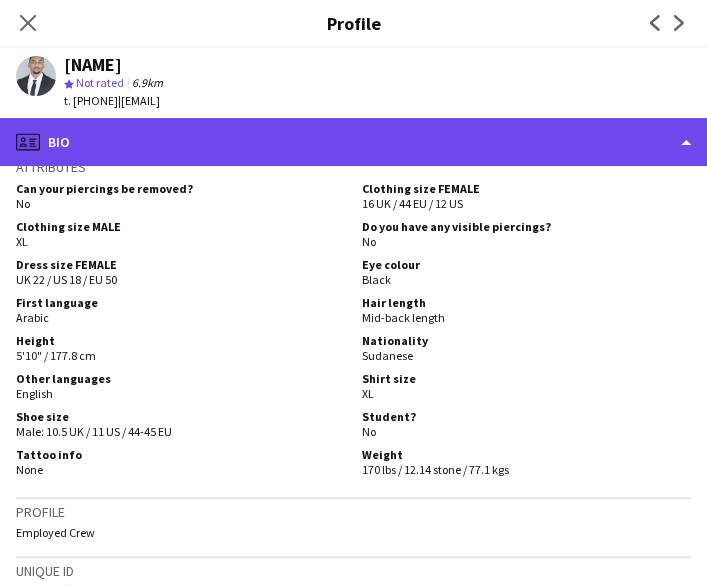 click on "profile
Bio" 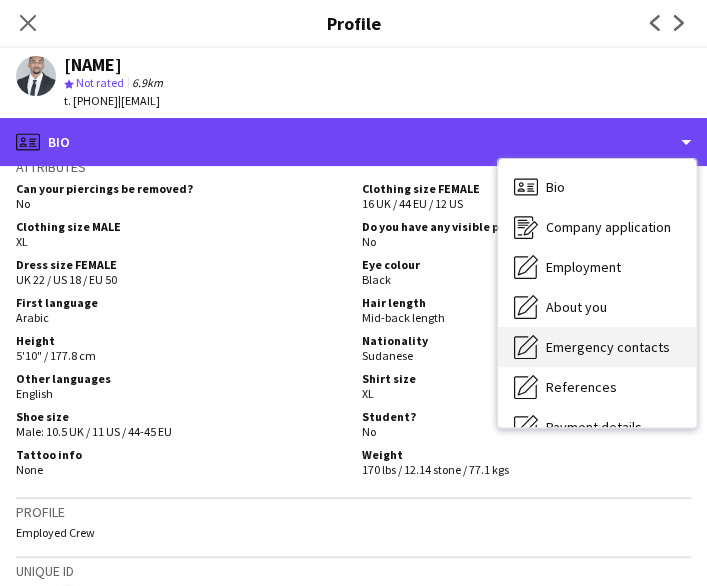 scroll, scrollTop: 188, scrollLeft: 0, axis: vertical 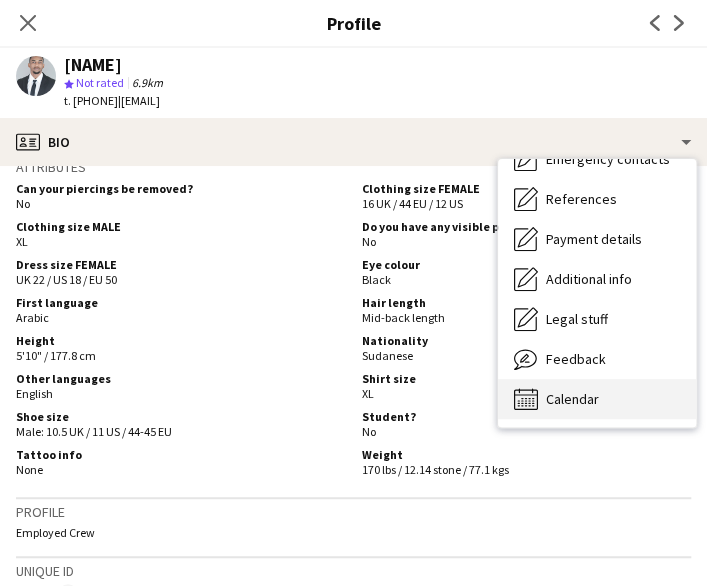 click on "Calendar
Calendar" at bounding box center (597, 399) 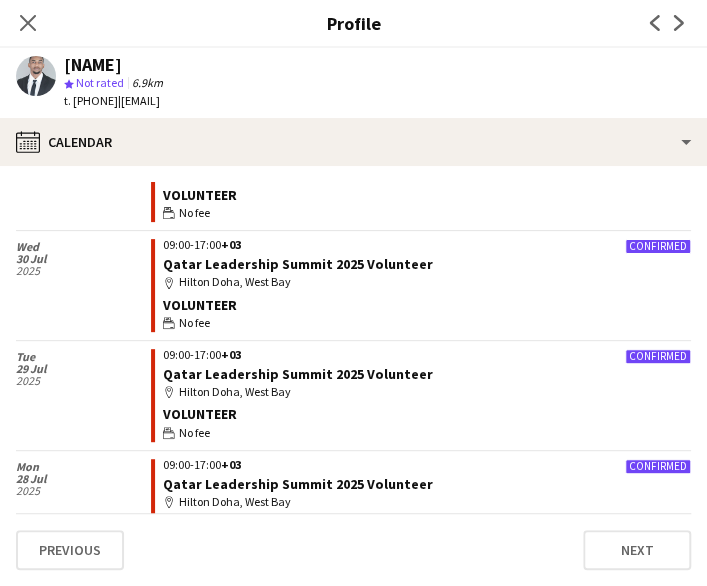 scroll, scrollTop: 160, scrollLeft: 0, axis: vertical 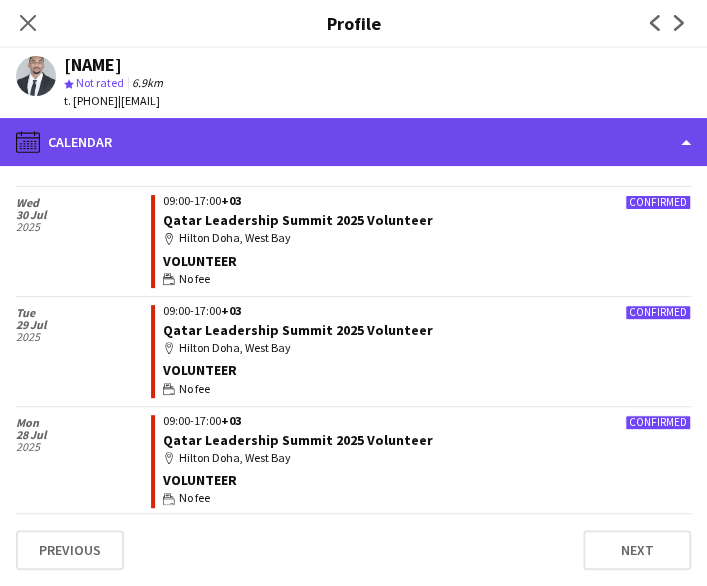 click on "calendar-full
Calendar" 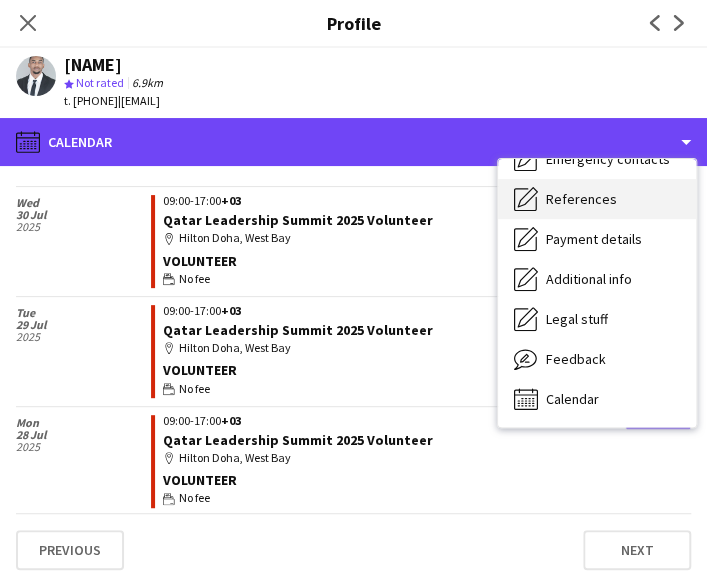 scroll, scrollTop: 0, scrollLeft: 0, axis: both 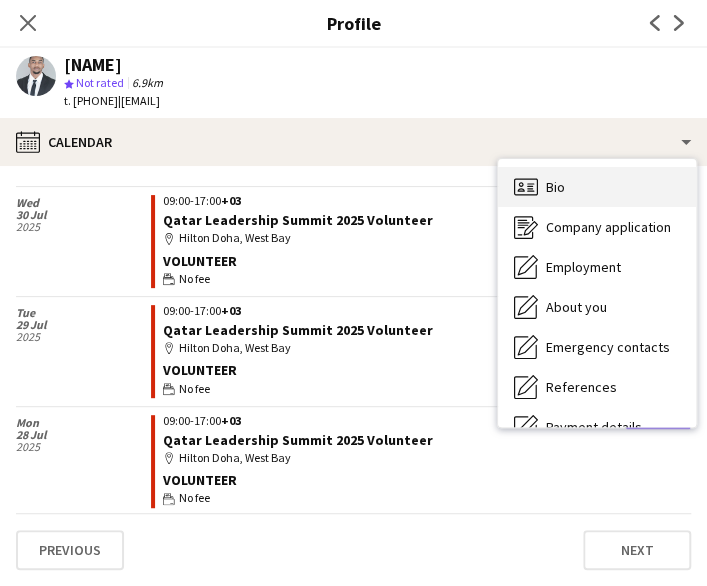 click on "Bio
Bio" at bounding box center [597, 187] 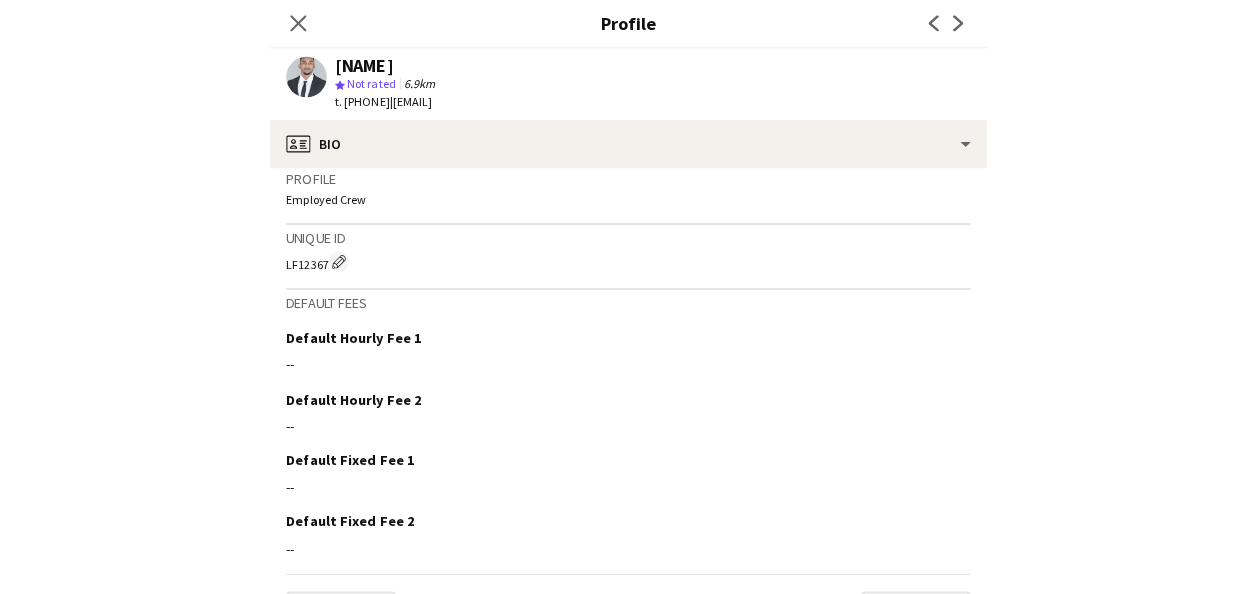 scroll, scrollTop: 1375, scrollLeft: 0, axis: vertical 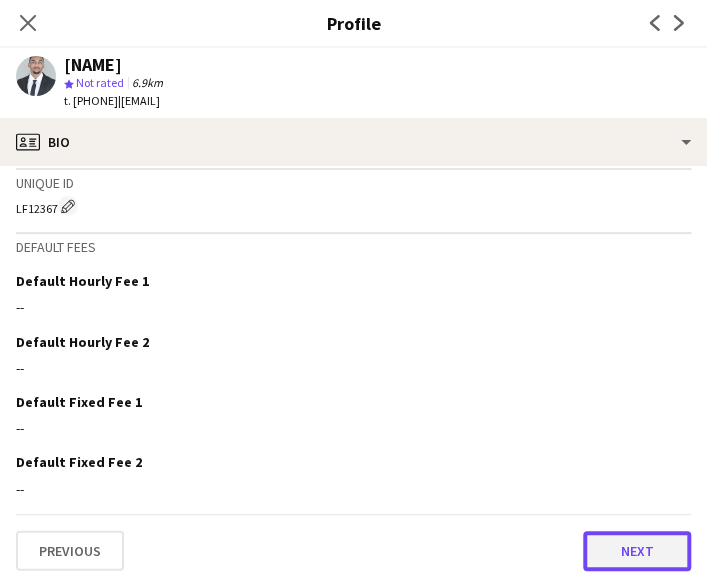 click on "Next" 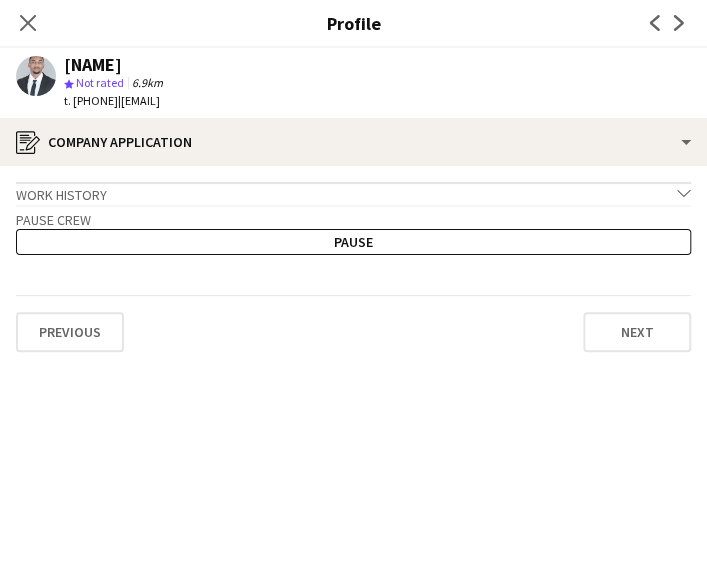click on "Work history
chevron-down" 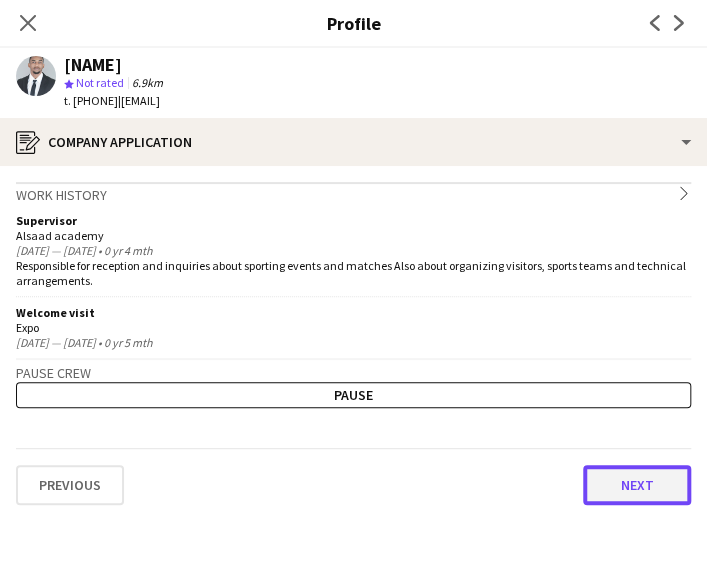 click on "Next" 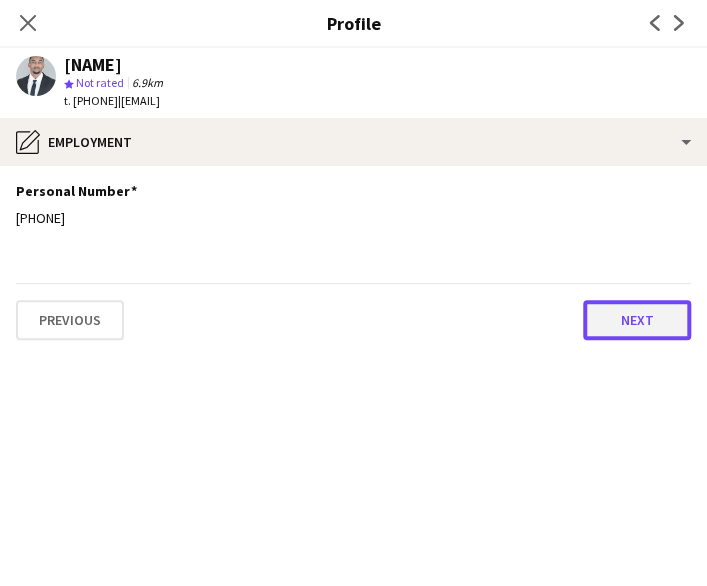 click on "Next" 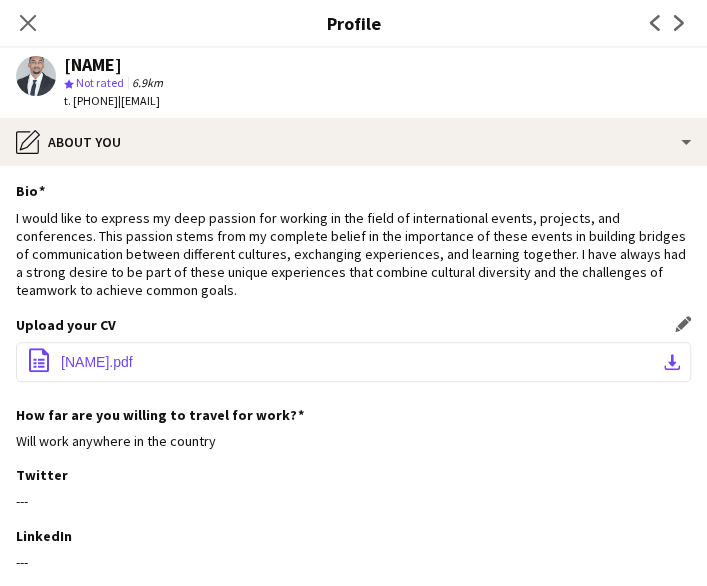 click on "Mohamed Asad Resume.pdf" 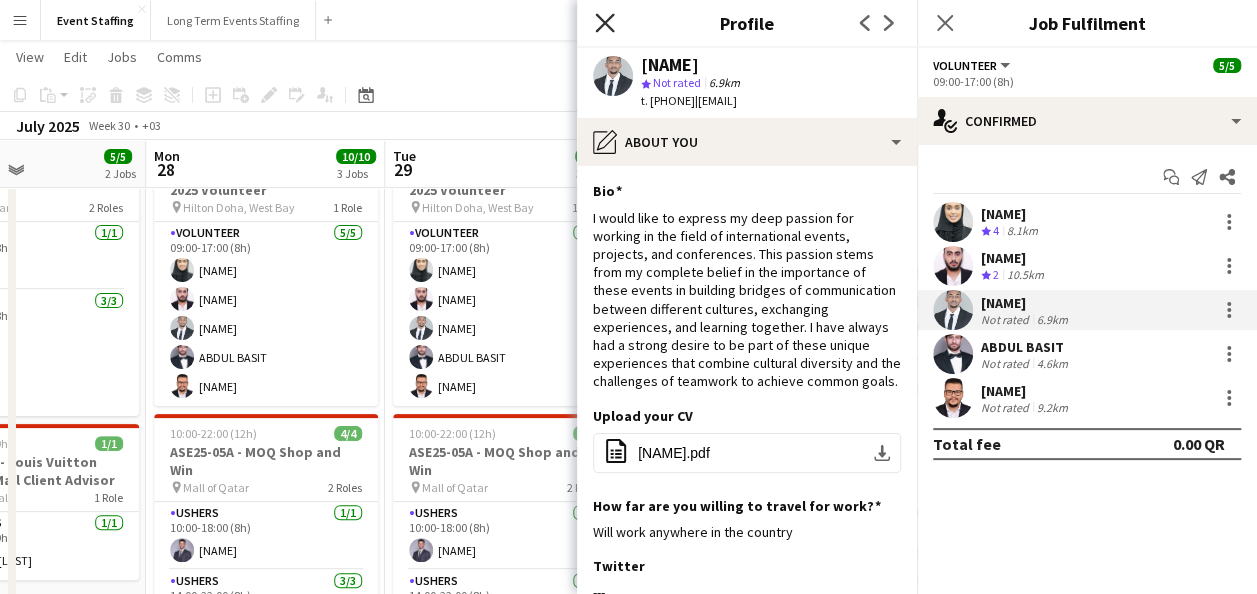 click on "Close pop-in" 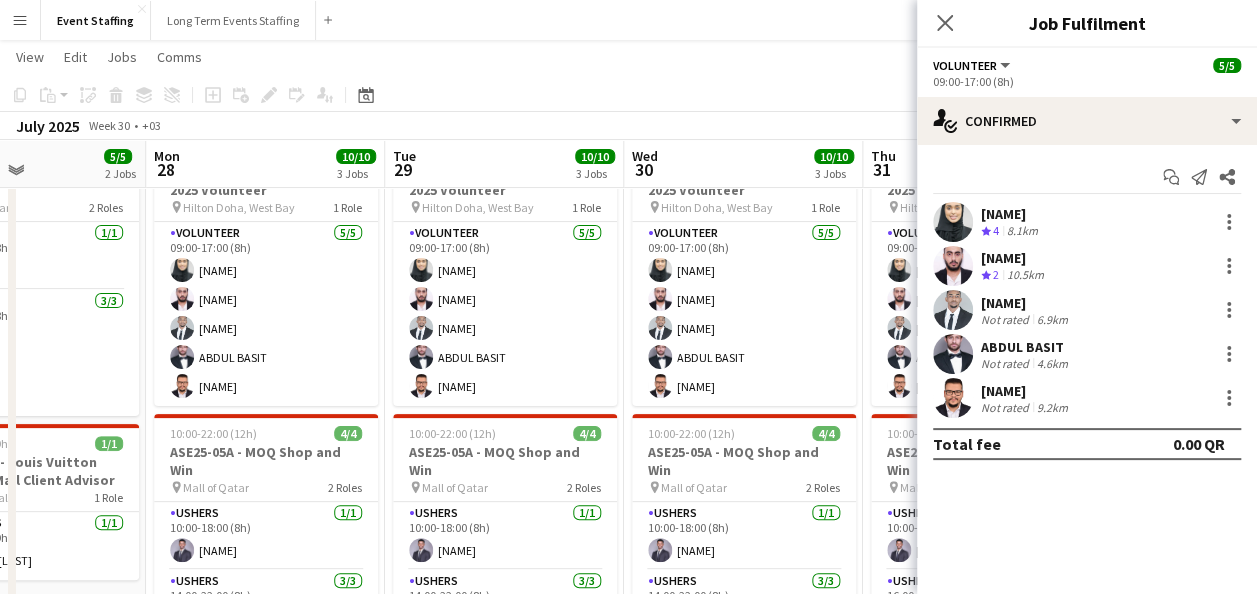 click on "Copy
Paste
Paste   Ctrl+V Paste with crew  Ctrl+Shift+V
Paste linked Job
Delete
Group
Ungroup
Add job
Add linked Job
Edit
Edit linked Job
Applicants
Date picker
JUL 2025 JUL 2025 Monday M Tuesday T Wednesday W Thursday T Friday F Saturday S Sunday S  JUL      1   2   3   4   5   6   7   8   9   10   11   12   13   14   15   16   17   18   19   20   21   22   23   24   25   26   27   28   29   30   31
Comparison range
Comparison range
Today" 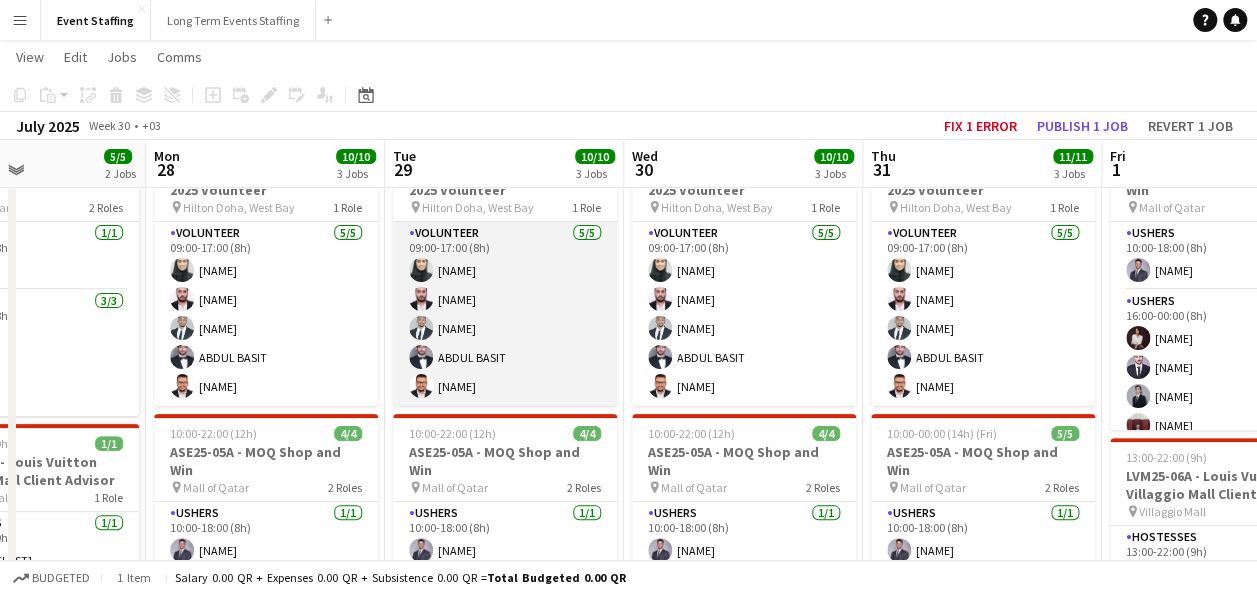 click on "Volunteer   5/5   09:00-17:00 (8h)
Arwa Elsadig Bilal Omar Mohamed Asad ABDUL BASIT Ismail Obaid" at bounding box center (505, 314) 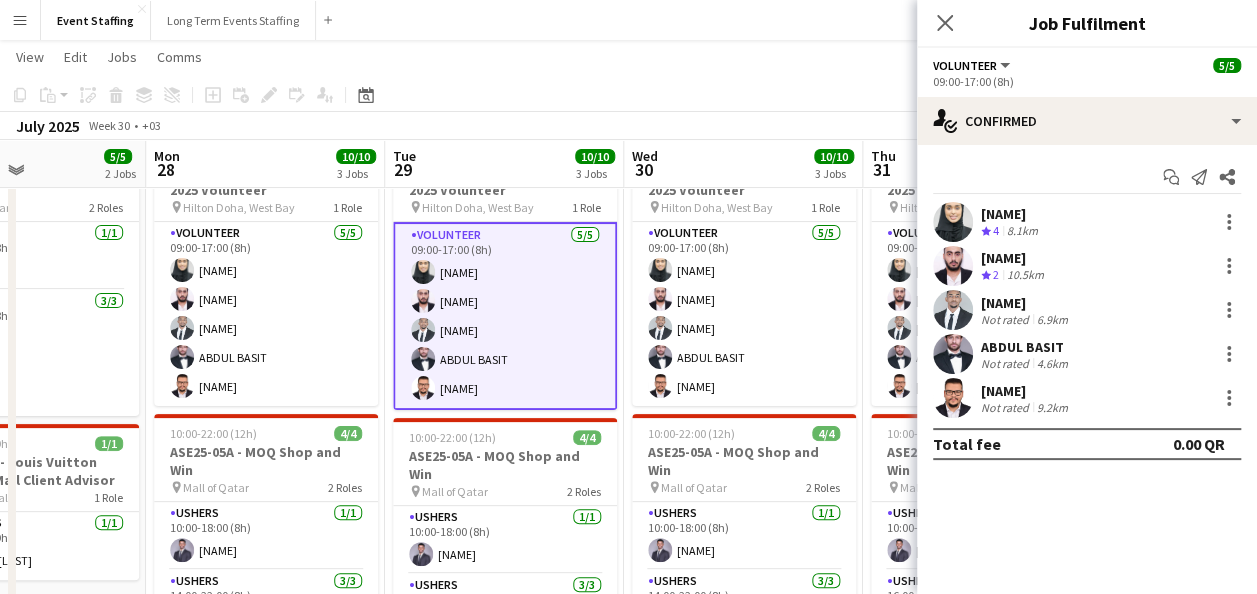 click on "Arwa Elsadig" at bounding box center (1011, 214) 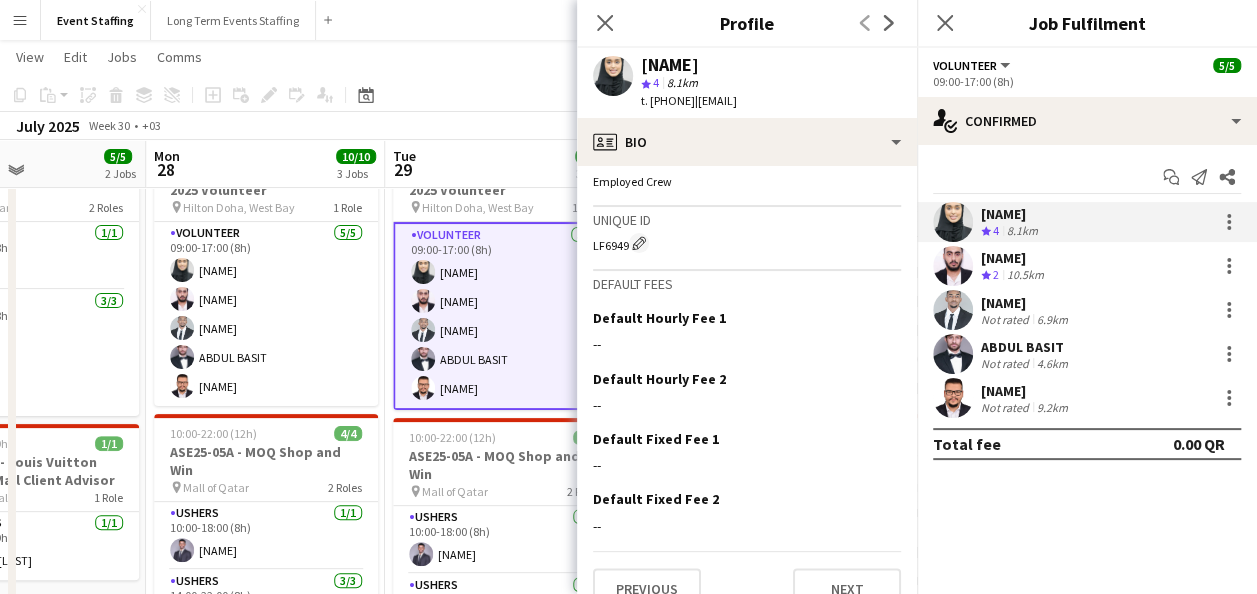 scroll, scrollTop: 1728, scrollLeft: 0, axis: vertical 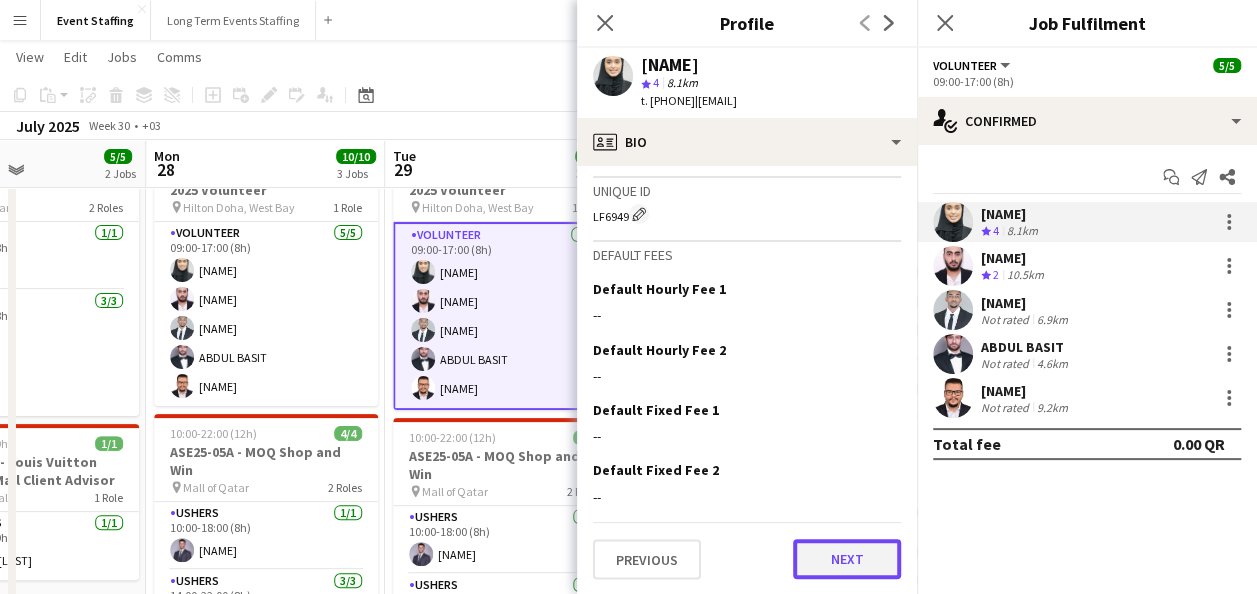 click on "Next" 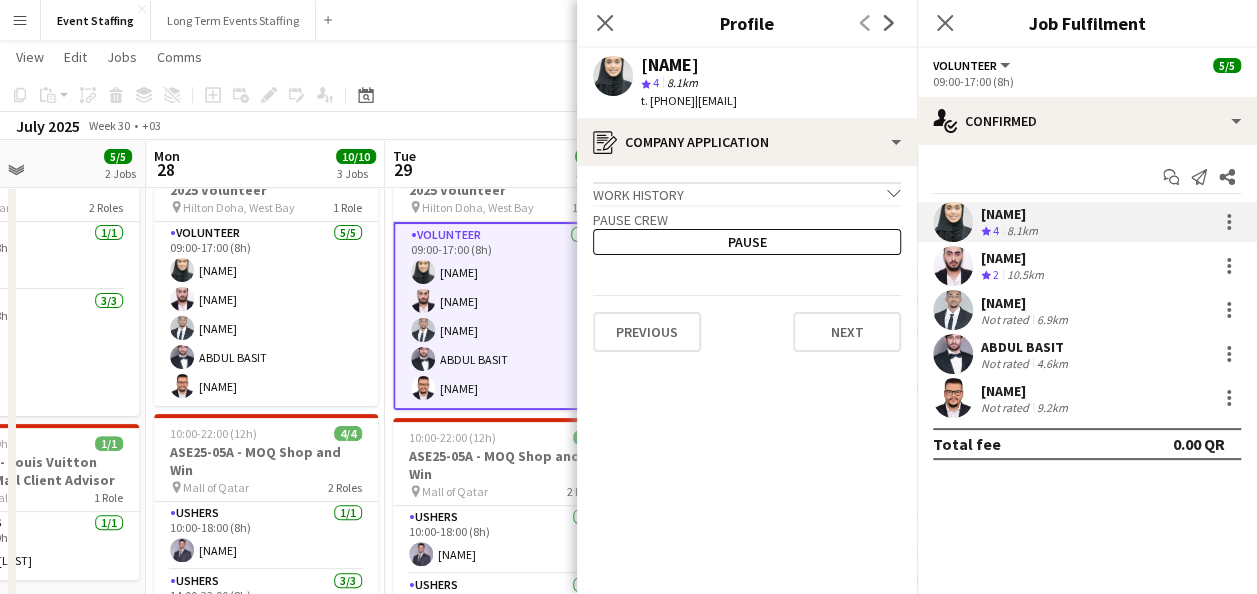 click on "Work history
chevron-down" 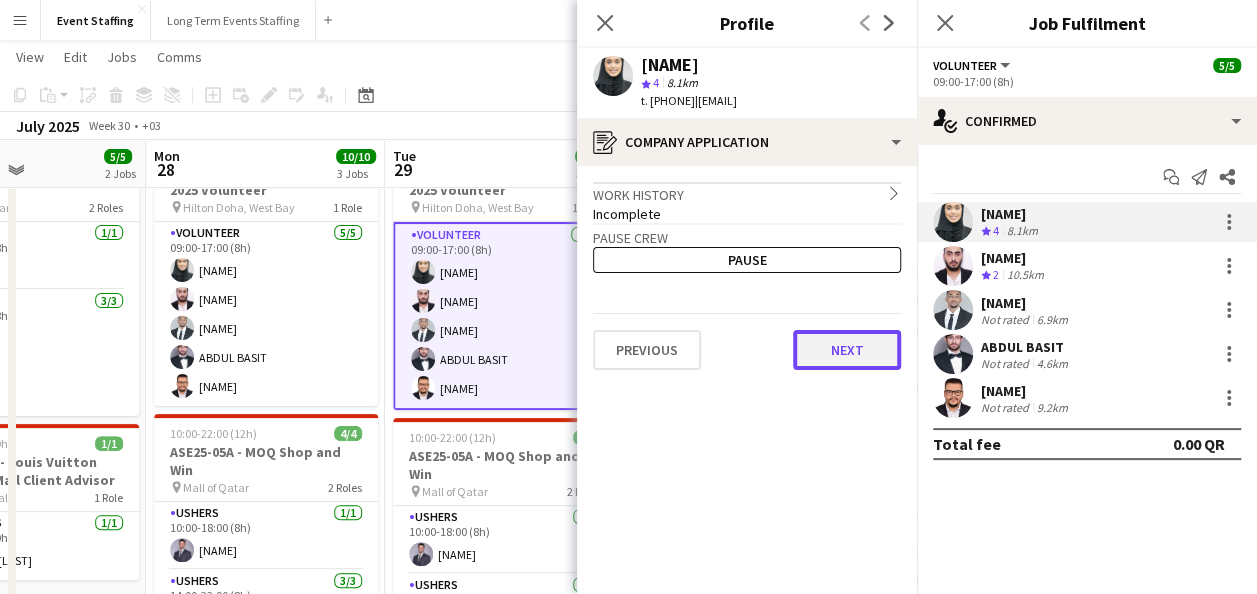 click on "Next" 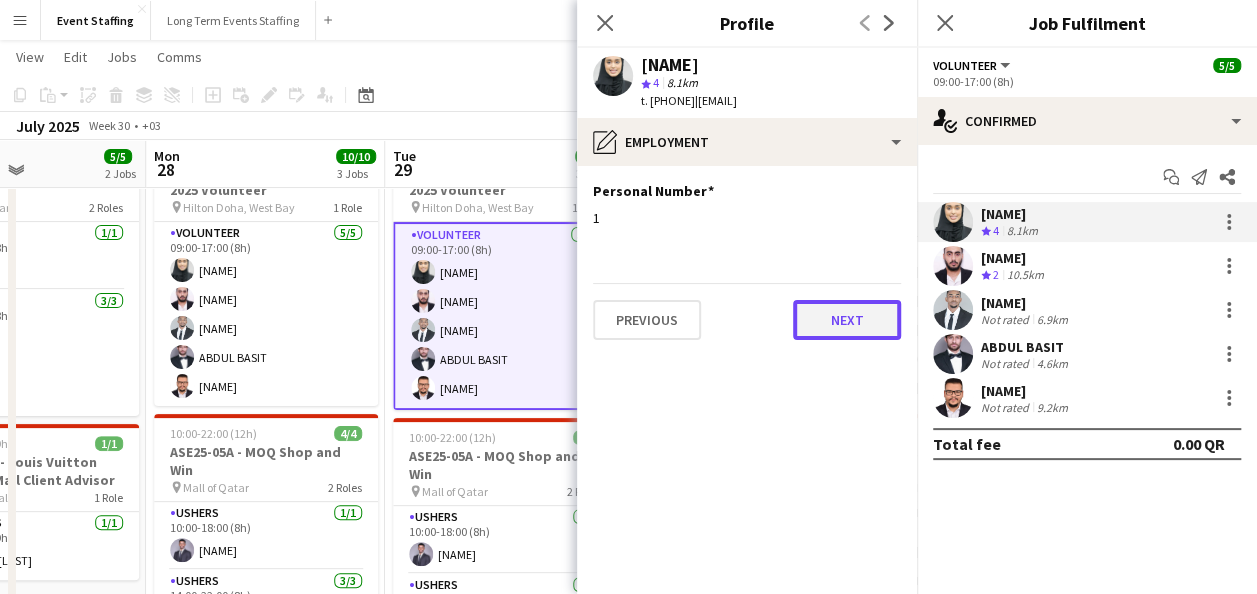 click on "Next" 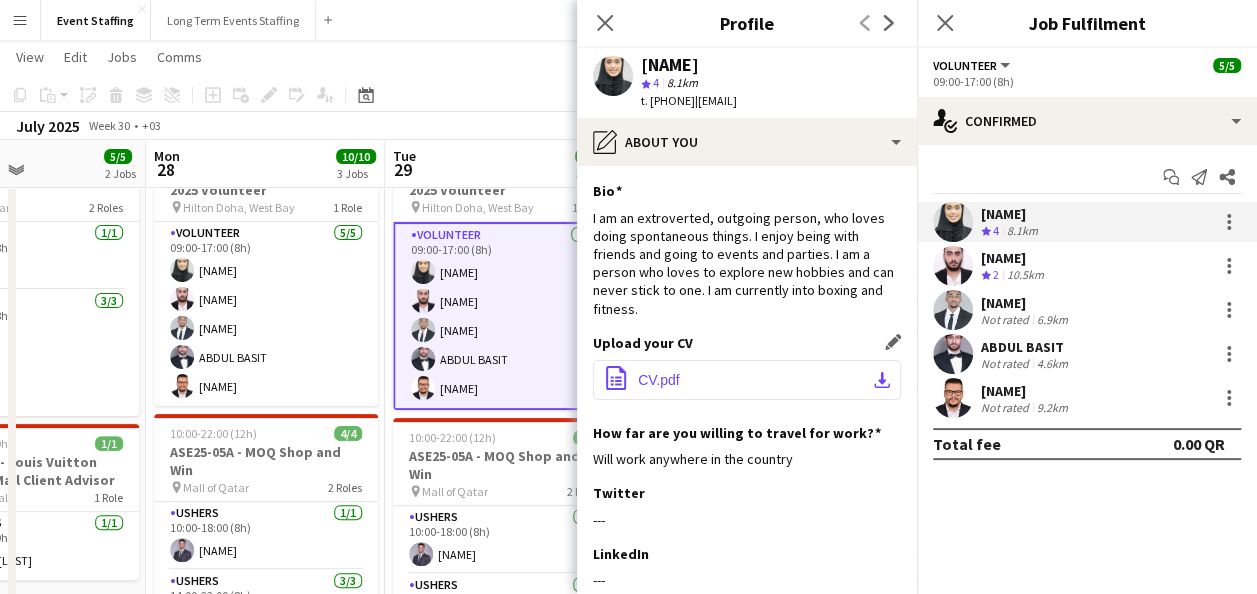 click on "office-file-sheet
CV.pdf
download-bottom" 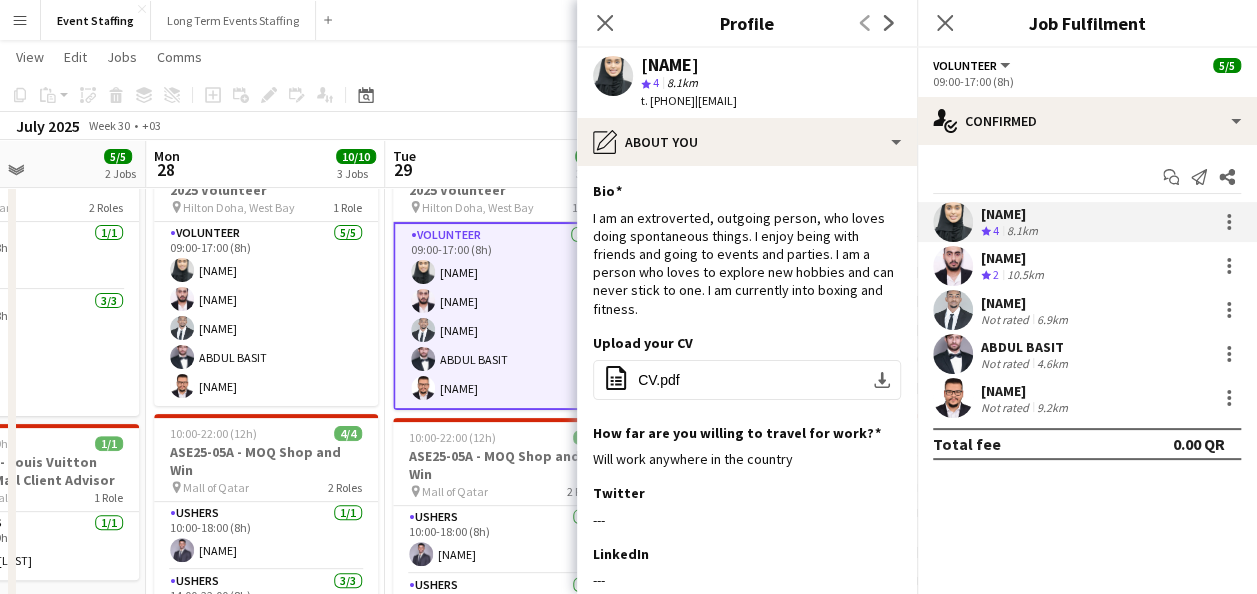 click at bounding box center (953, 266) 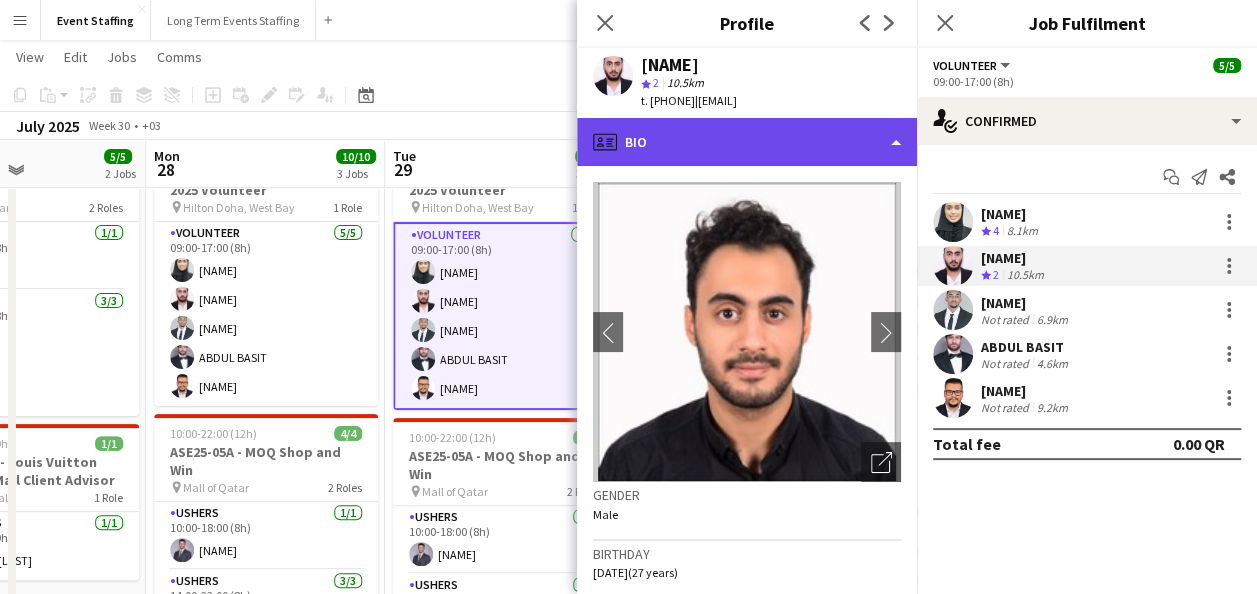 click on "profile
Bio" 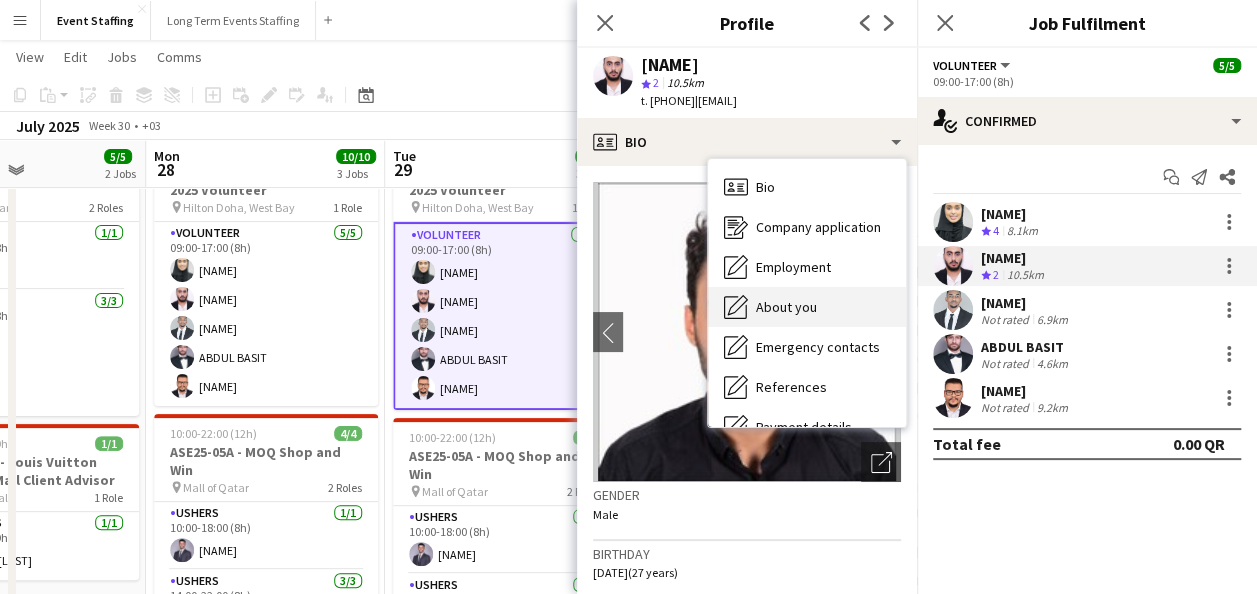 click on "About you
About you" at bounding box center [807, 307] 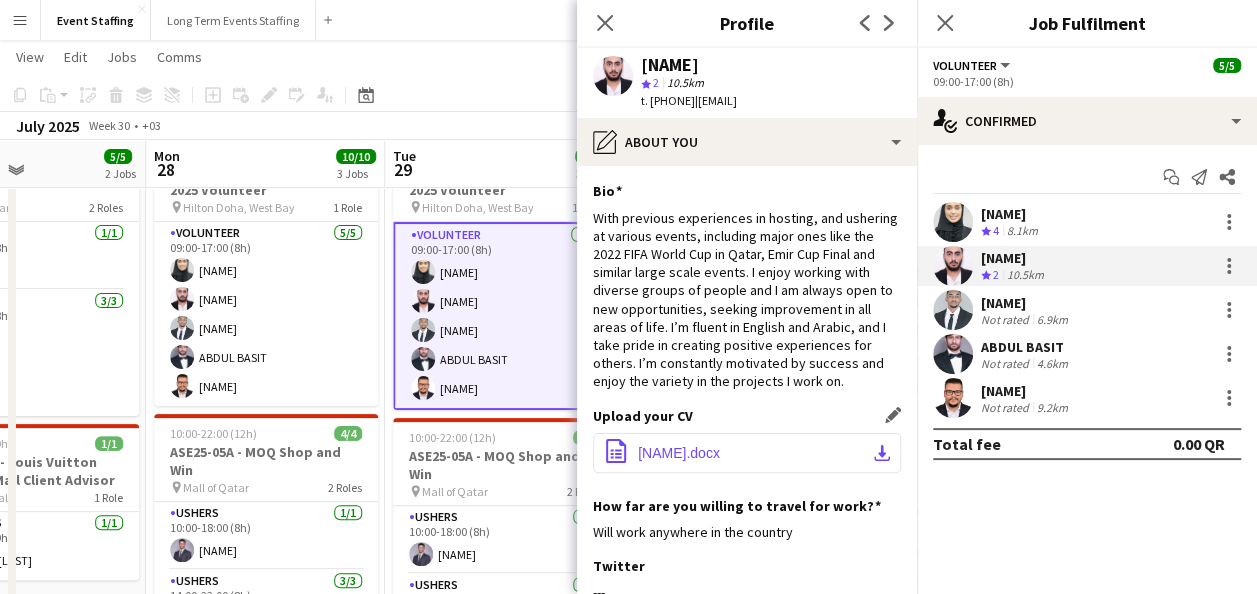 click on "Belal-CV.docx" 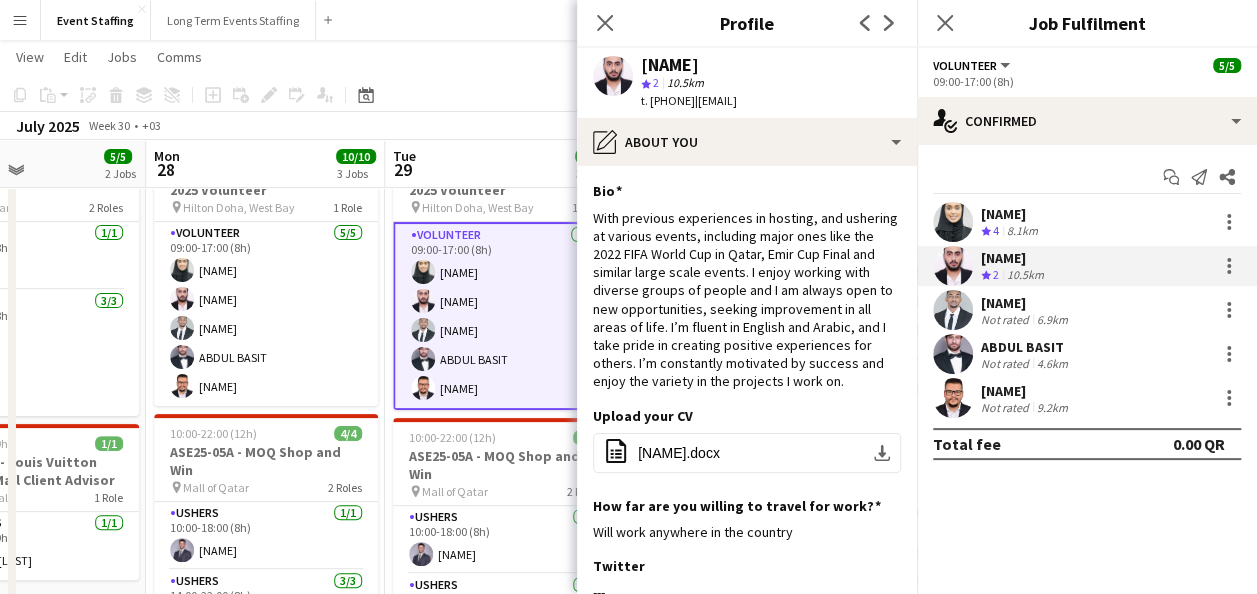 click on "Mohamed Asad" at bounding box center [1026, 303] 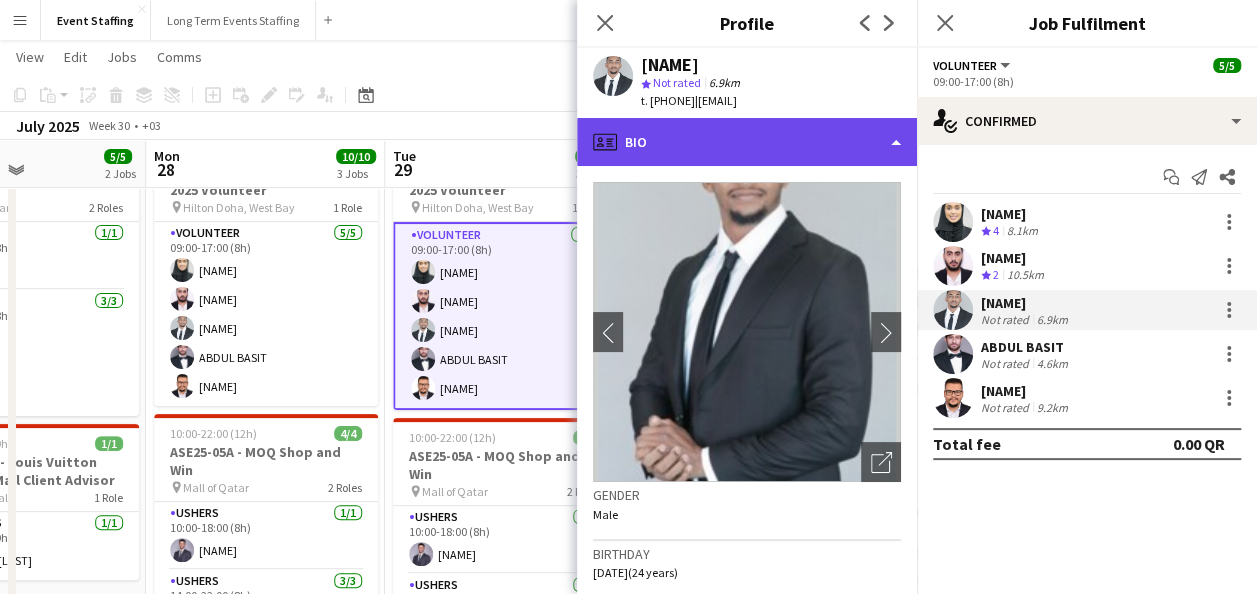 click on "profile
Bio" 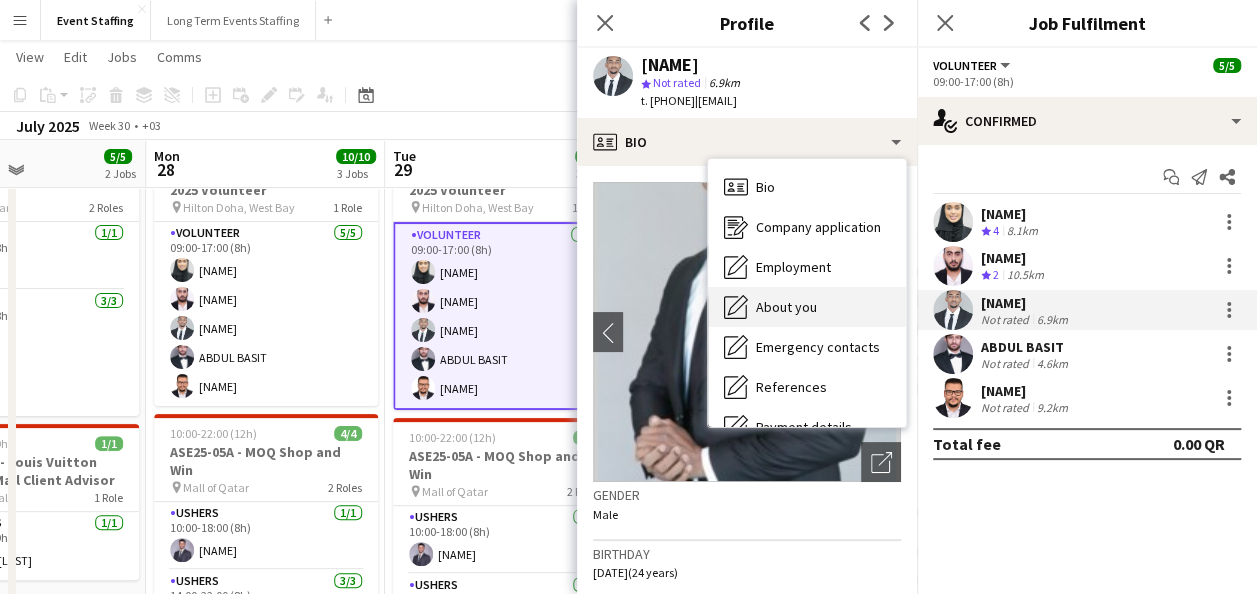 click on "About you" at bounding box center (786, 307) 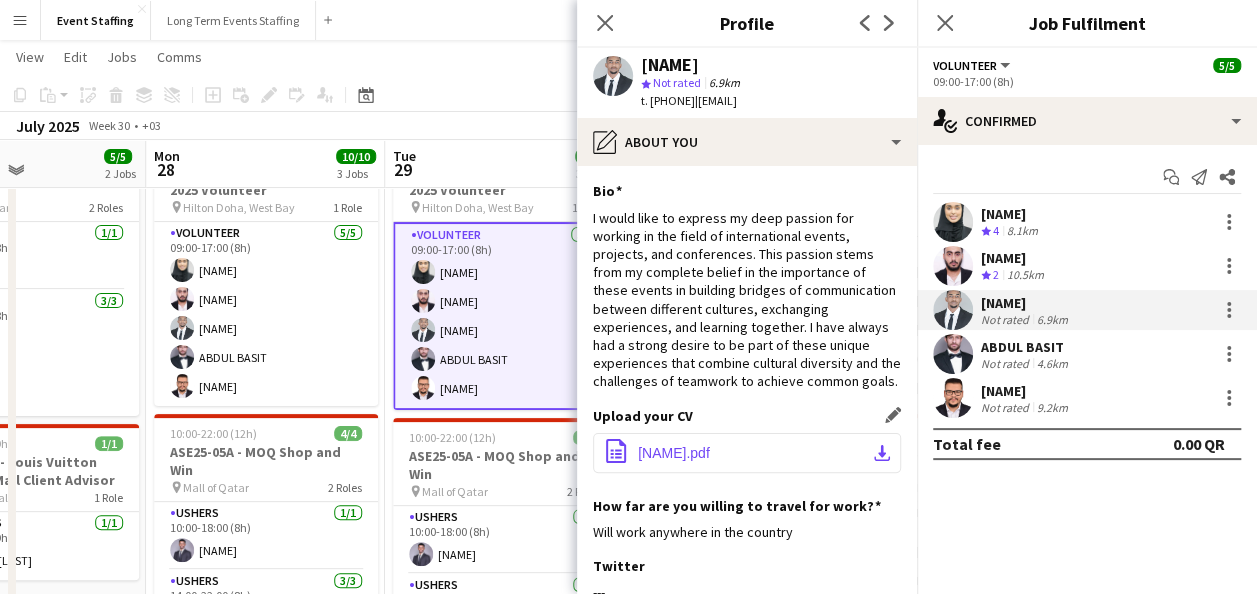 click on "office-file-sheet
Mohamed Asad Resume.pdf
download-bottom" 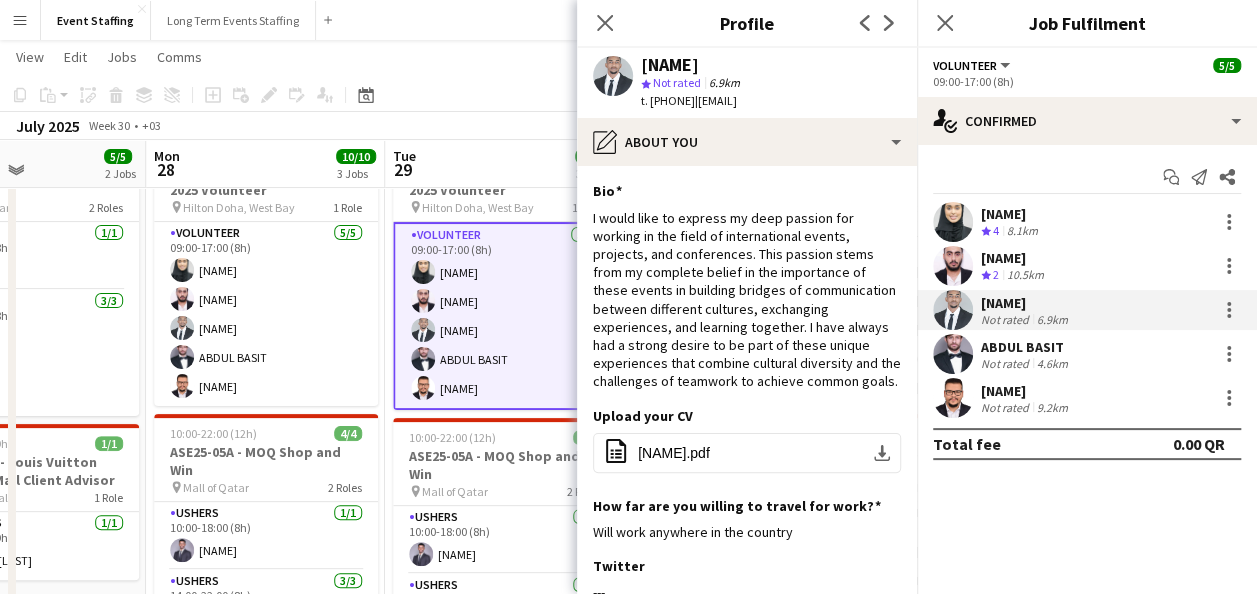 click at bounding box center (953, 354) 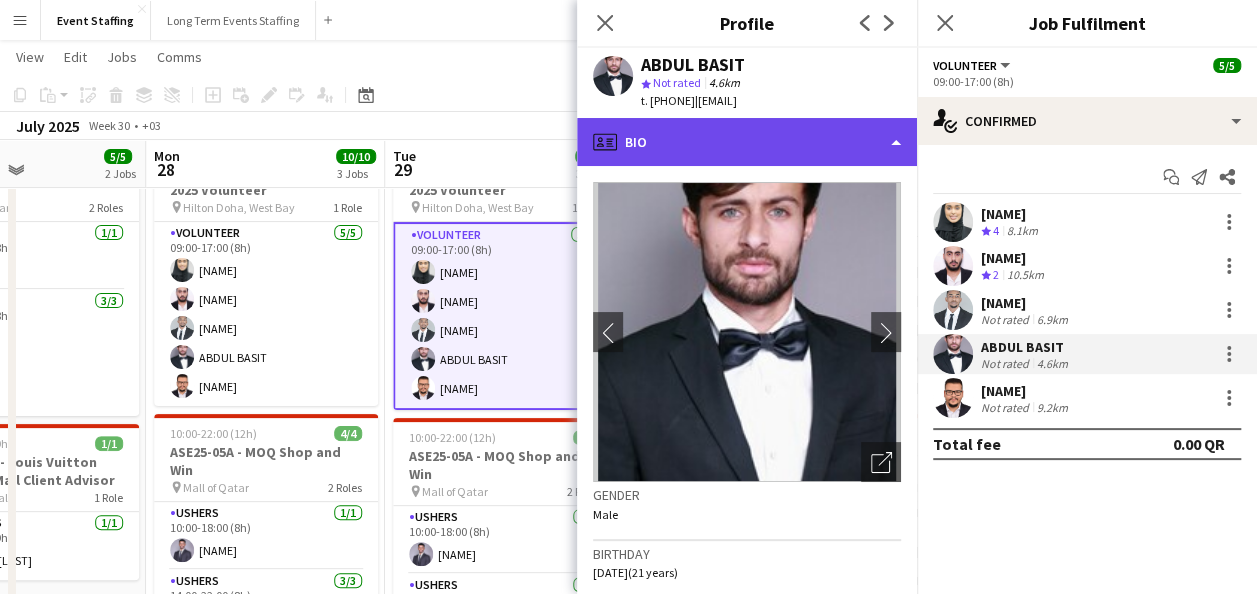 click on "profile
Bio" 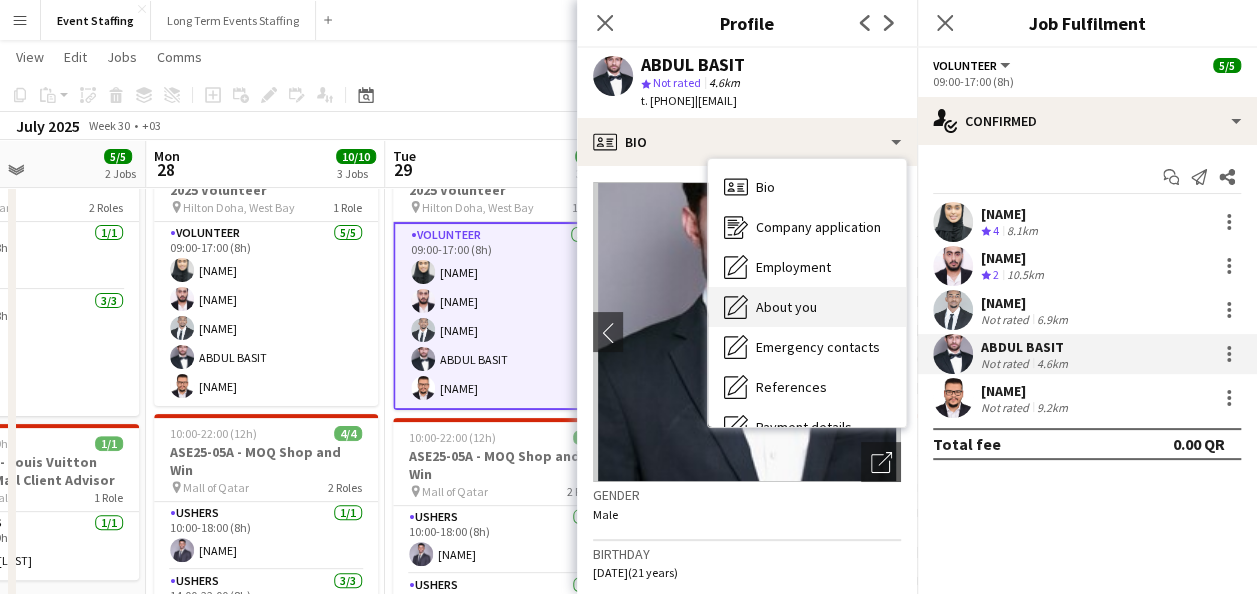 click on "About you" at bounding box center [786, 307] 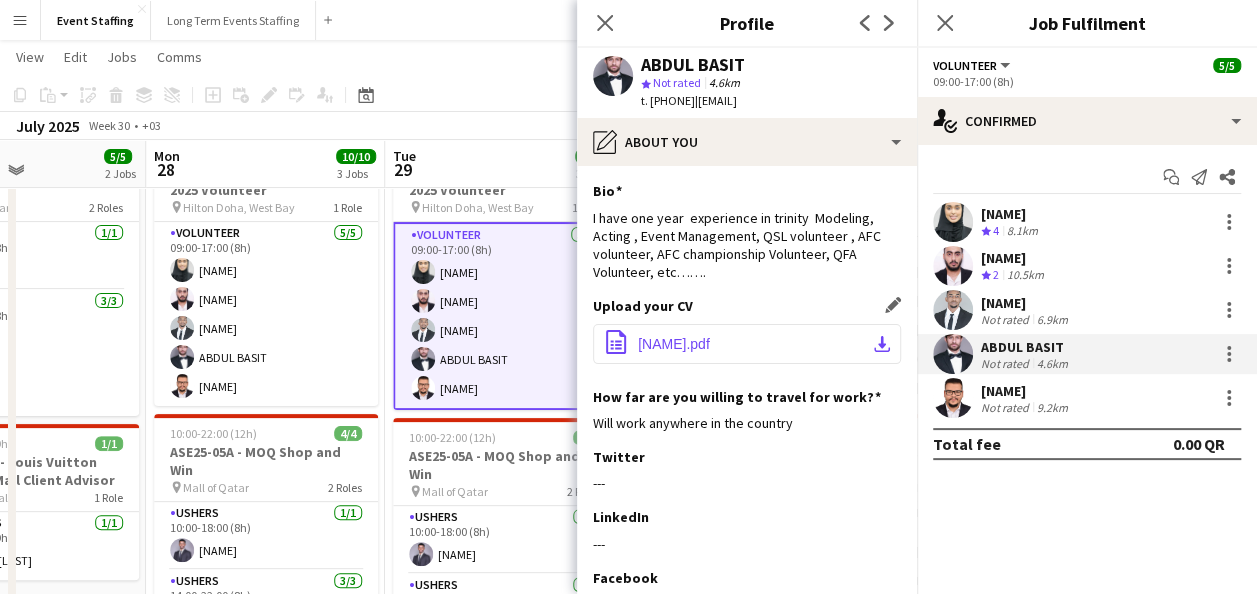click on "office-file-sheet
Screenshot 2024-08-13 at 2.08.53 PM 2.pdf
download-bottom" 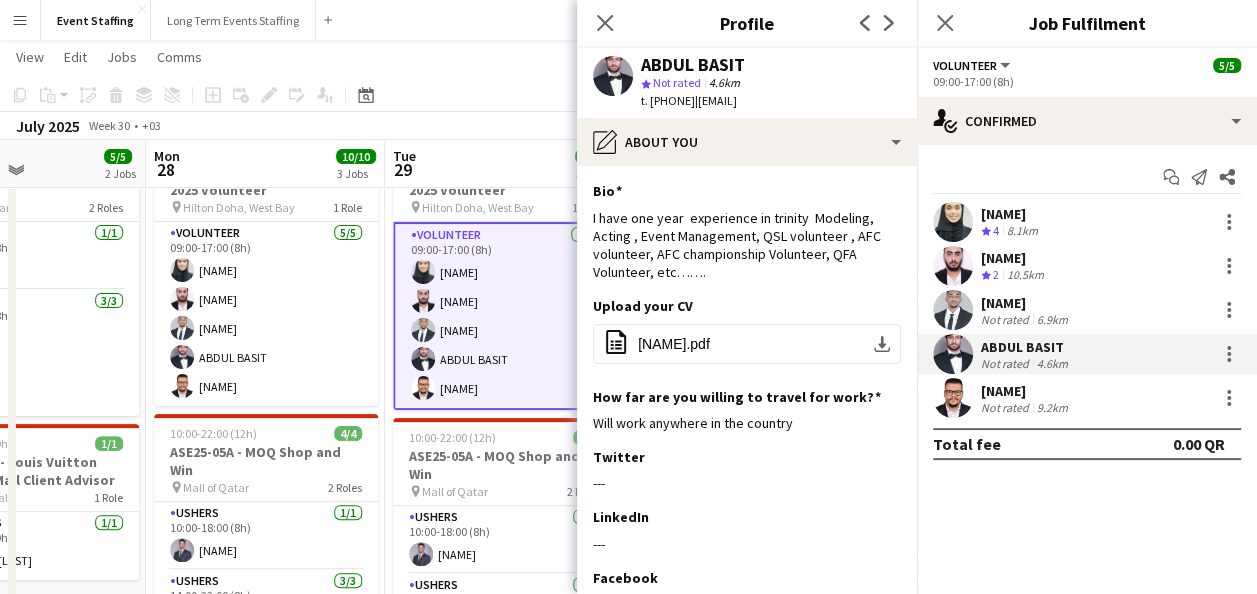 click on "Ismail Obaid   Not rated   9.2km" at bounding box center (1087, 398) 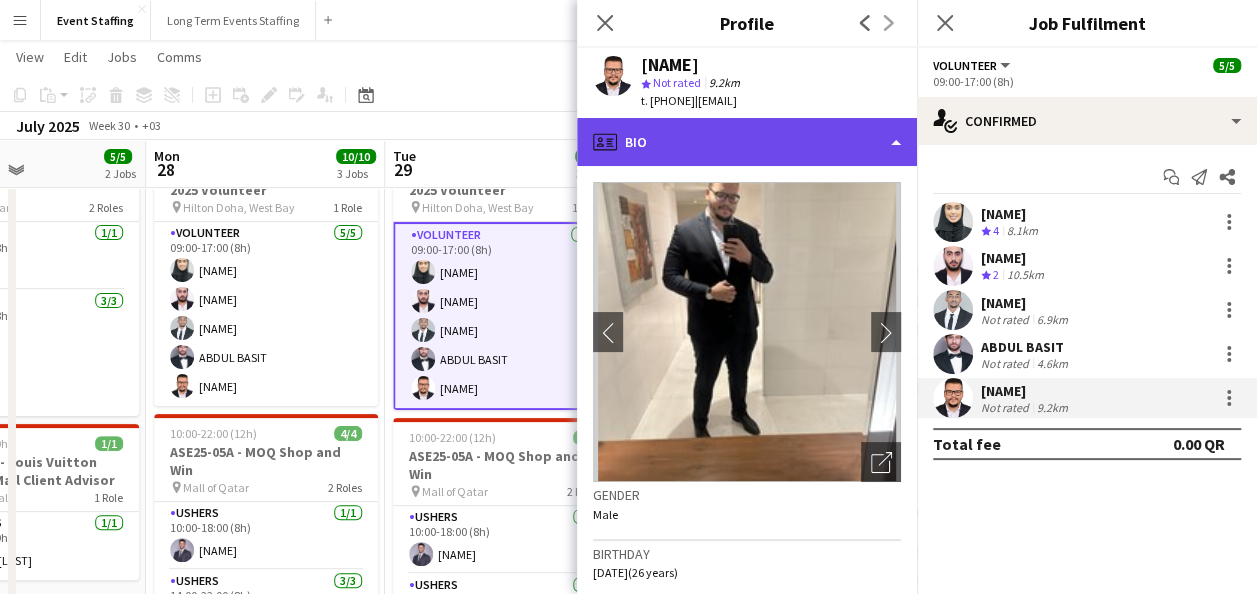 click on "profile
Bio" 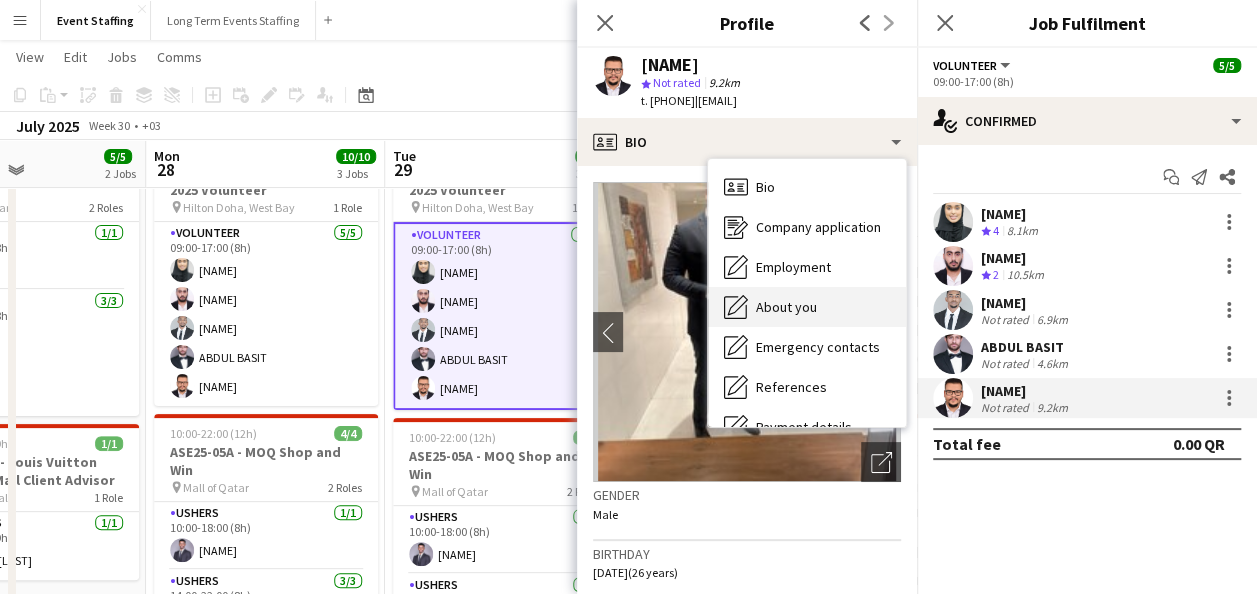 click on "About you
About you" at bounding box center [807, 307] 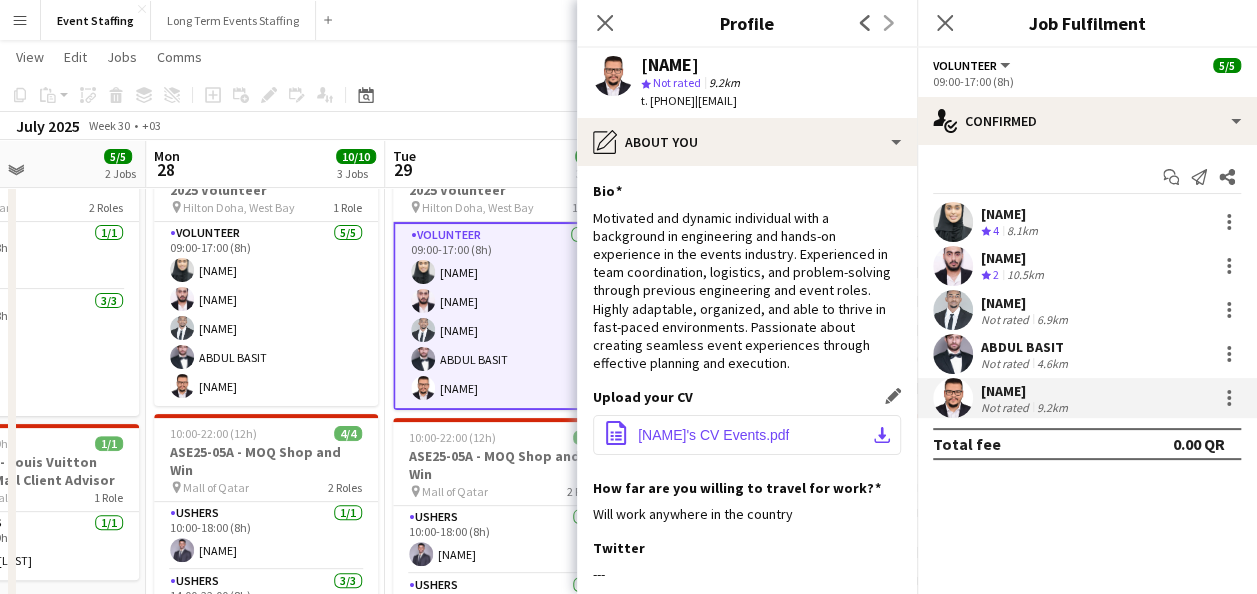 click on "Ismail Obaid's CV Events.pdf" 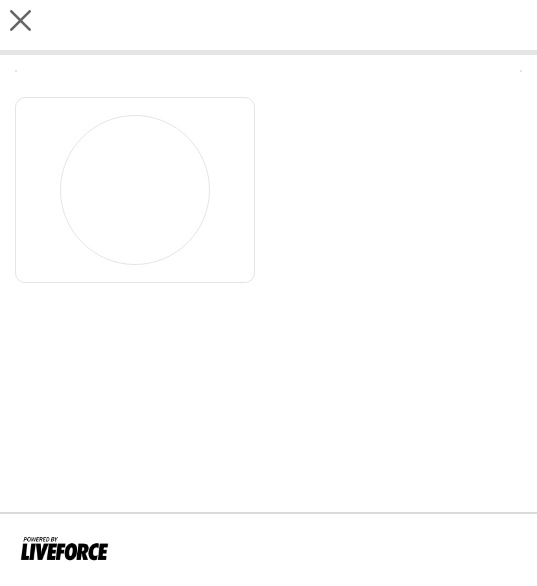 scroll, scrollTop: 0, scrollLeft: 0, axis: both 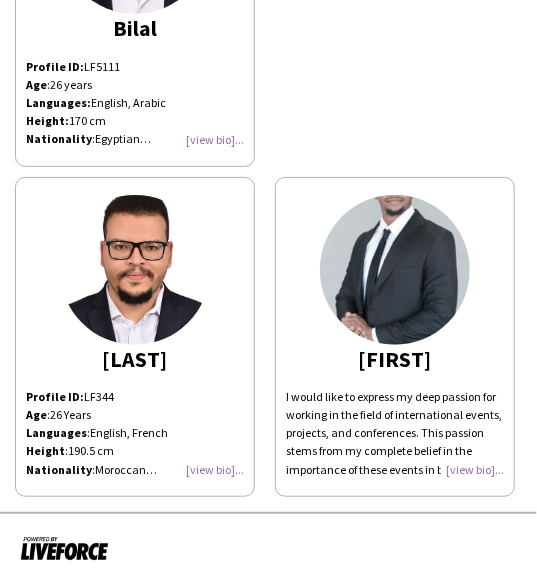 click on "Age :  26 Years" 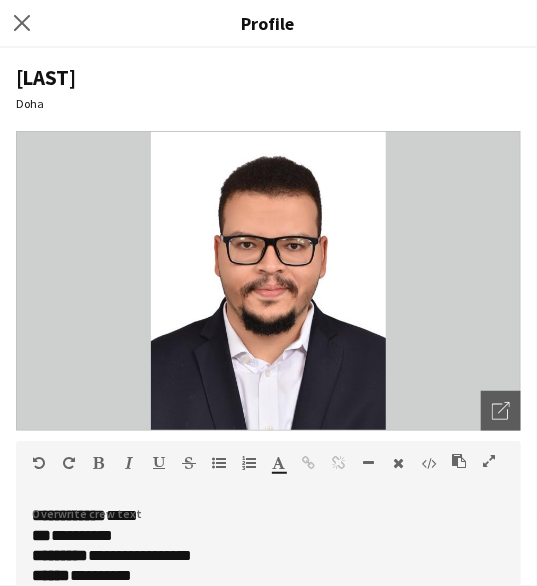 click on "**********" at bounding box center (261, 556) 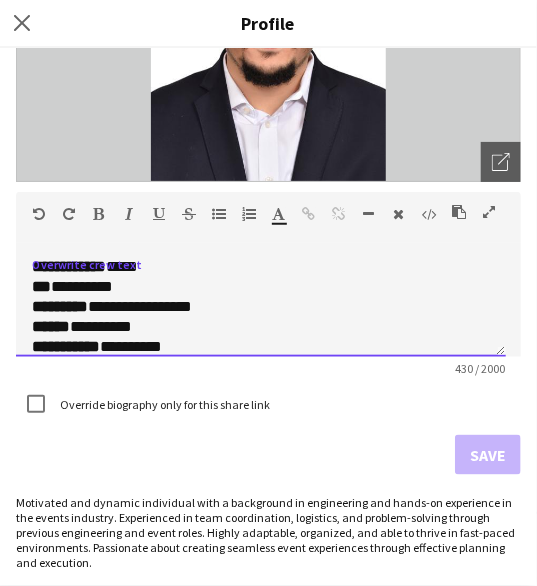 scroll, scrollTop: 264, scrollLeft: 0, axis: vertical 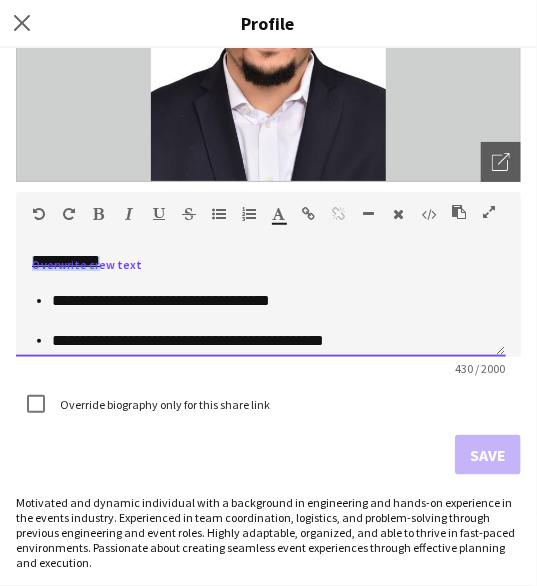 drag, startPoint x: 34, startPoint y: 264, endPoint x: 154, endPoint y: 282, distance: 121.34249 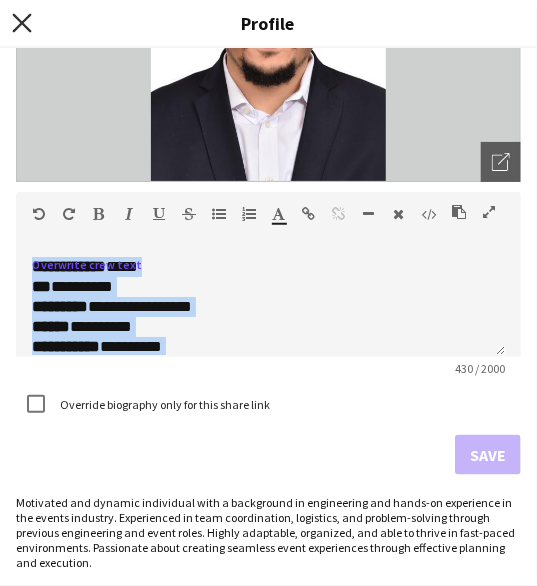 click on "Close pop-in" 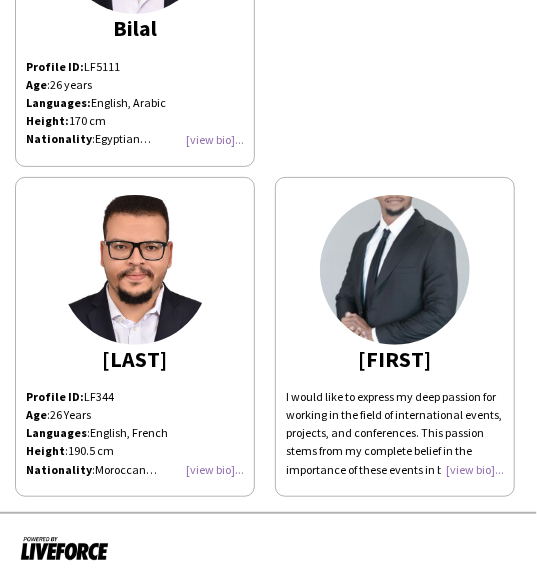click 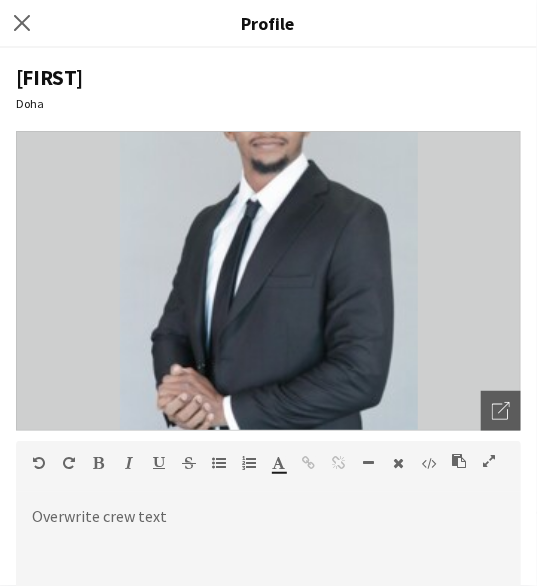 click at bounding box center [268, 556] 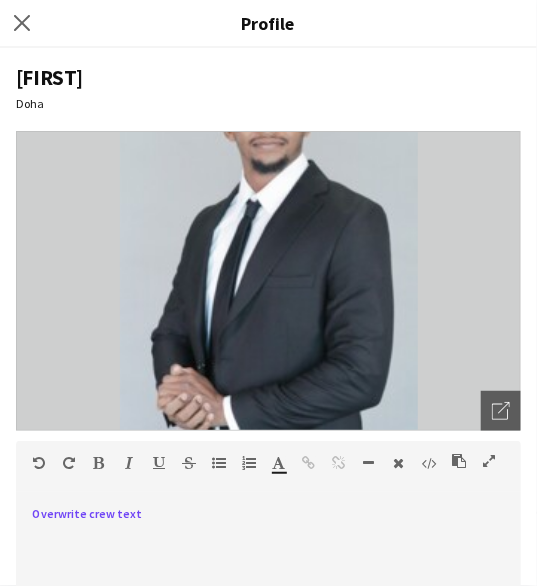 paste 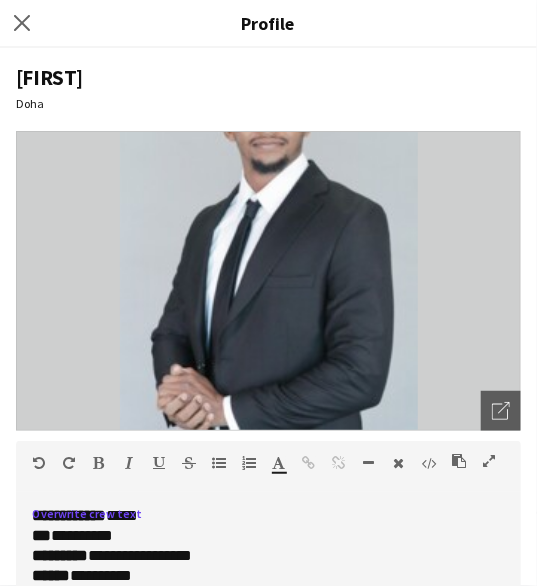scroll, scrollTop: 62, scrollLeft: 0, axis: vertical 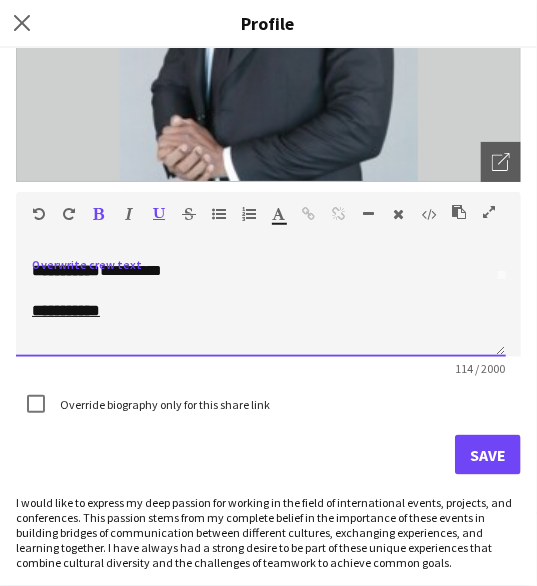 click on "**********" at bounding box center (261, 307) 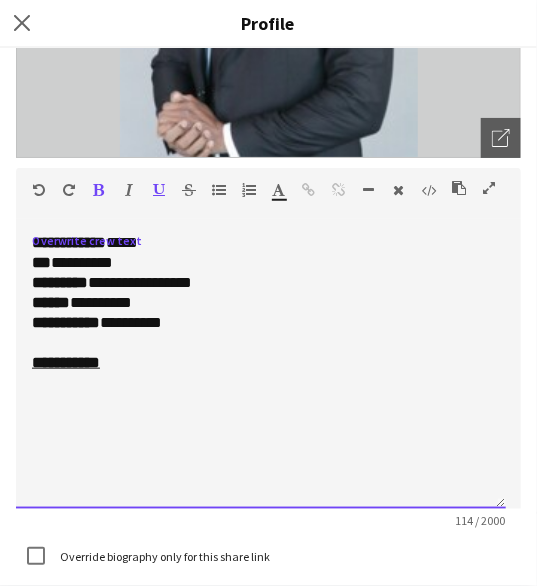 drag, startPoint x: 495, startPoint y: 347, endPoint x: 487, endPoint y: 540, distance: 193.16573 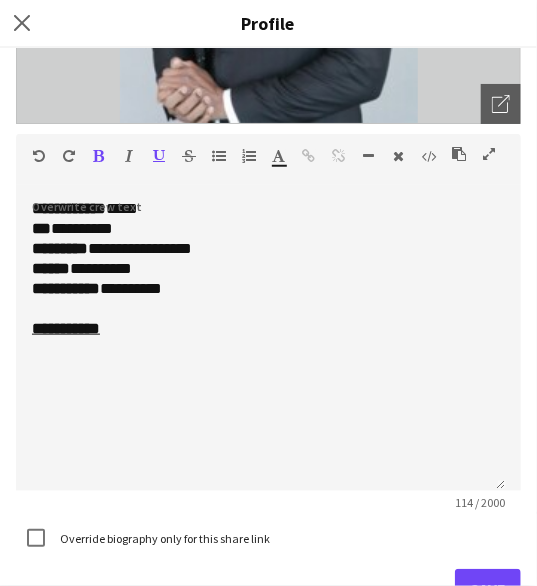 scroll, scrollTop: 308, scrollLeft: 0, axis: vertical 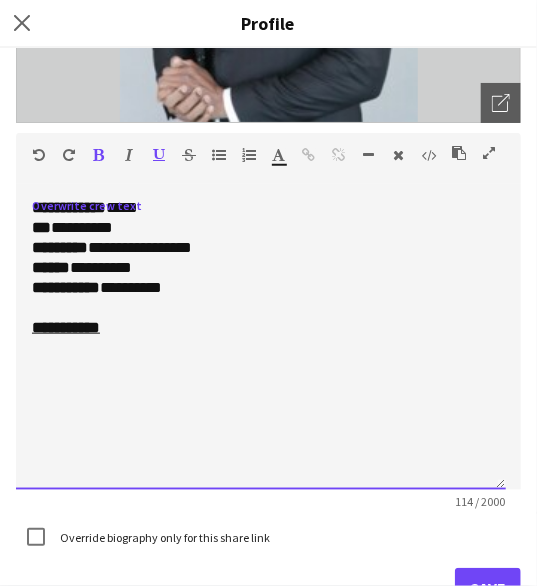click on "*****" at bounding box center (122, 207) 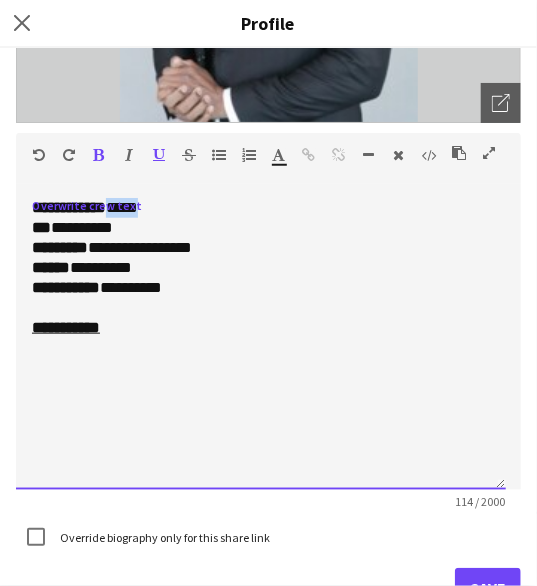 click on "*****" at bounding box center (122, 207) 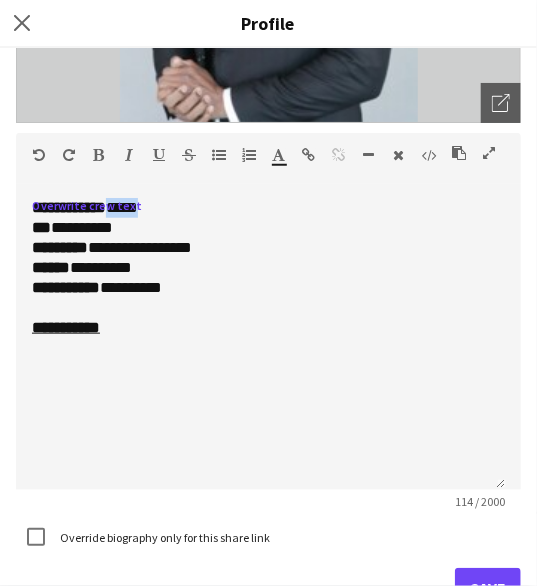 click at bounding box center (459, 153) 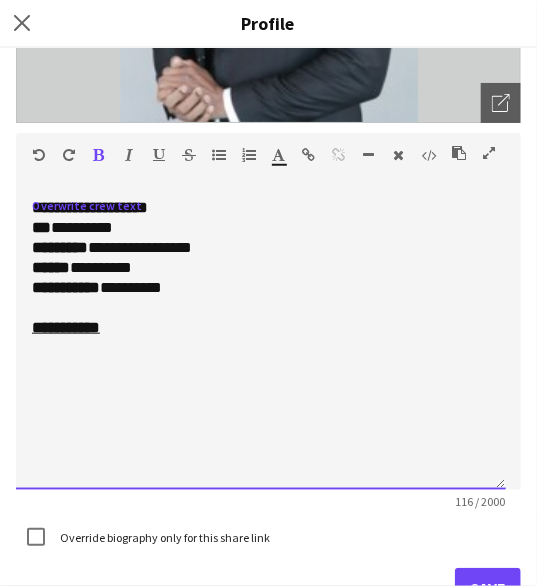 click on "**********" at bounding box center (90, 207) 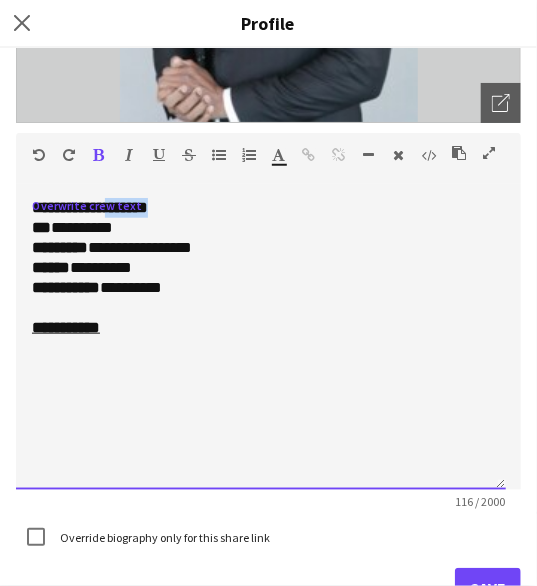 click on "**********" at bounding box center [90, 207] 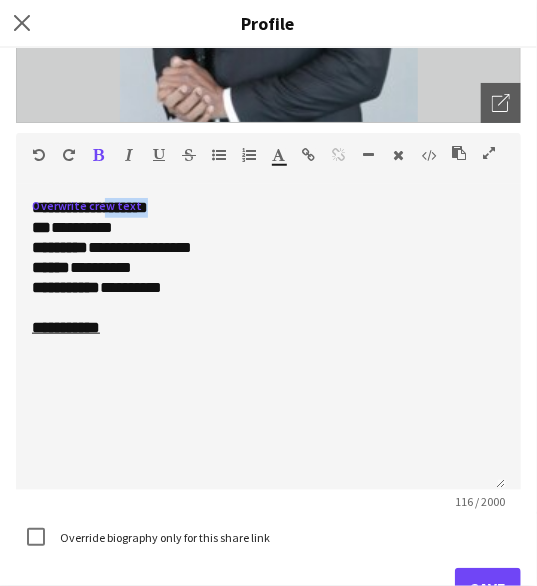 click at bounding box center [99, 155] 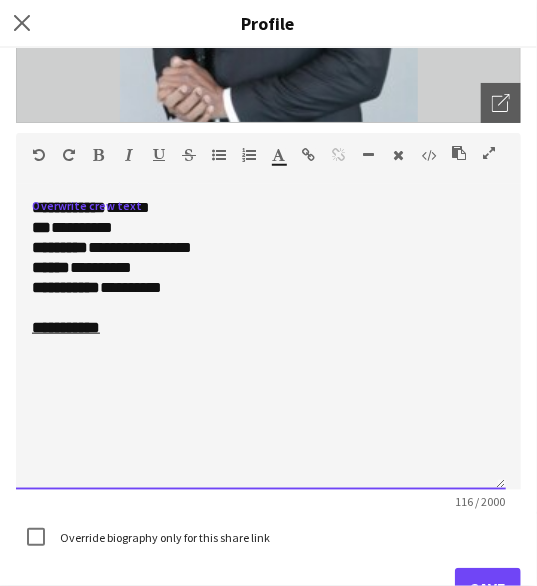 click on "*** * ********" at bounding box center (261, 228) 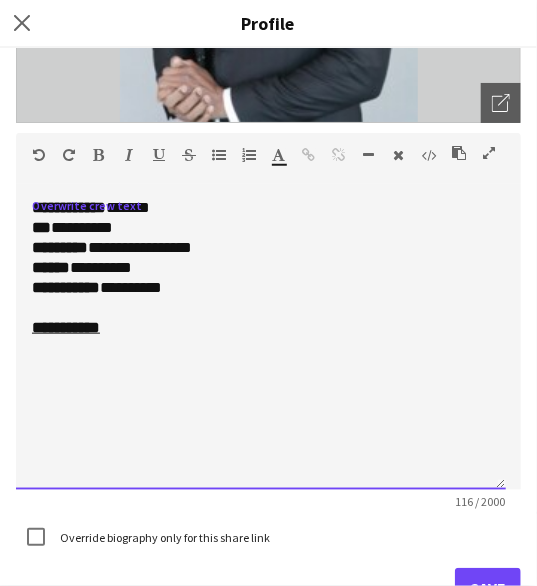 click on "**********" at bounding box center [261, 248] 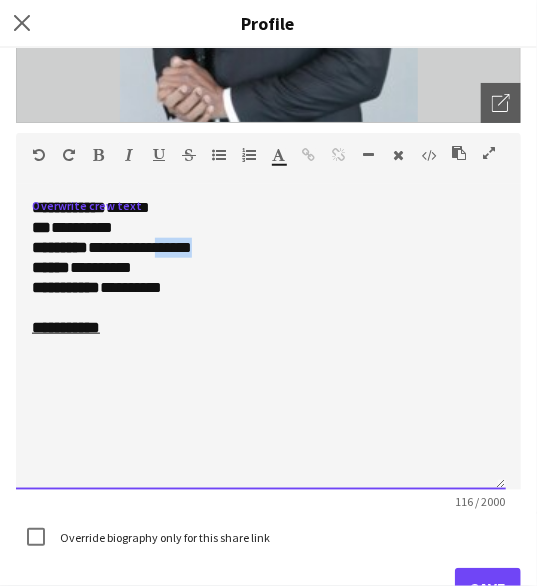 click on "**********" at bounding box center (261, 248) 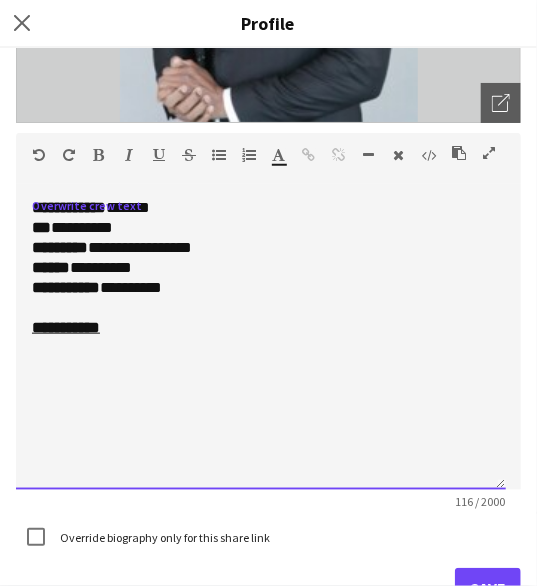 click on "****** * ********" at bounding box center (261, 268) 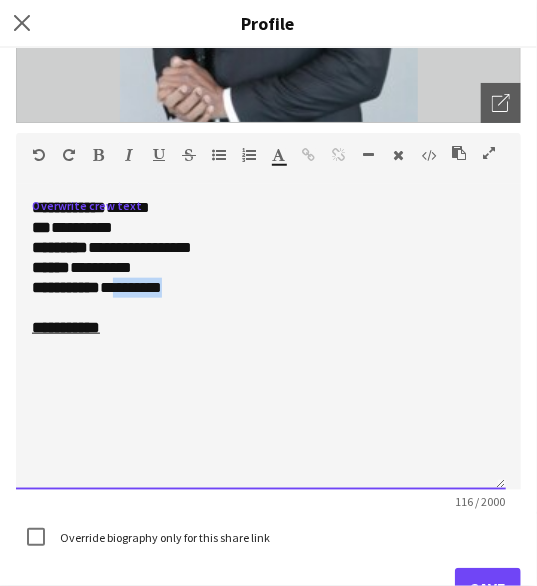 click on "**********" at bounding box center (261, 288) 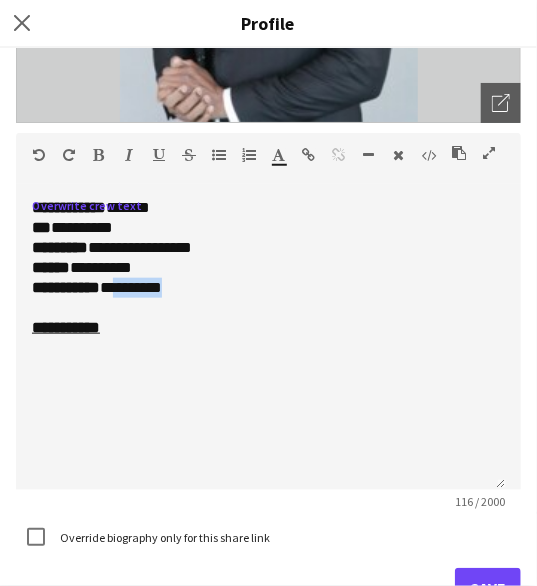 click at bounding box center [459, 153] 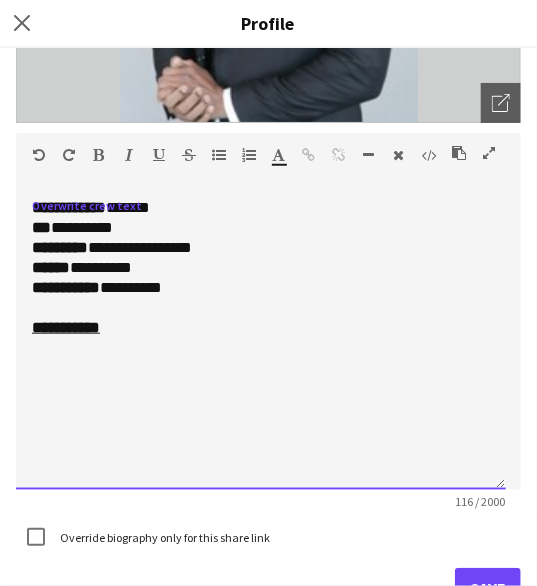click on "**********" at bounding box center (261, 344) 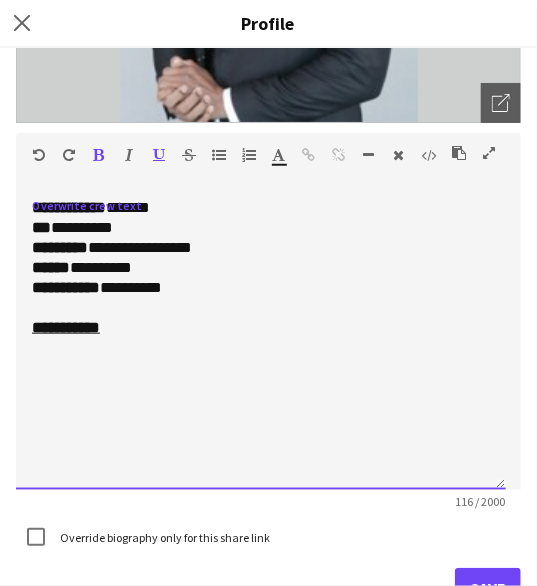 click on "**********" at bounding box center (261, 344) 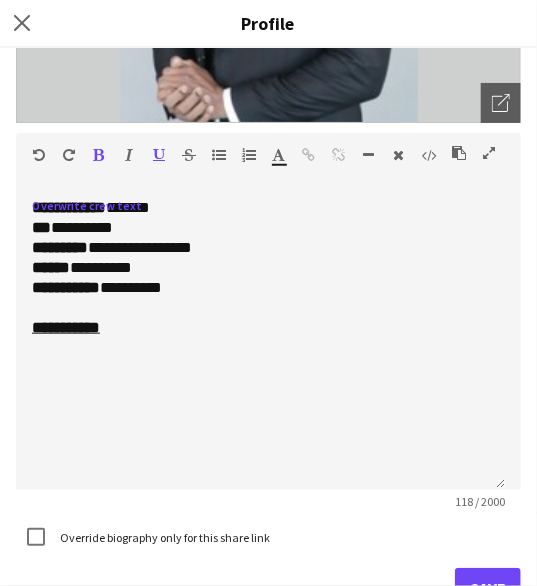 click at bounding box center (99, 155) 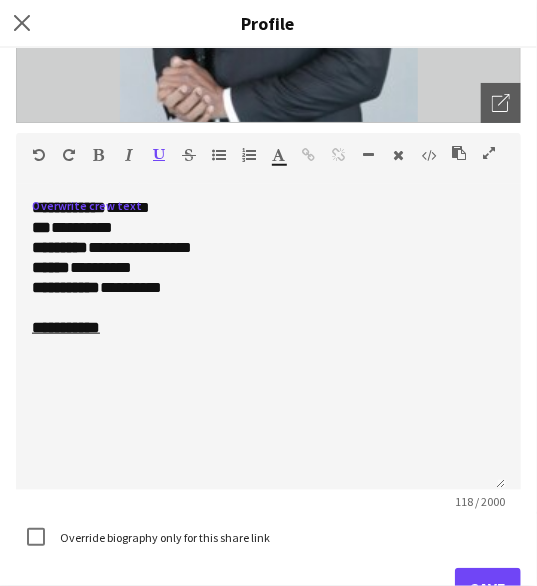 click at bounding box center [159, 155] 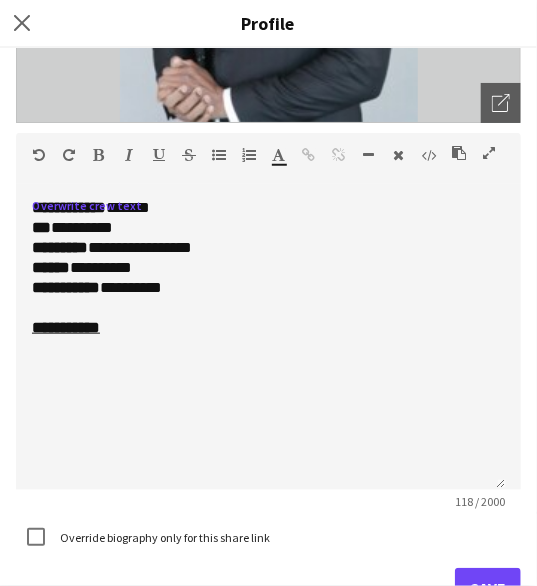 click at bounding box center [219, 155] 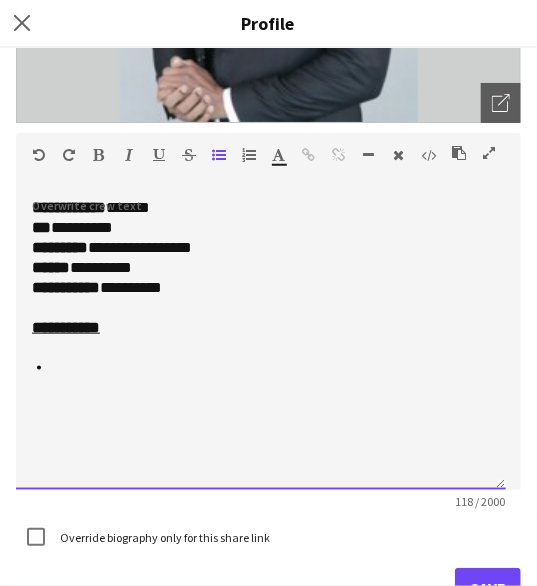 click at bounding box center (271, 368) 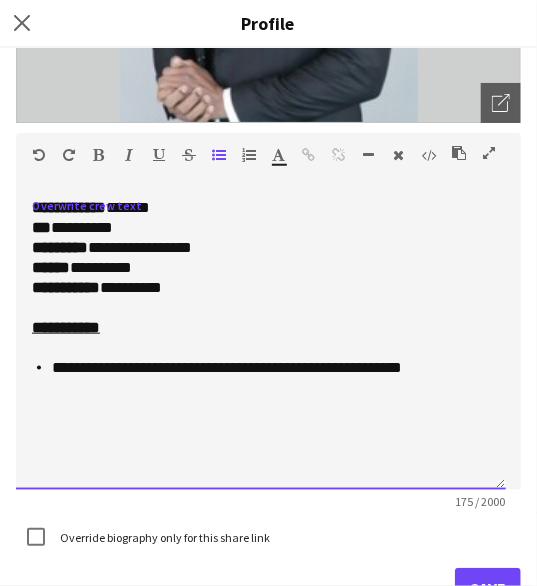 click on "**********" at bounding box center (271, 368) 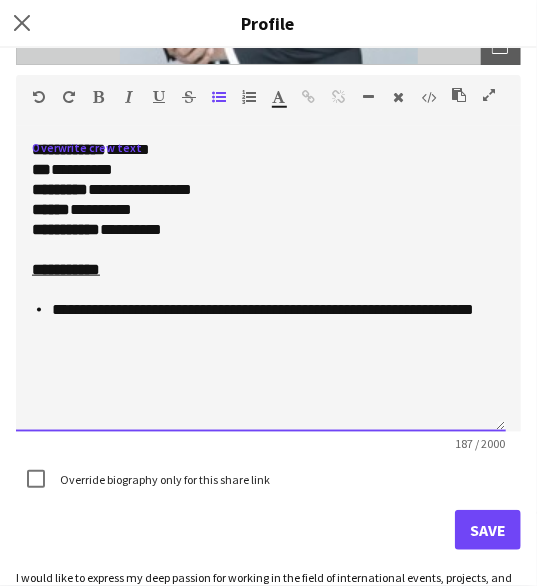 scroll, scrollTop: 449, scrollLeft: 0, axis: vertical 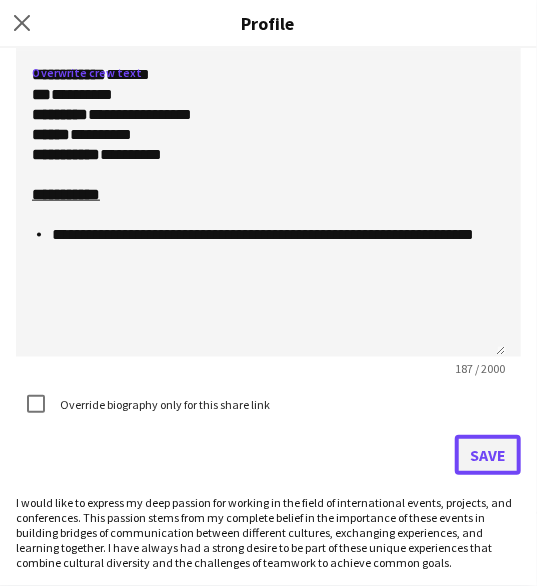 click on "Save" 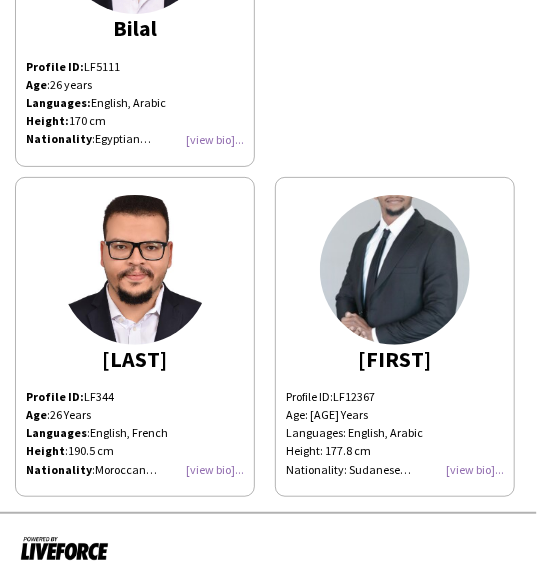 scroll, scrollTop: 1308, scrollLeft: 0, axis: vertical 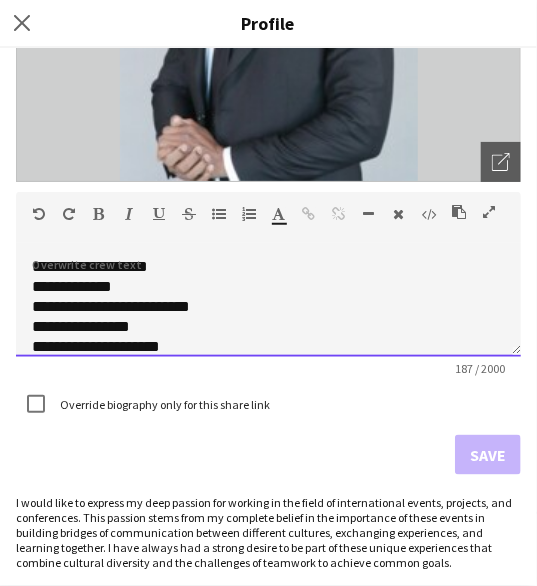 click on "**********" at bounding box center (68, 266) 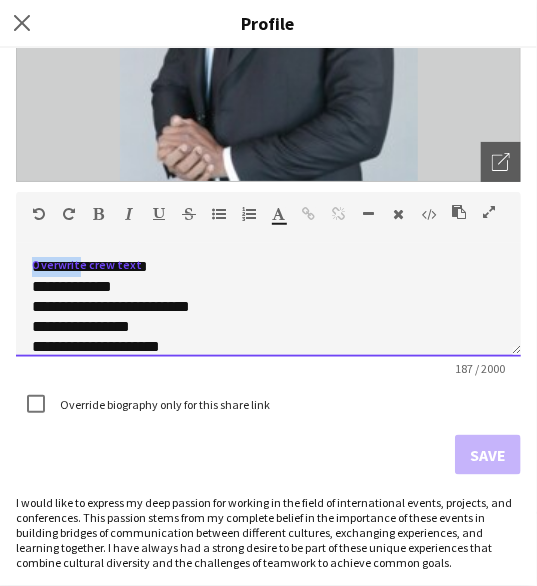 click on "**********" at bounding box center [68, 266] 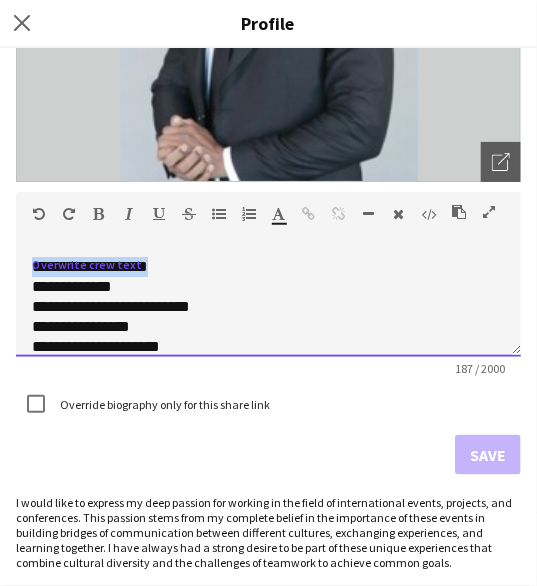 click on "**********" at bounding box center [68, 266] 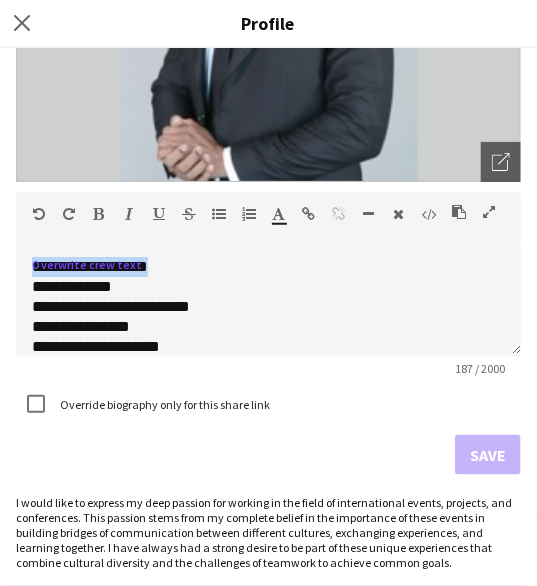 click at bounding box center [99, 214] 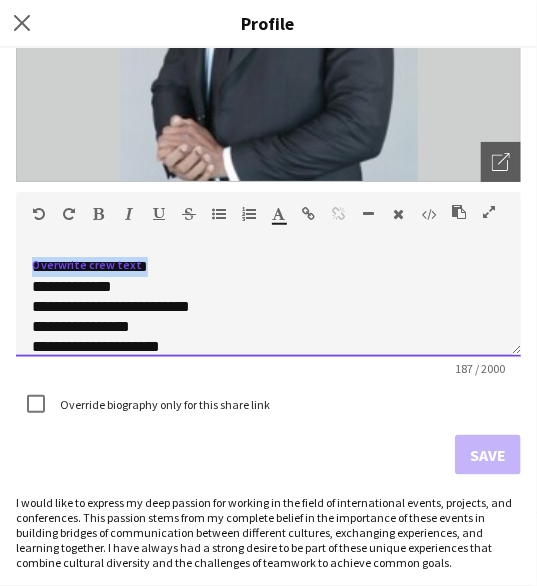 type 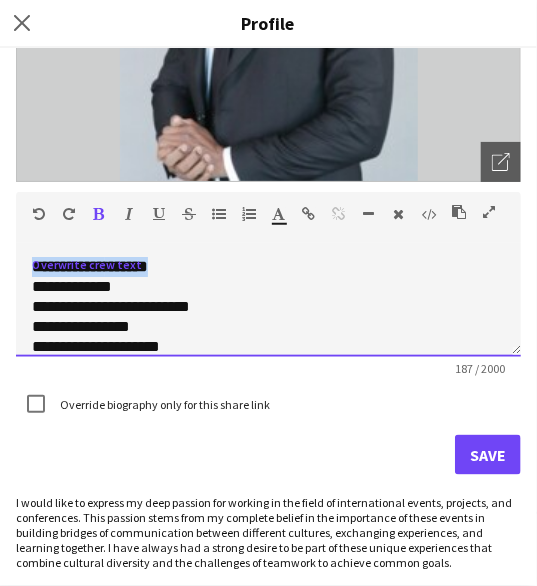 click on "*******" at bounding box center [126, 266] 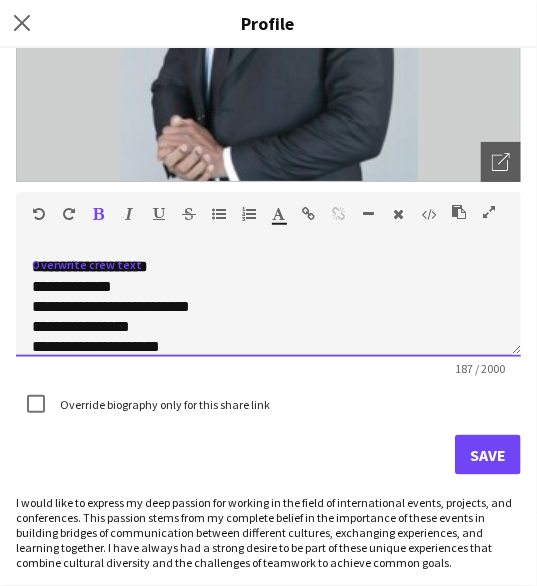 click on "*******" at bounding box center [126, 266] 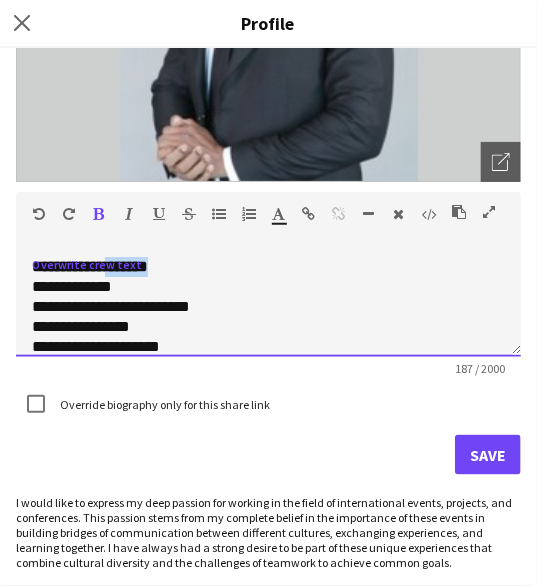 click on "*******" at bounding box center [126, 266] 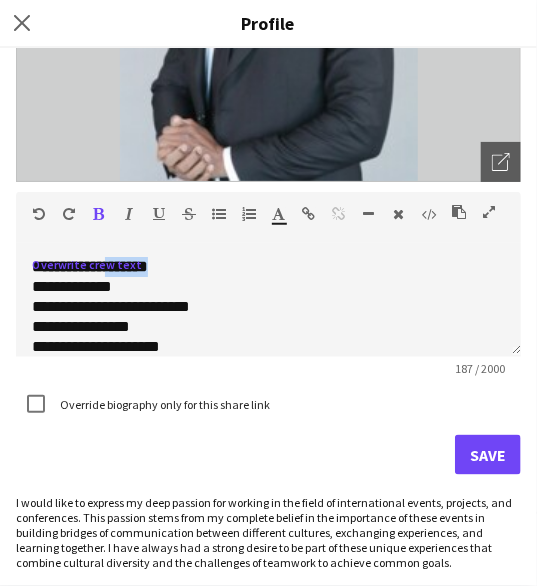 click at bounding box center (99, 214) 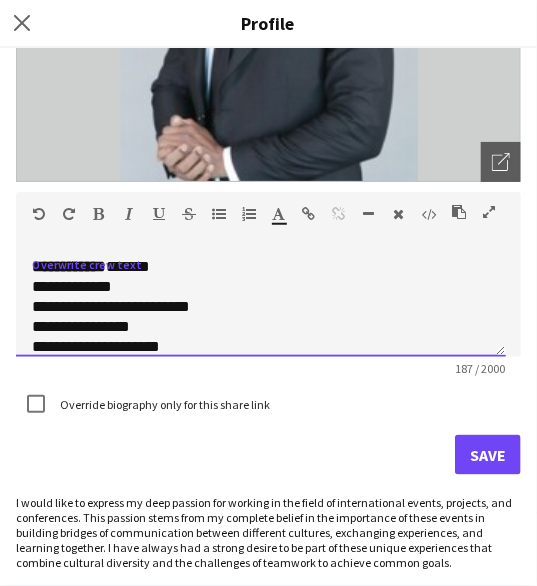 click on "***" at bounding box center [41, 286] 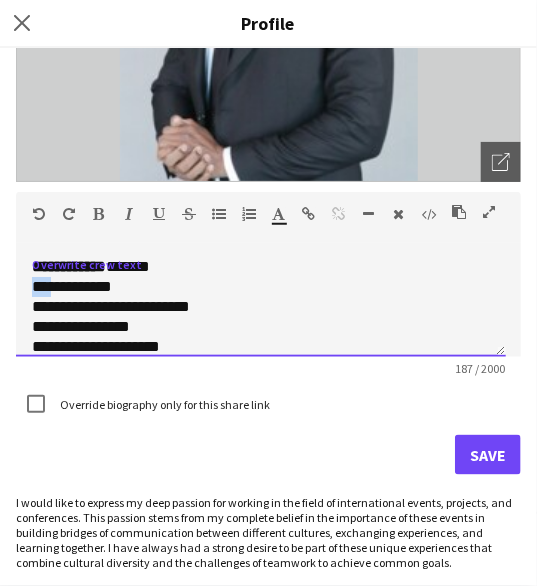 click on "***" at bounding box center [41, 286] 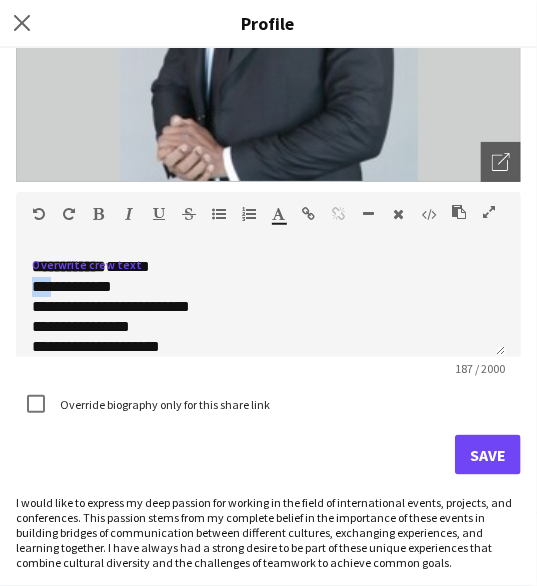 click at bounding box center (99, 214) 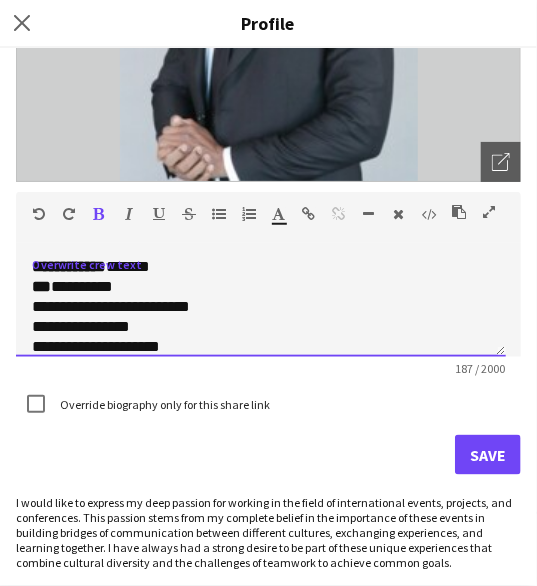 click on "*********" at bounding box center [59, 306] 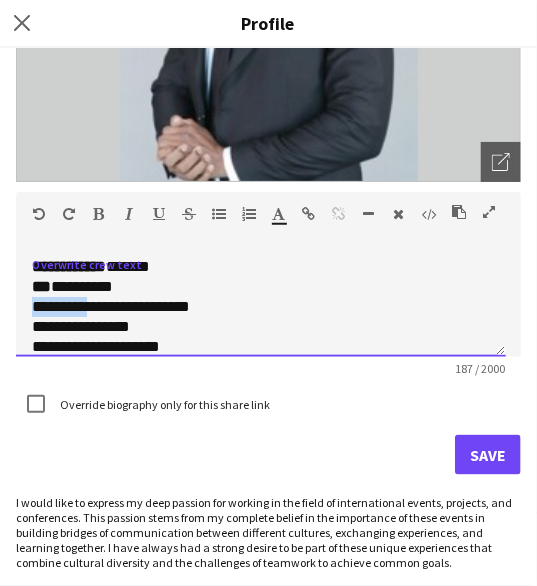 click on "*********" at bounding box center [59, 306] 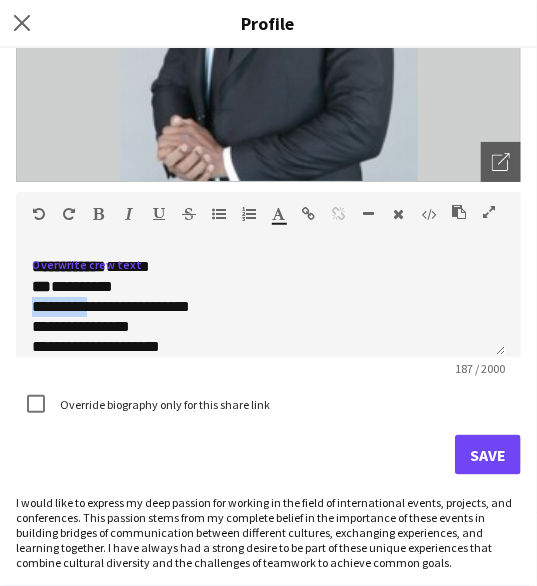 click at bounding box center (99, 214) 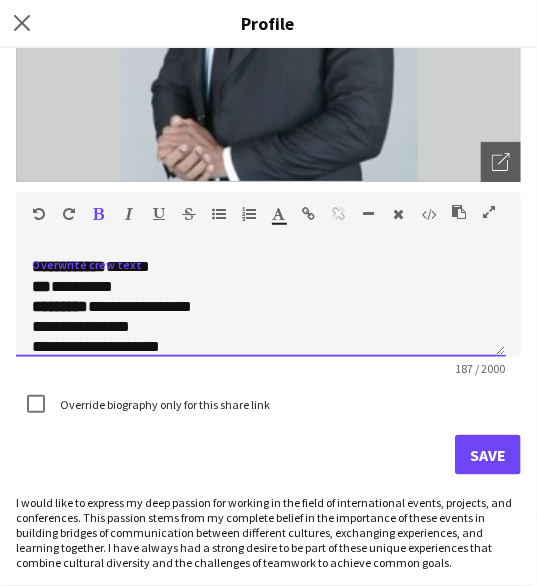 click on "******" at bounding box center (50, 326) 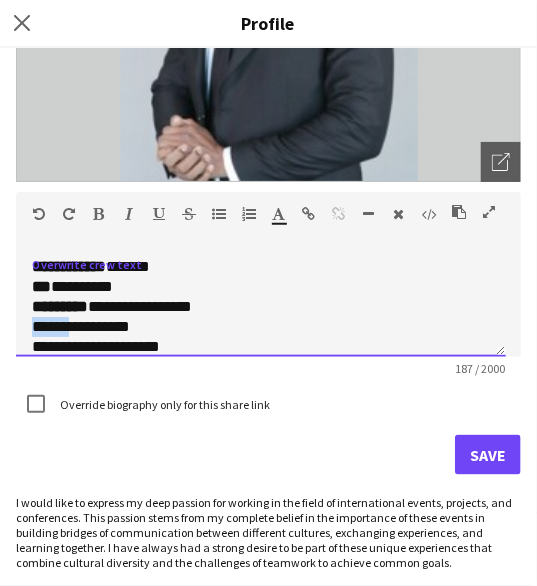 click on "******" at bounding box center [50, 326] 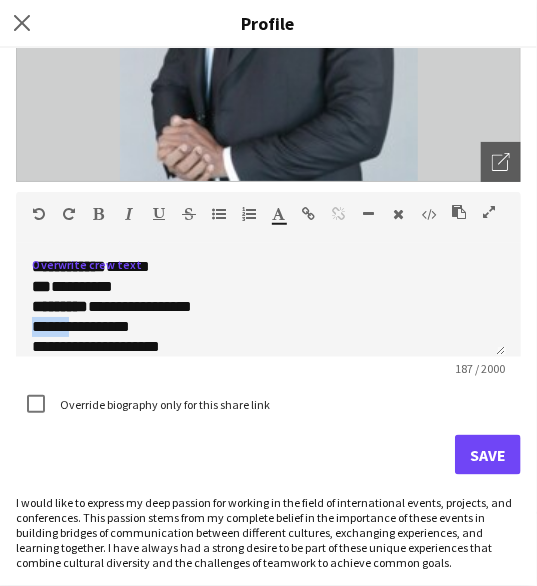 click at bounding box center [99, 214] 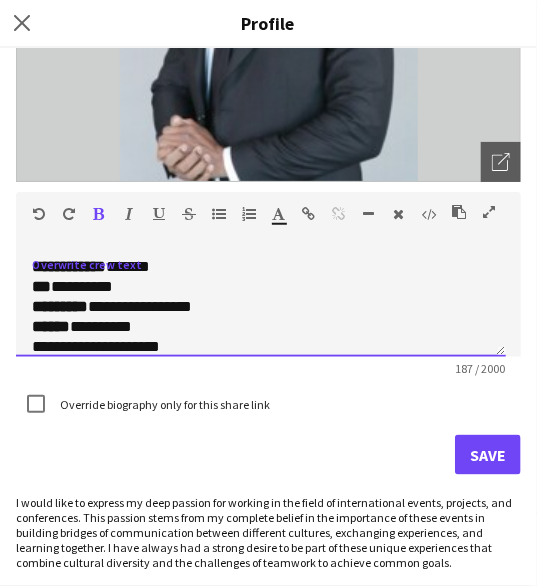 click on "**********" at bounding box center (65, 346) 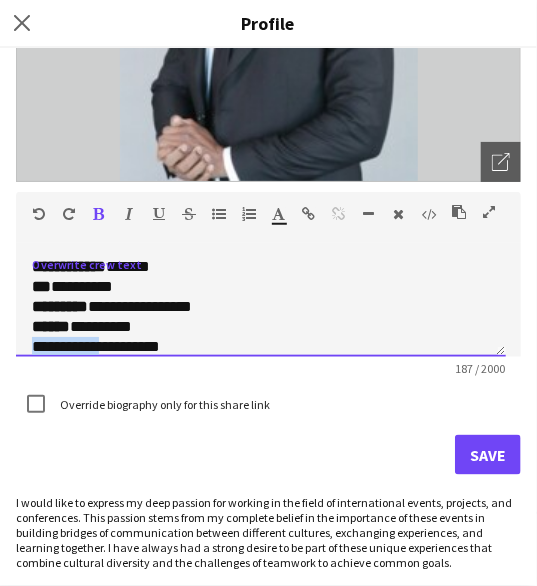 click on "**********" at bounding box center [65, 346] 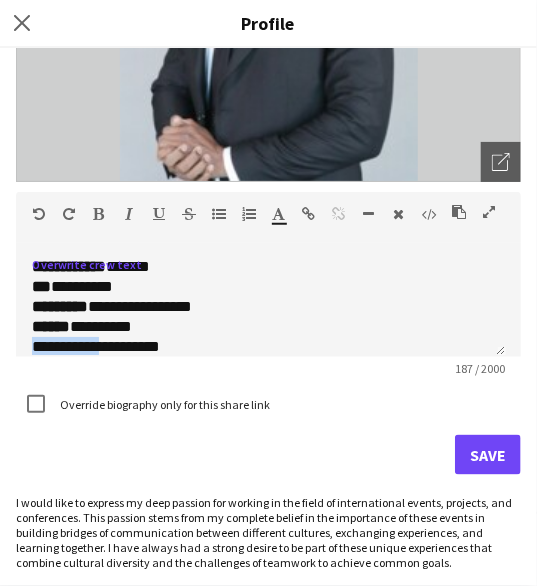 click at bounding box center [99, 214] 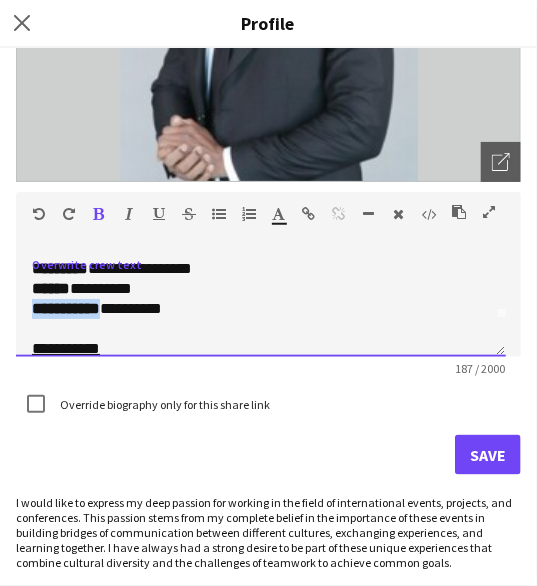 scroll, scrollTop: 40, scrollLeft: 0, axis: vertical 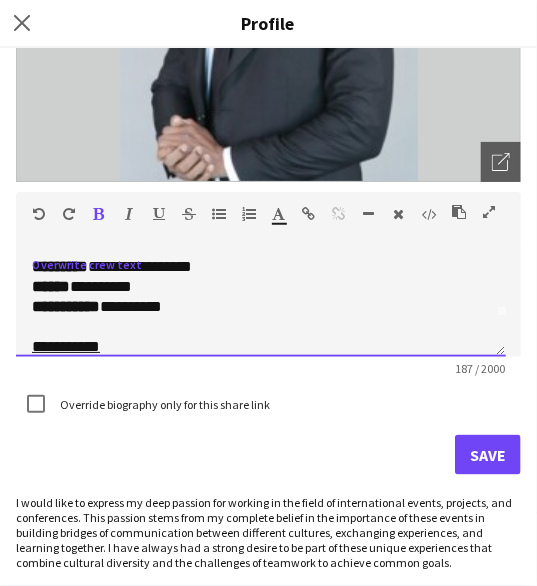 click on "**********" at bounding box center [66, 346] 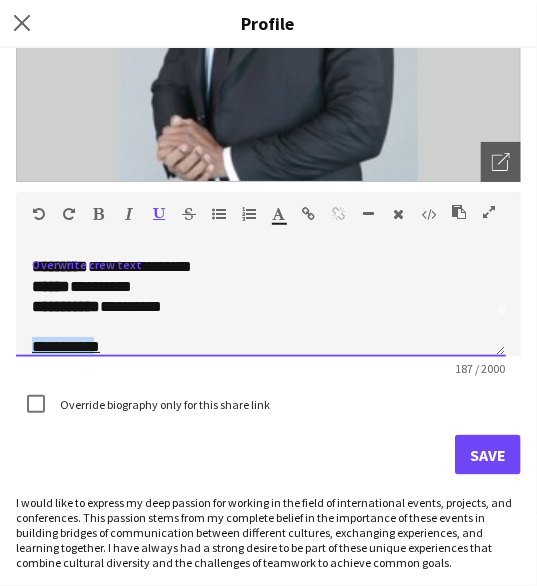 click on "**********" at bounding box center (66, 346) 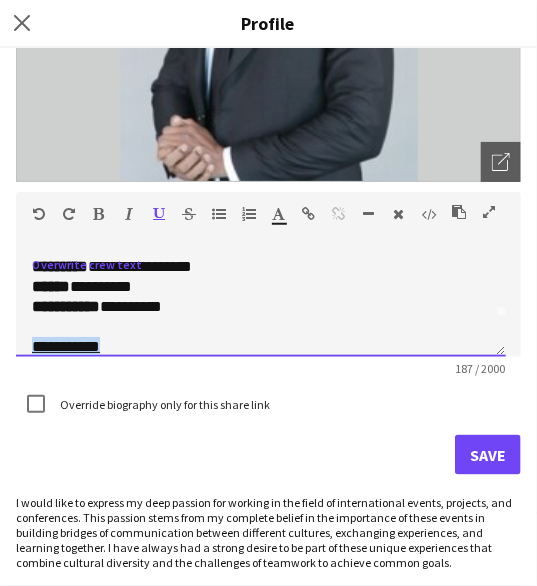 click on "**********" at bounding box center (66, 346) 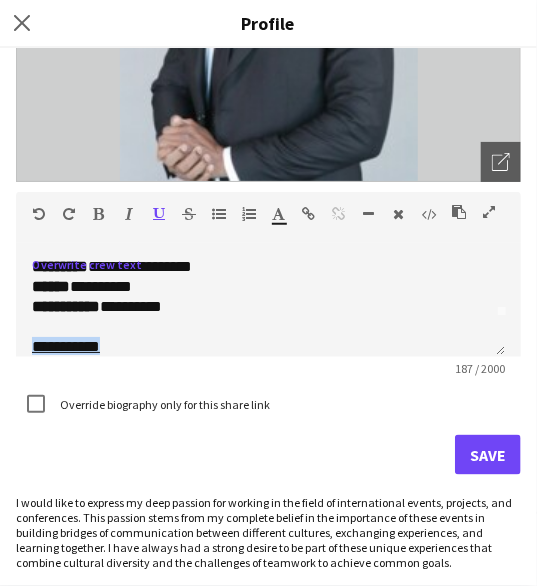 click at bounding box center [99, 214] 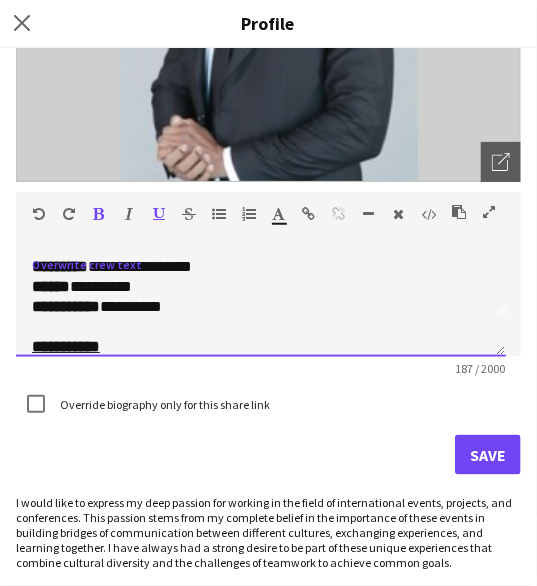 click at bounding box center [261, 327] 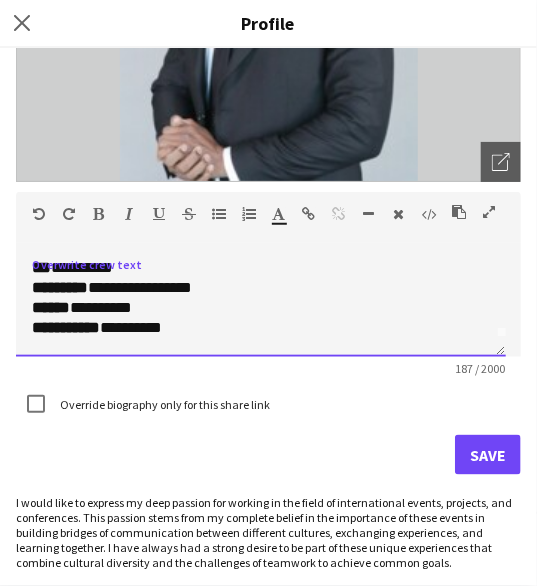 scroll, scrollTop: 14, scrollLeft: 0, axis: vertical 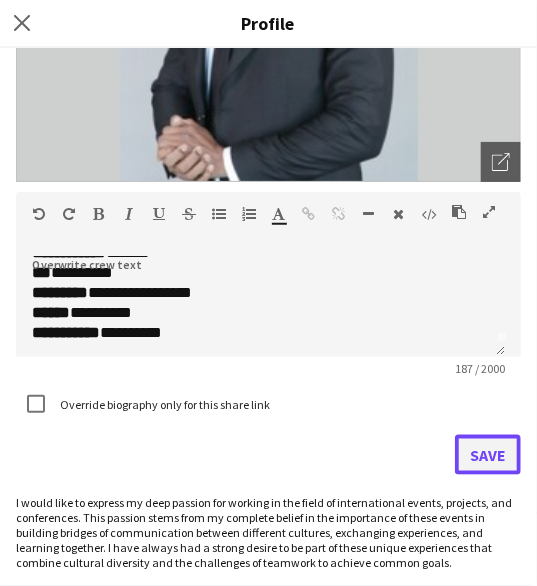click on "Save" 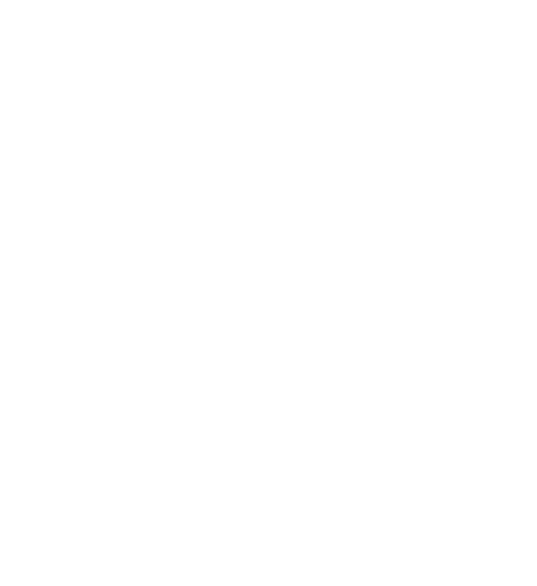 scroll, scrollTop: 0, scrollLeft: 0, axis: both 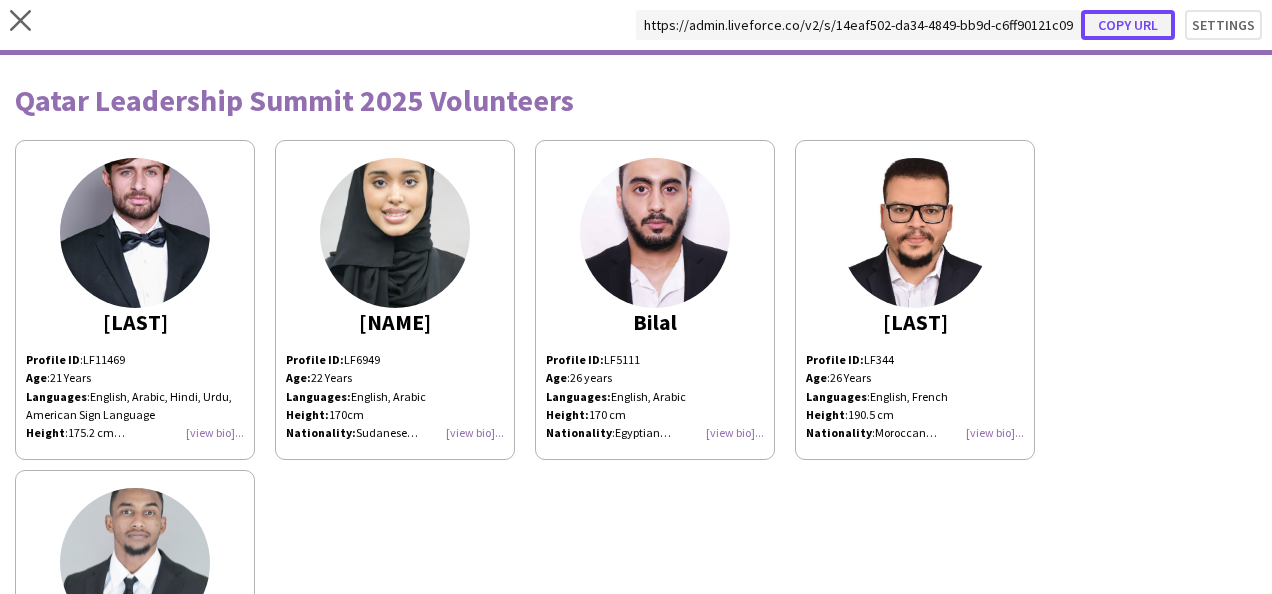 click on "Copy url" 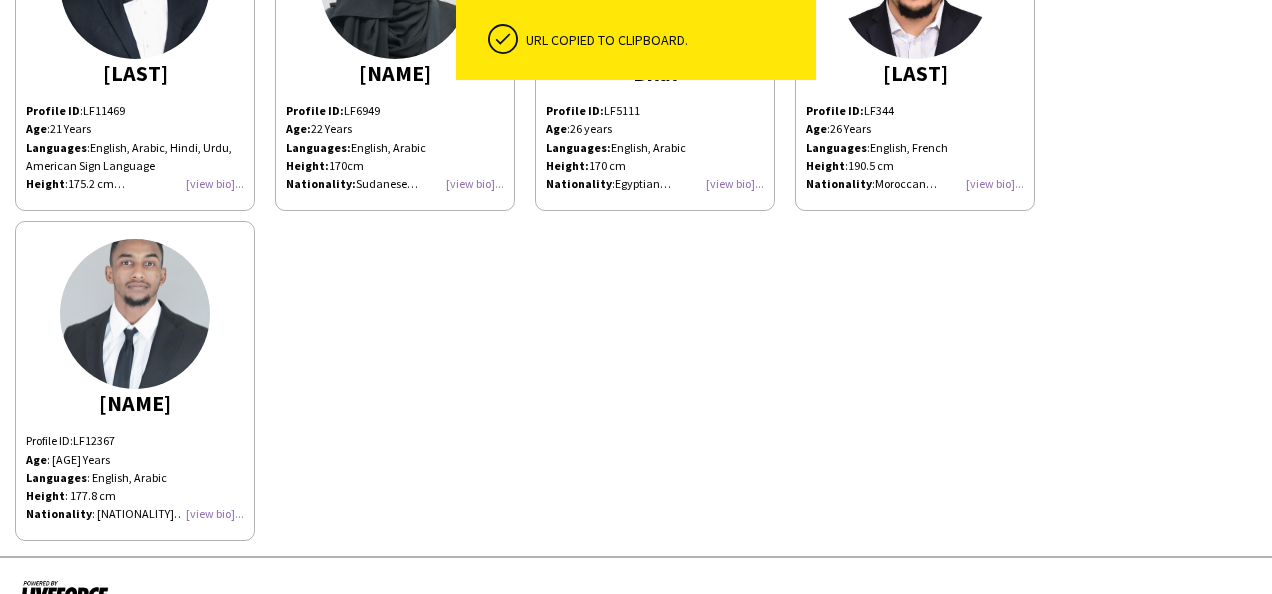 scroll, scrollTop: 248, scrollLeft: 0, axis: vertical 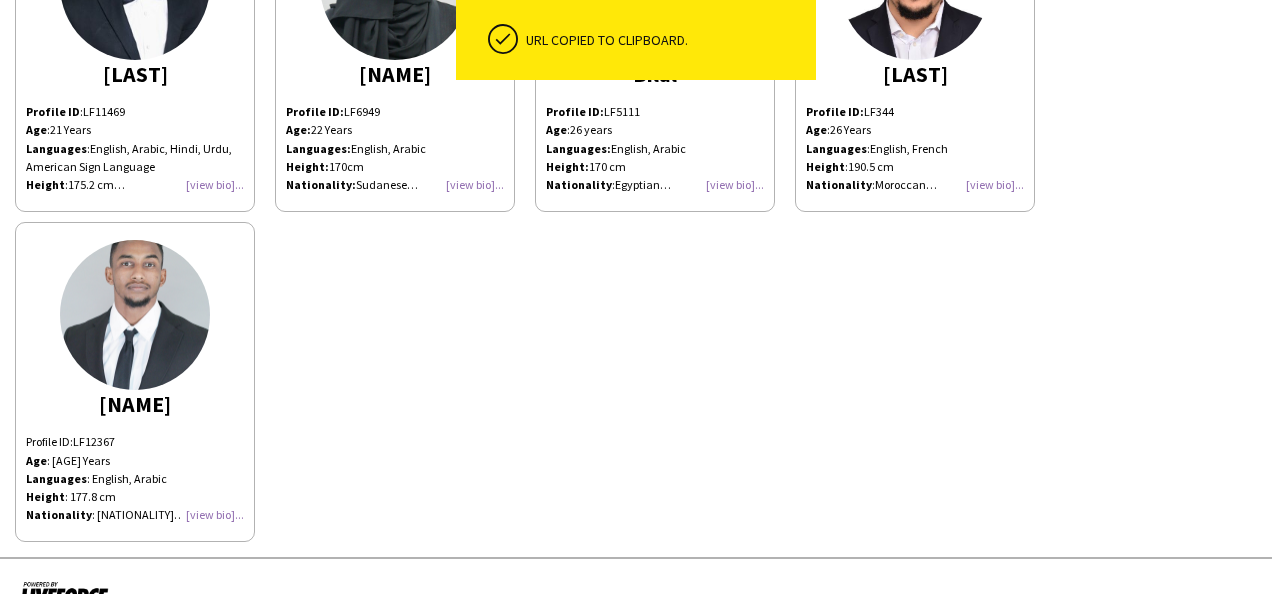 click on "Mohamed
Profile ID:  LF12367  Age : 24 Years Languages : English, Arabic Height : 177.8 cm Nationality : Sudanese Experience: Residency of The Sudan Railway Authority 2020 - 2022 Technical Support" 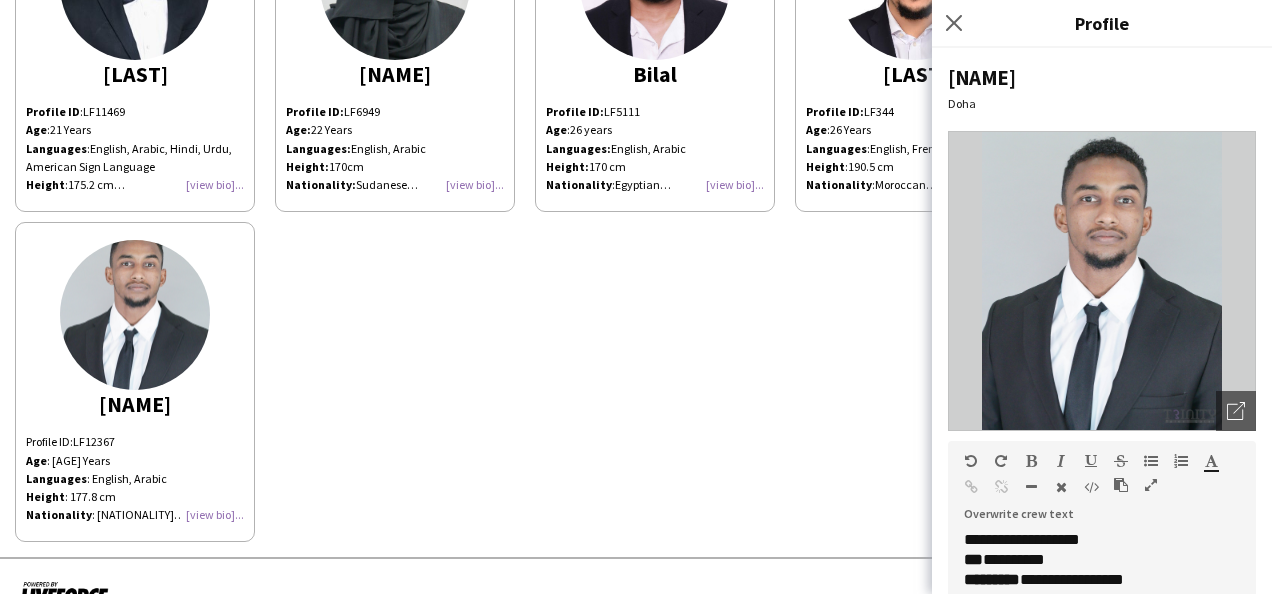 click on "**********" at bounding box center (1000, 539) 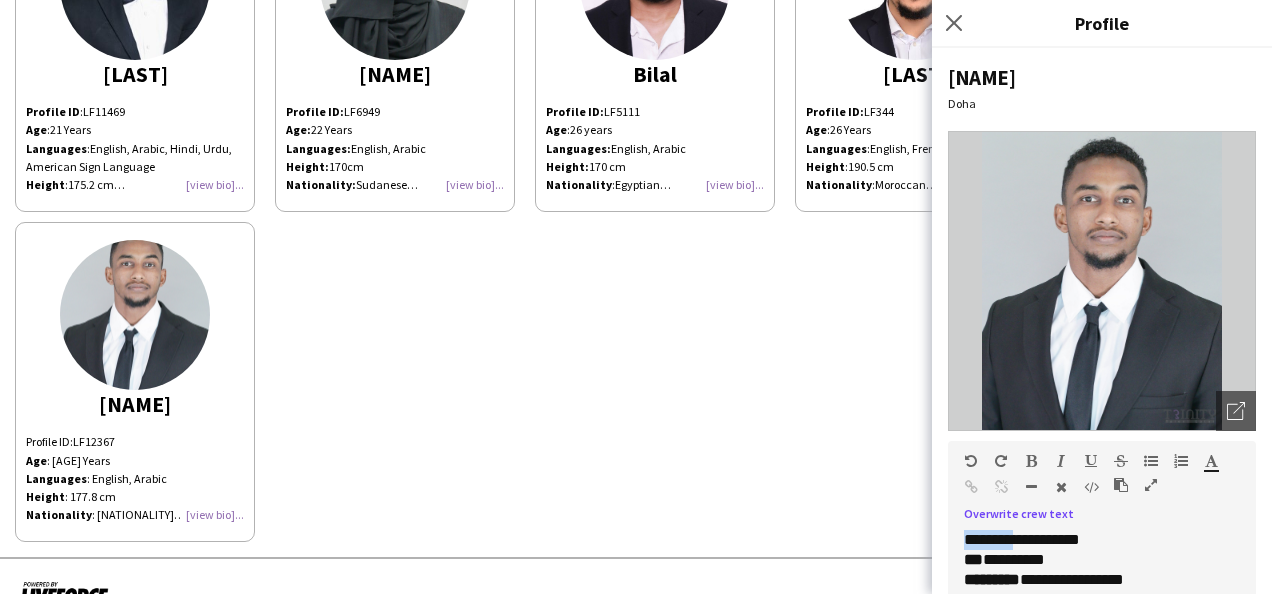 click on "**********" at bounding box center [1000, 539] 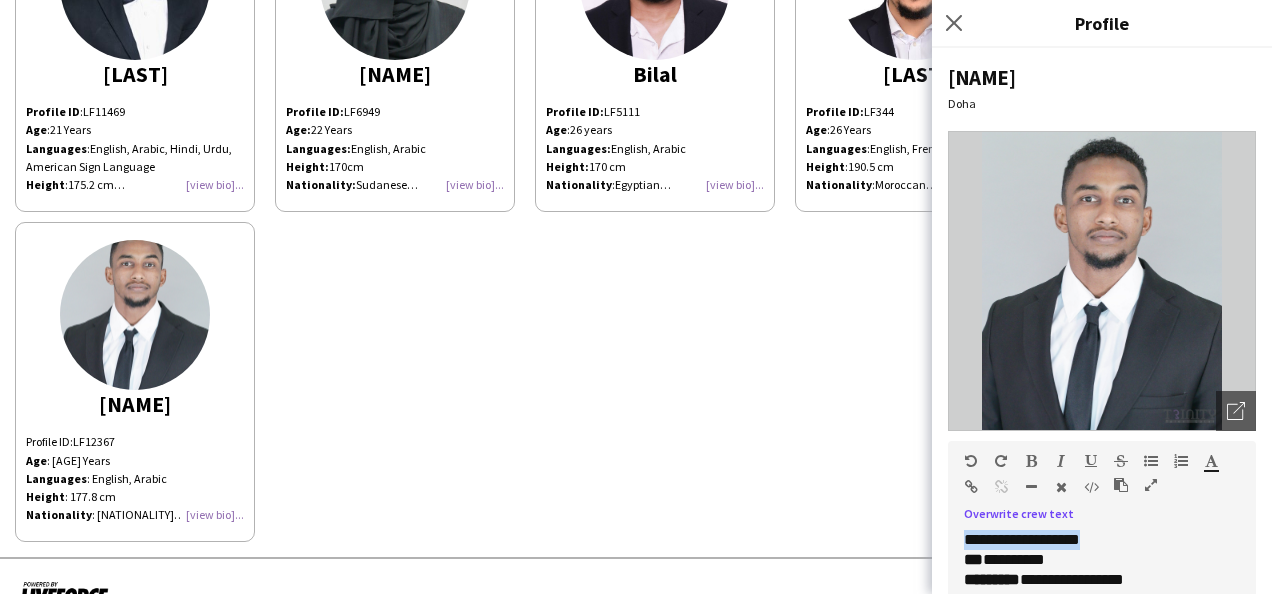 click on "**********" at bounding box center (1000, 539) 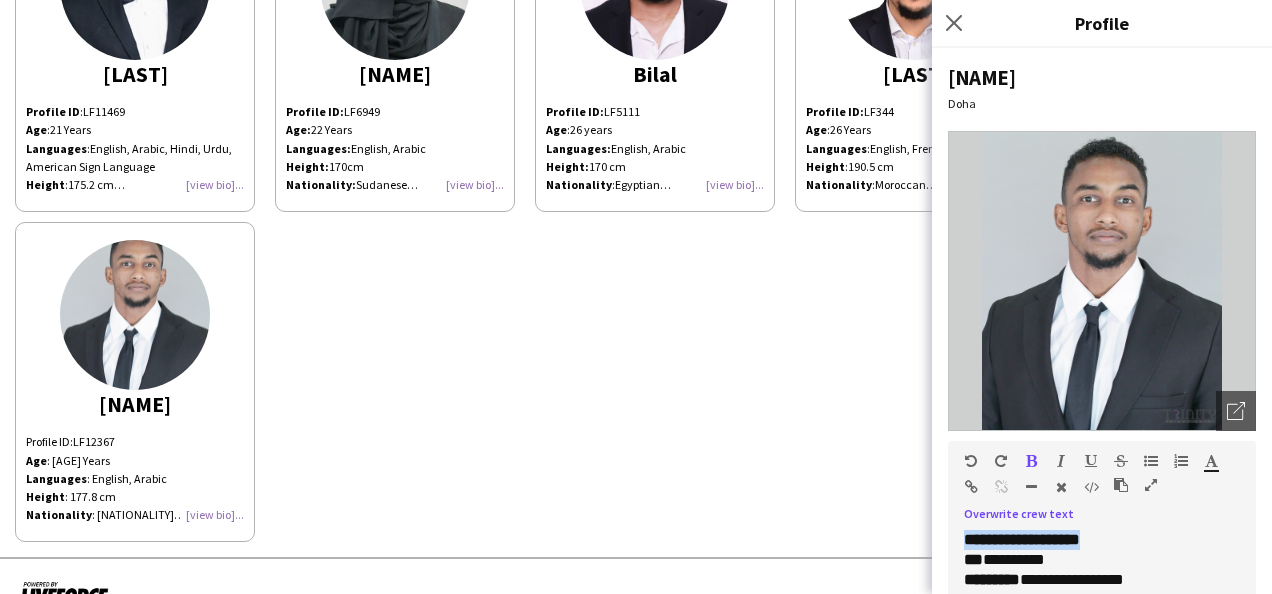 click on "**********" at bounding box center (1022, 539) 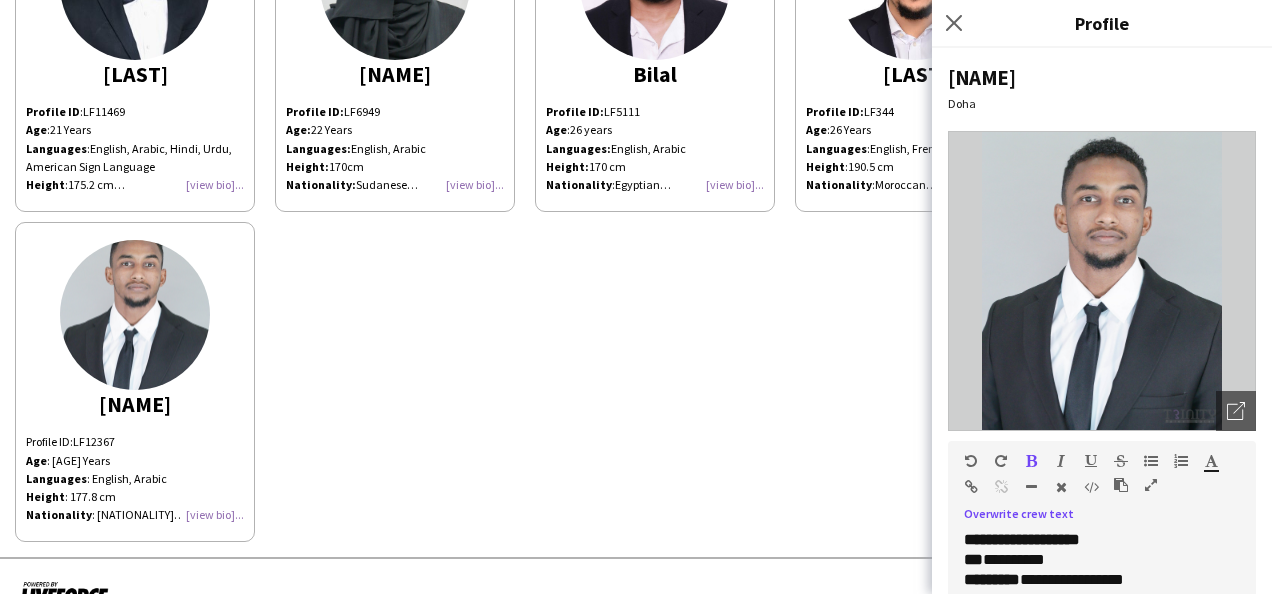 click on "**********" at bounding box center [1022, 539] 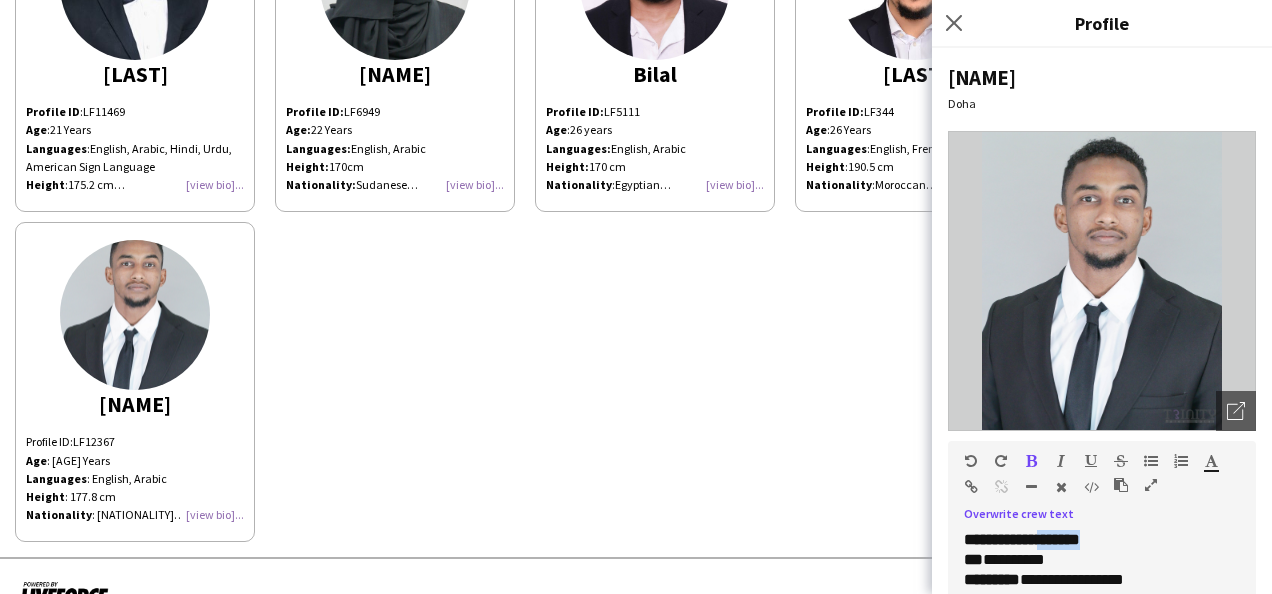 click on "**********" at bounding box center (1022, 539) 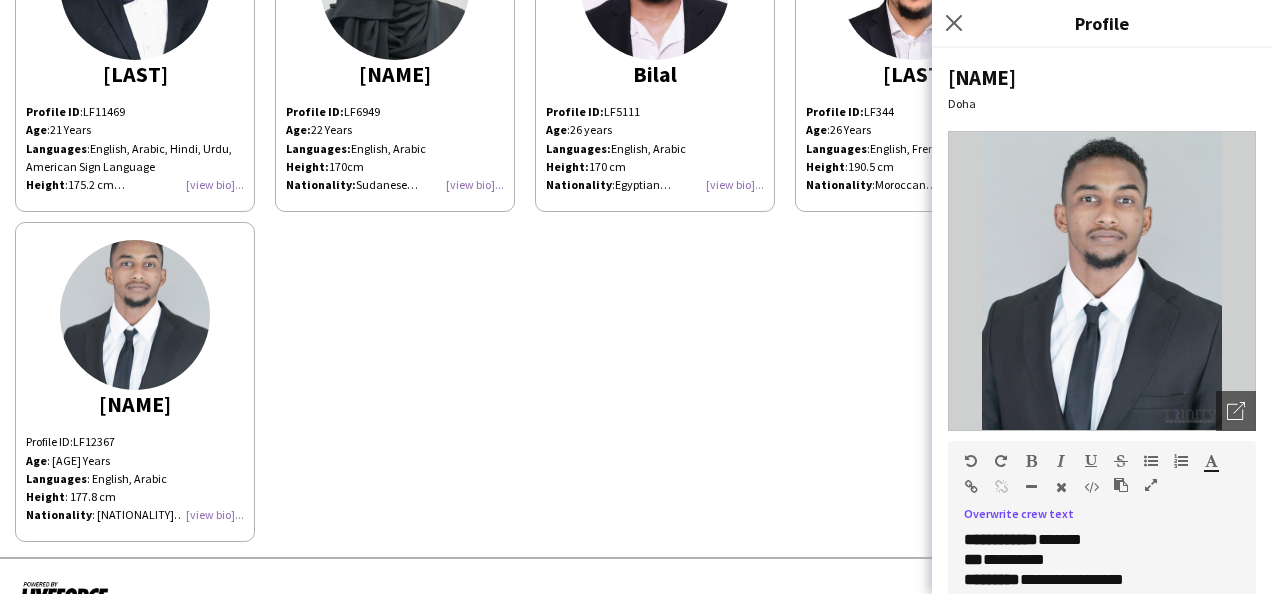 scroll, scrollTop: 325, scrollLeft: 0, axis: vertical 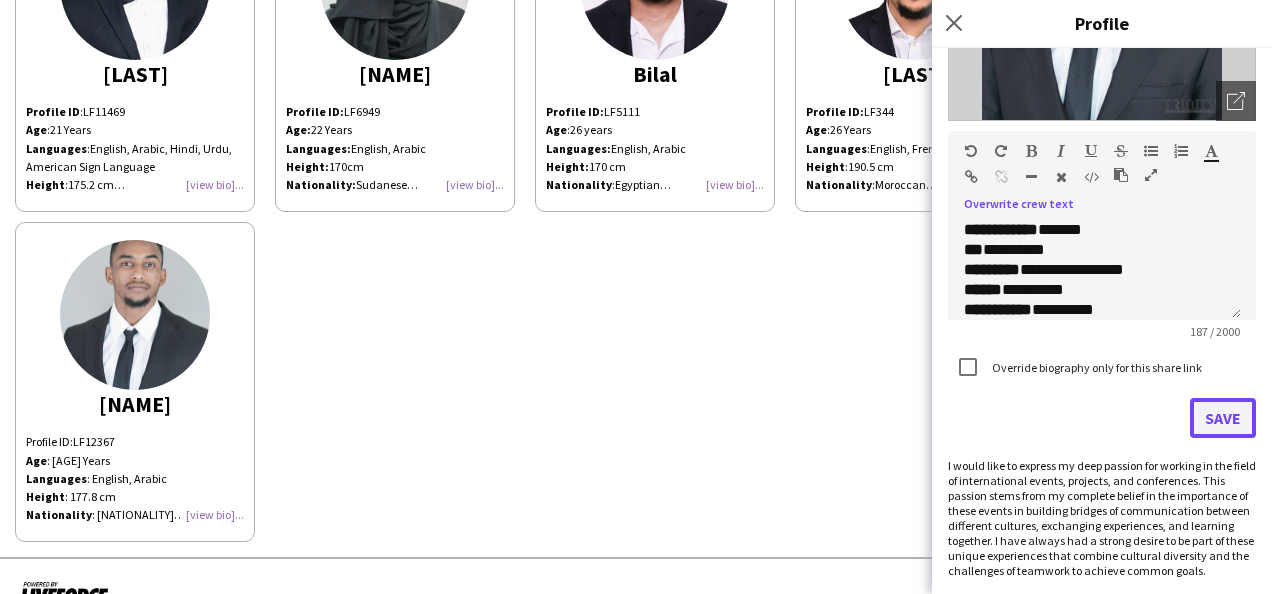 click on "Save" 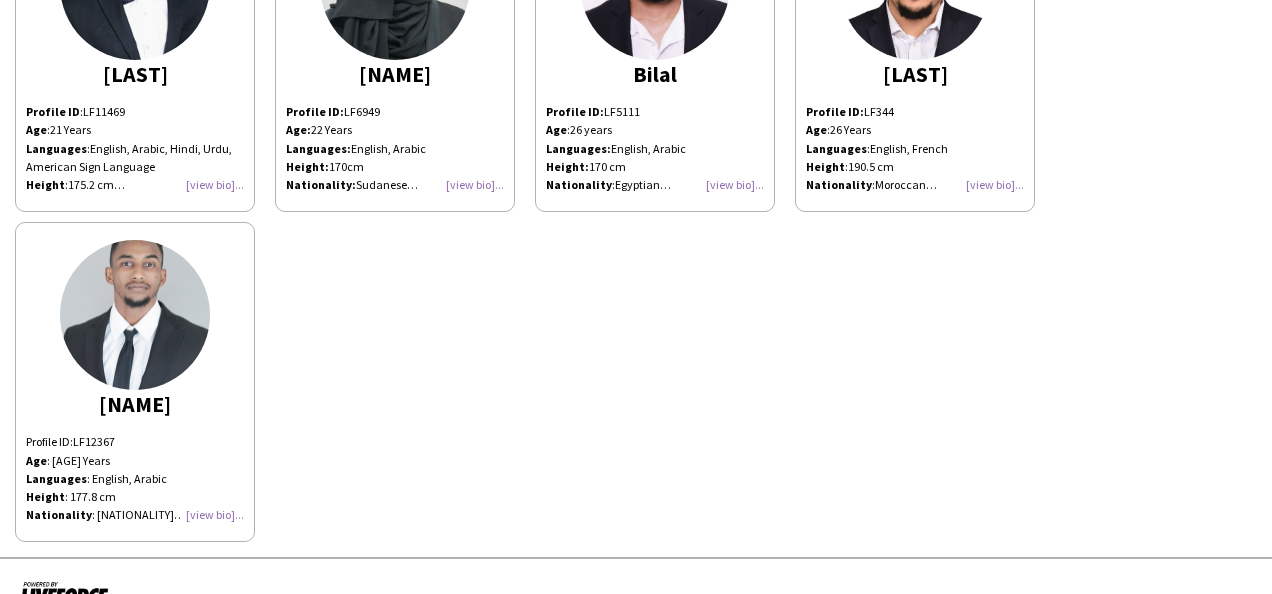 click on "[FIRST]" 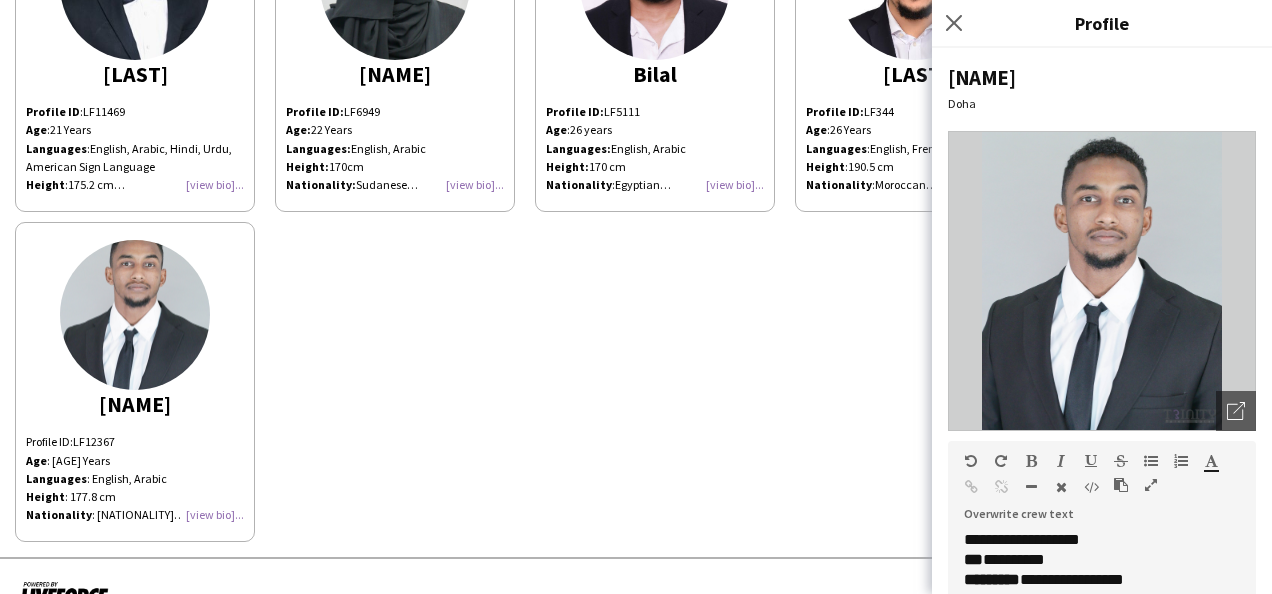 scroll, scrollTop: 325, scrollLeft: 0, axis: vertical 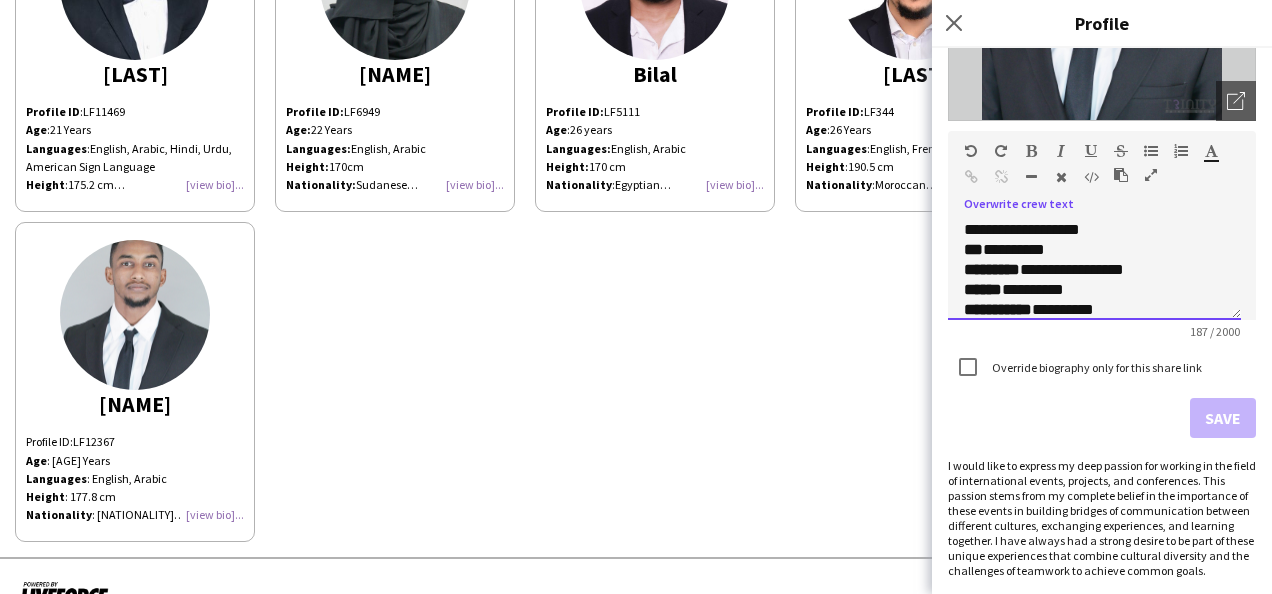 click on "**********" at bounding box center [1000, 229] 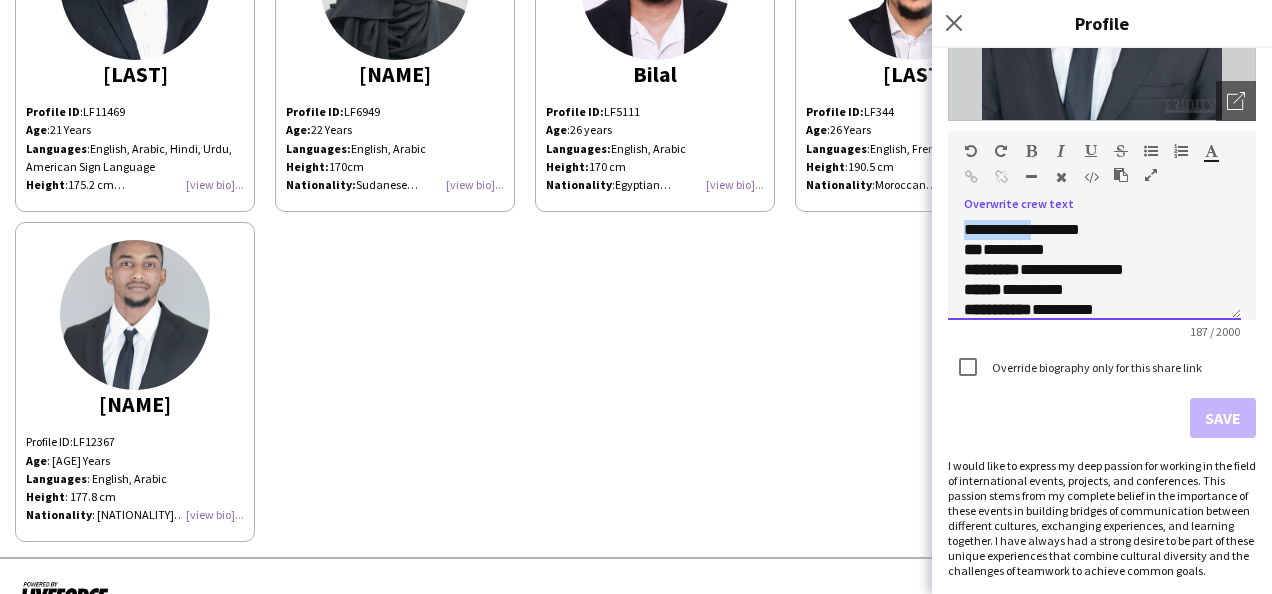 drag, startPoint x: 965, startPoint y: 210, endPoint x: 1028, endPoint y: 208, distance: 63.03174 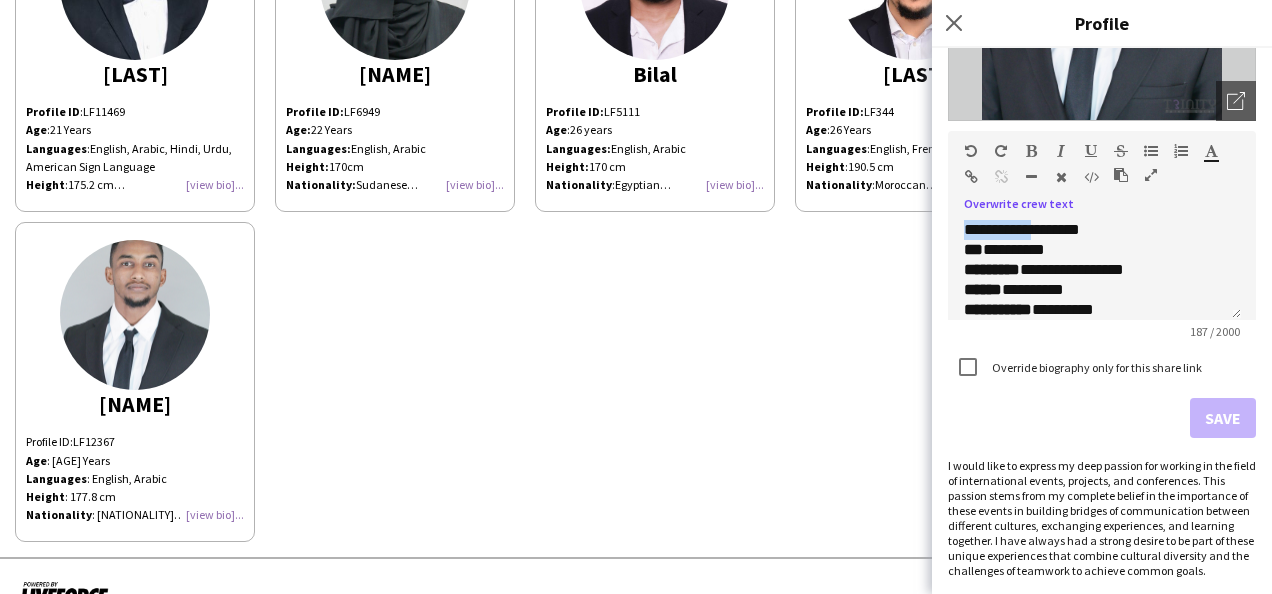 click at bounding box center [1031, 151] 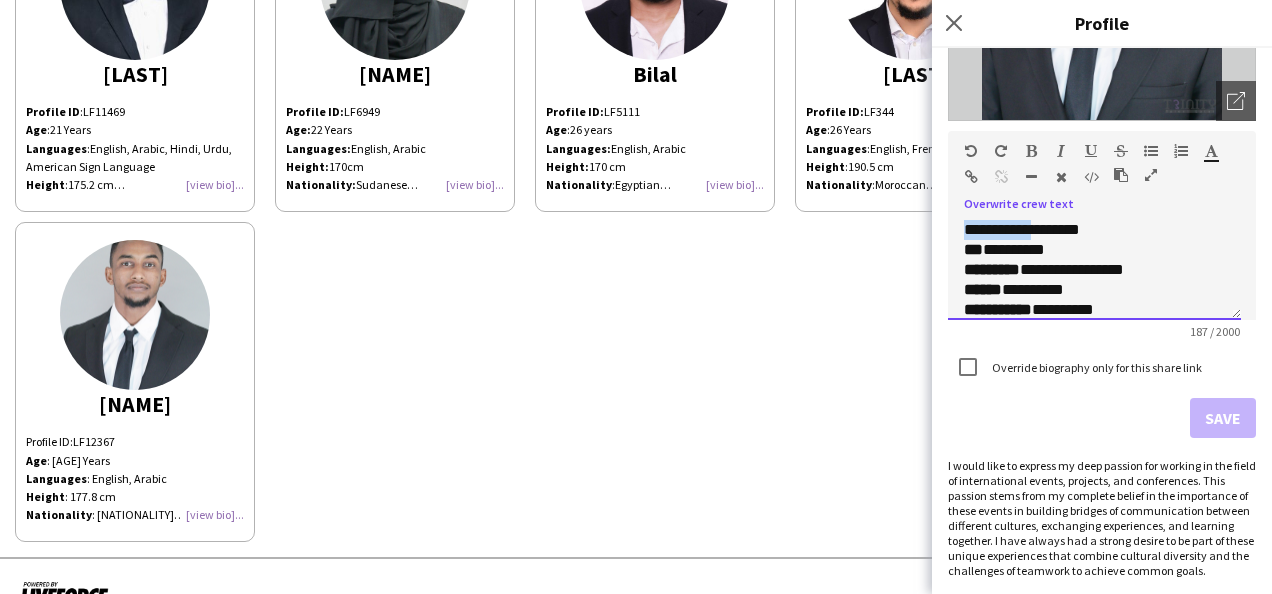type 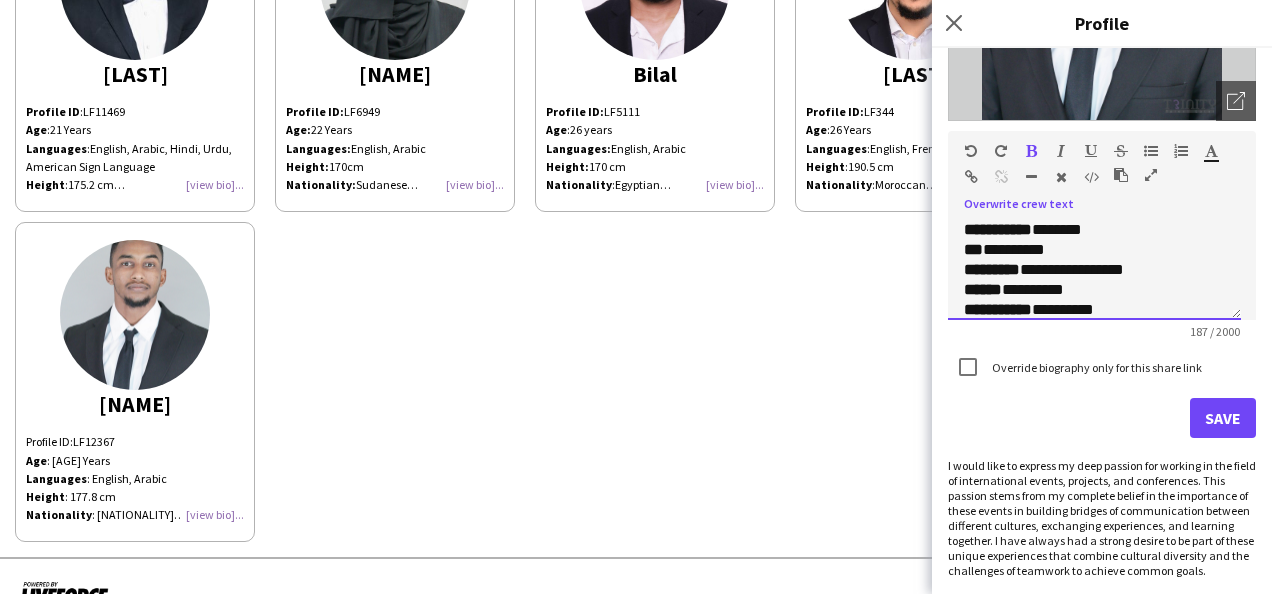 click on "**********" at bounding box center (1086, 250) 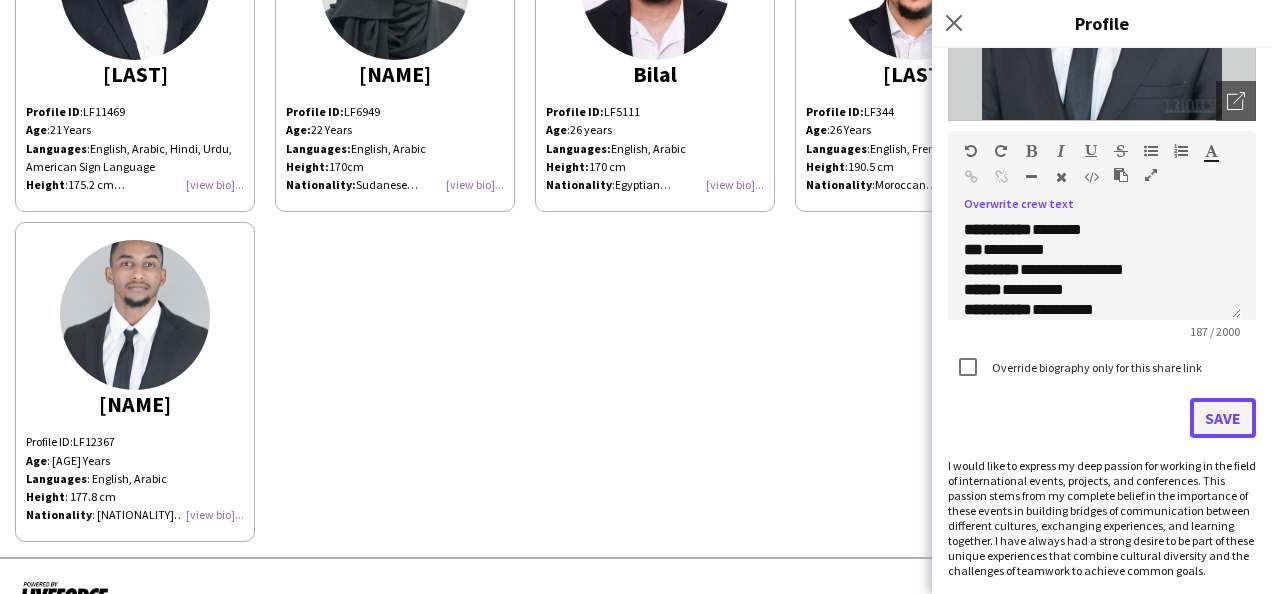 click on "Save" 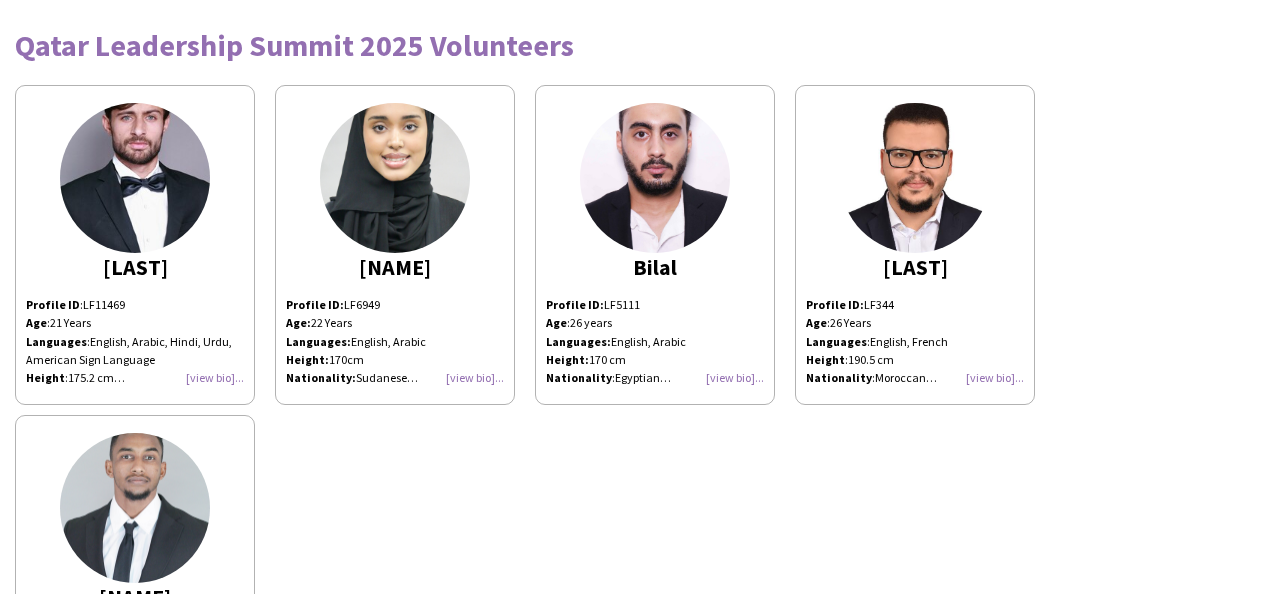 scroll, scrollTop: 0, scrollLeft: 0, axis: both 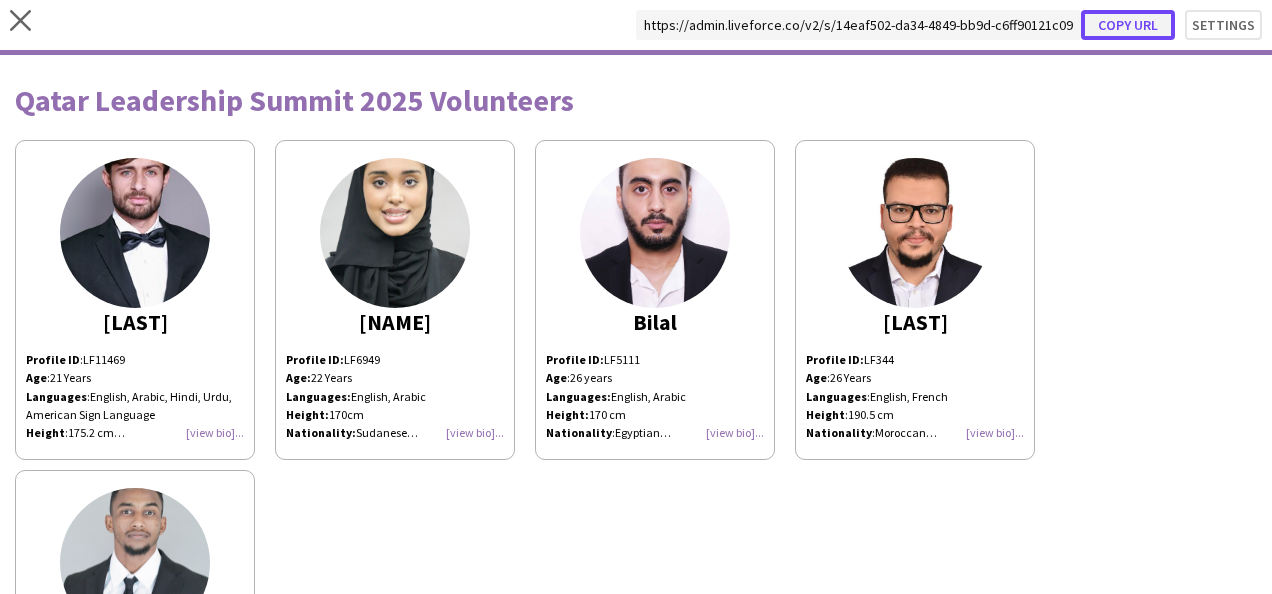 click on "Copy url" 